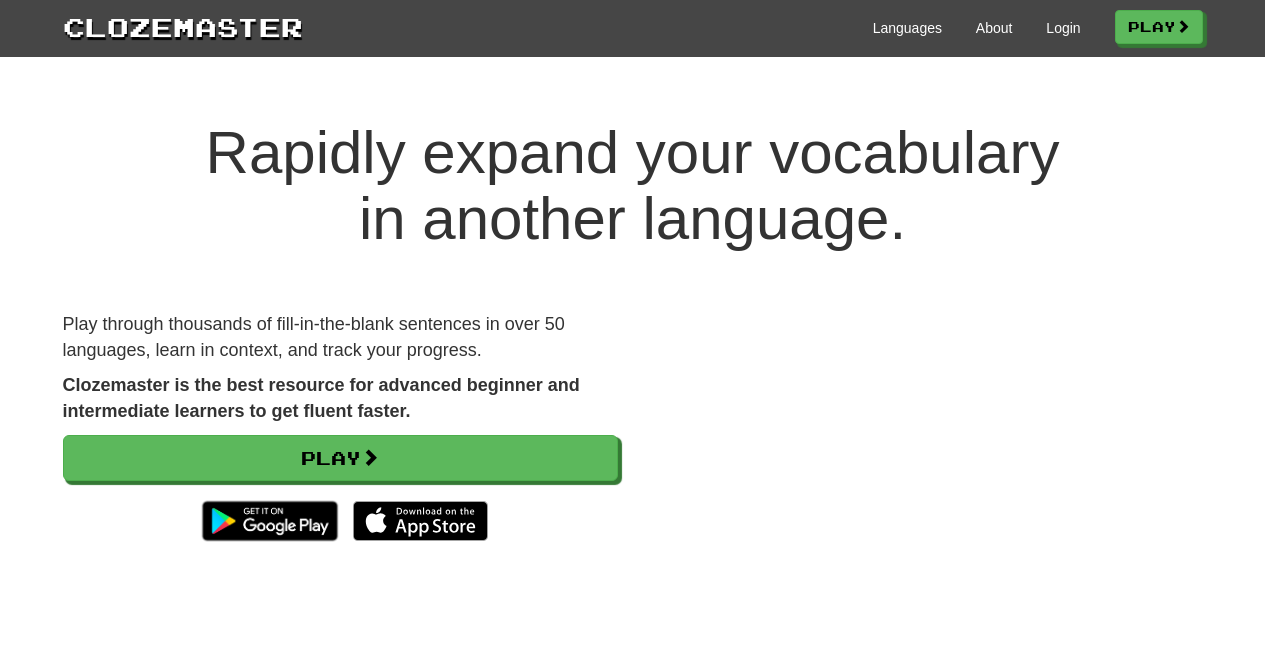 scroll, scrollTop: 0, scrollLeft: 0, axis: both 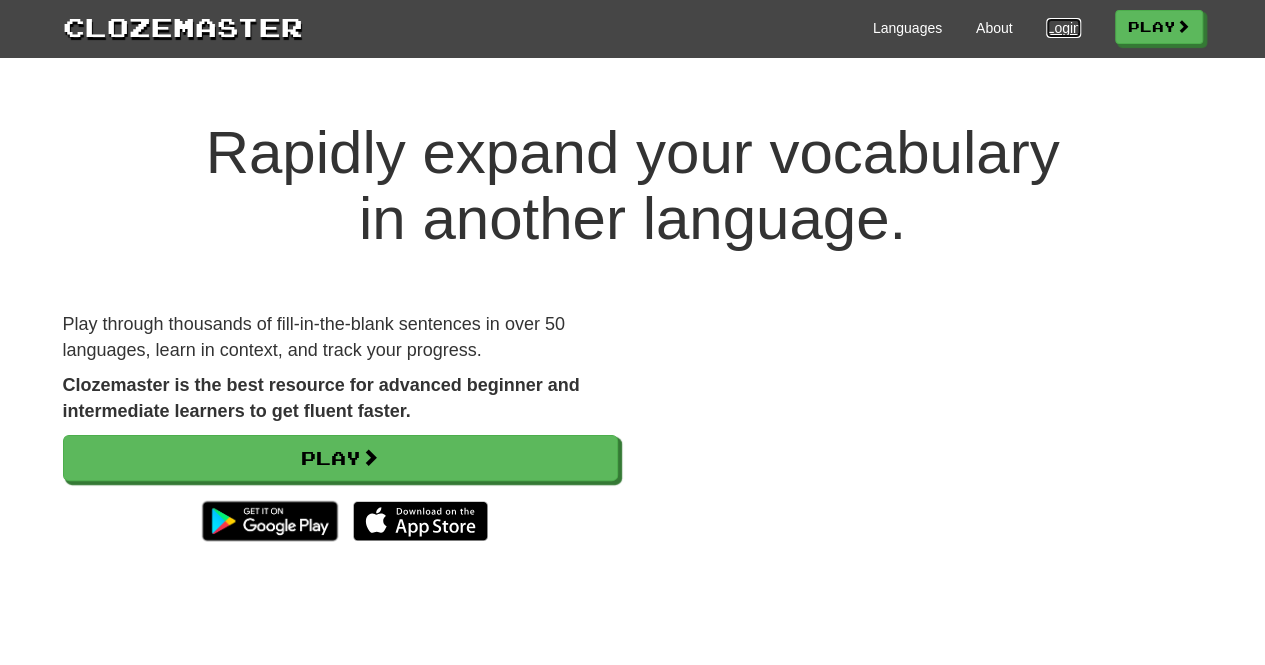 click on "Login" at bounding box center [1063, 28] 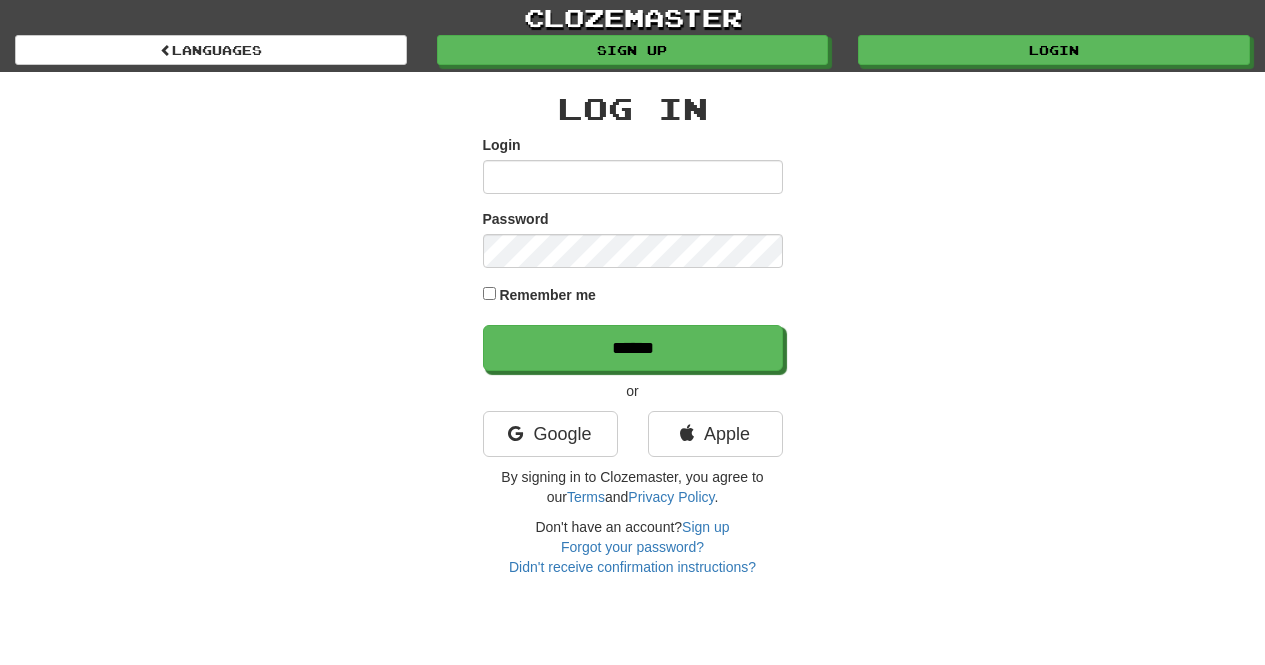scroll, scrollTop: 0, scrollLeft: 0, axis: both 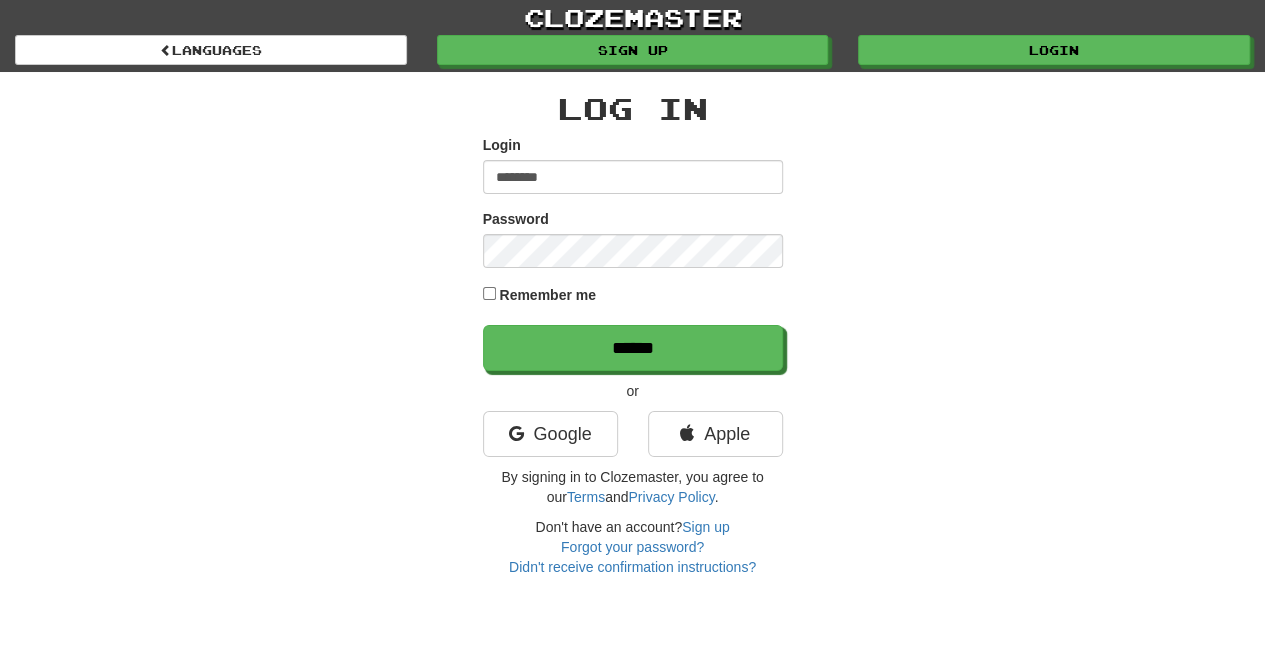 type on "********" 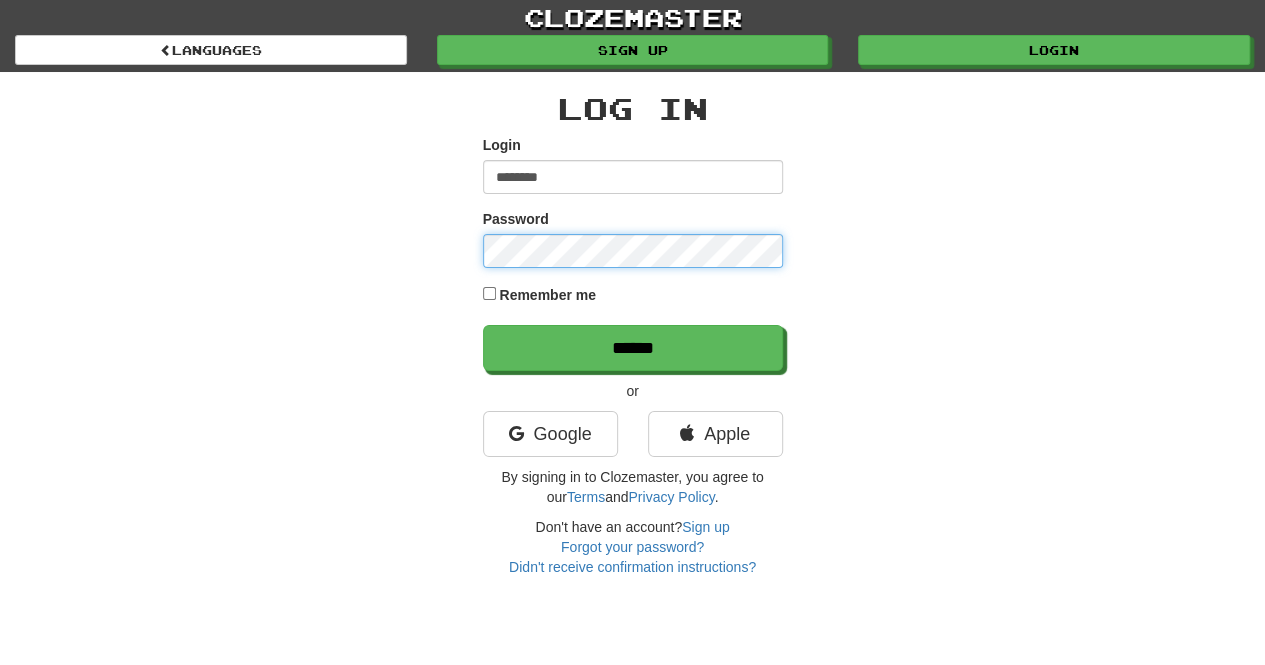 click on "******" at bounding box center (633, 348) 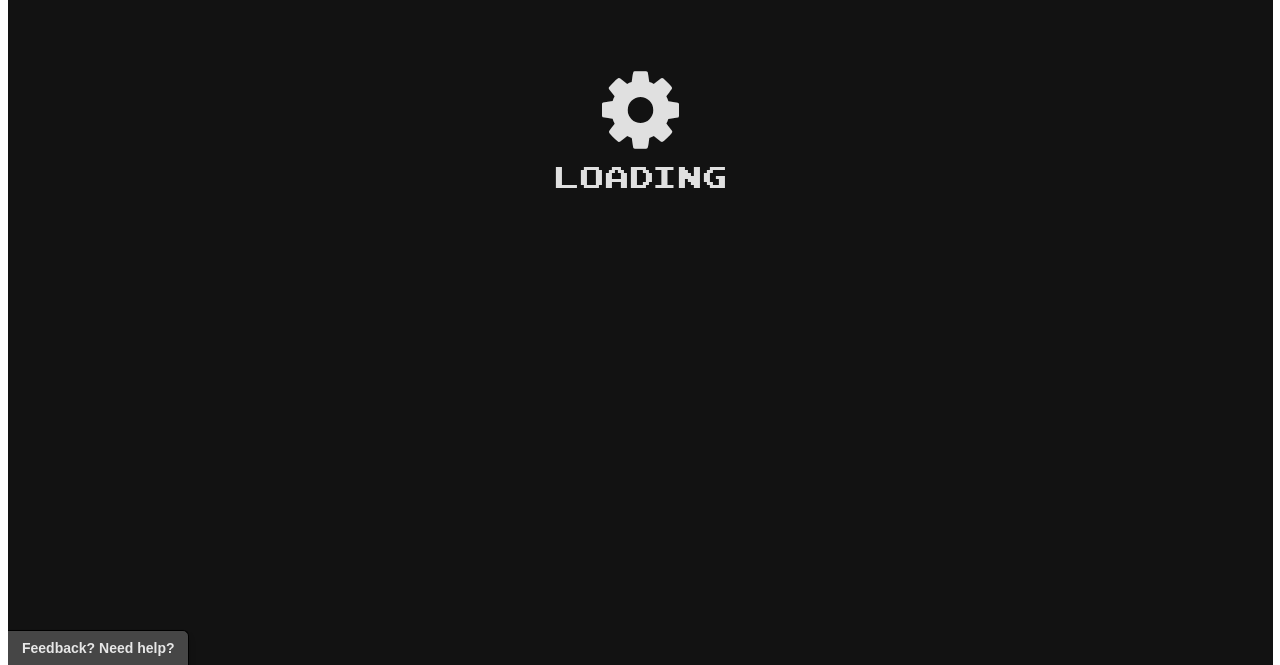 scroll, scrollTop: 0, scrollLeft: 0, axis: both 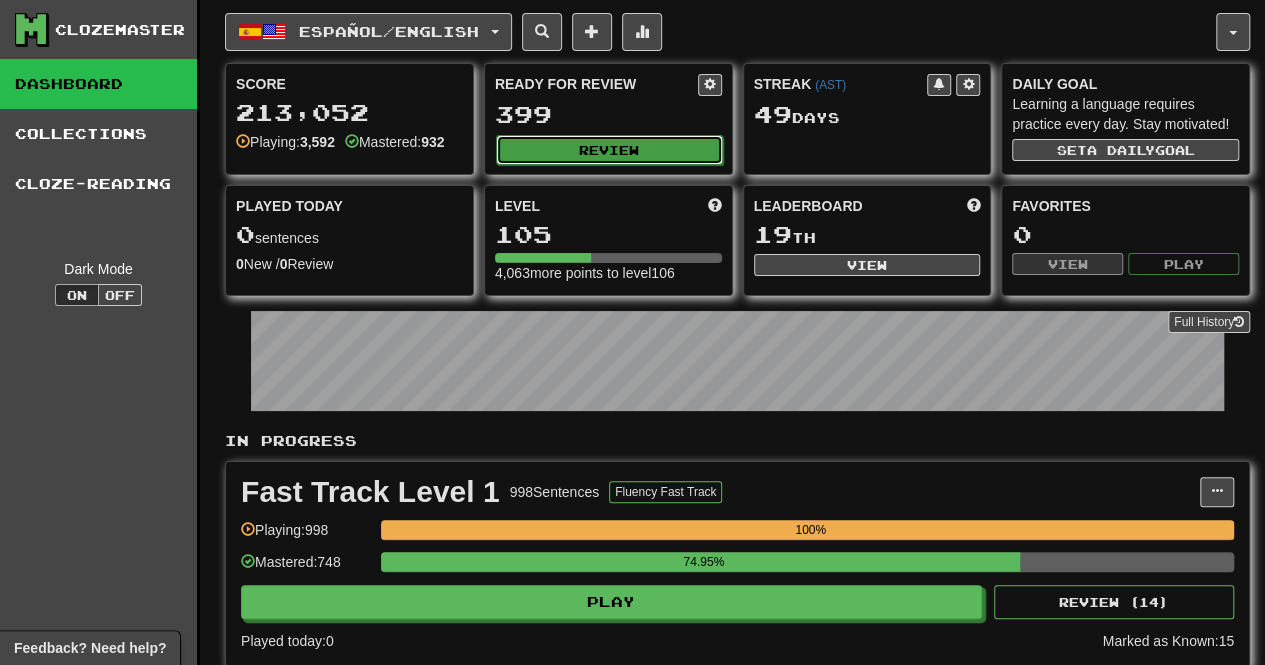 click on "Review" at bounding box center (609, 150) 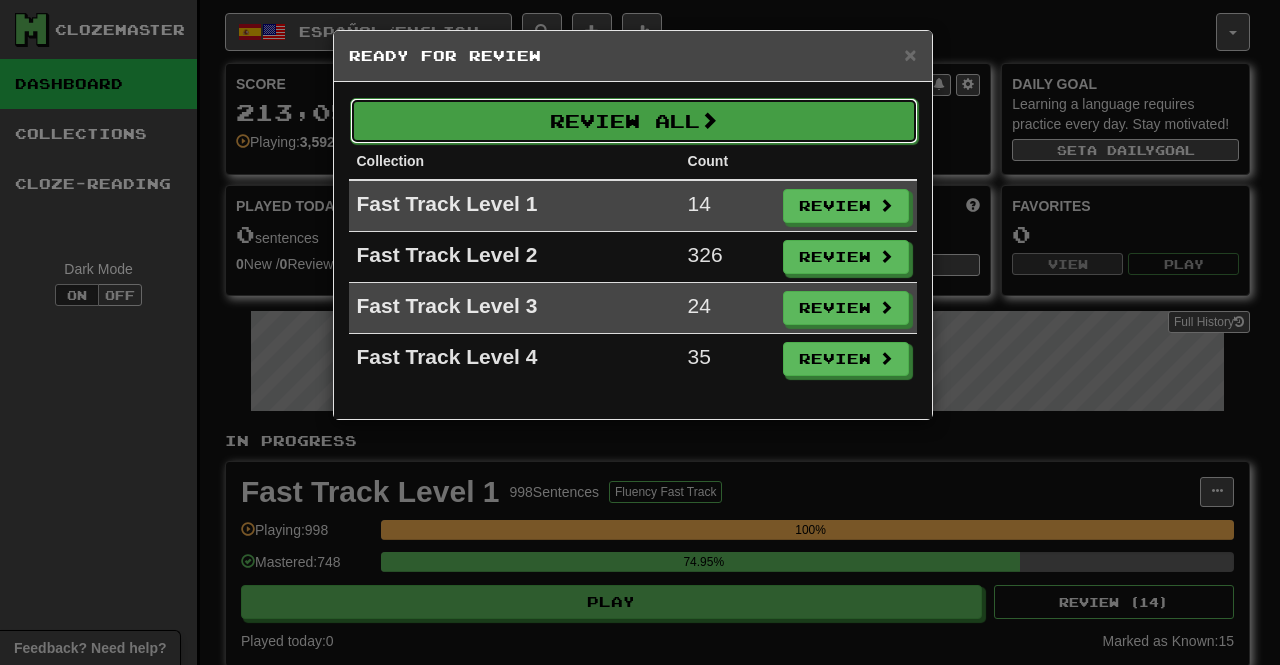 click on "Review All" at bounding box center (634, 121) 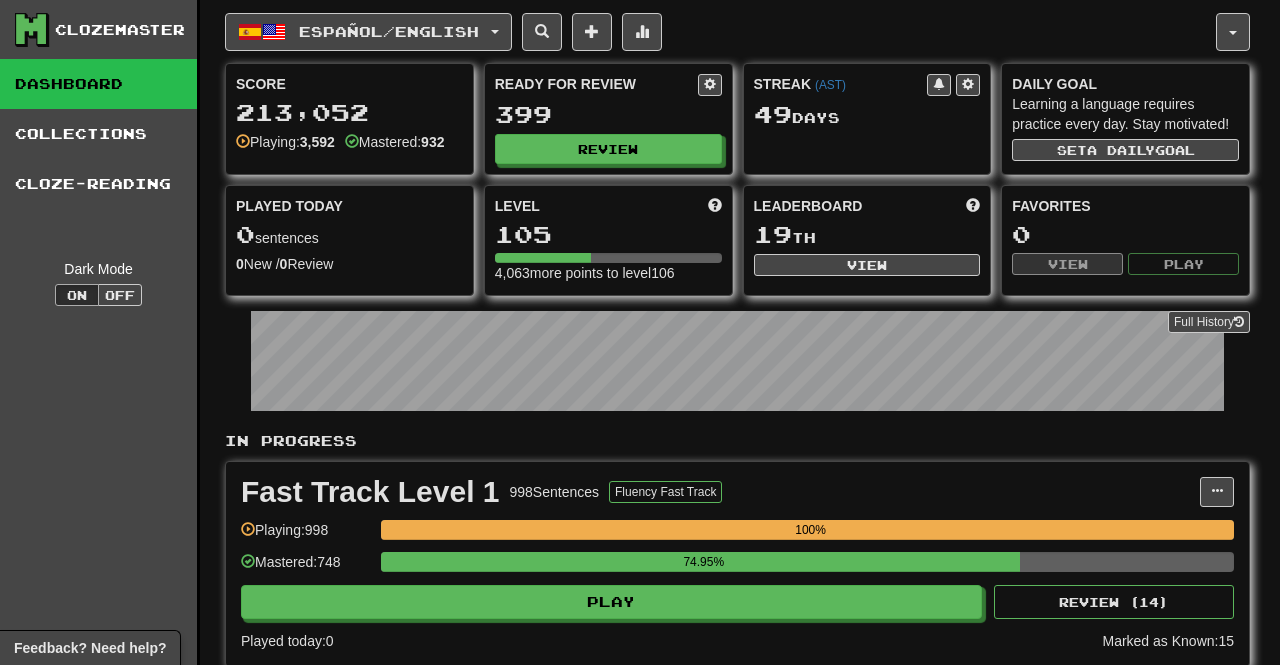 select on "***" 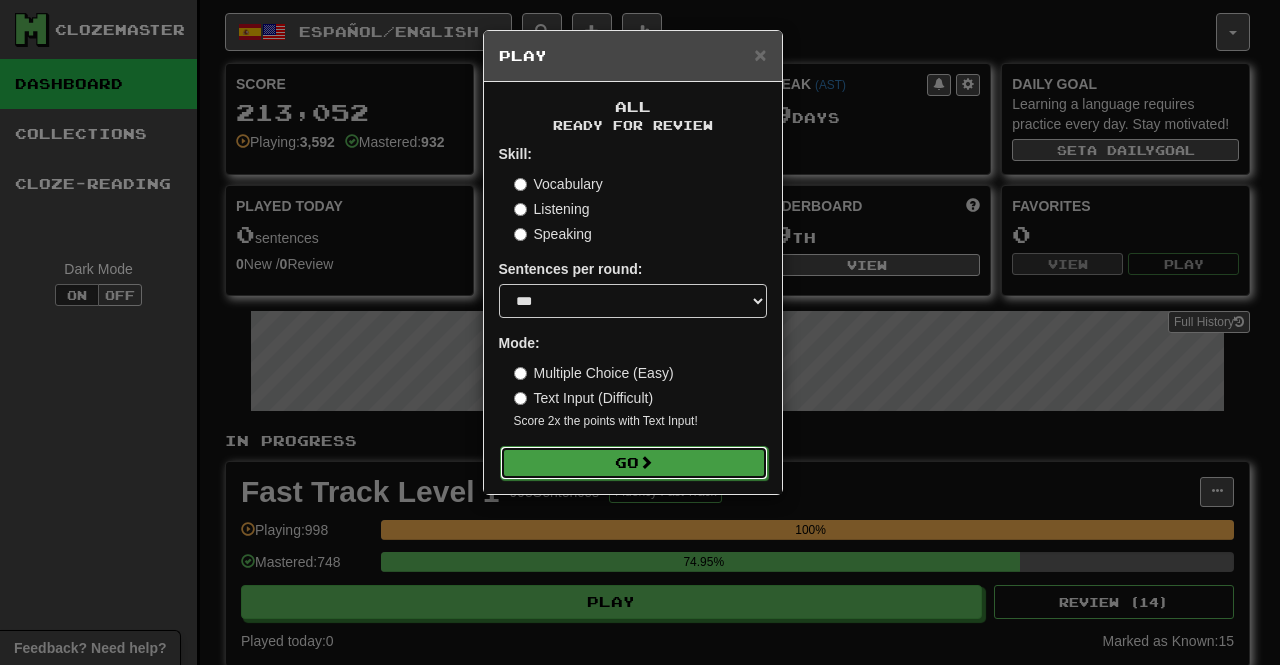 click on "Go" at bounding box center (634, 463) 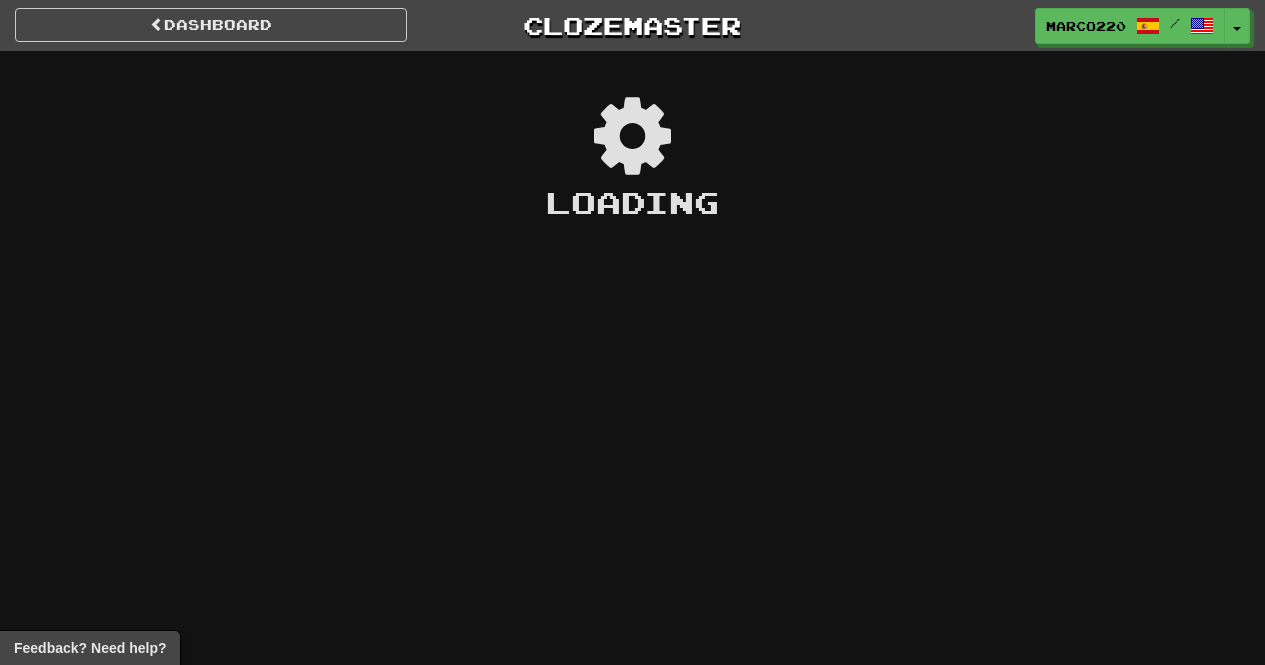 scroll, scrollTop: 0, scrollLeft: 0, axis: both 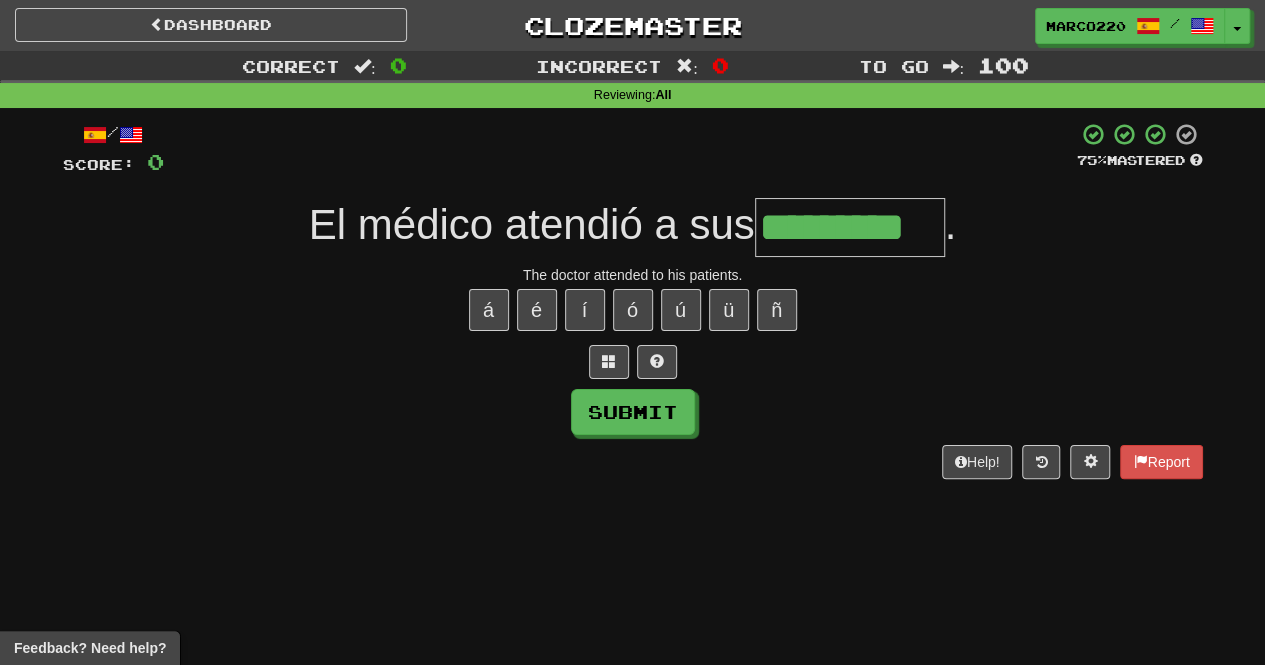 type on "*********" 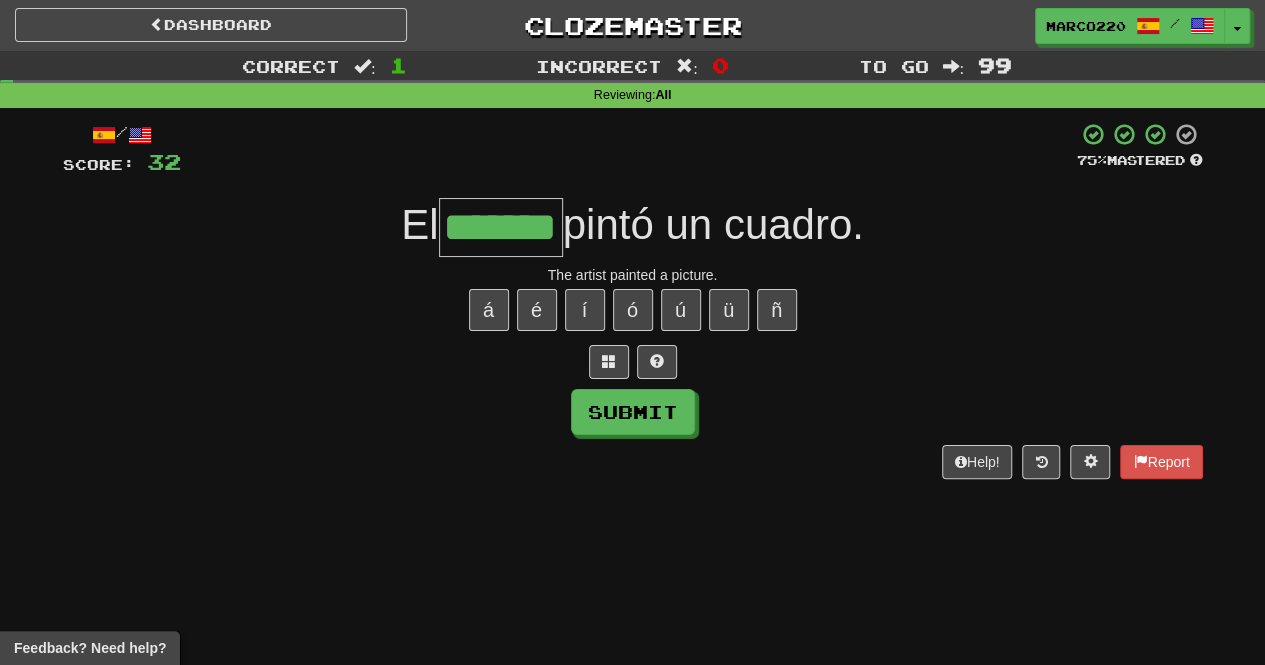 type on "*******" 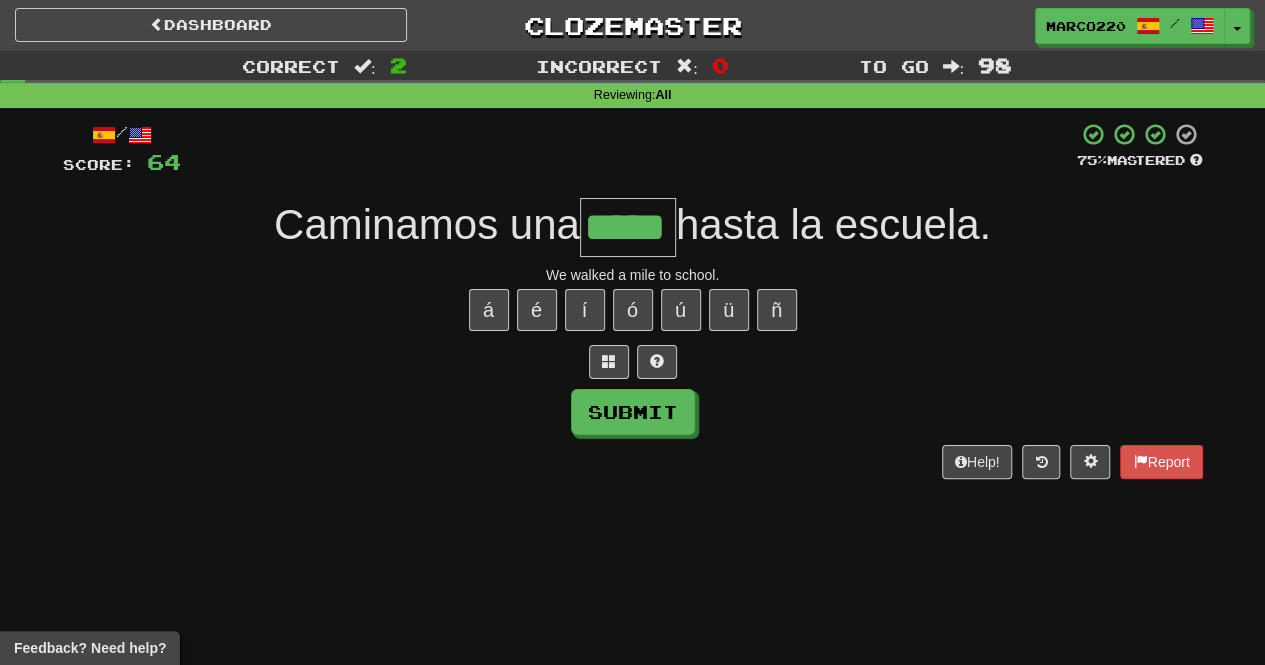 type on "*****" 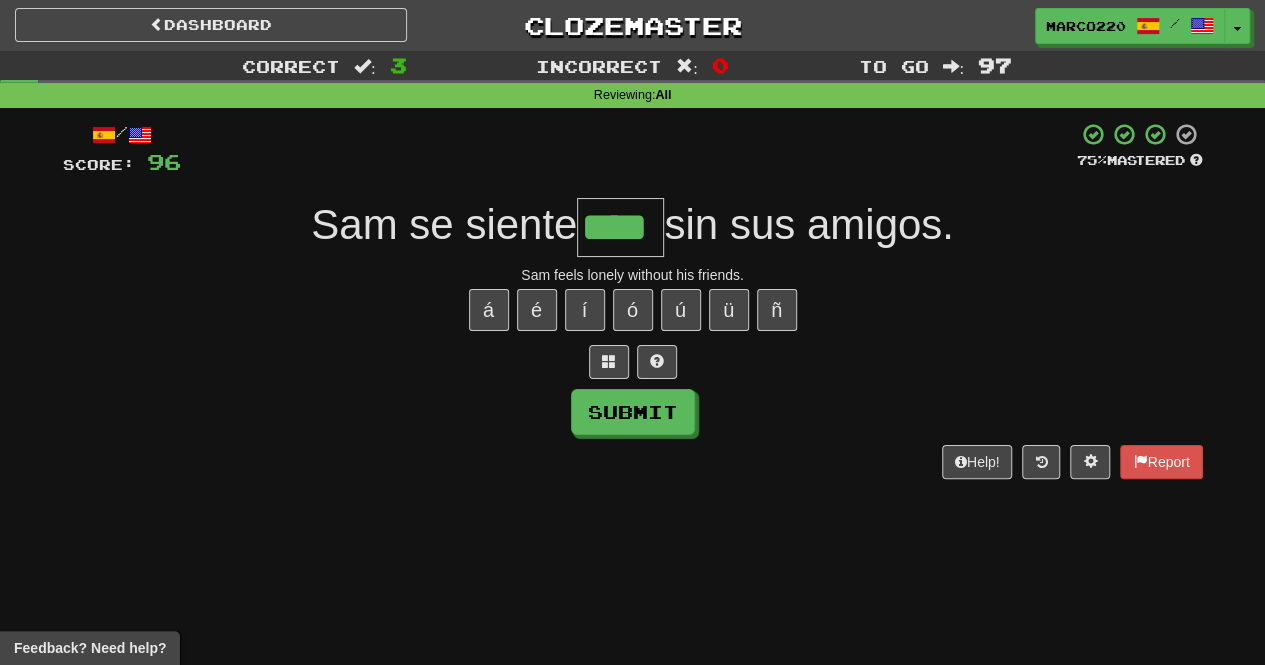 type on "****" 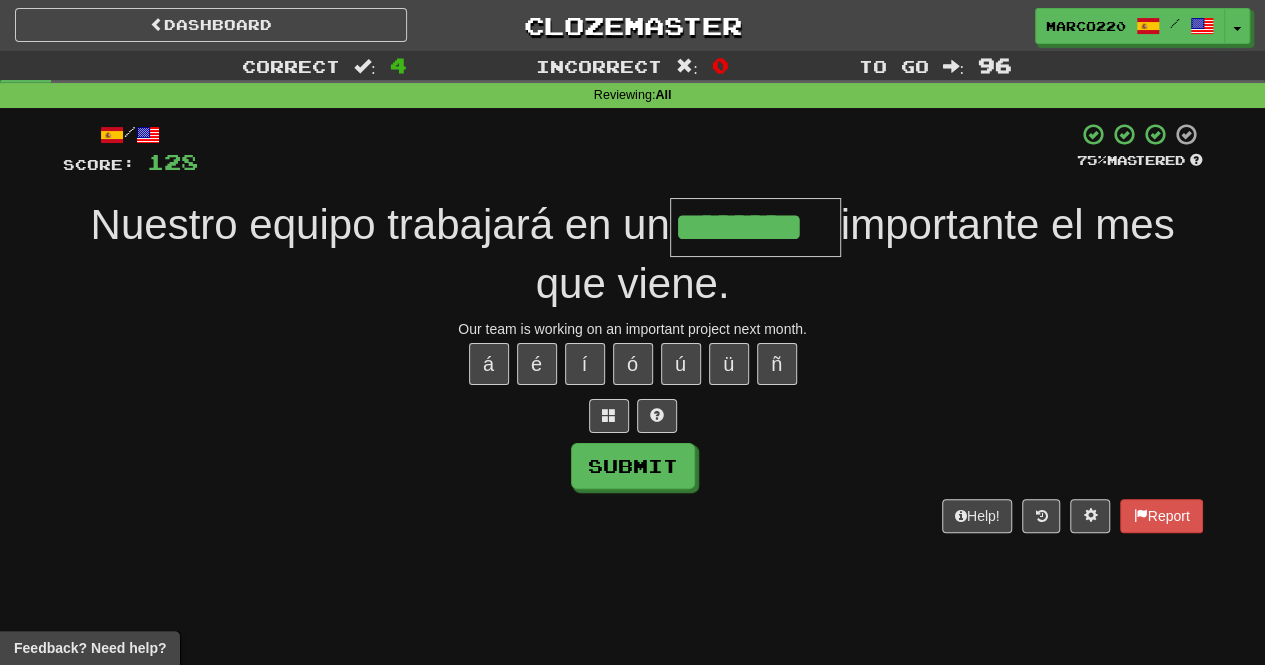 type on "********" 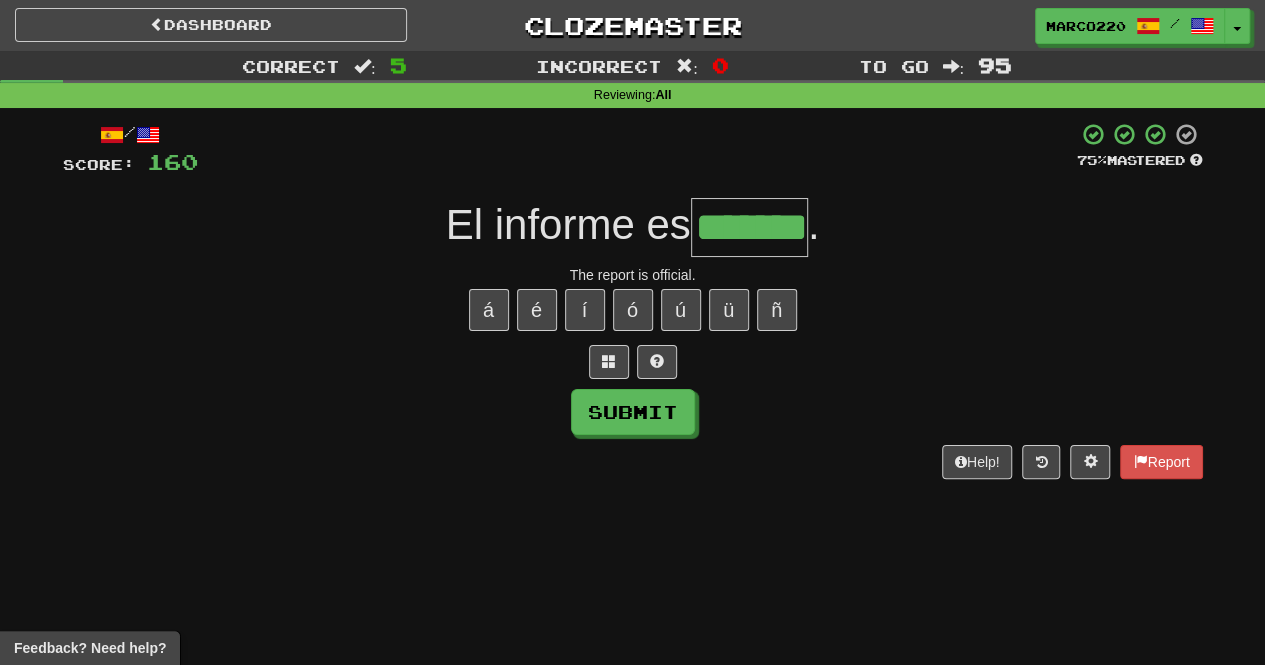 type on "*******" 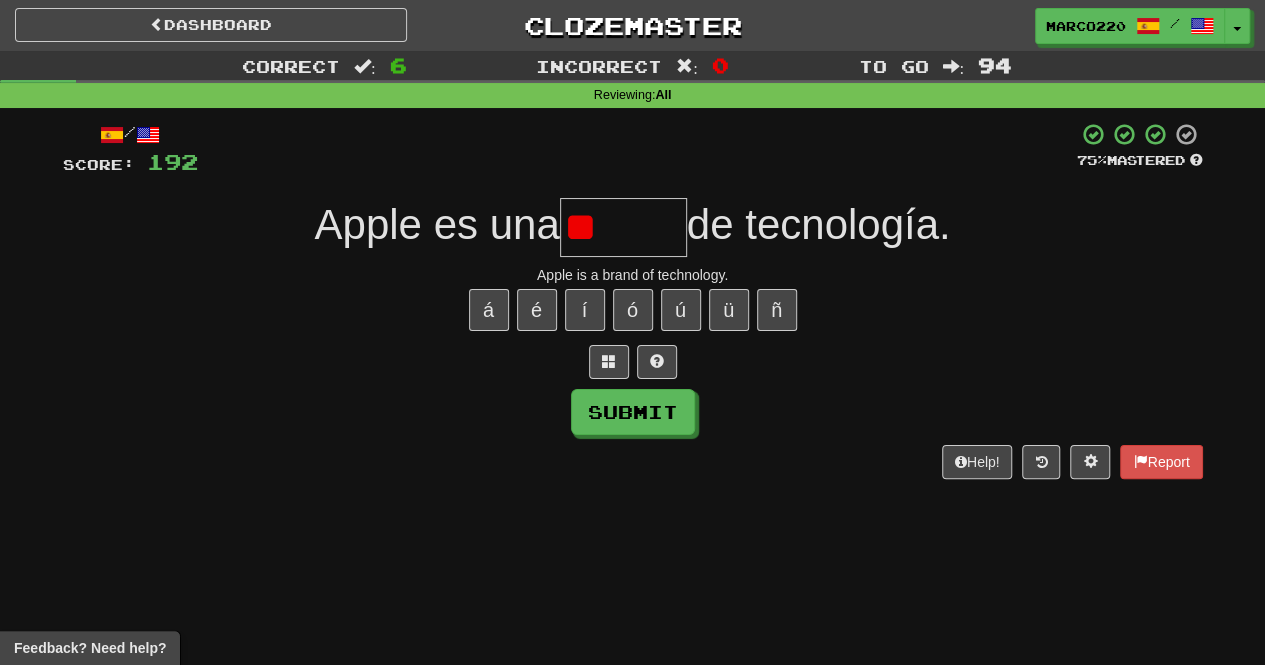 type on "*" 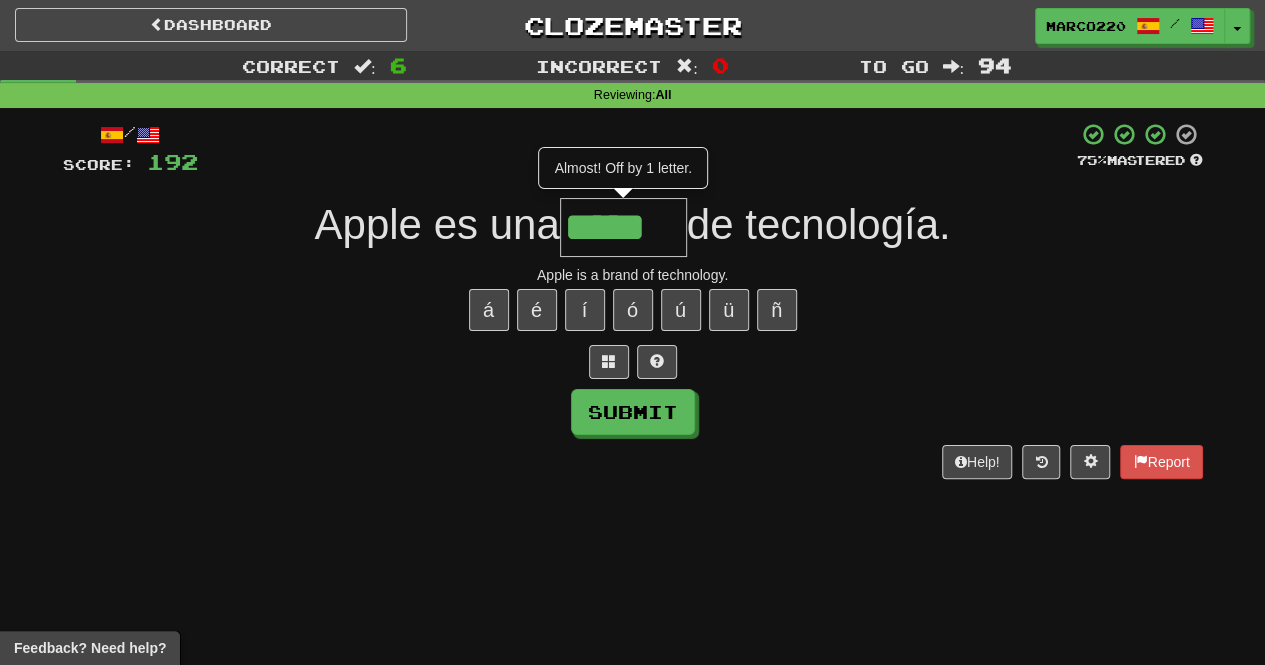 type on "*****" 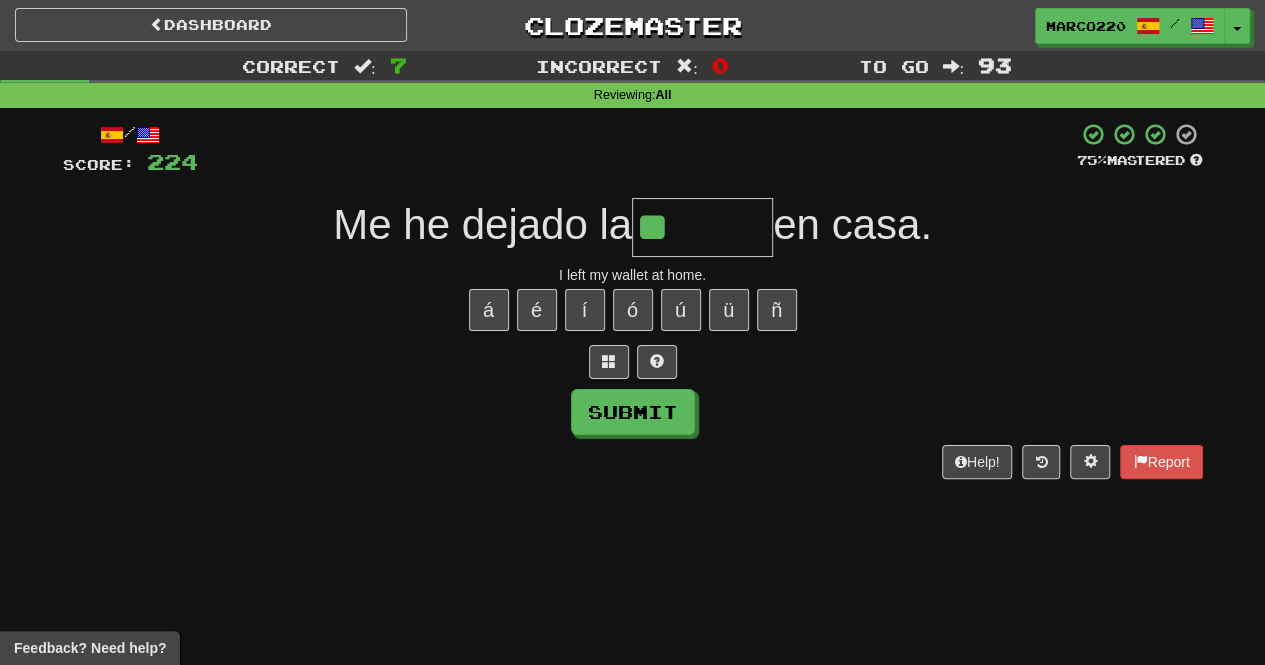 type on "*" 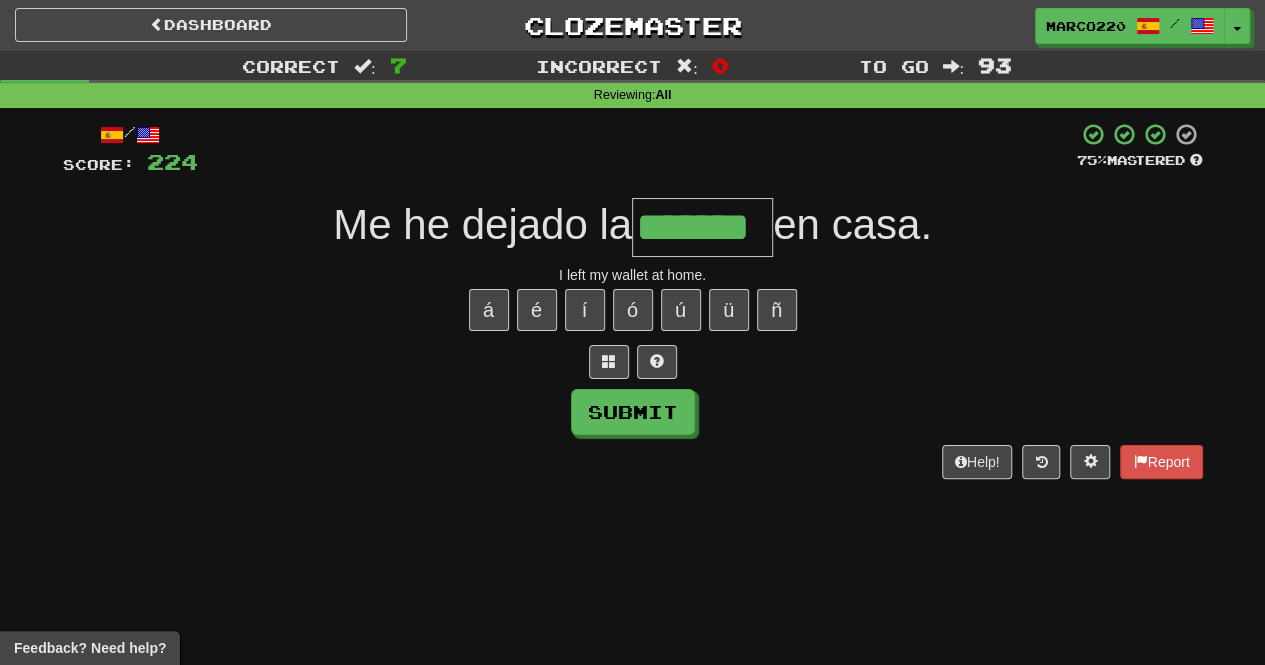 type on "*******" 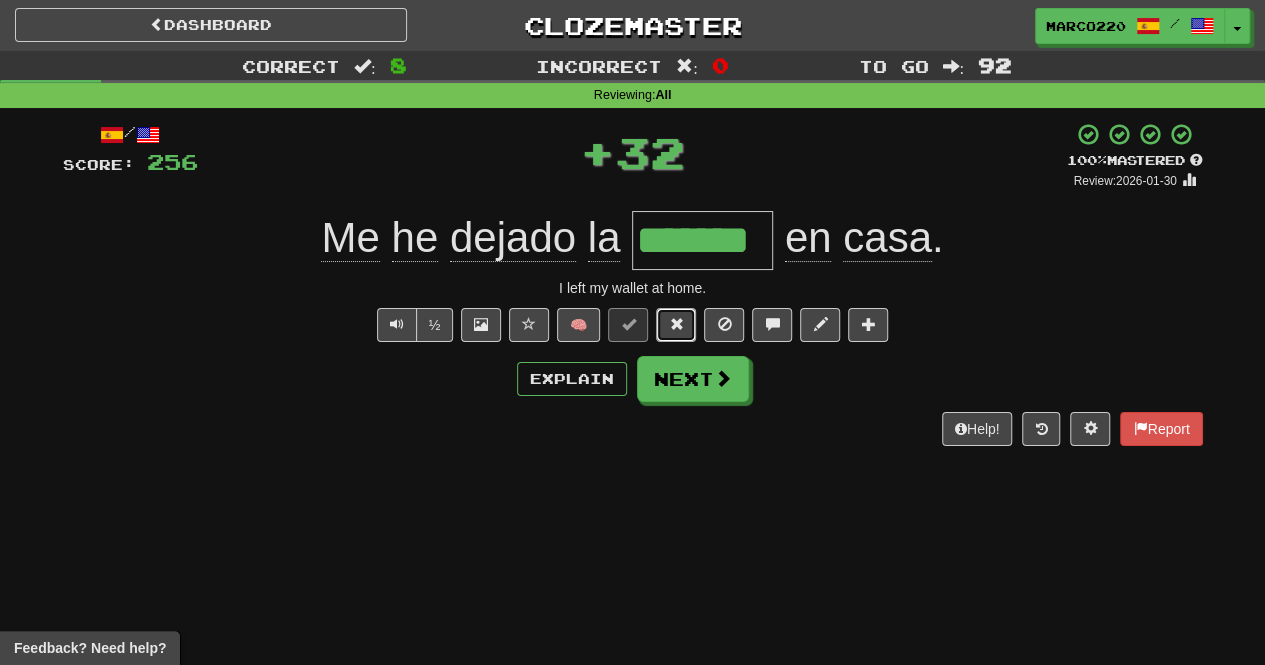 click at bounding box center [676, 324] 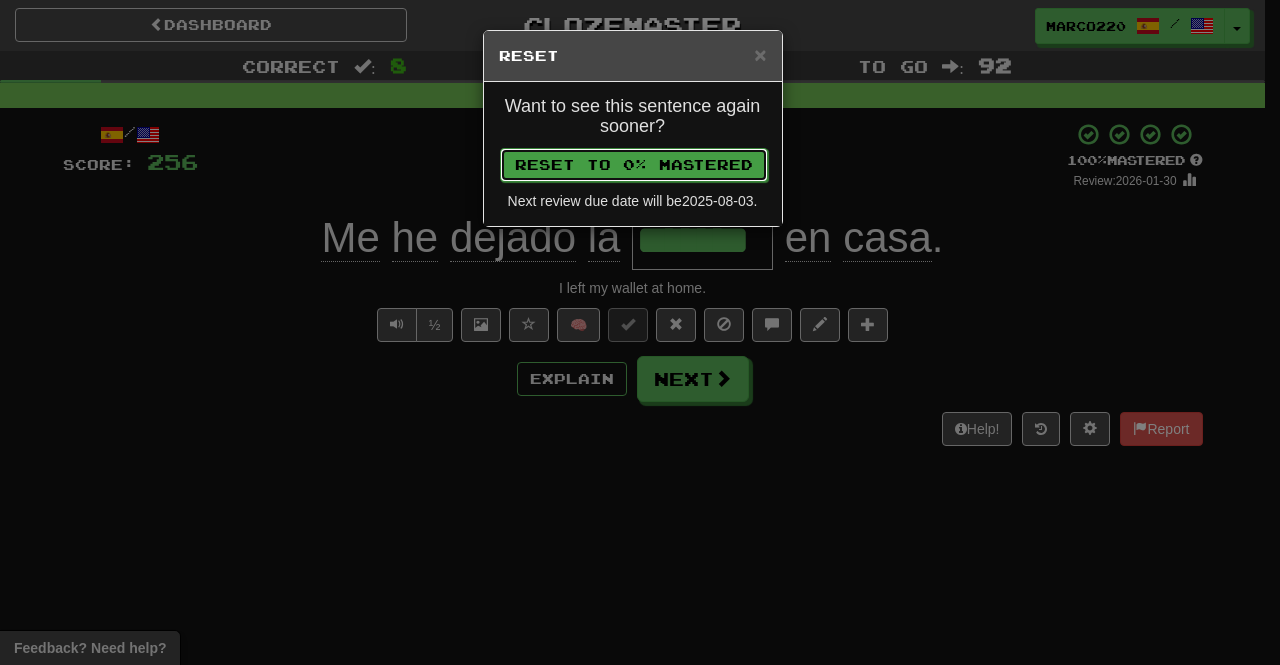 click on "Reset to 0% Mastered" at bounding box center [634, 165] 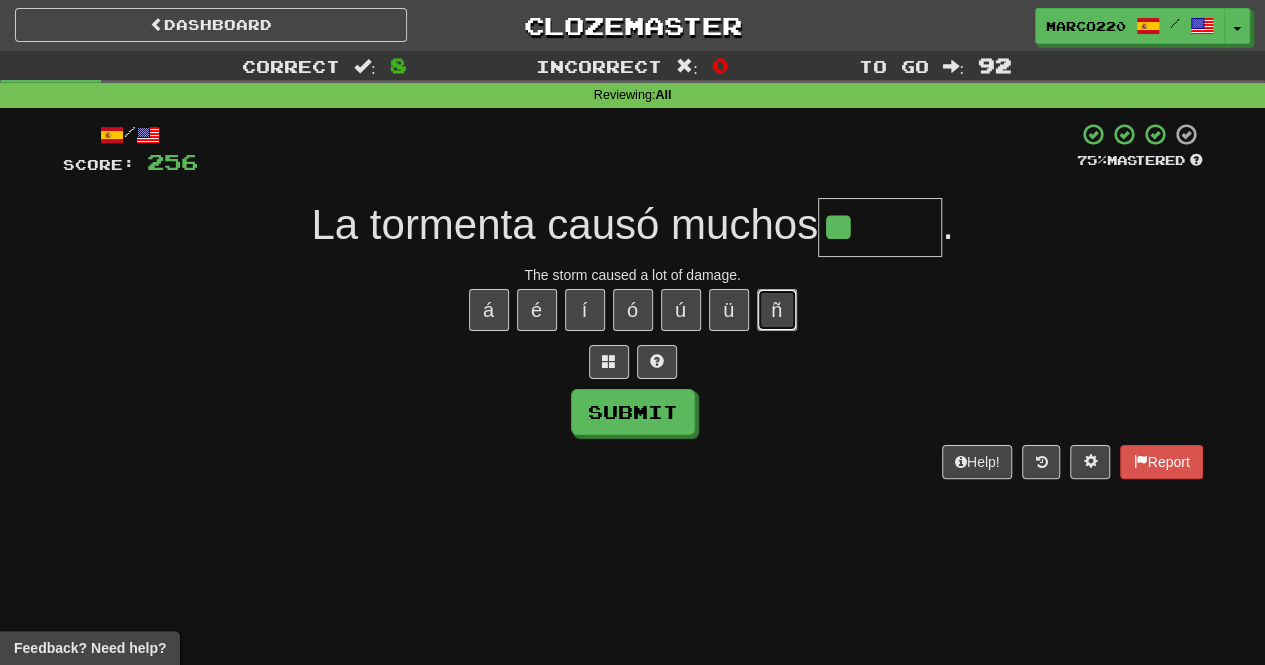 click on "ñ" at bounding box center (777, 310) 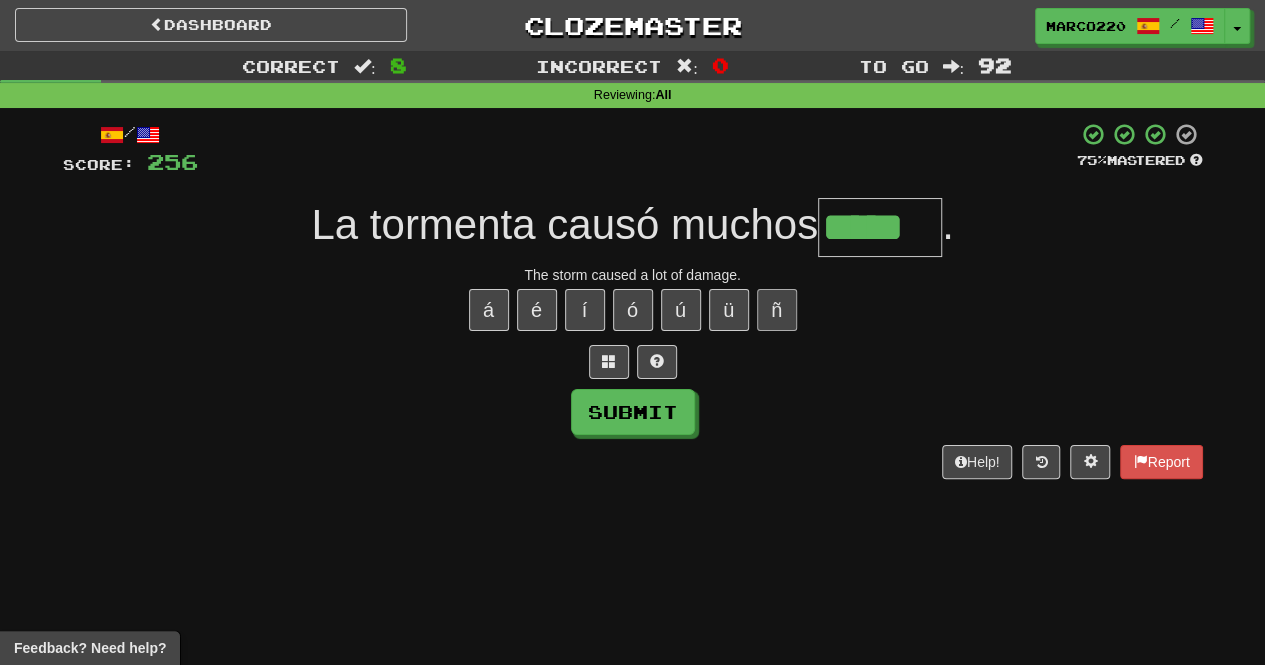 type on "*****" 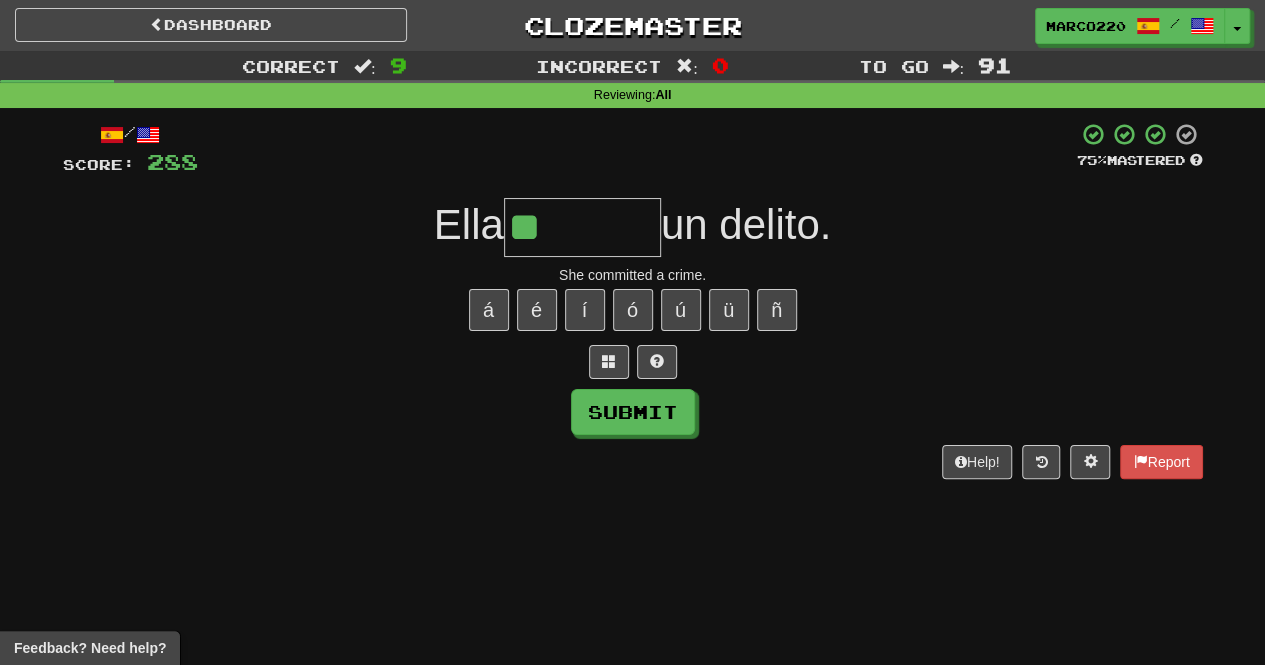 type on "*" 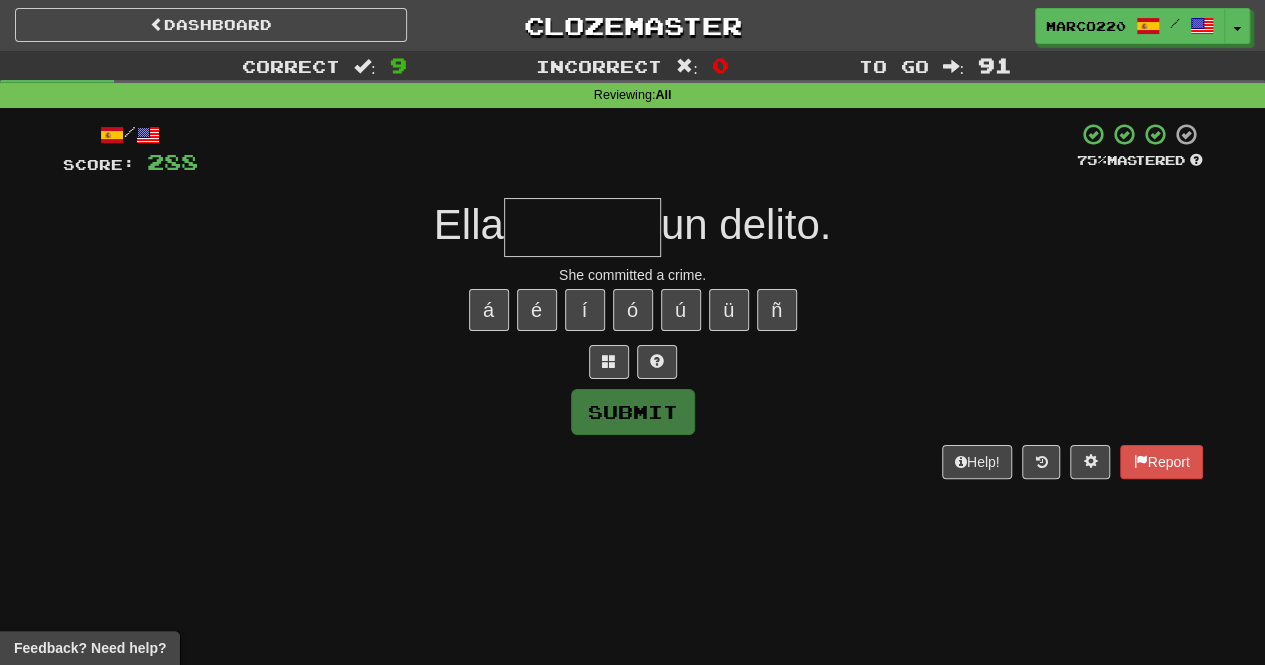 type on "*******" 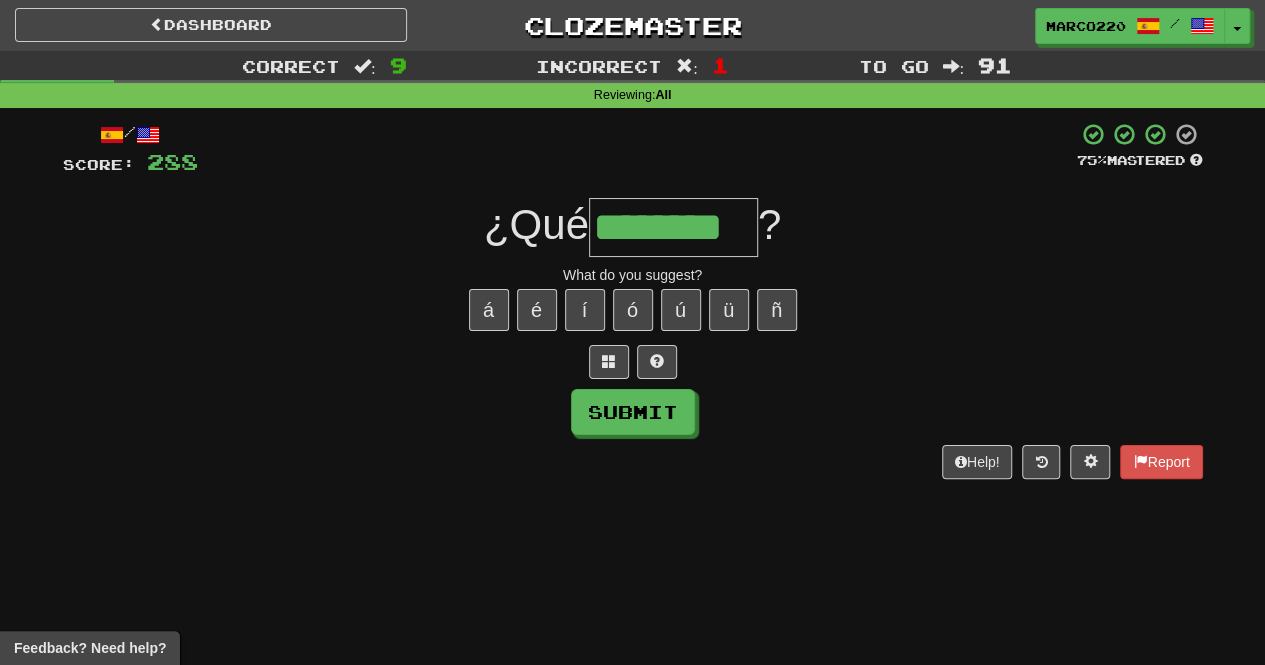 type on "********" 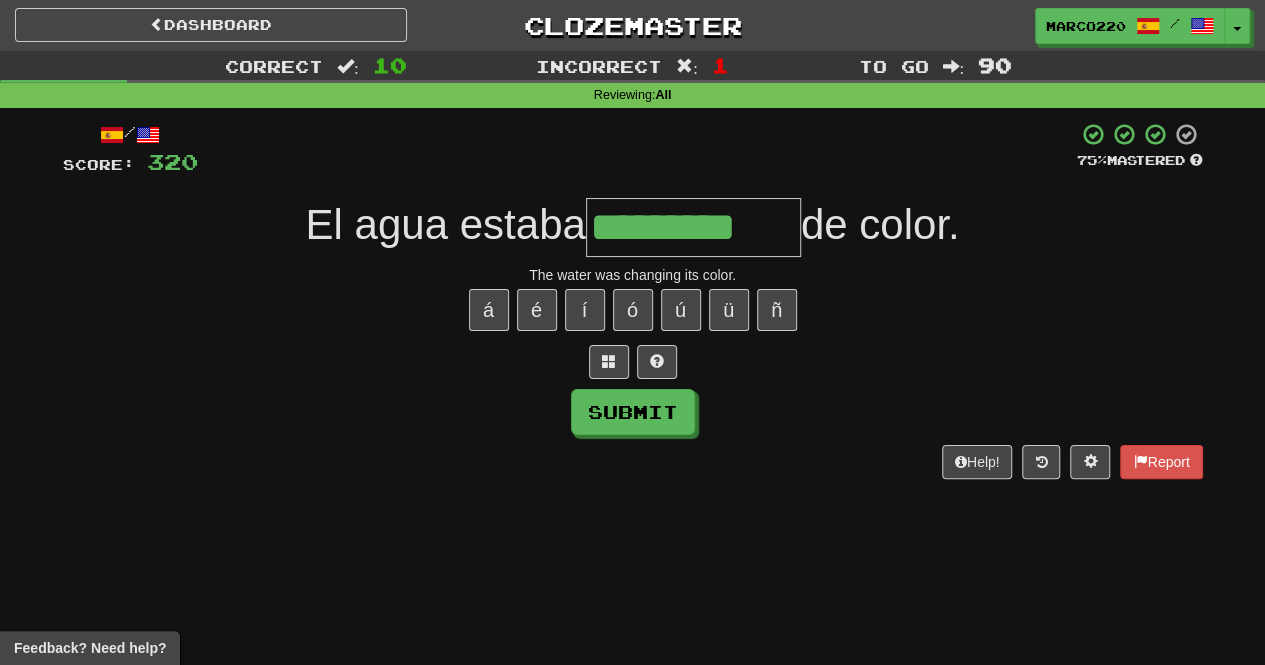type on "*********" 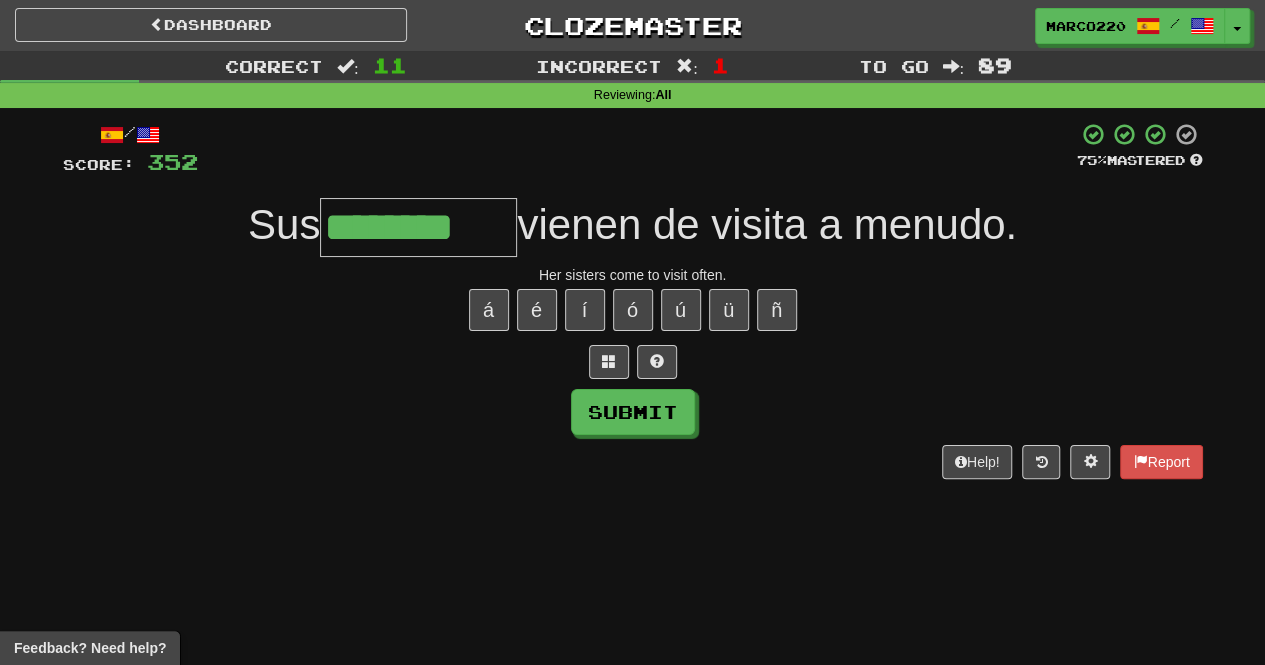 type on "********" 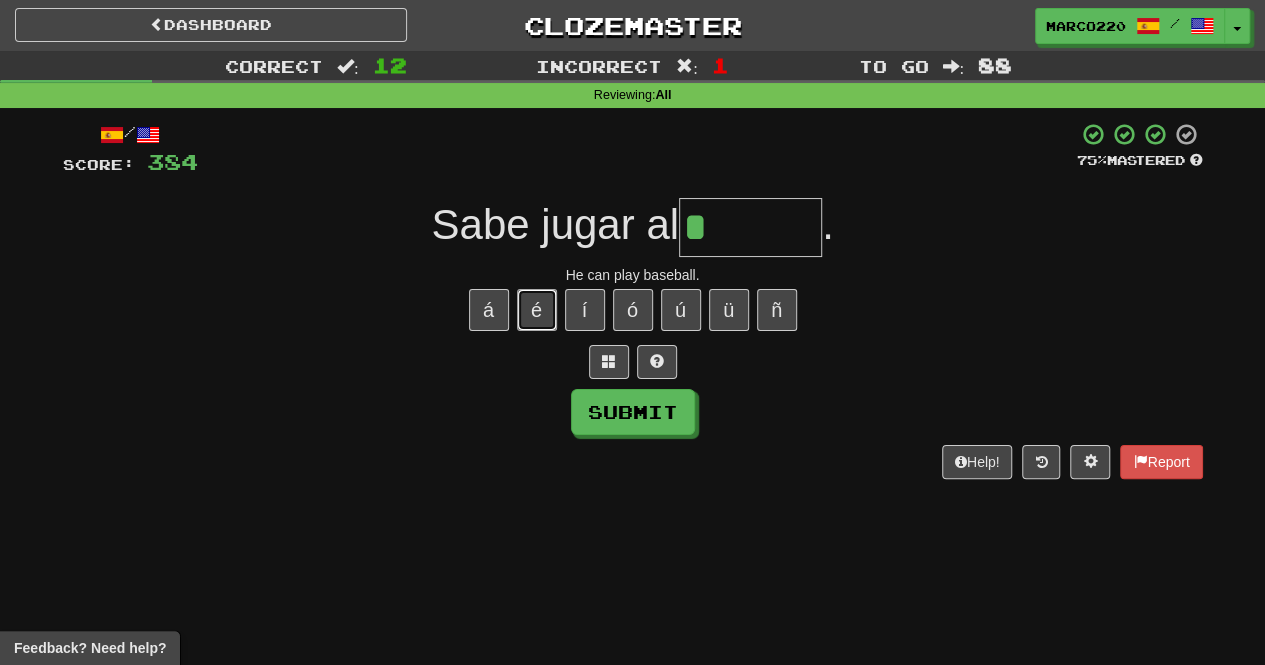 click on "é" at bounding box center (537, 310) 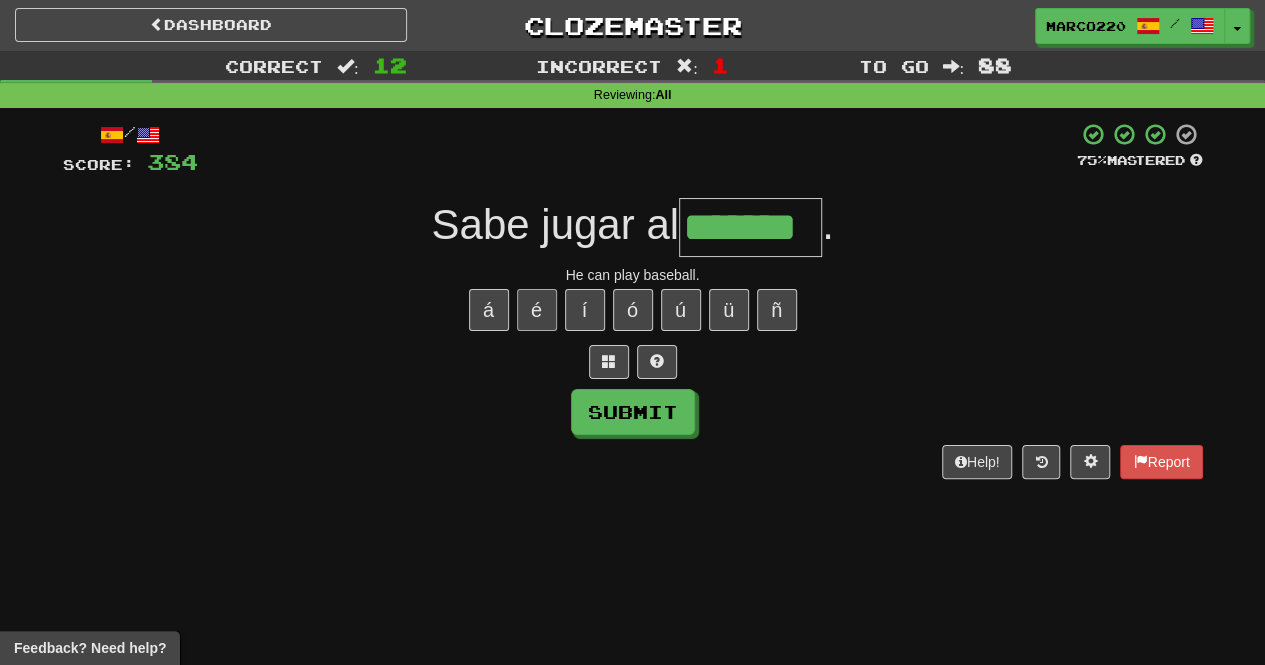 type on "*******" 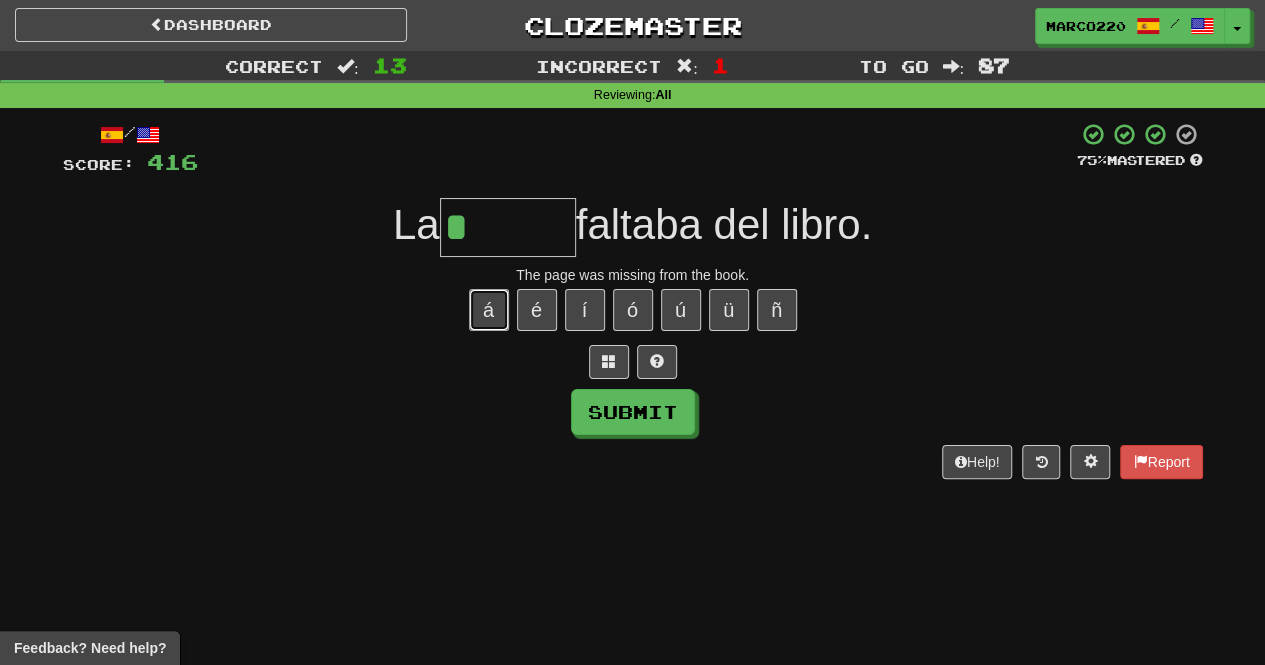click on "á" at bounding box center (489, 310) 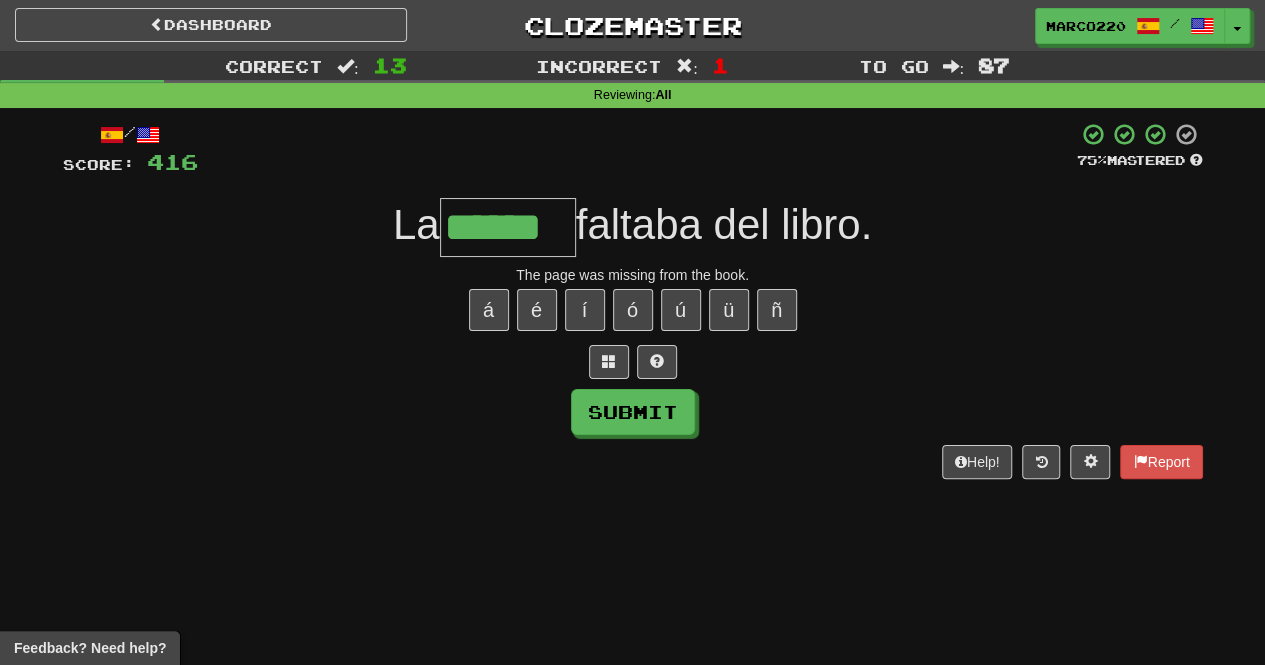 type on "******" 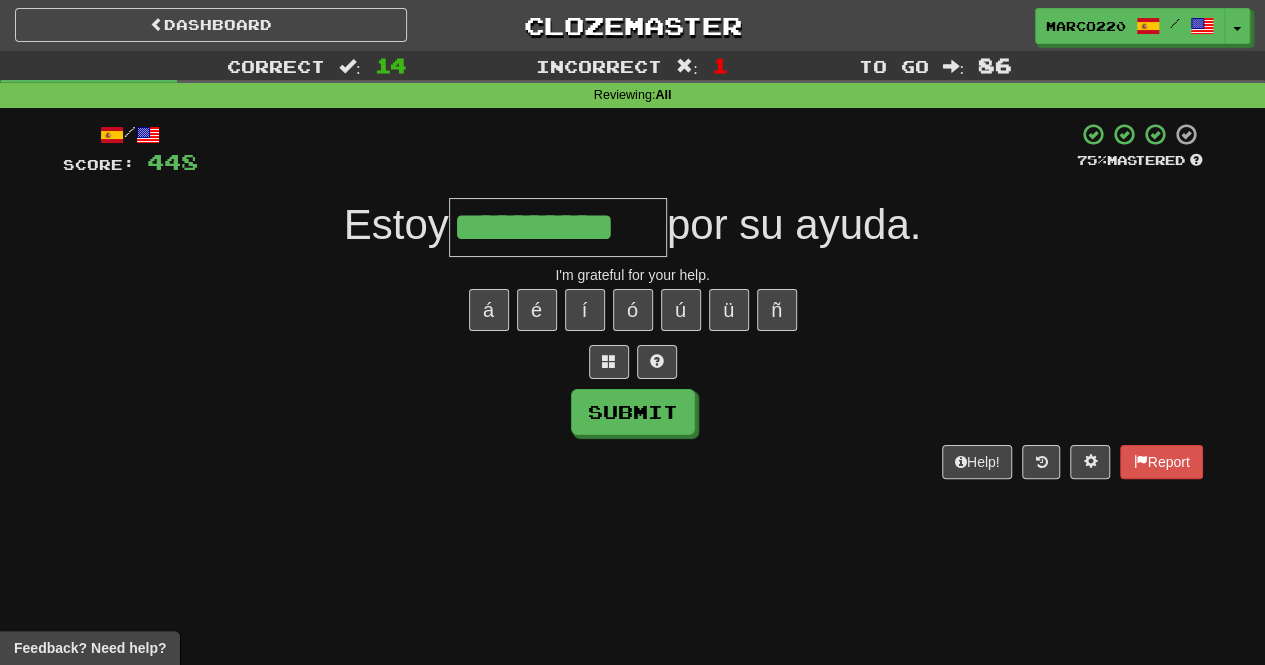 type on "**********" 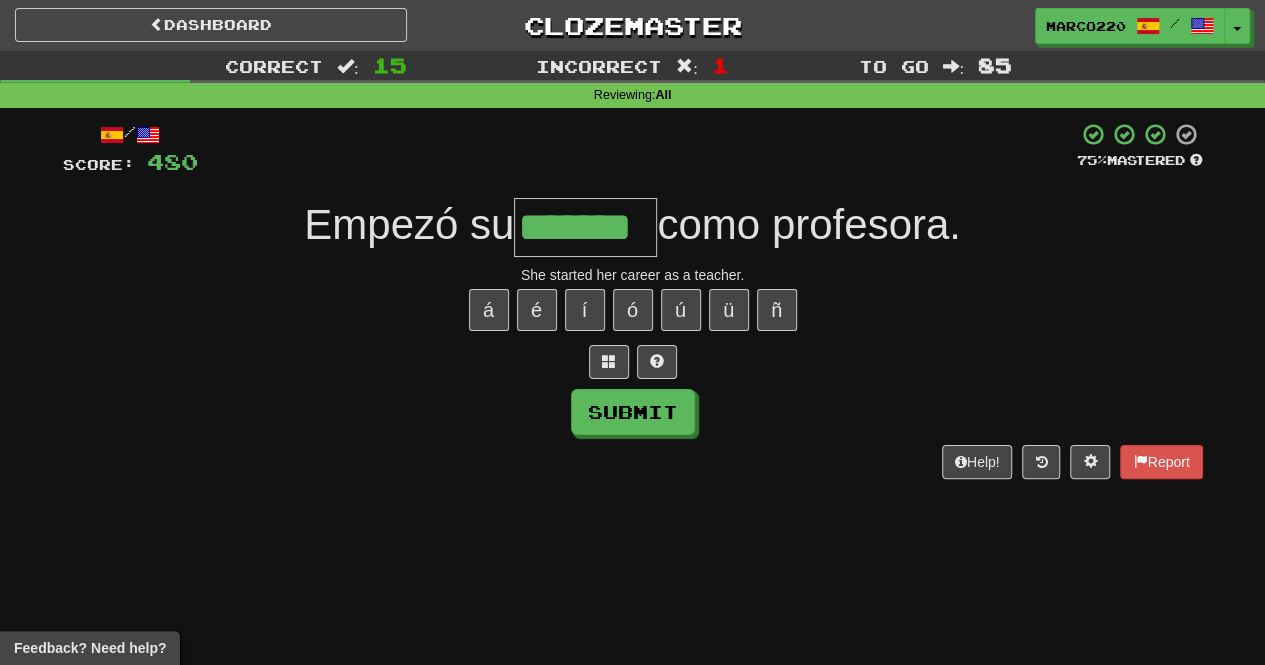 type on "*******" 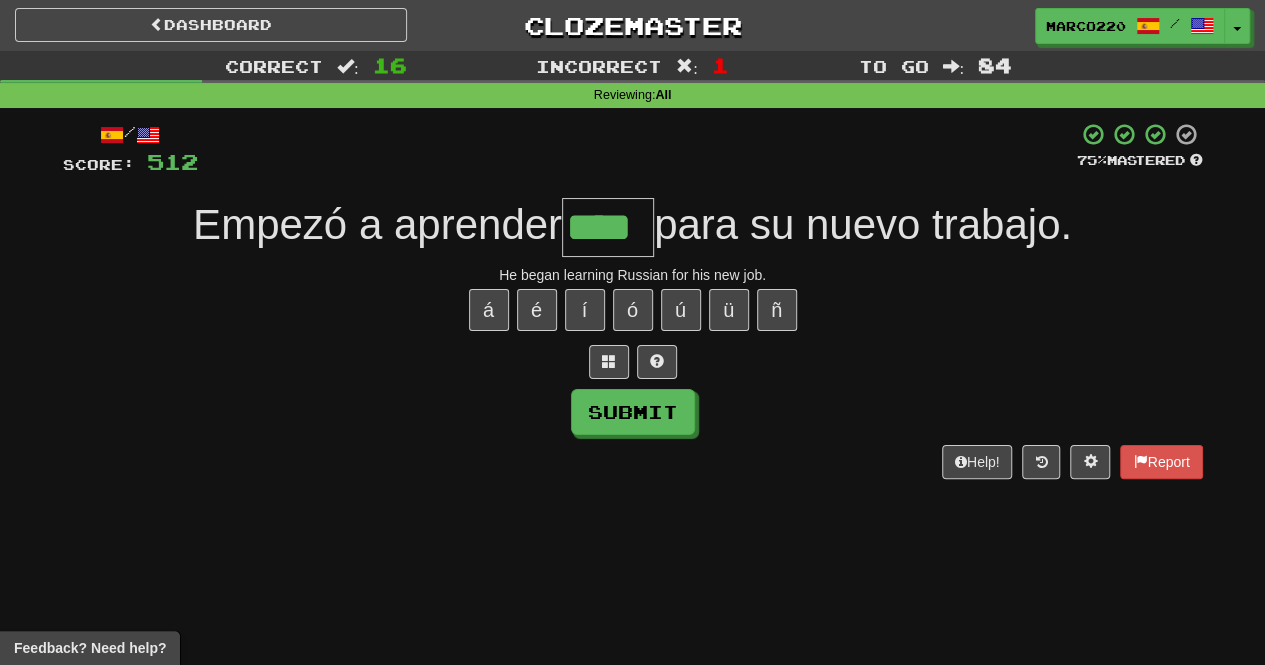 type on "****" 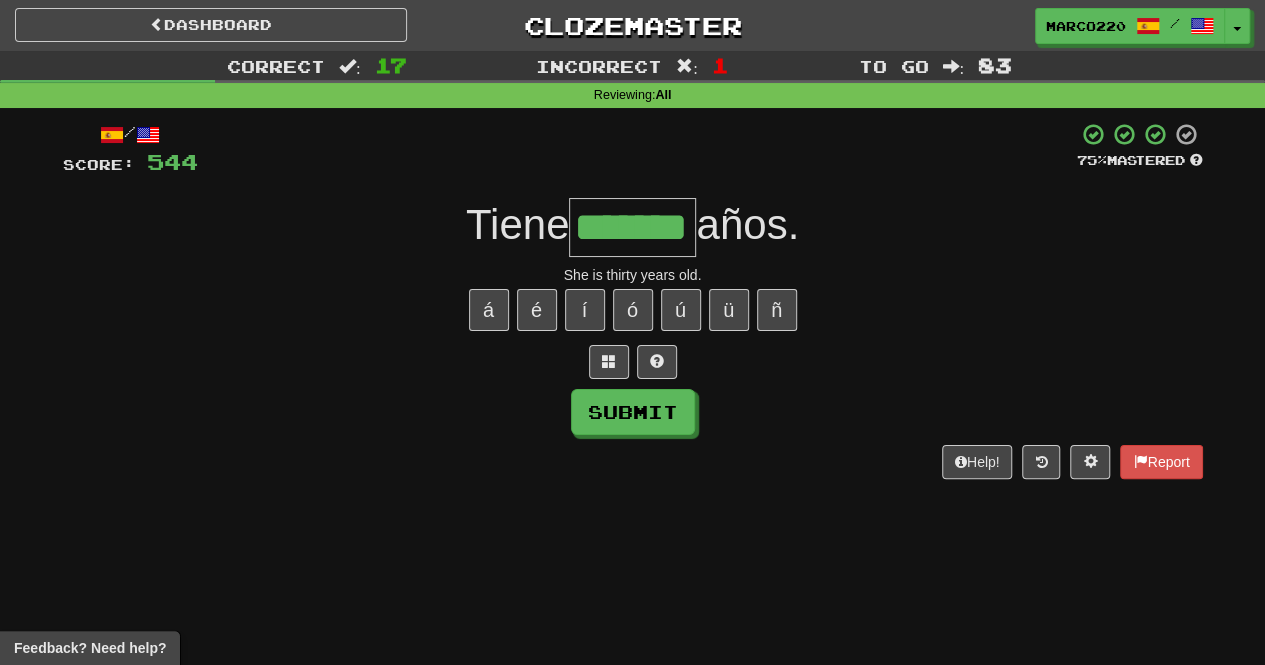 type on "*******" 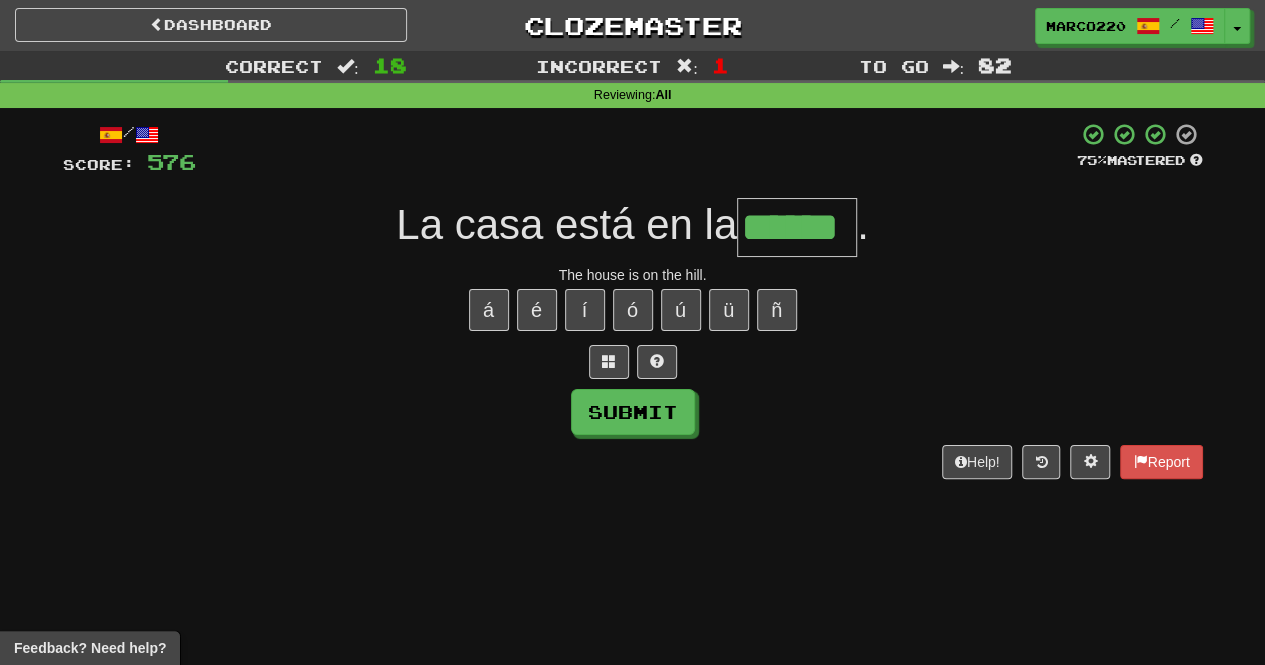 type on "******" 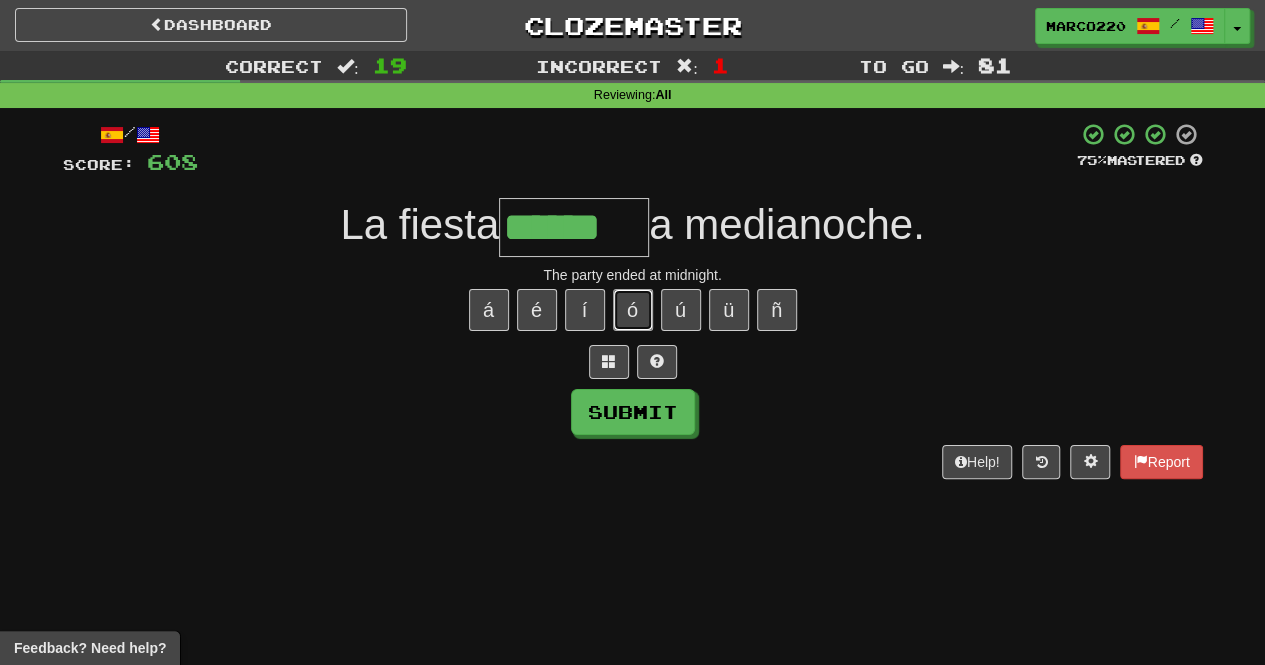 click on "ó" at bounding box center [633, 310] 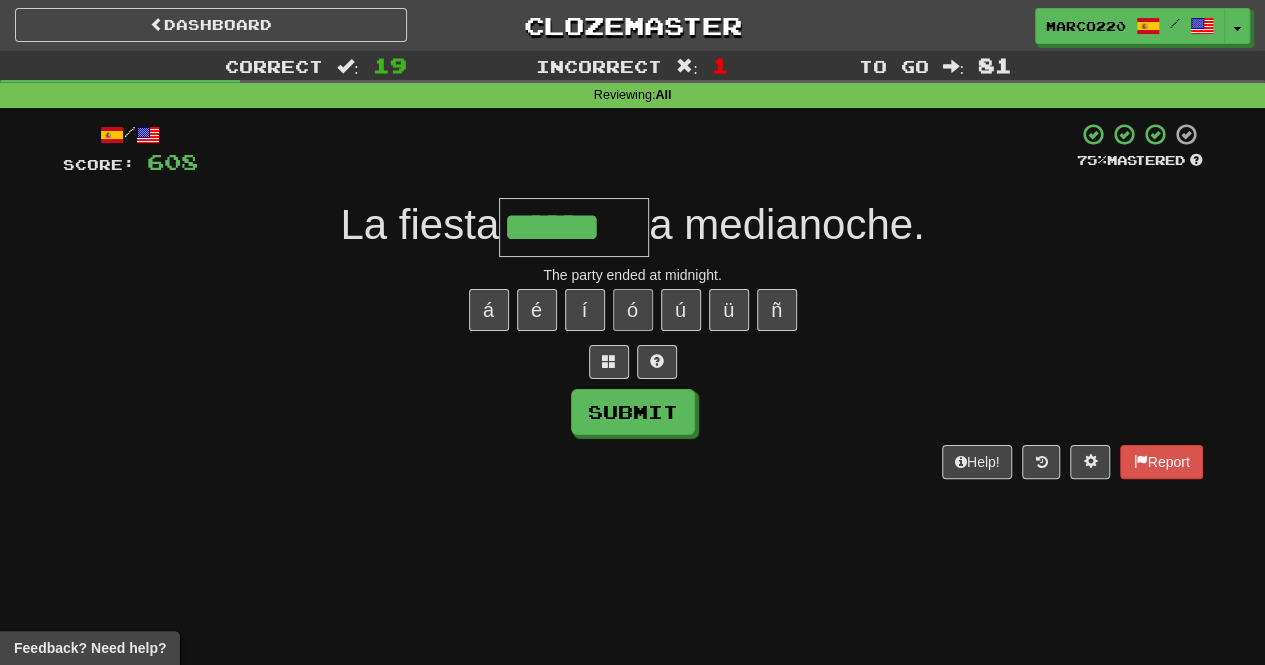 type on "*******" 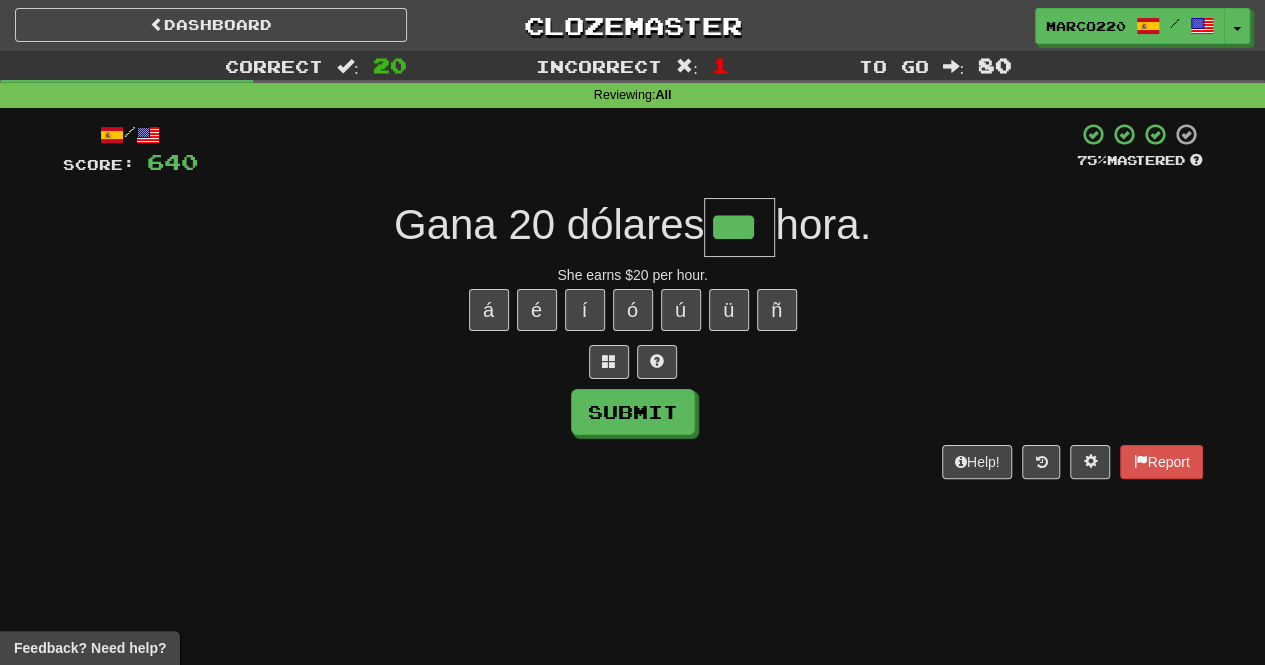 type on "***" 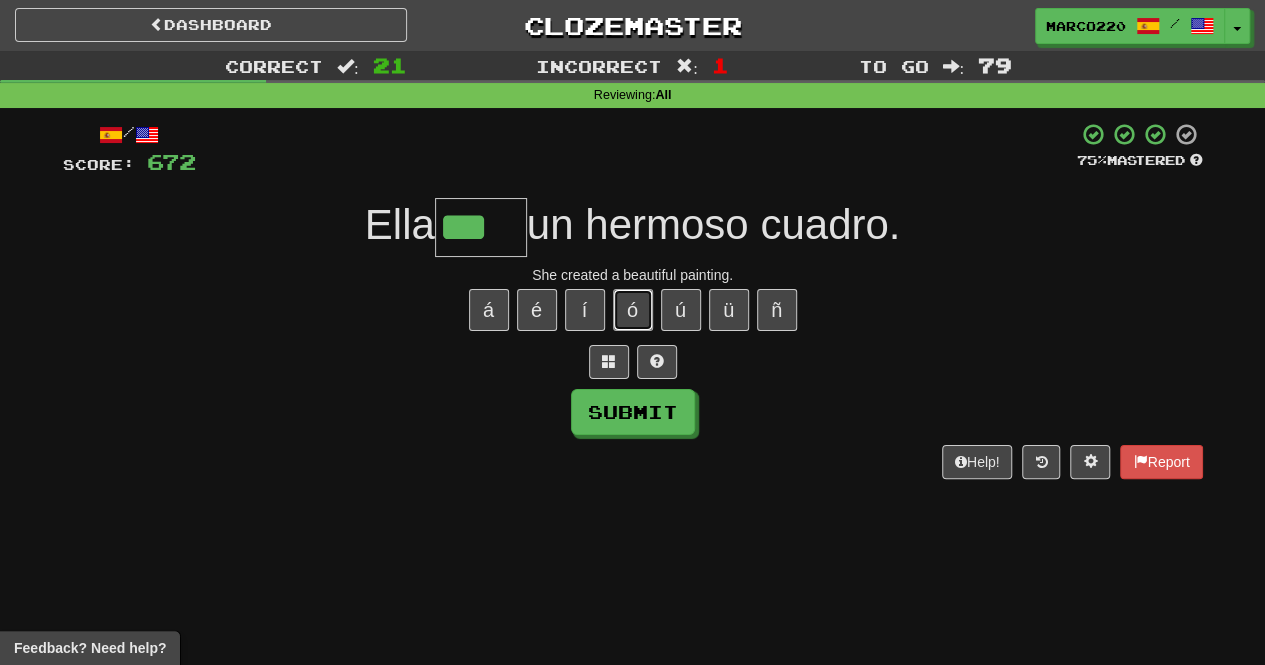 click on "ó" at bounding box center (633, 310) 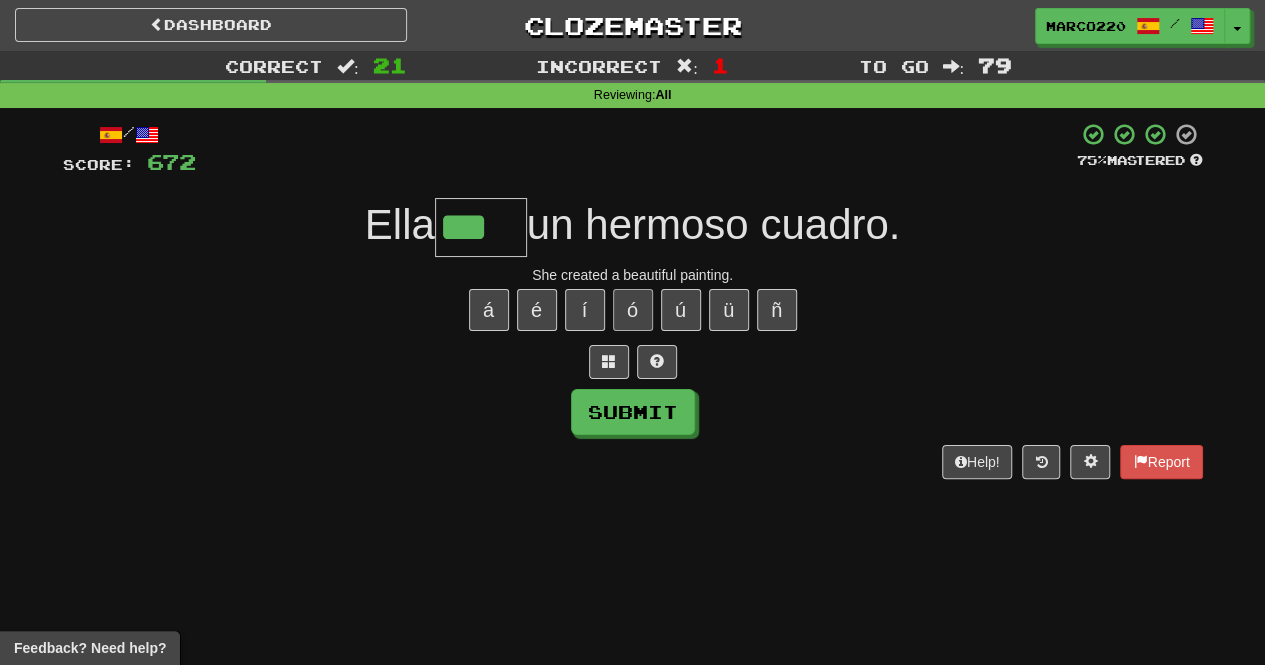 type on "****" 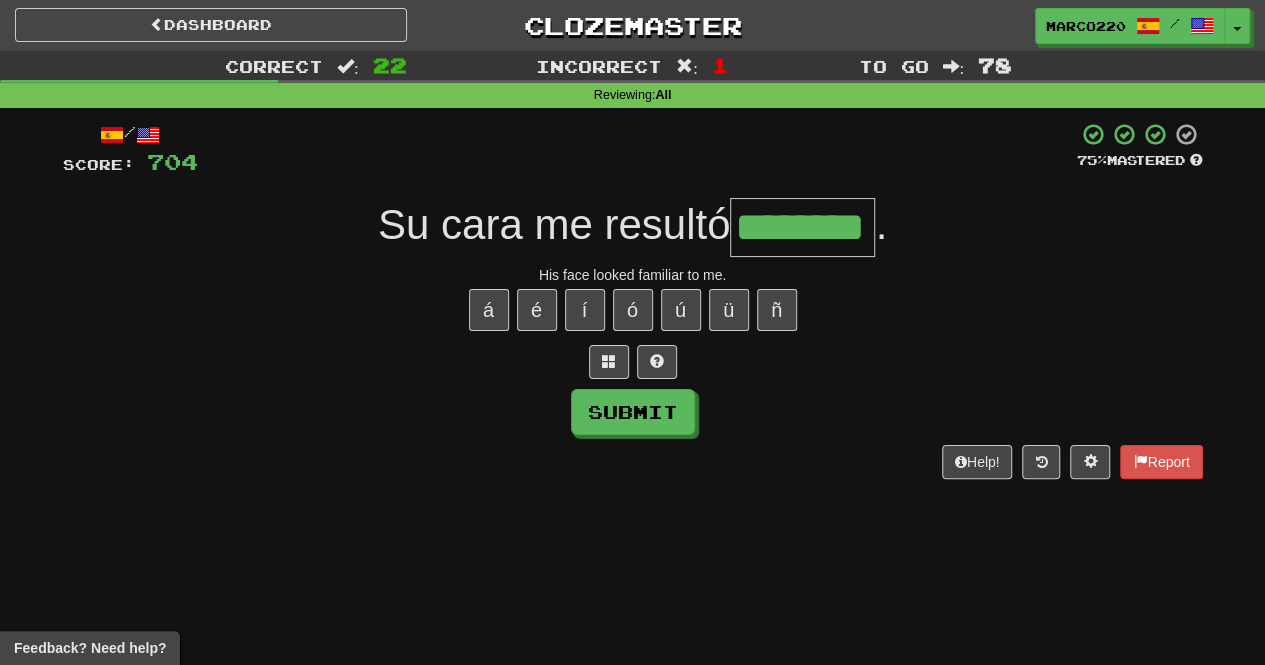 type on "********" 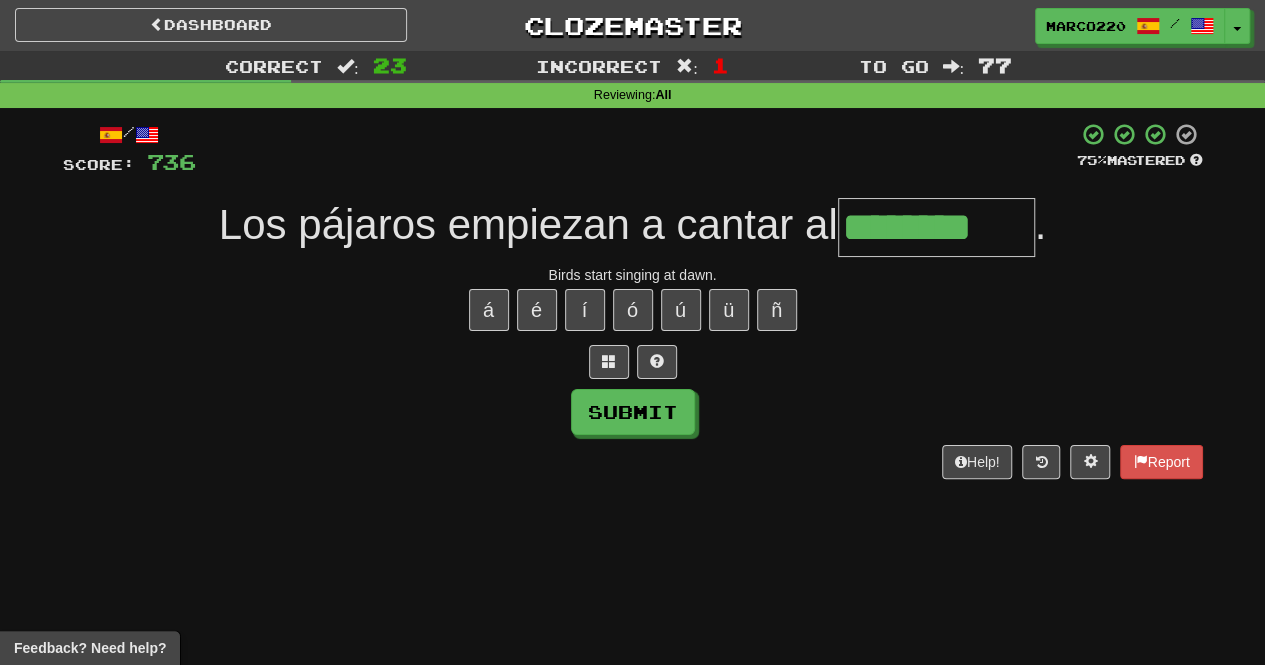 type on "********" 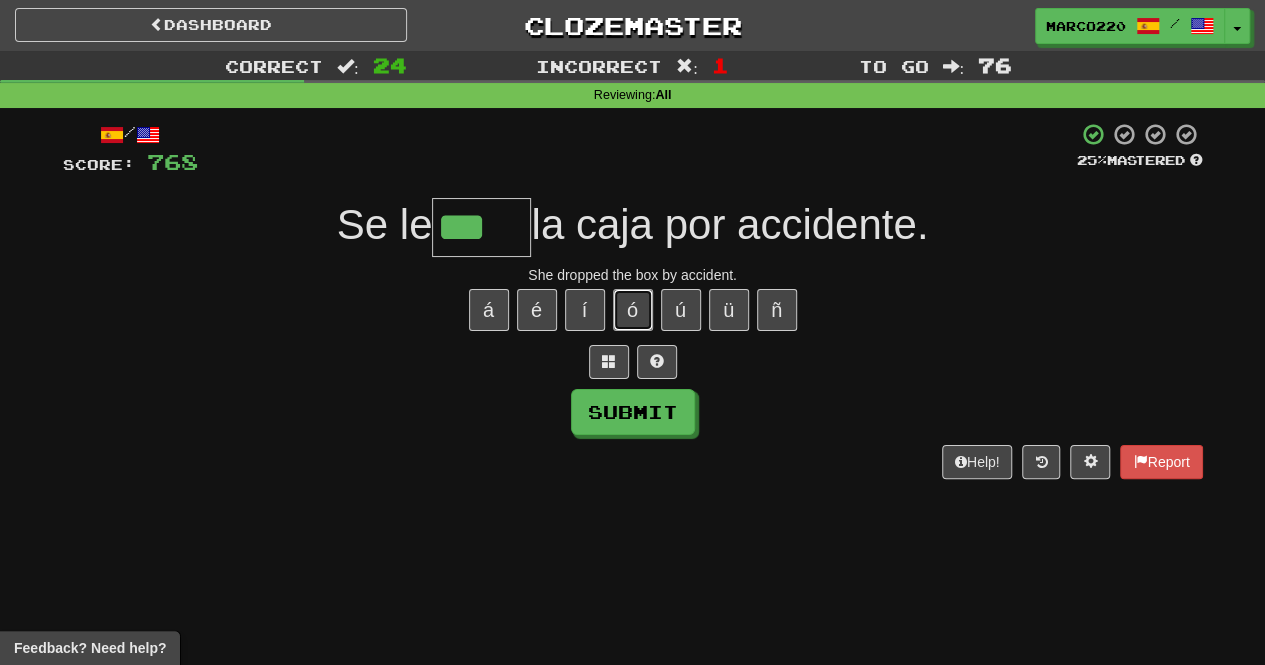 click on "ó" at bounding box center [633, 310] 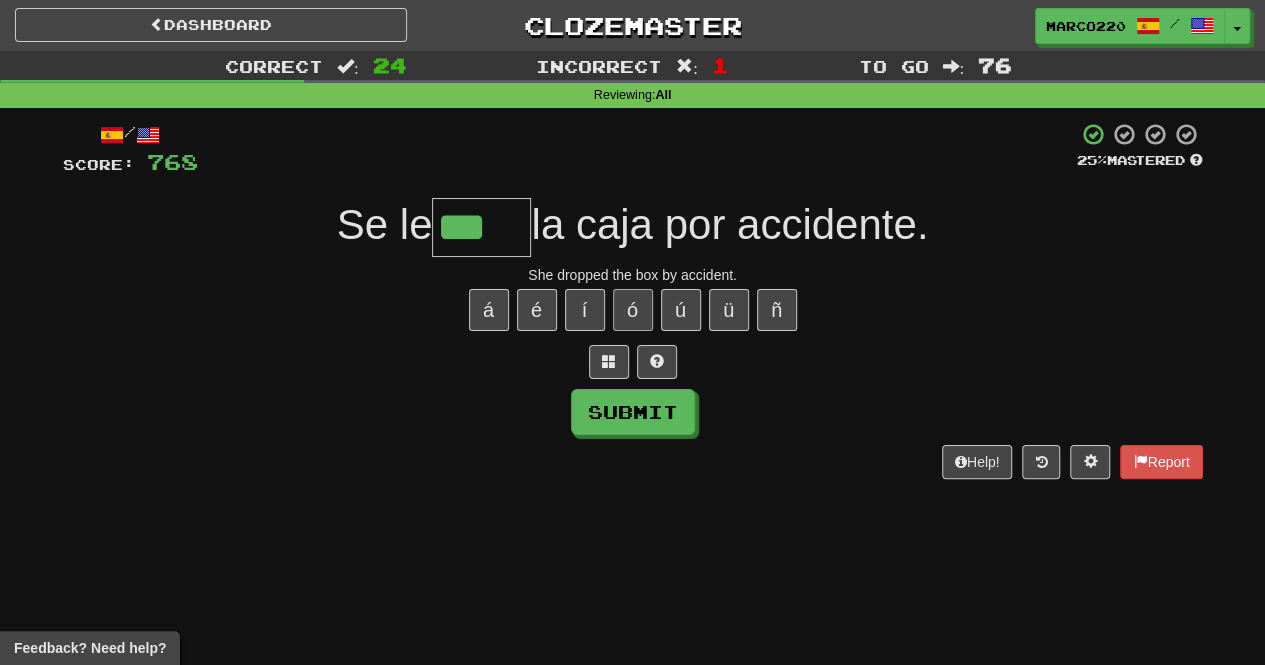 type on "****" 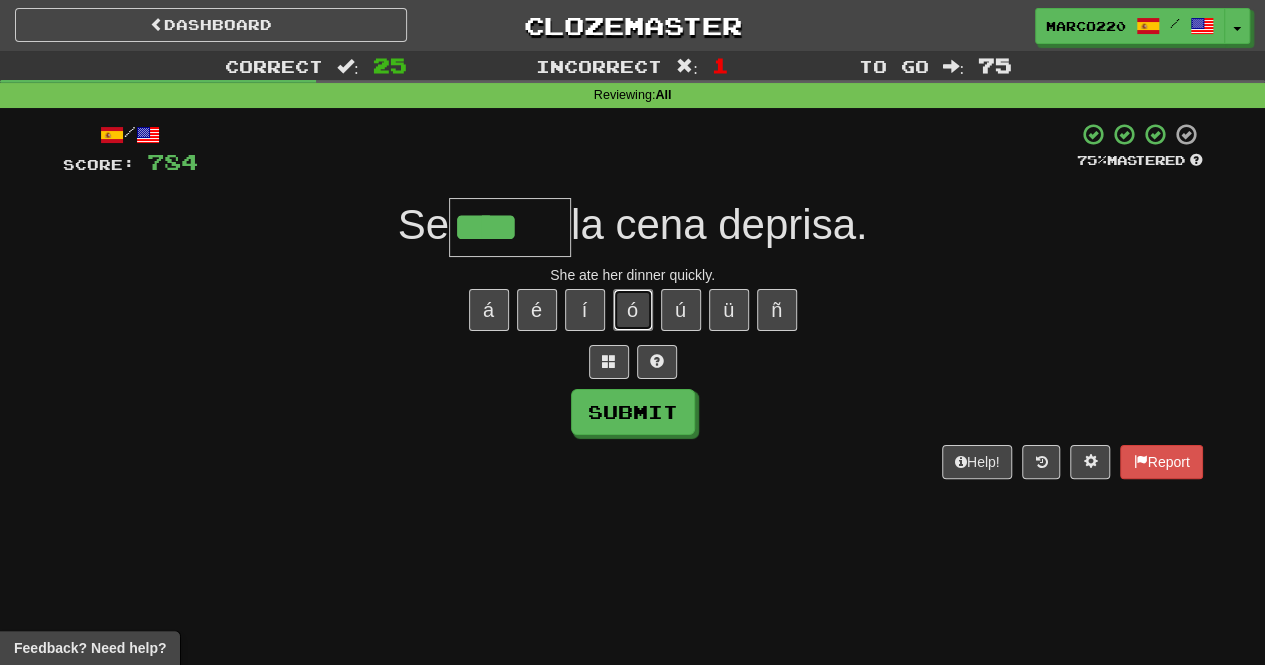 click on "ó" at bounding box center (633, 310) 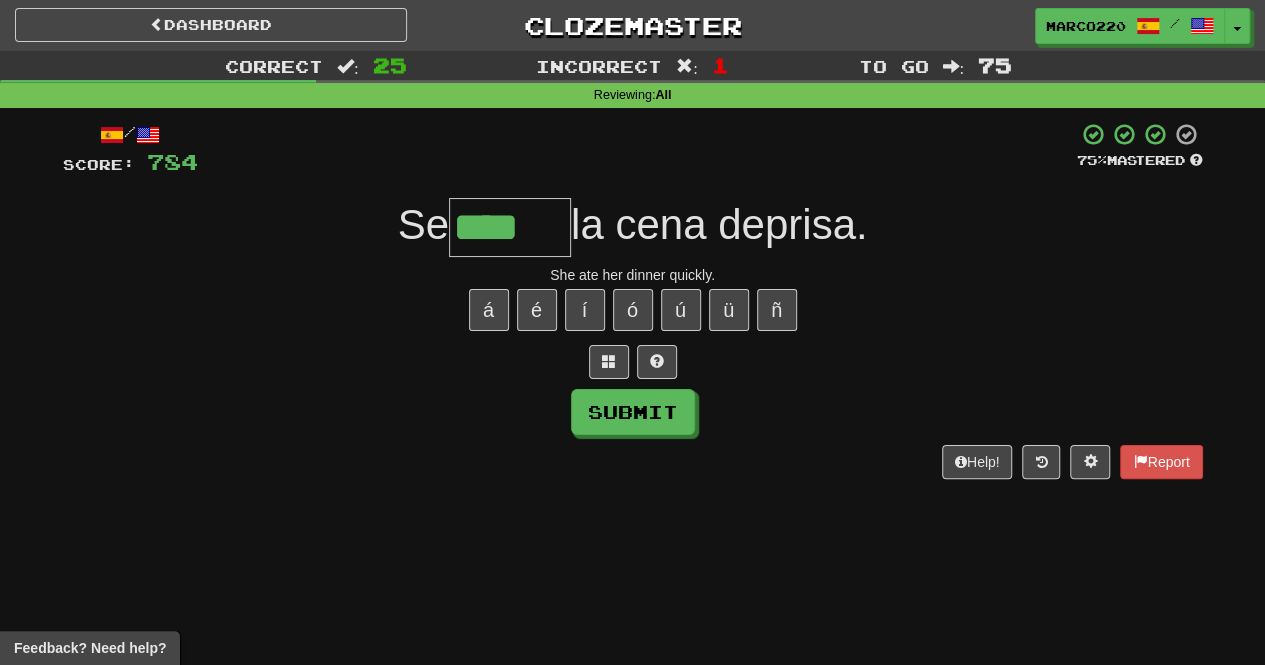 type on "*****" 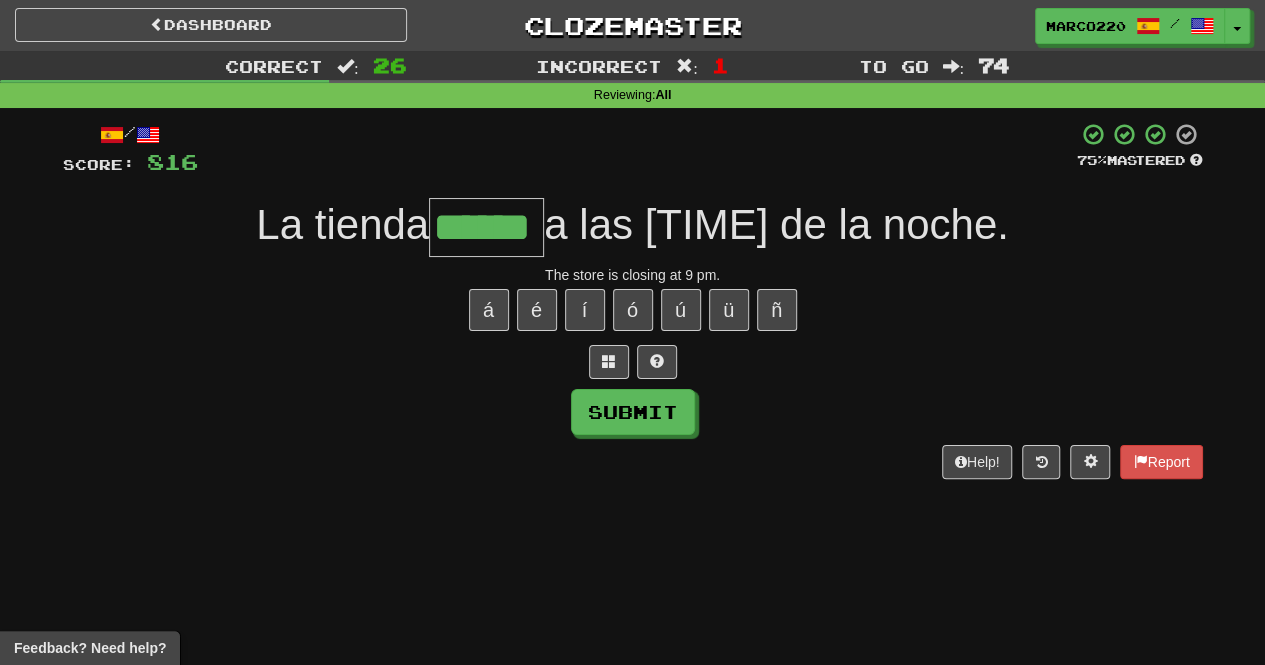 type on "******" 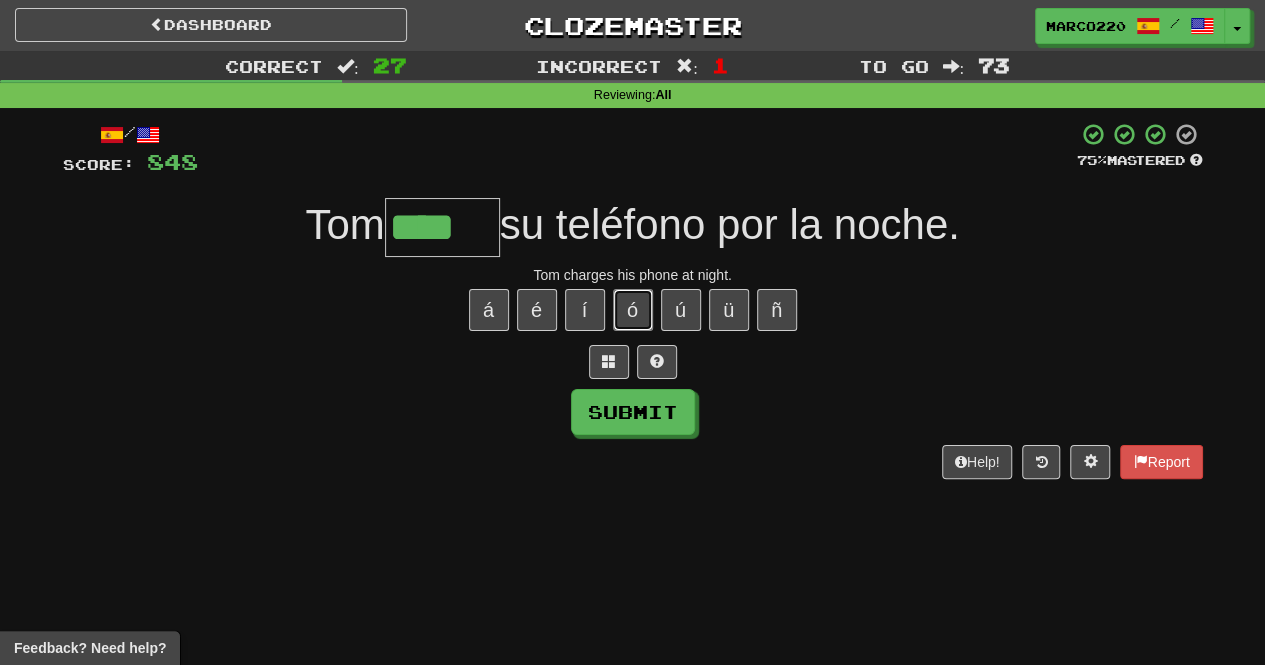 click on "ó" at bounding box center (633, 310) 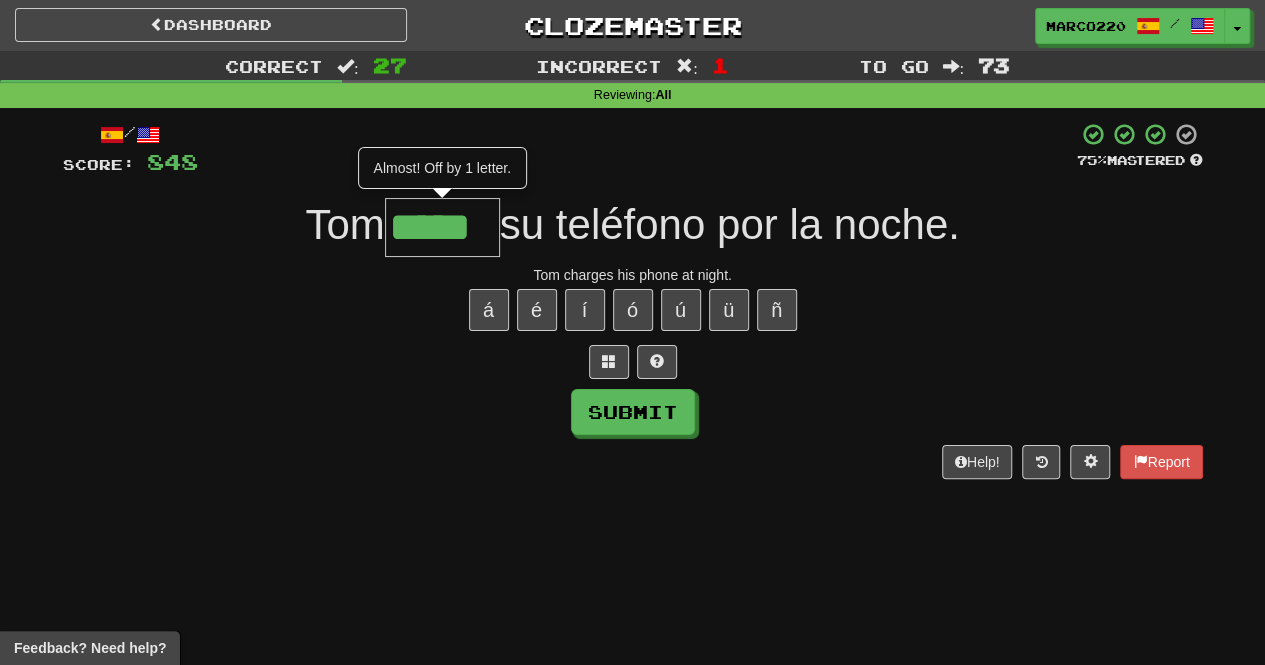 type on "*****" 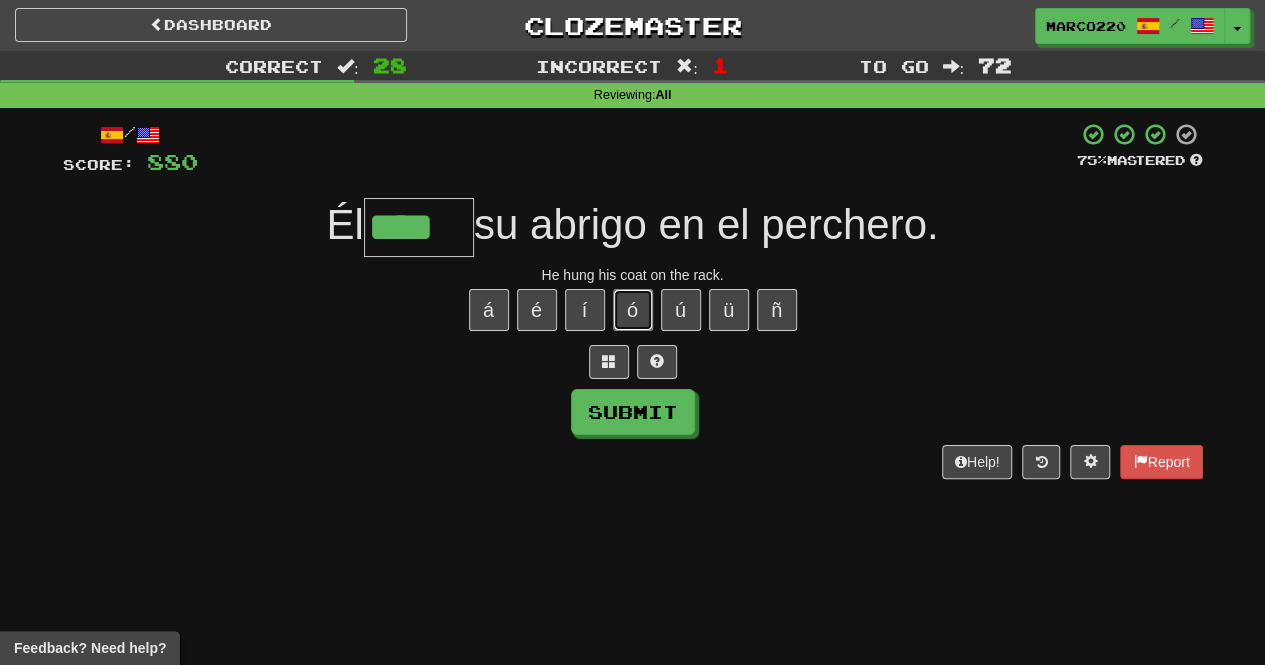 click on "ó" at bounding box center [633, 310] 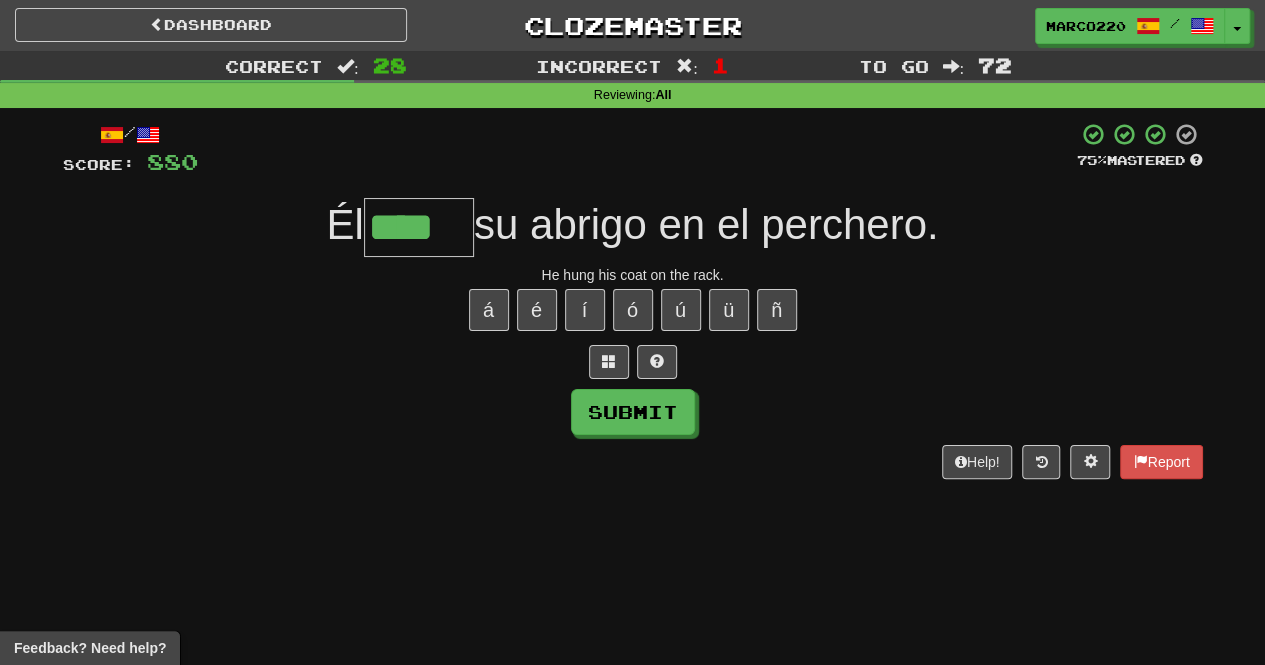 type on "*****" 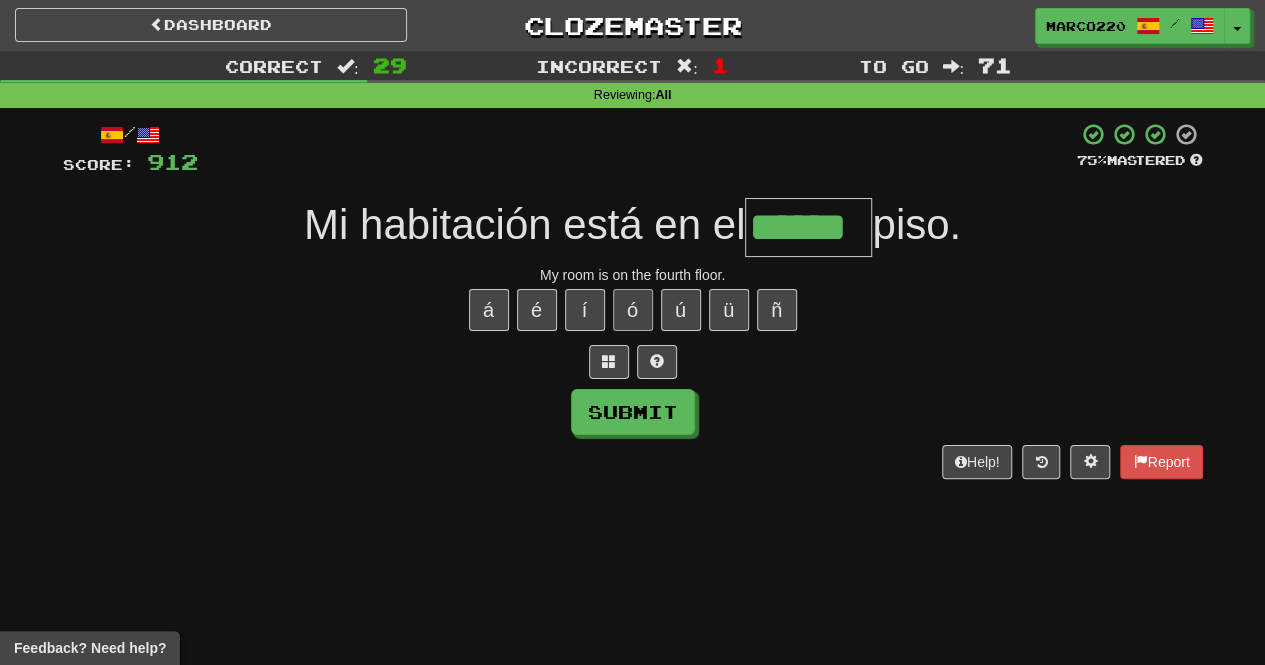 type on "******" 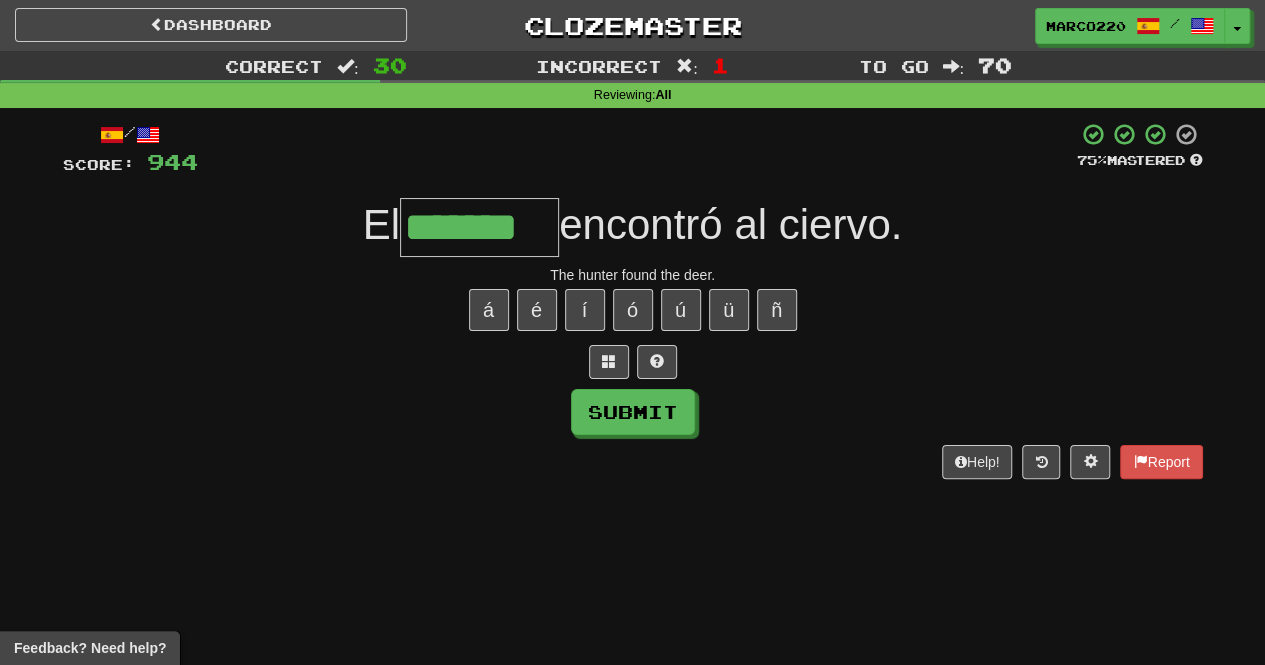 type on "*******" 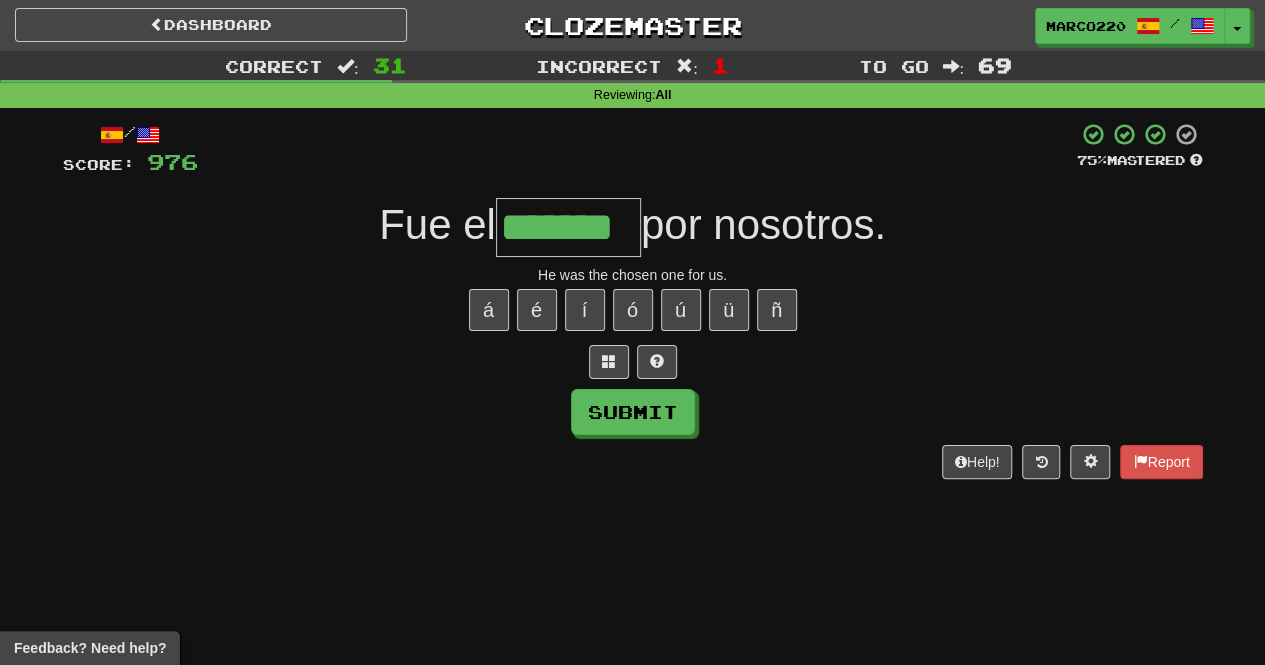 type on "*******" 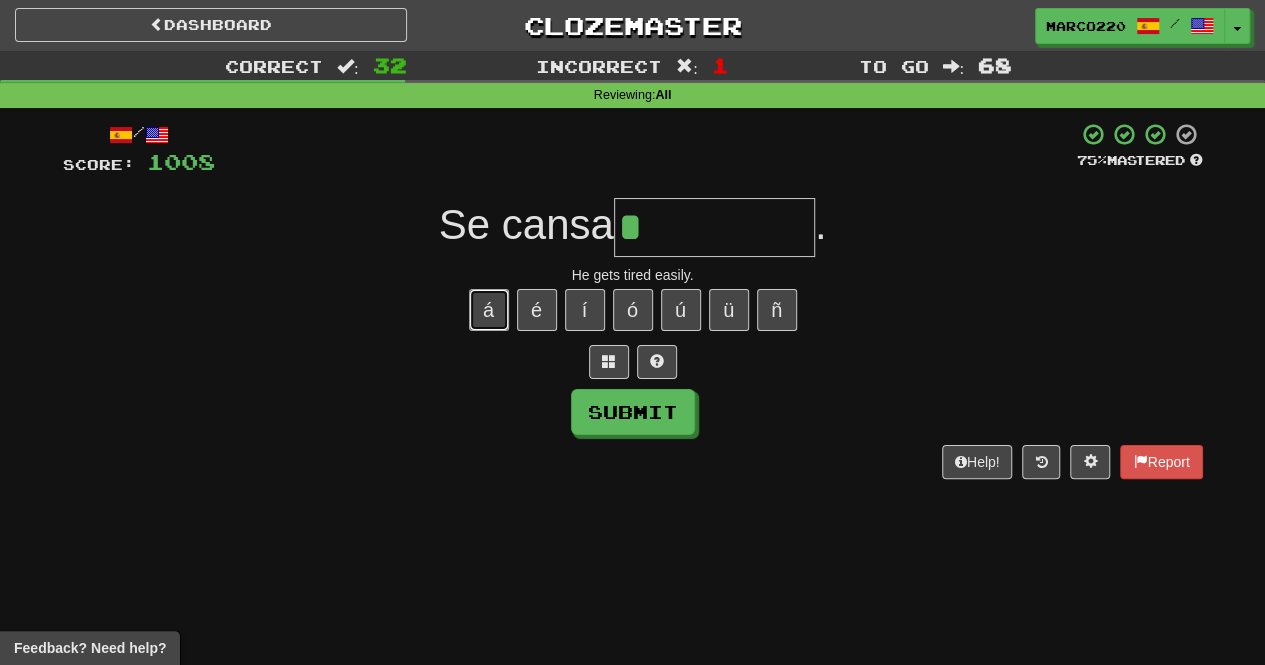 click on "á" at bounding box center (489, 310) 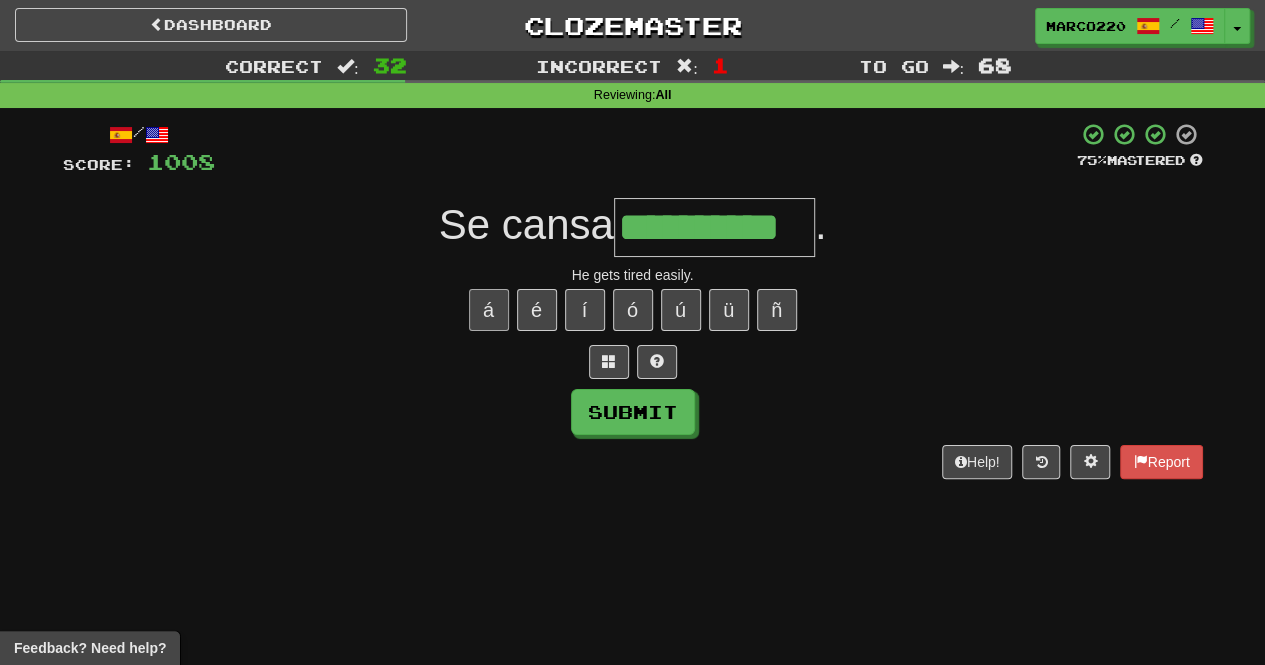 type on "**********" 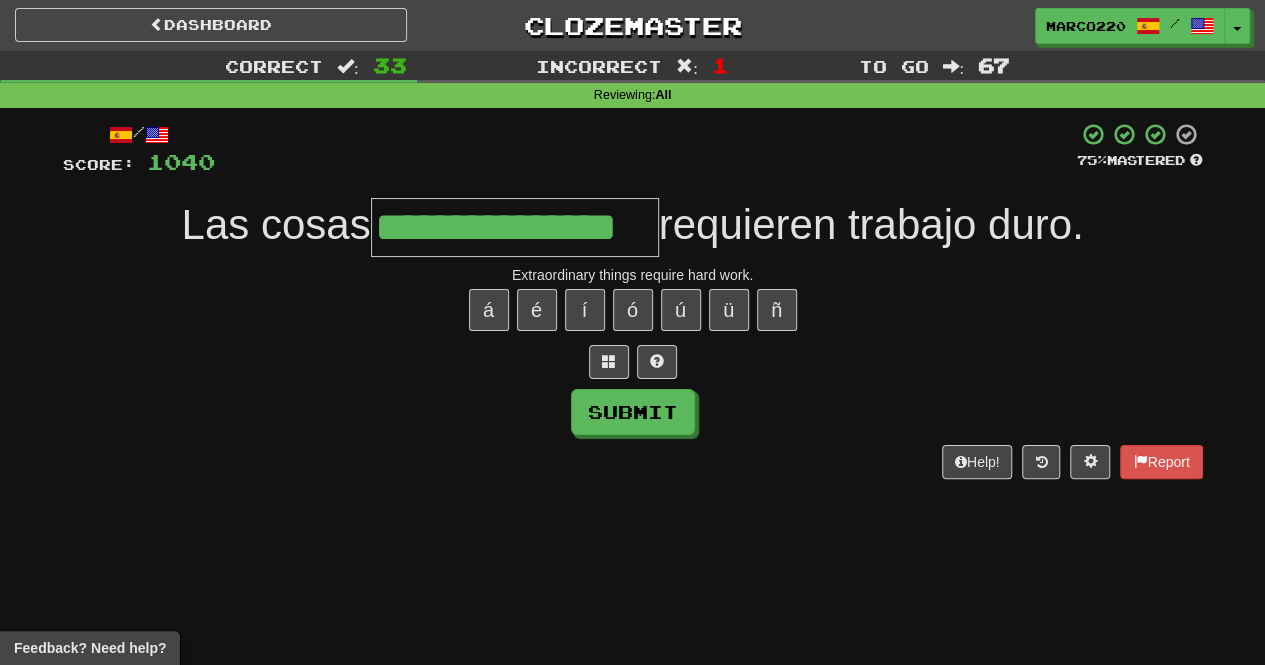 type on "**********" 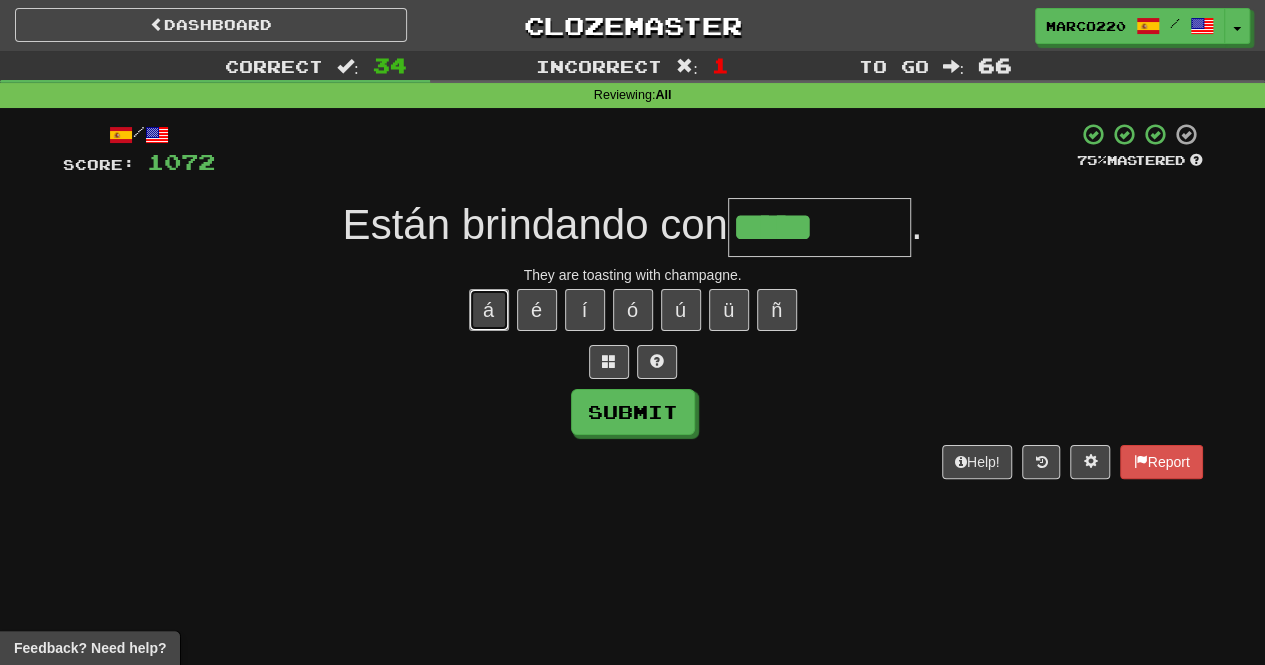 click on "á" at bounding box center (489, 310) 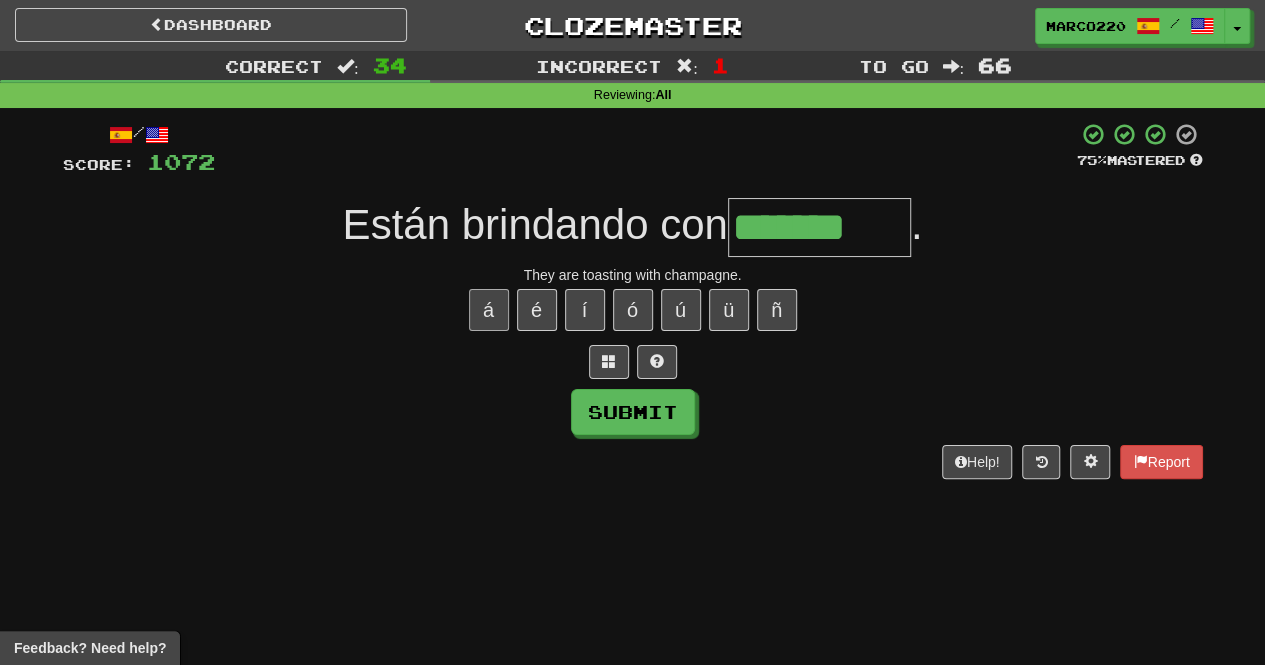 type on "*******" 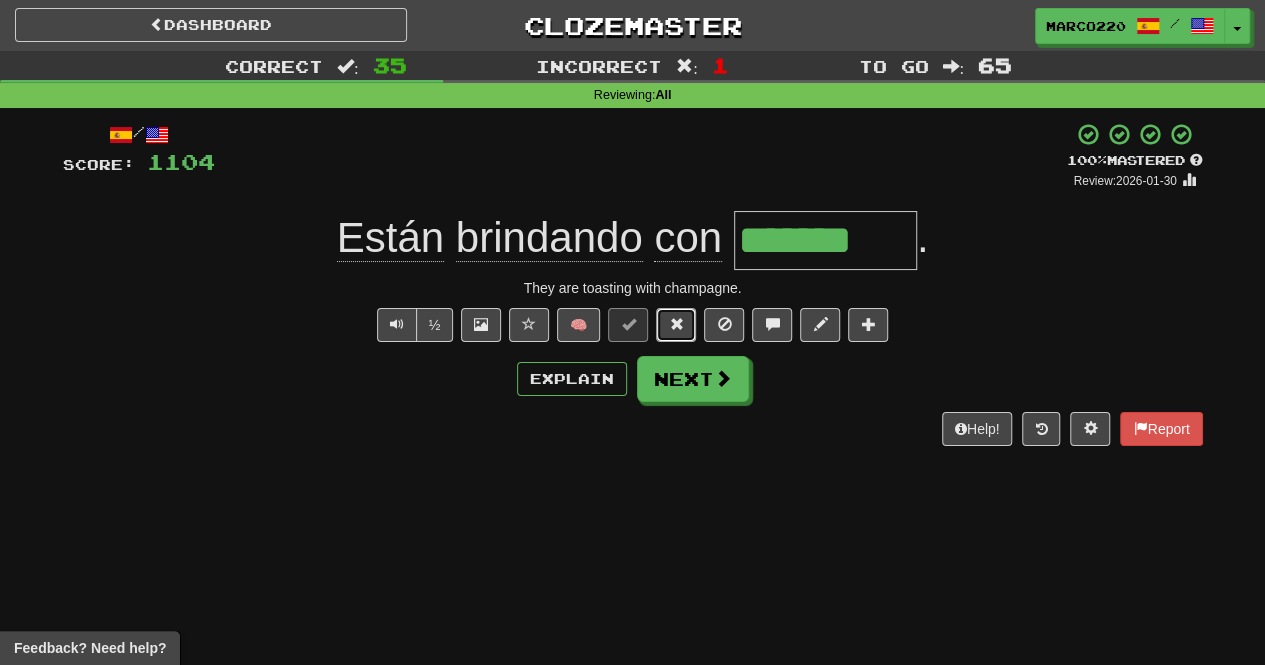 click at bounding box center (676, 325) 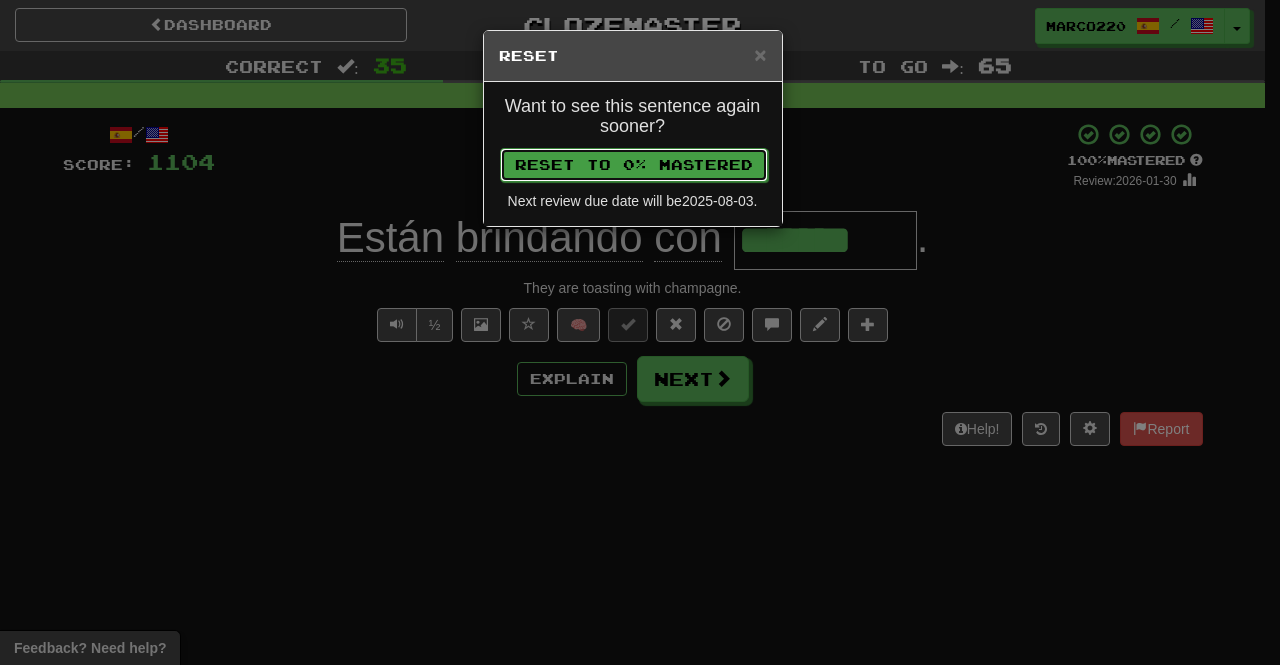 click on "Reset to 0% Mastered" at bounding box center [634, 165] 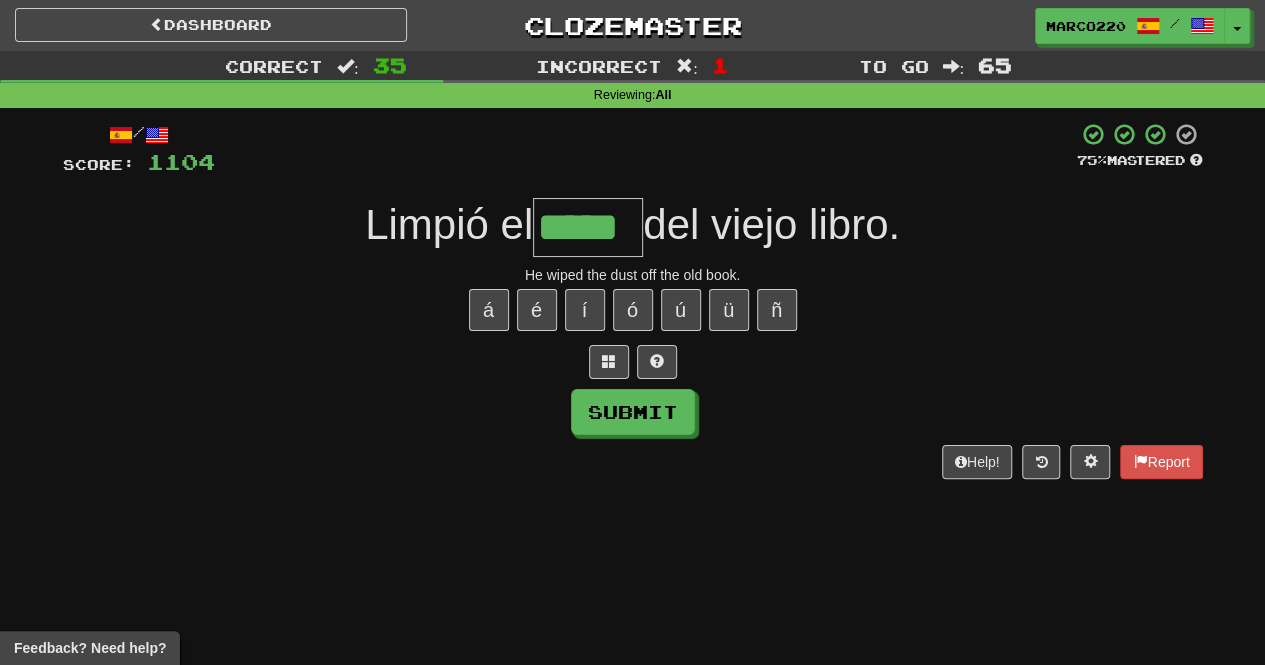 type on "*****" 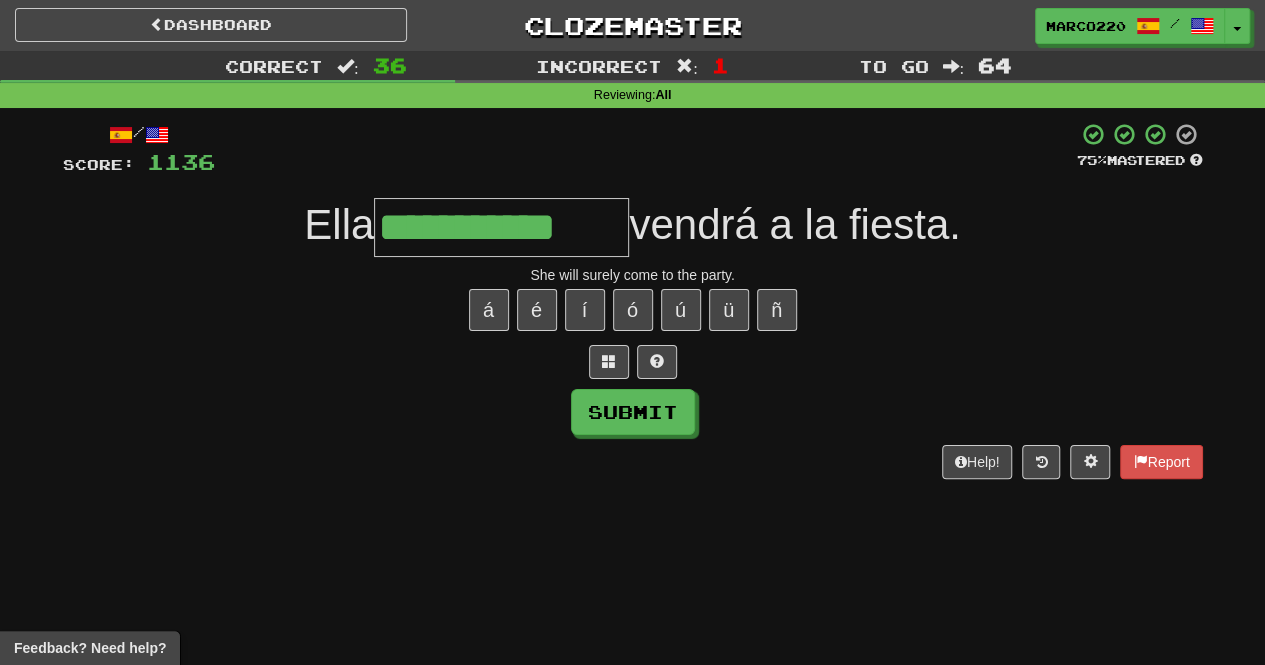 type on "**********" 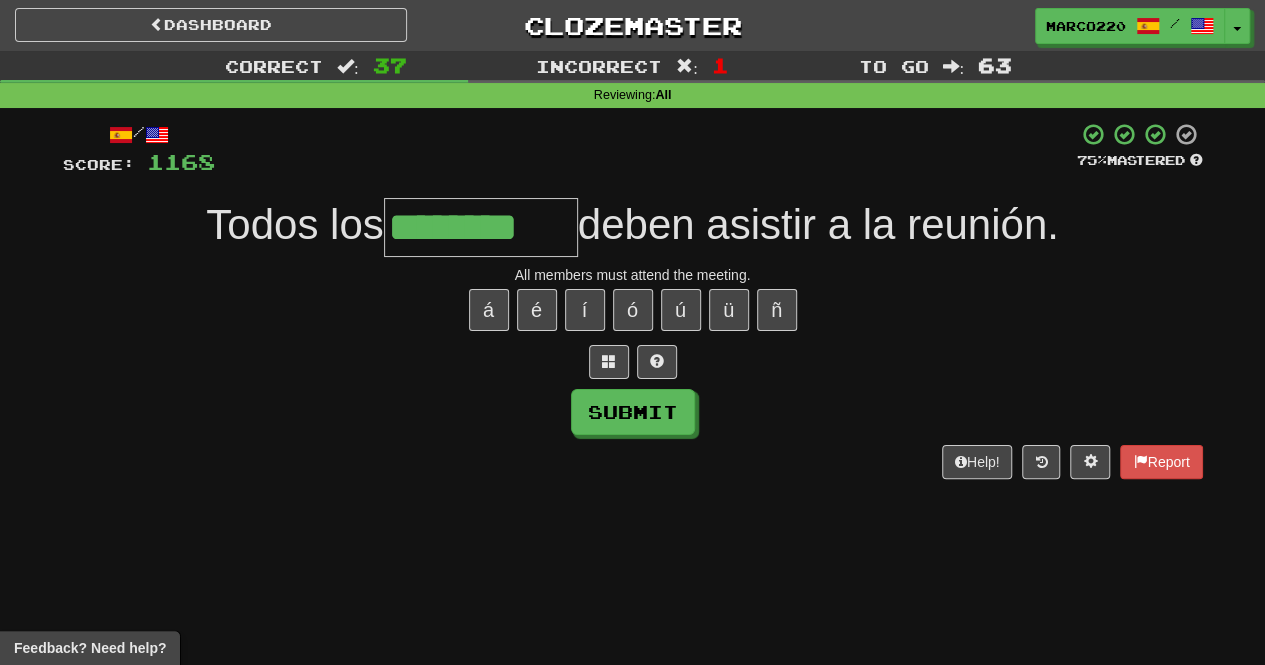 type on "********" 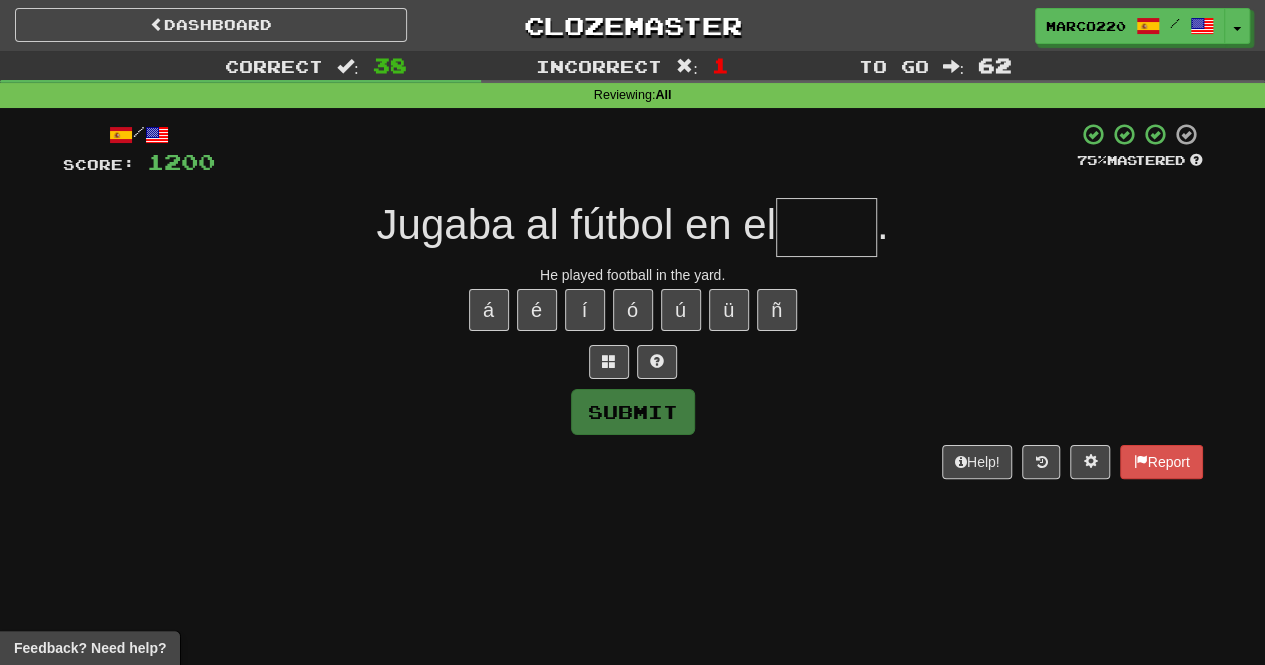type on "*****" 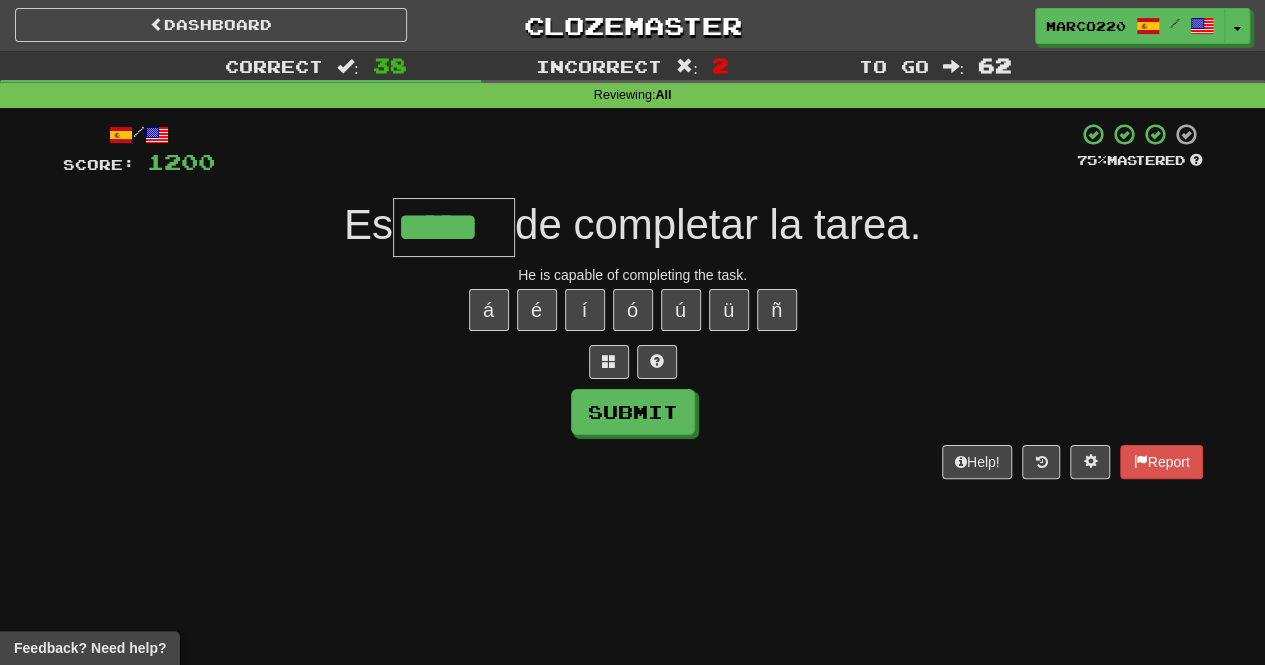 type on "*****" 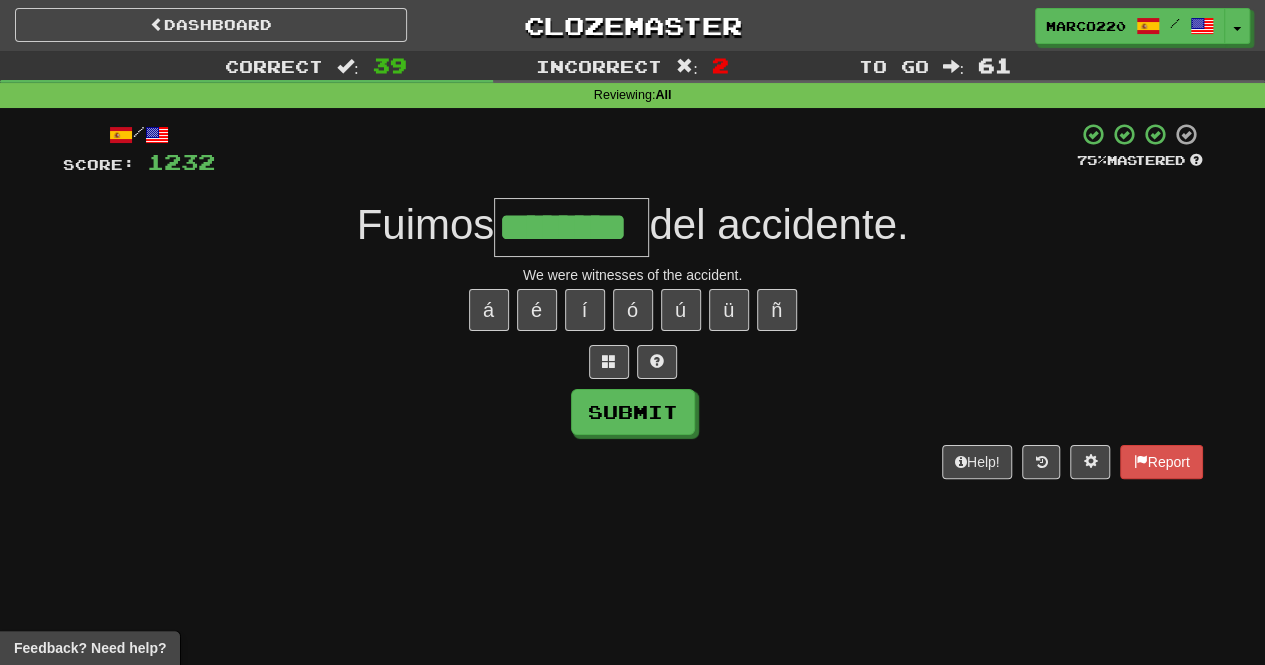 type on "********" 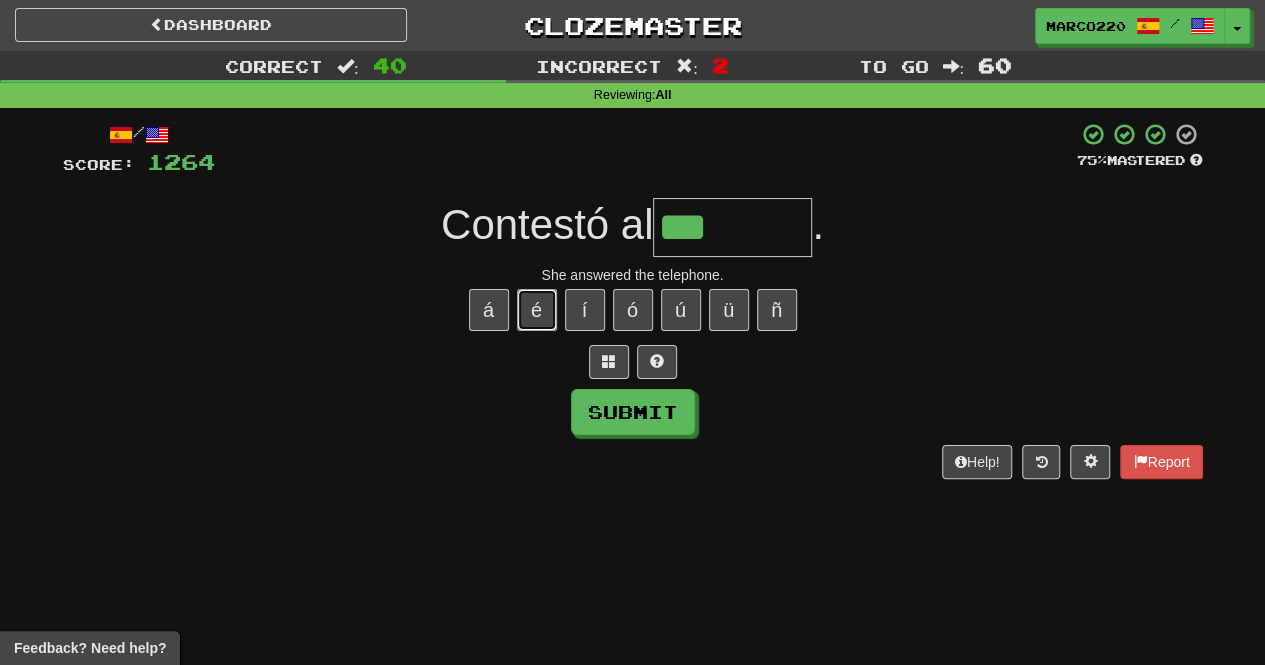 click on "é" at bounding box center (537, 310) 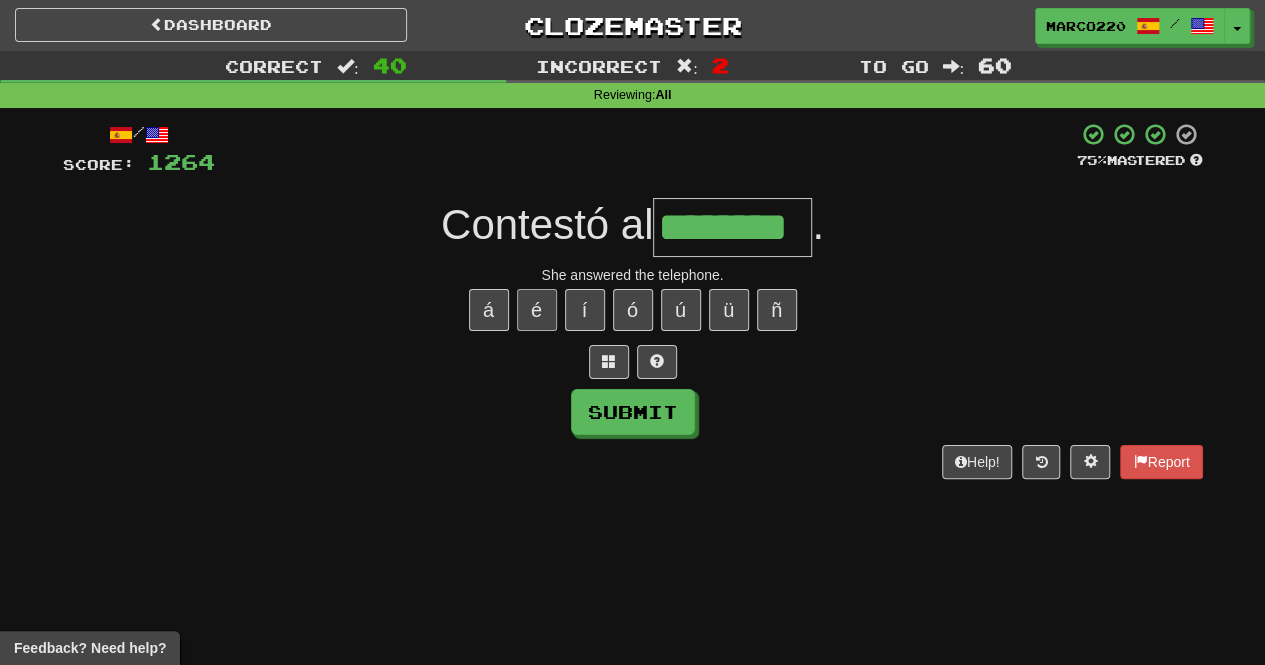 type on "********" 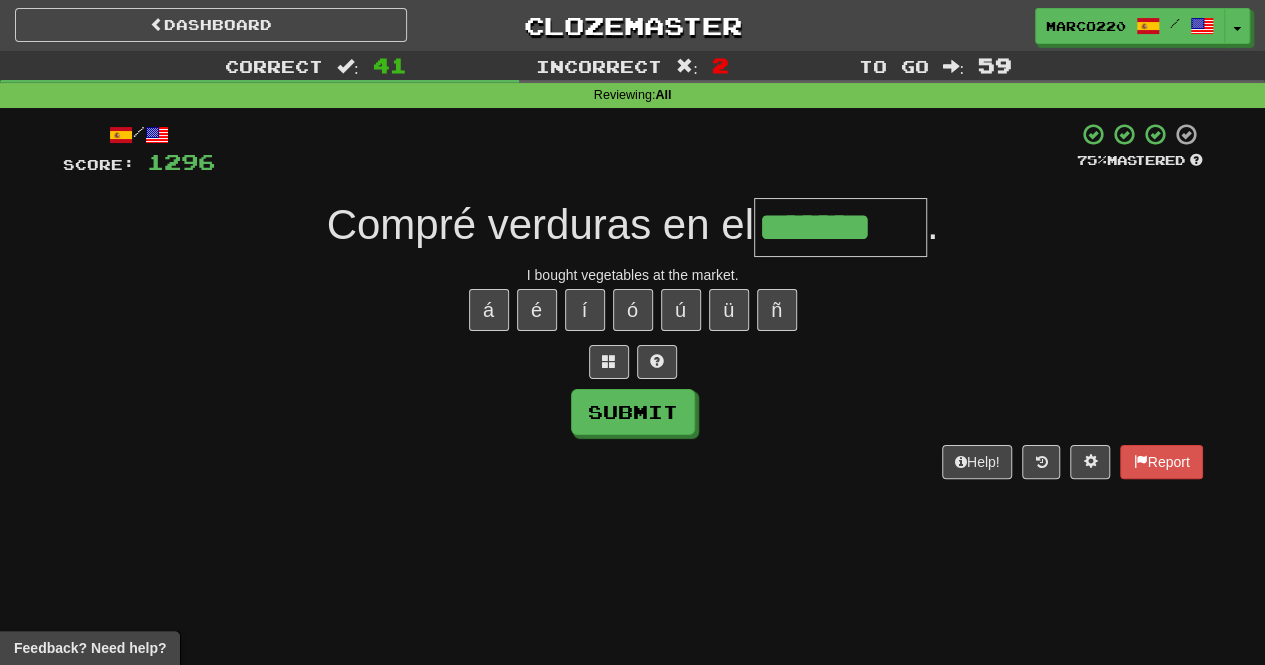 type on "*******" 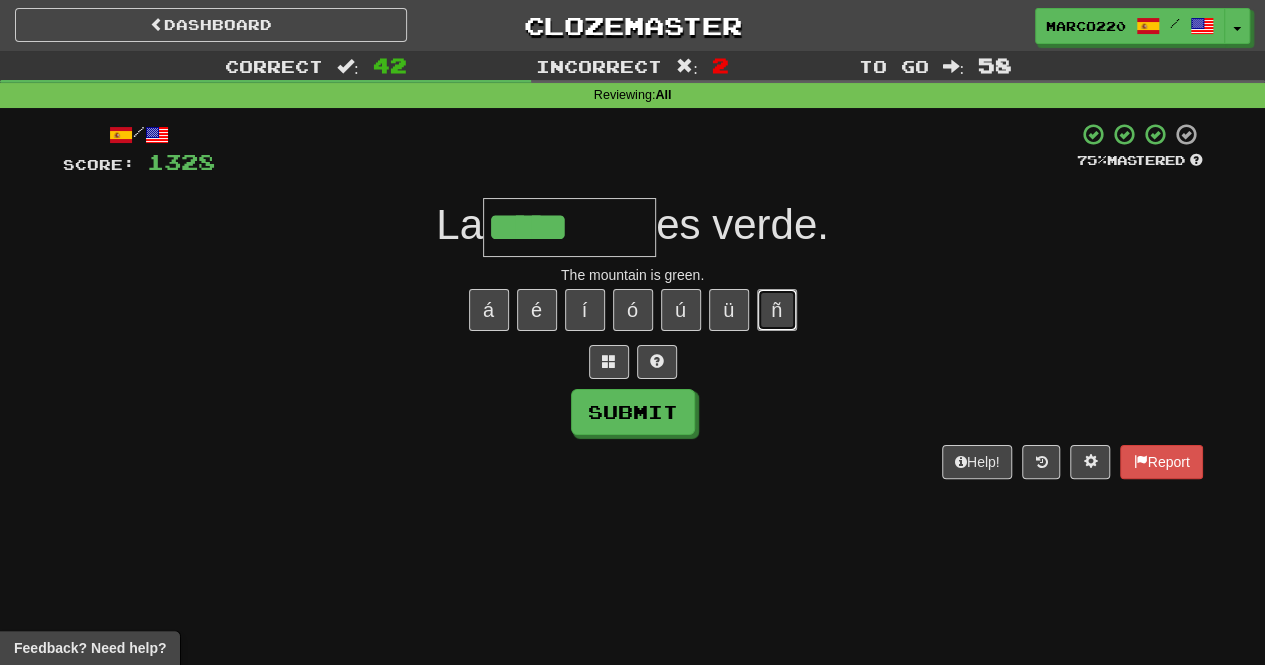 click on "ñ" at bounding box center (777, 310) 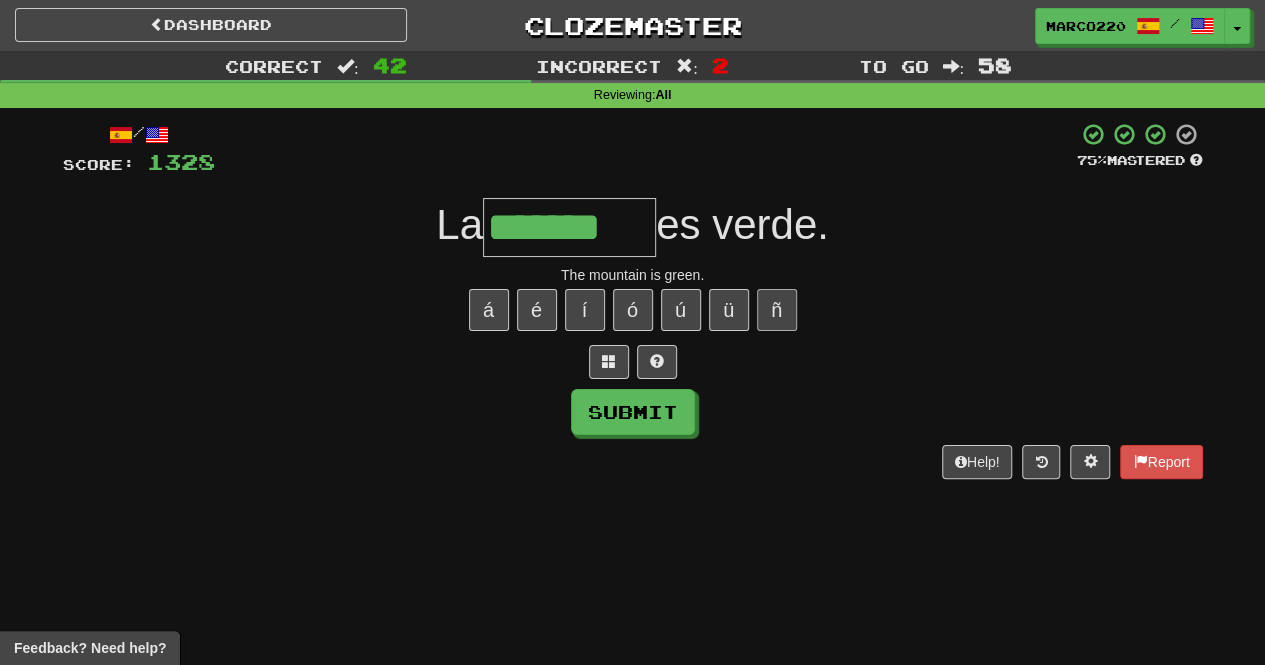 type on "*******" 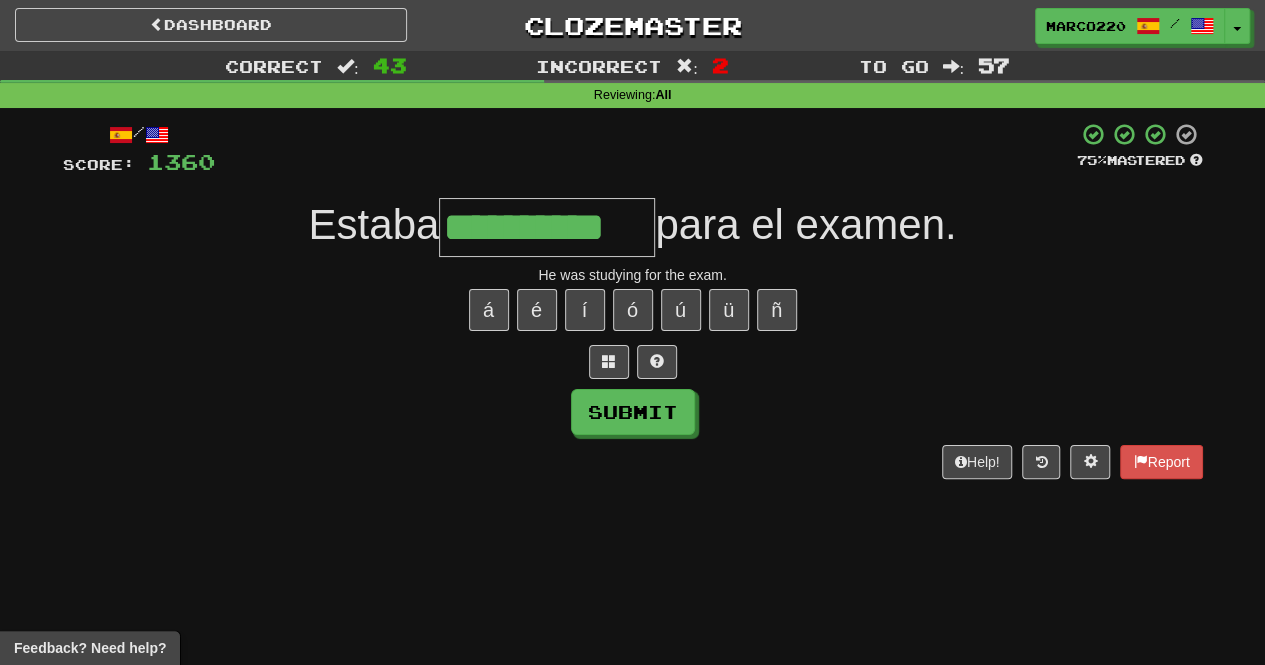 type on "**********" 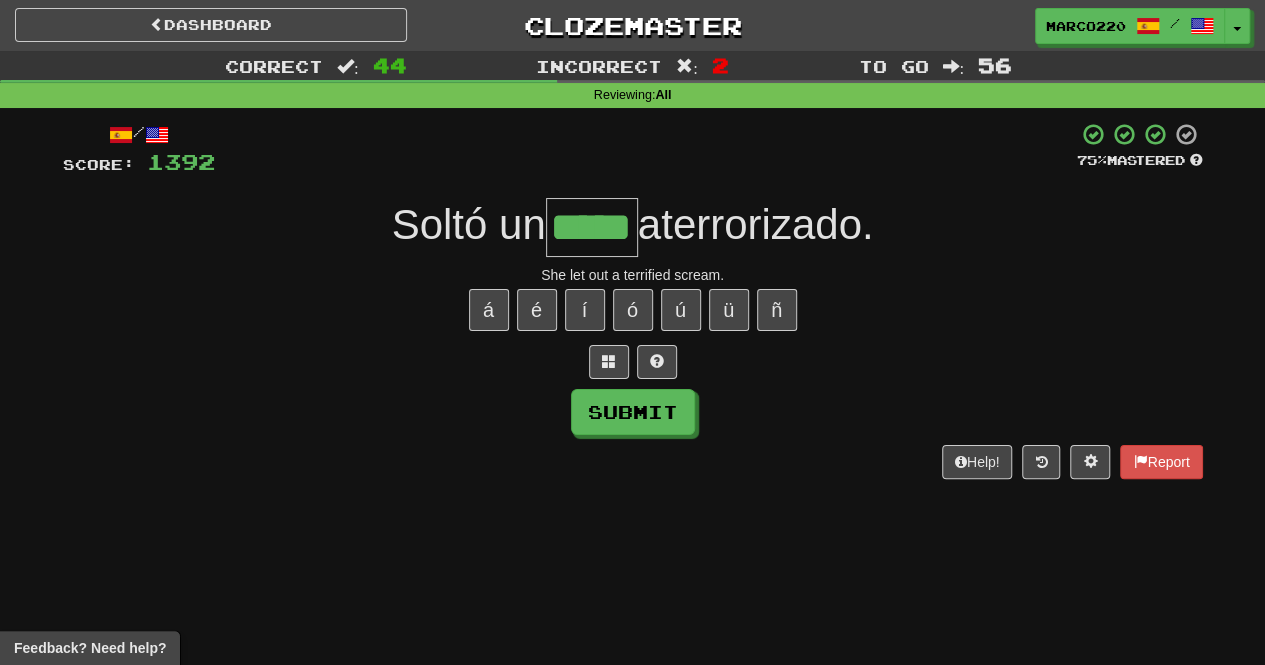 type on "*****" 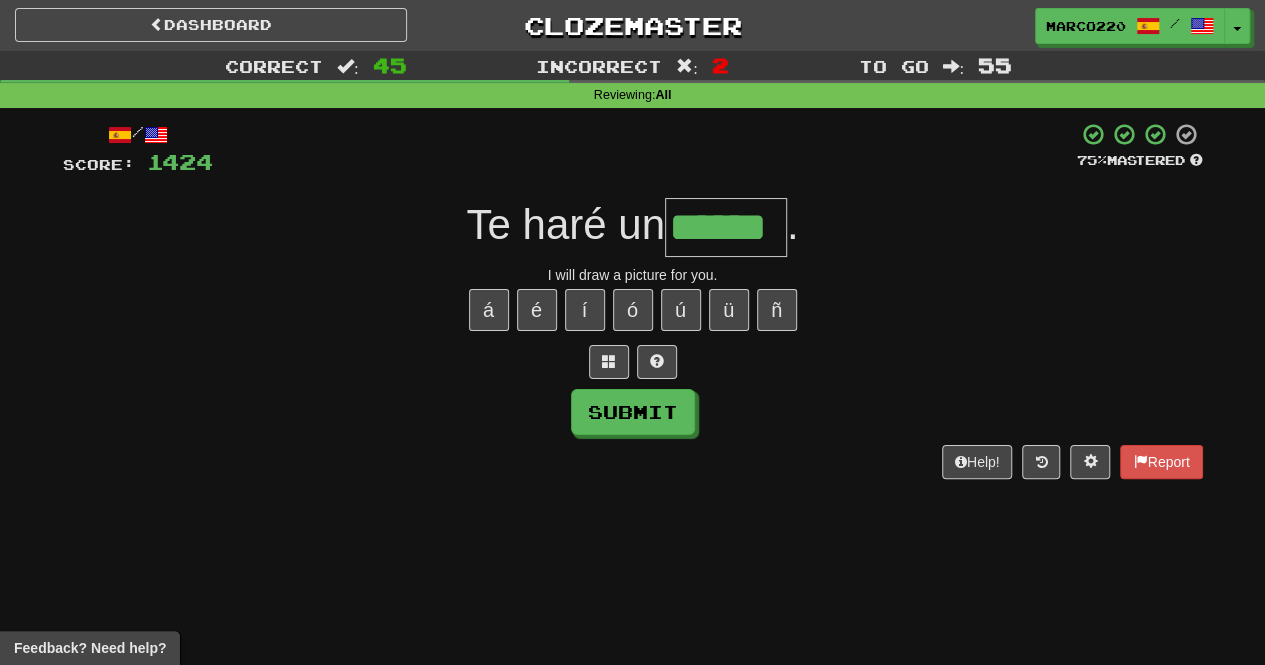 type on "******" 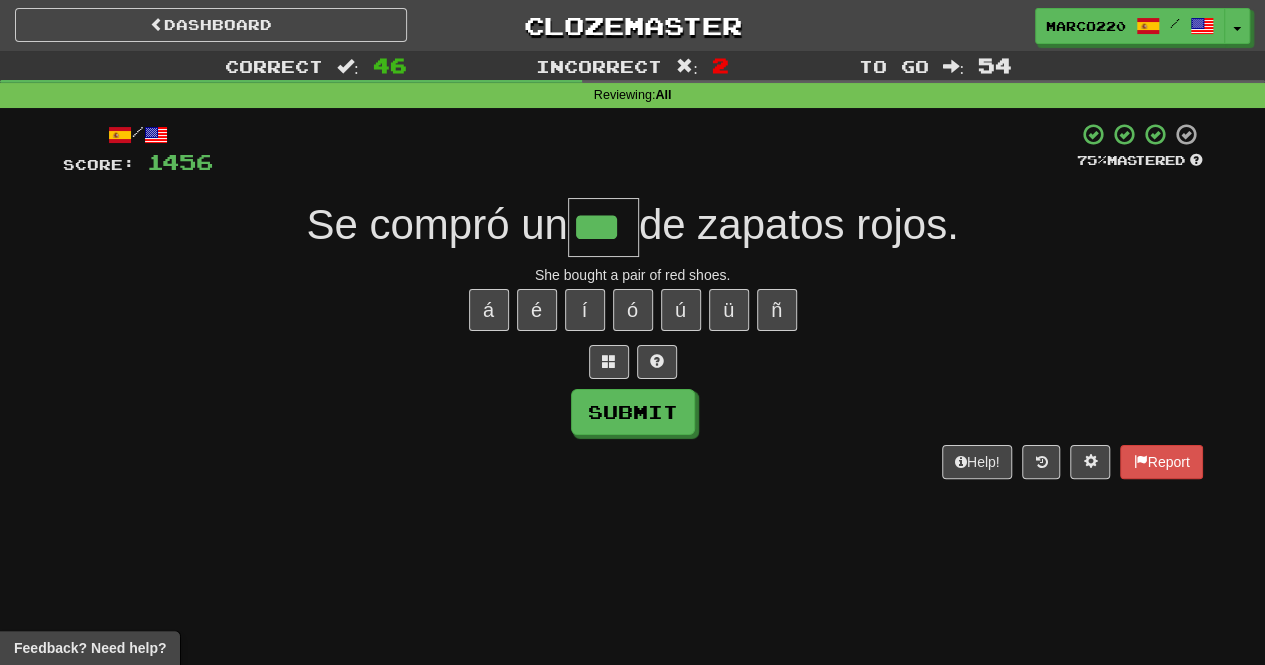 type on "***" 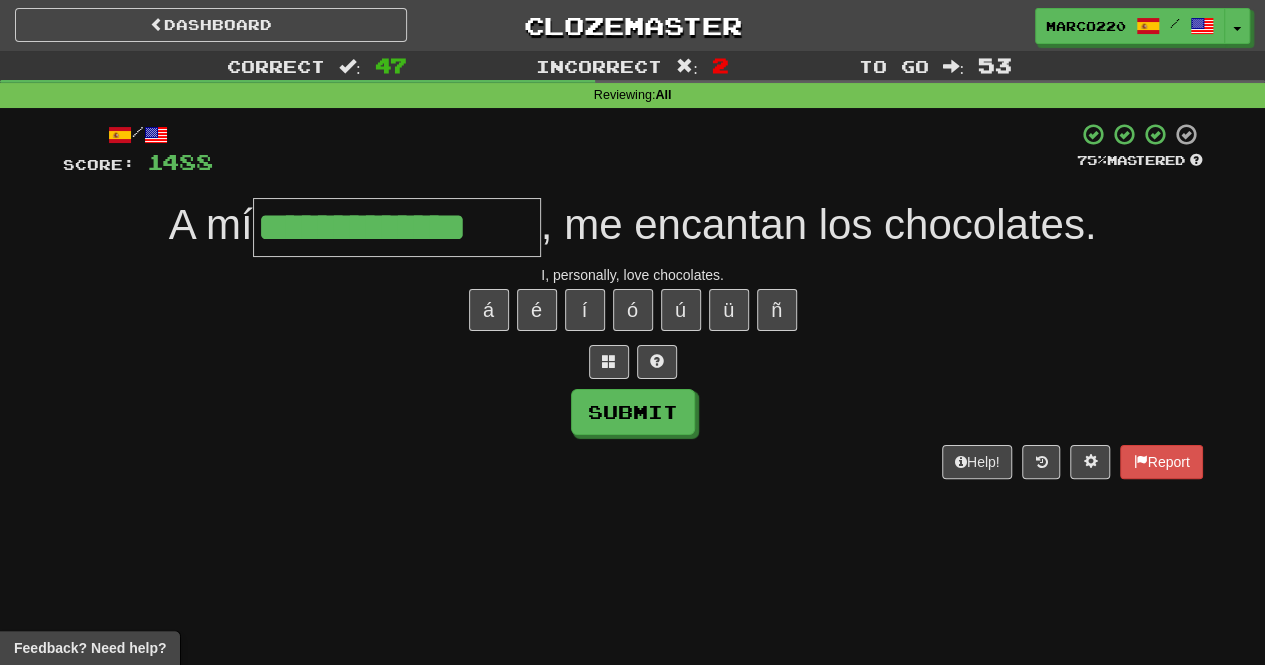 type on "**********" 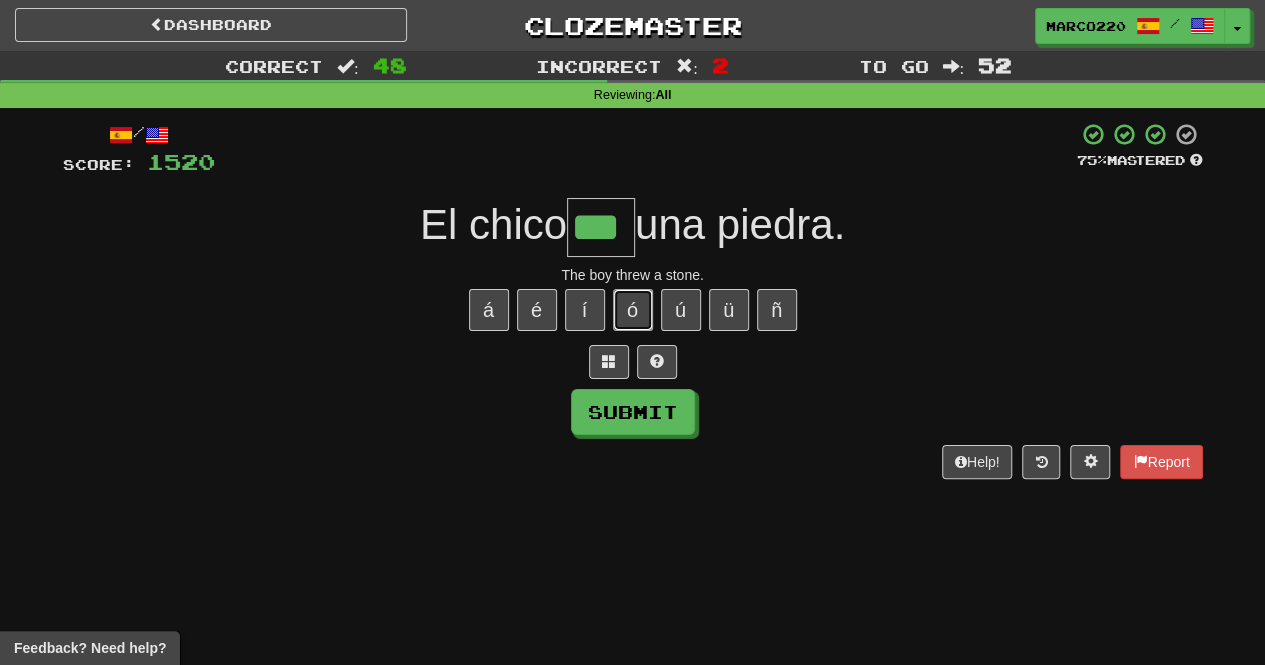 click on "ó" at bounding box center (633, 310) 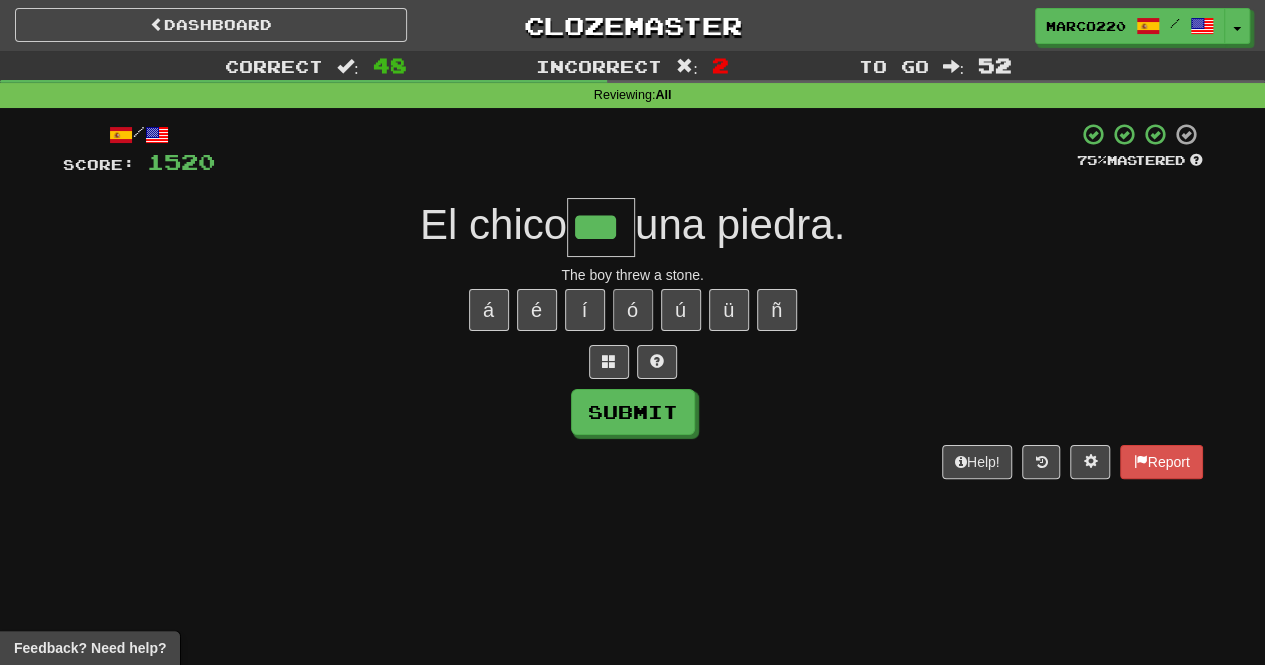 type on "****" 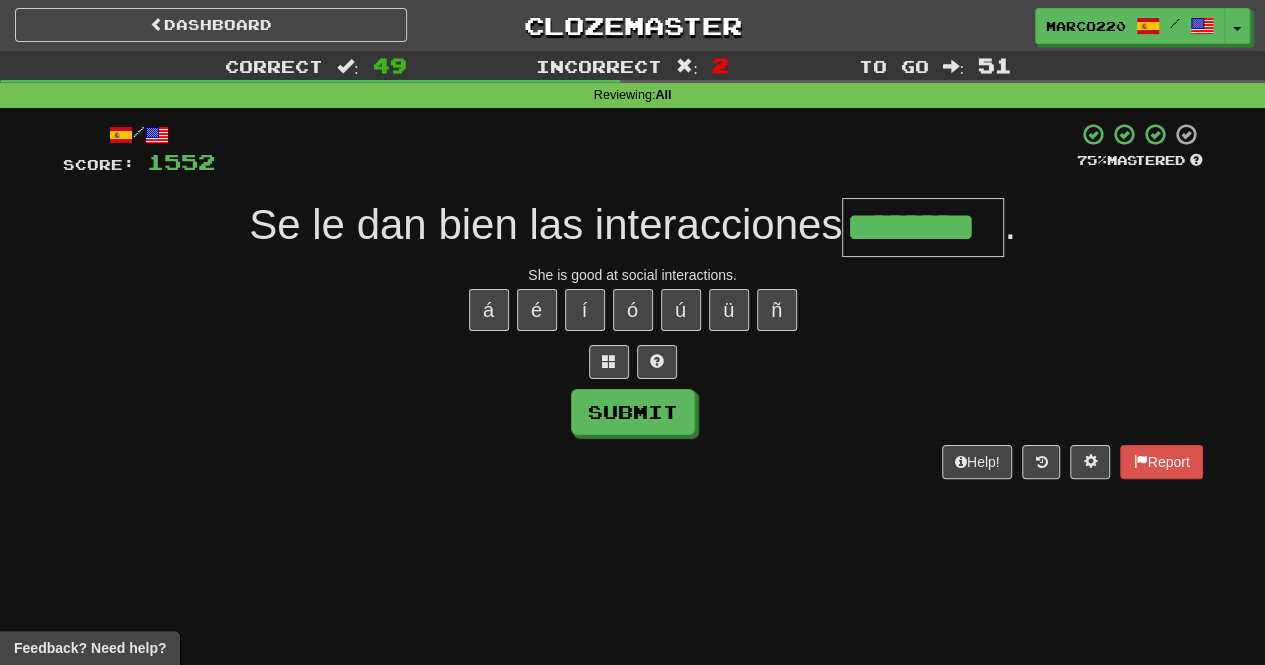 type on "********" 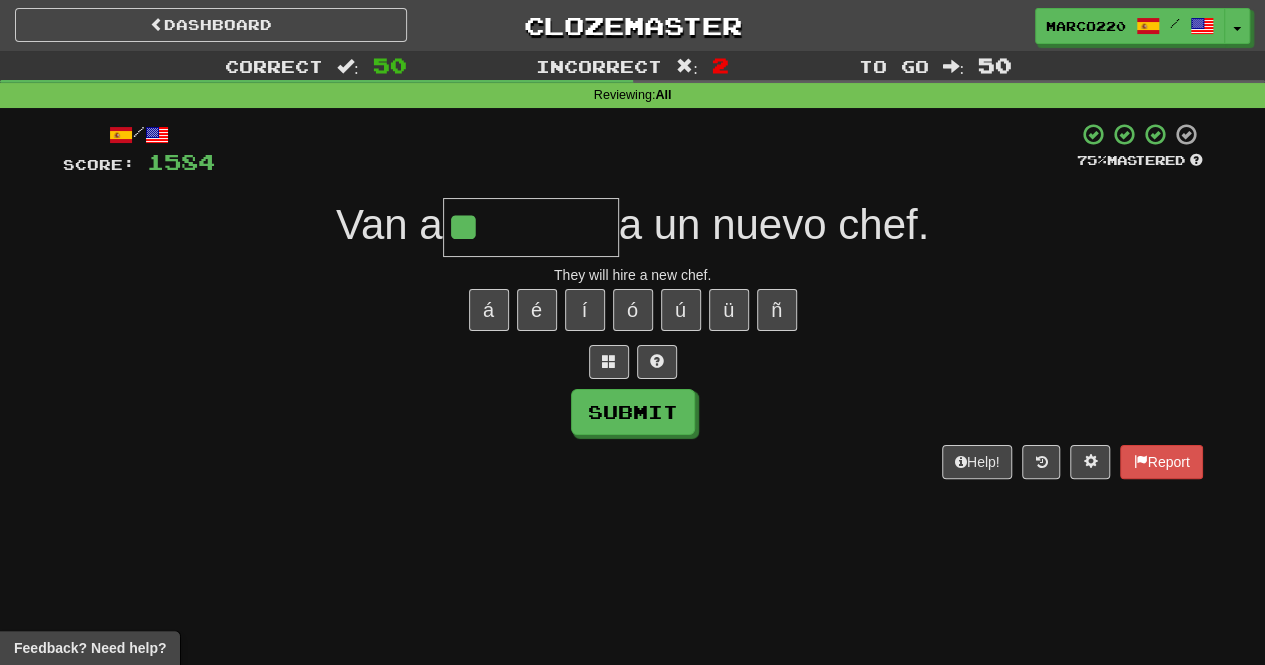 type on "*" 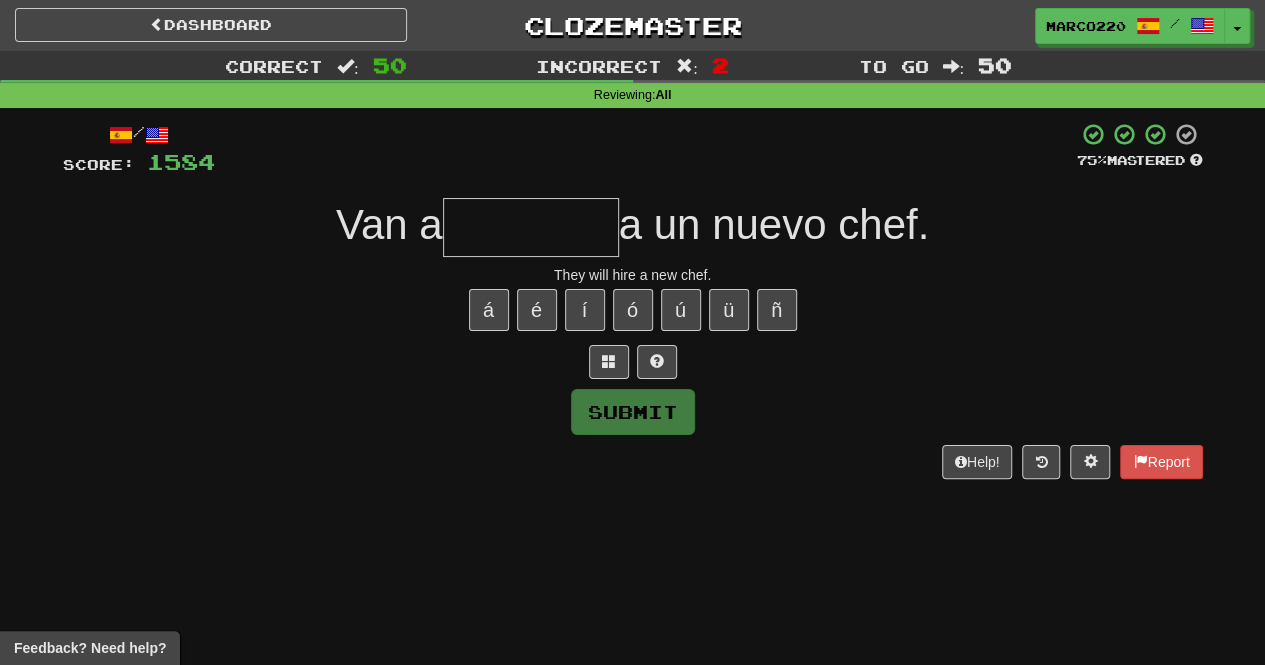 type on "*********" 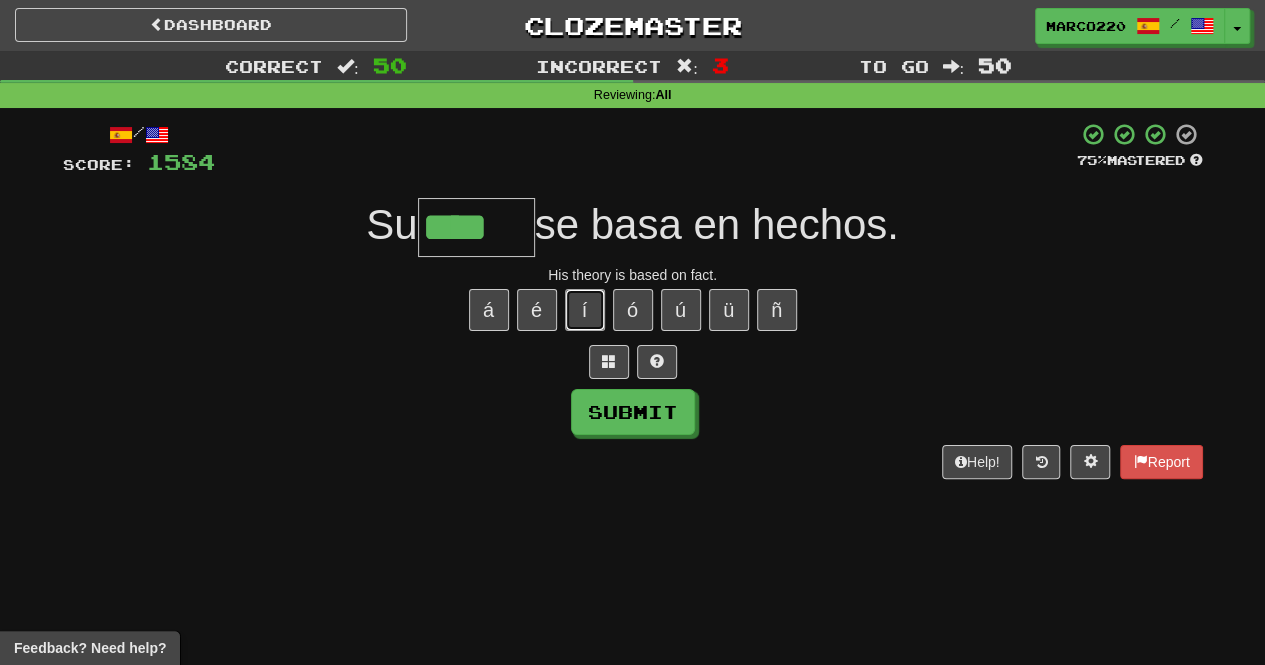 click on "í" at bounding box center (585, 310) 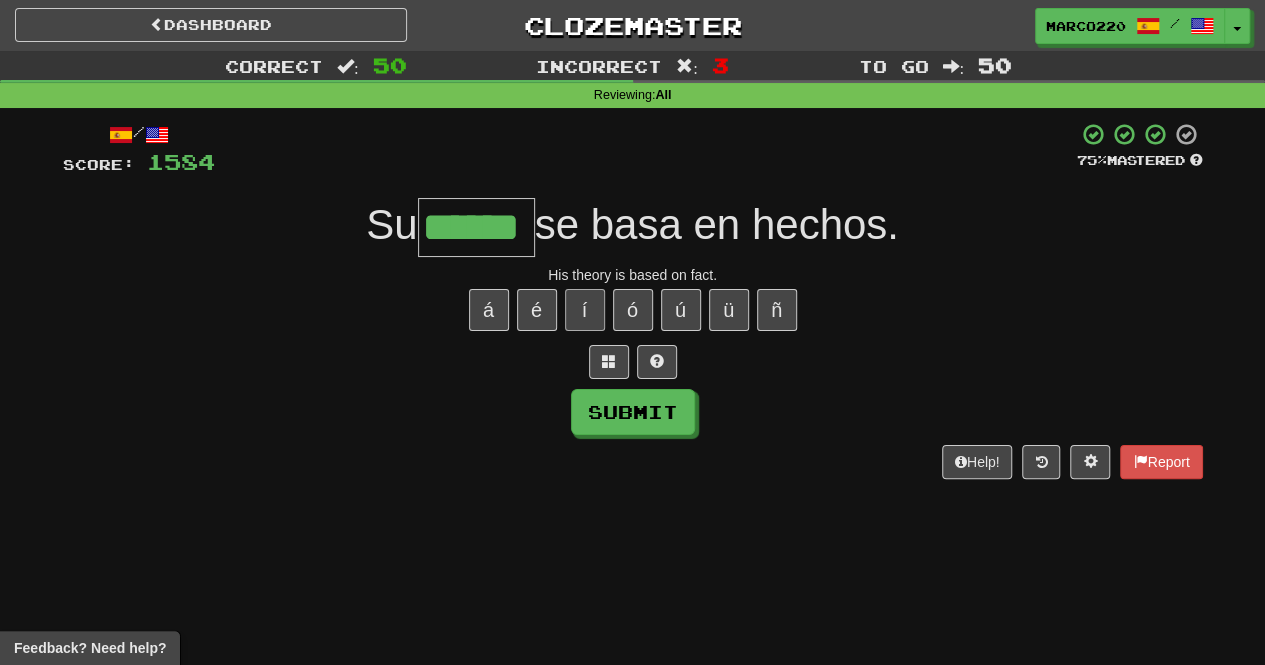 type on "******" 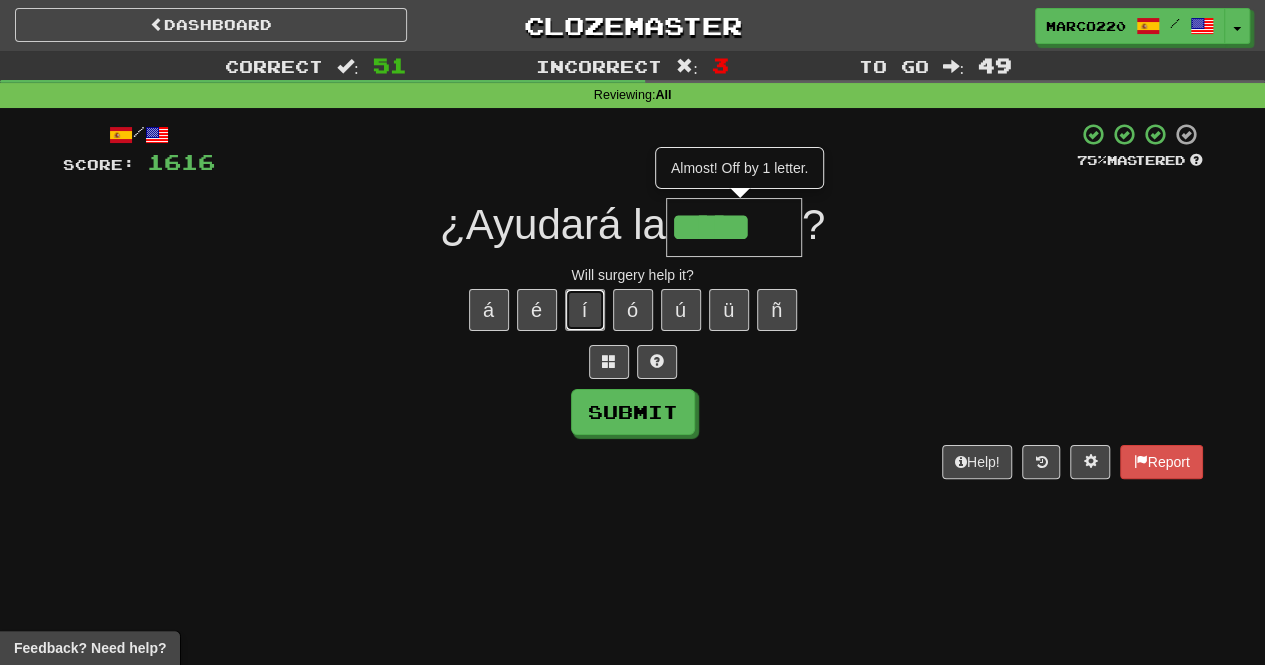 click on "í" at bounding box center [585, 310] 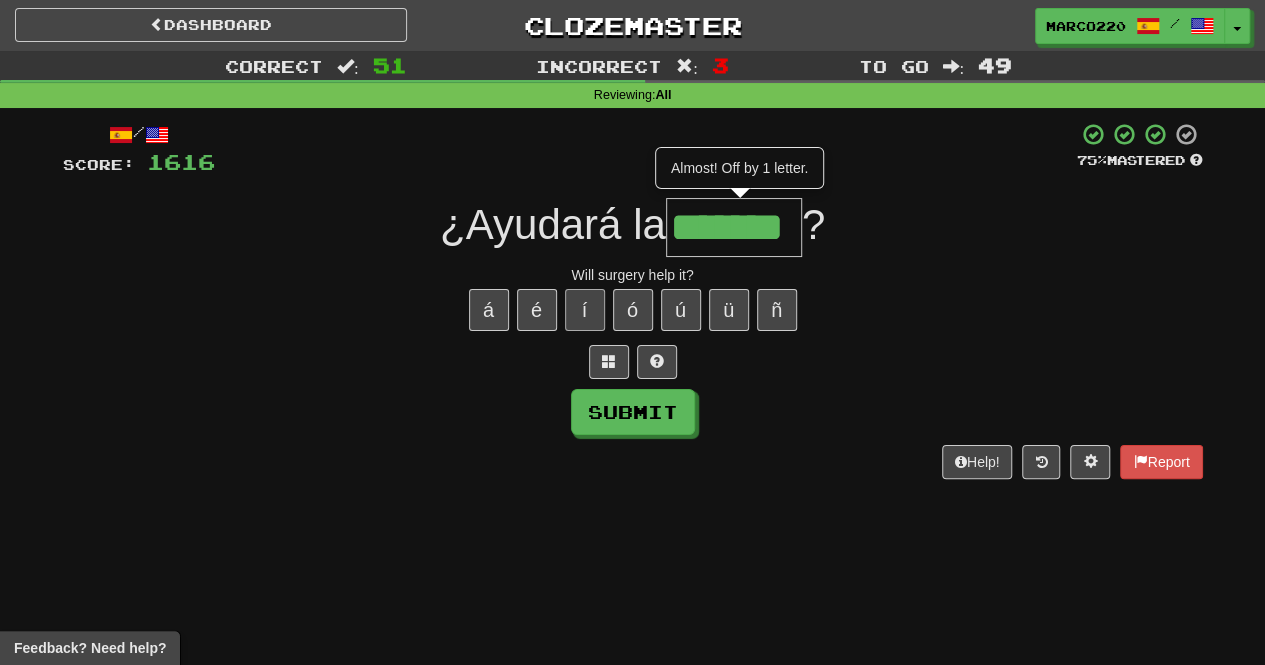 type on "*******" 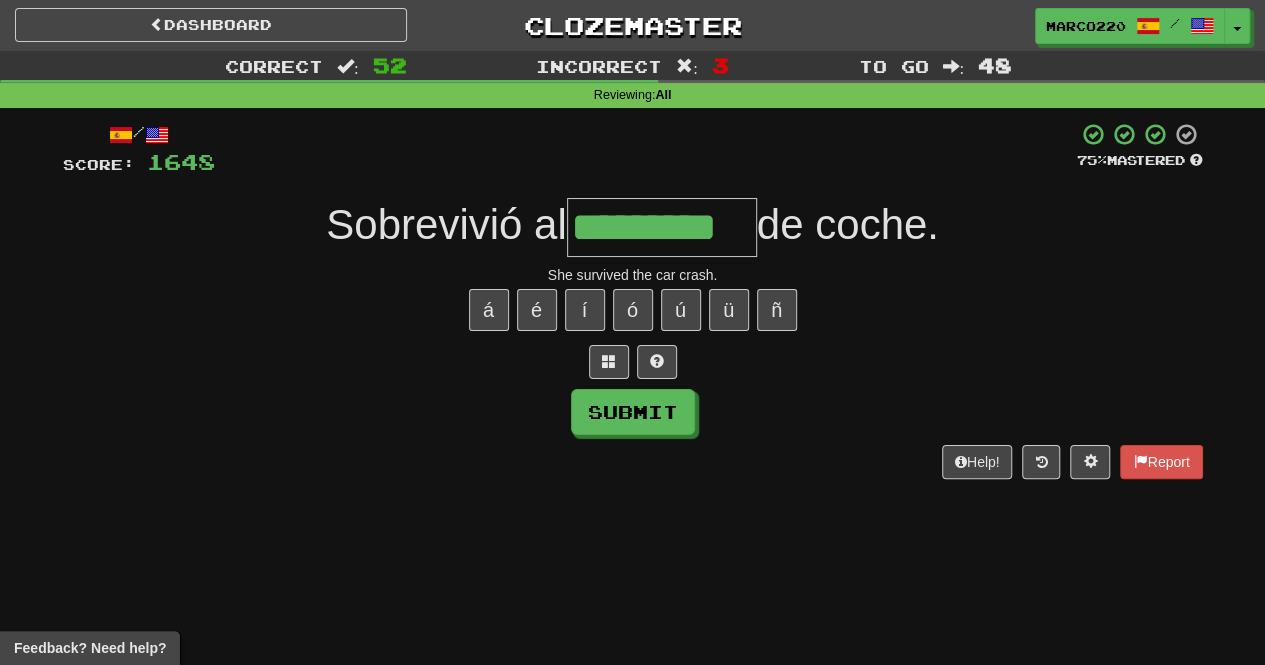 type on "*********" 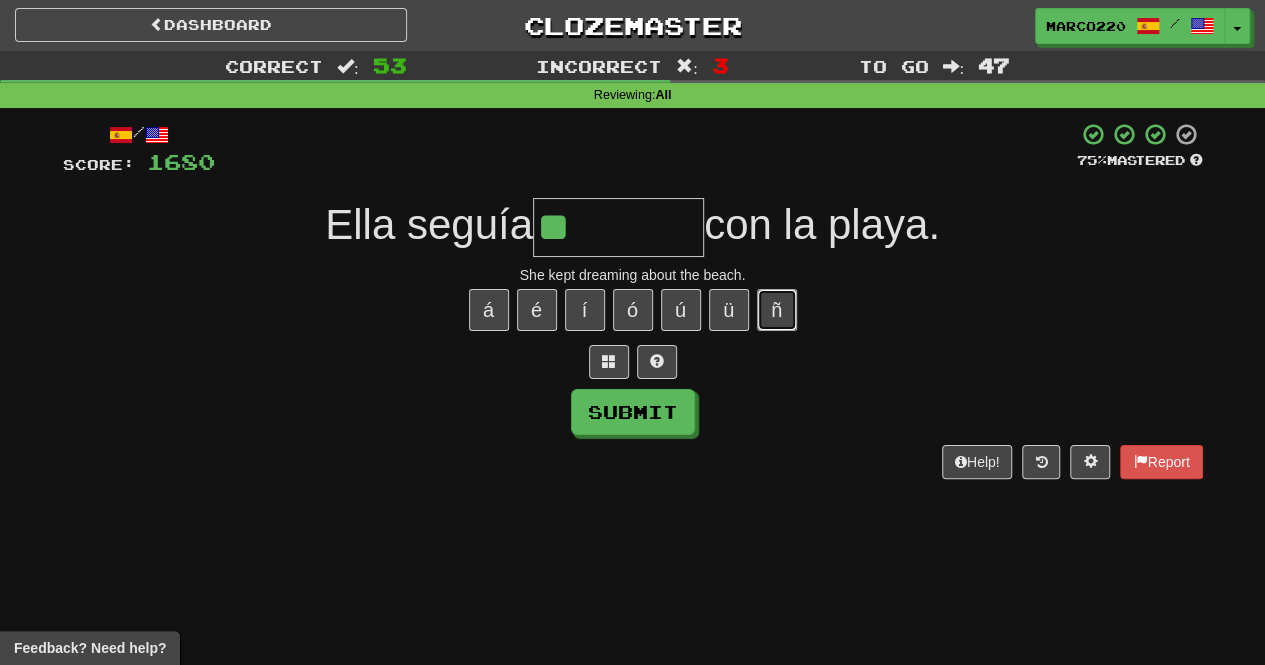 click on "ñ" at bounding box center [777, 310] 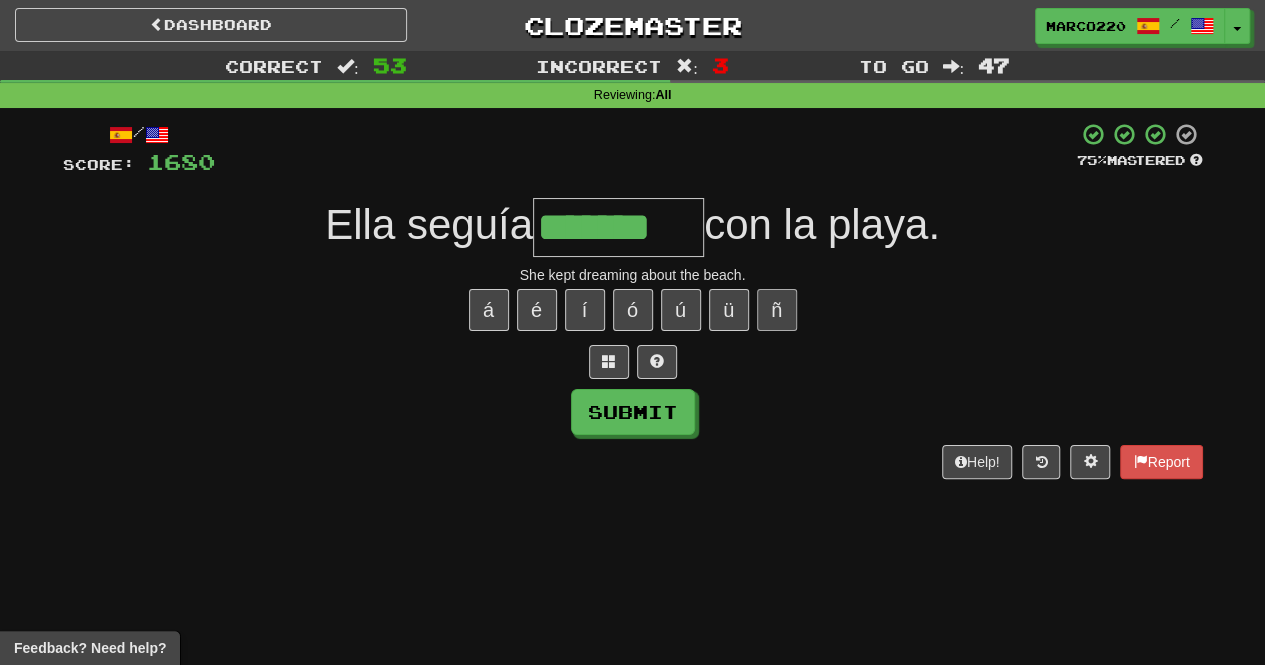 type on "*******" 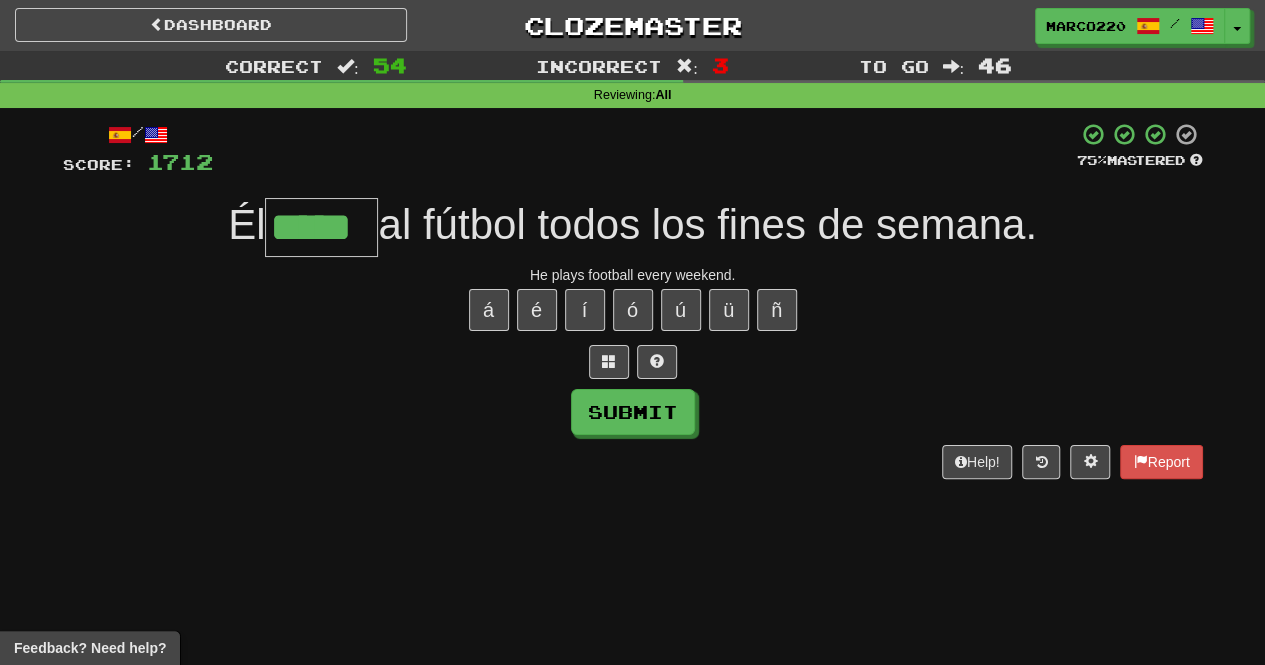 type on "*****" 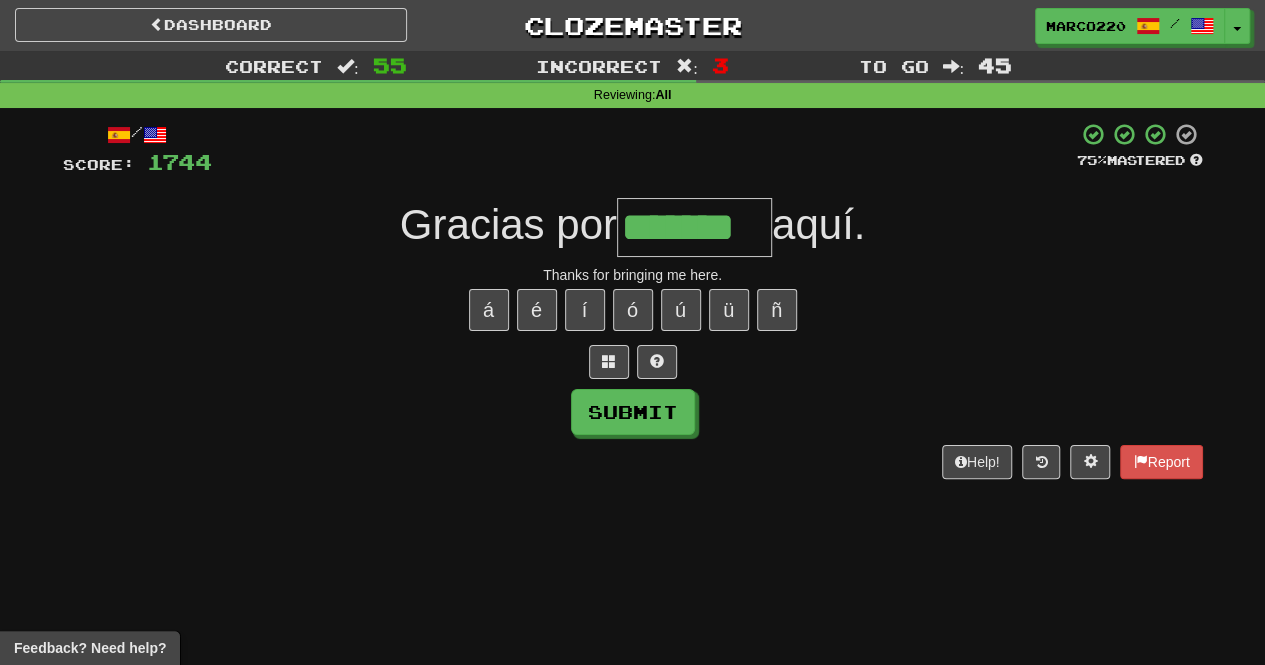 type on "*******" 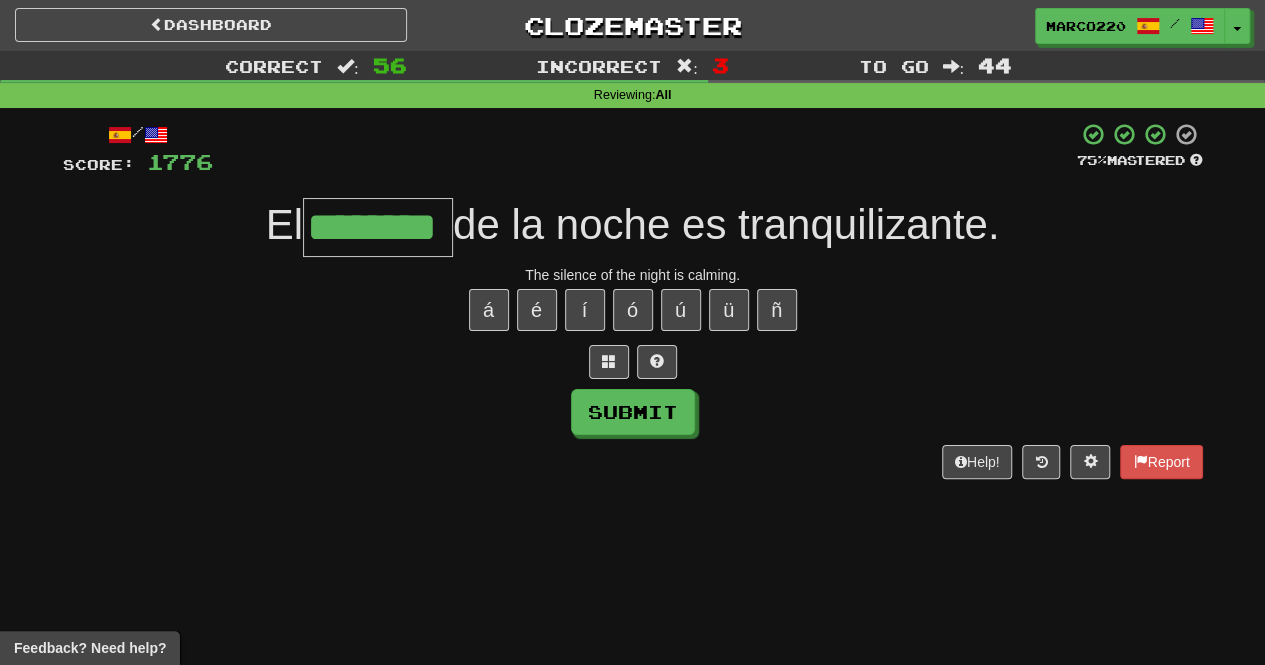type on "********" 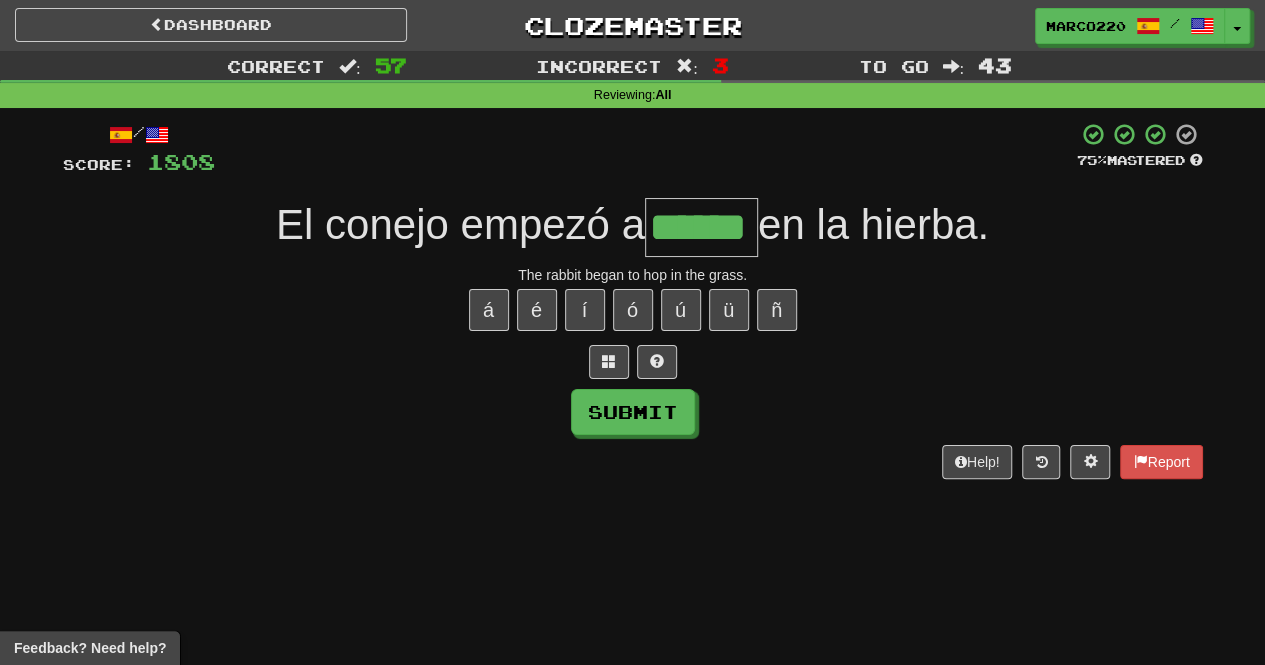 type on "******" 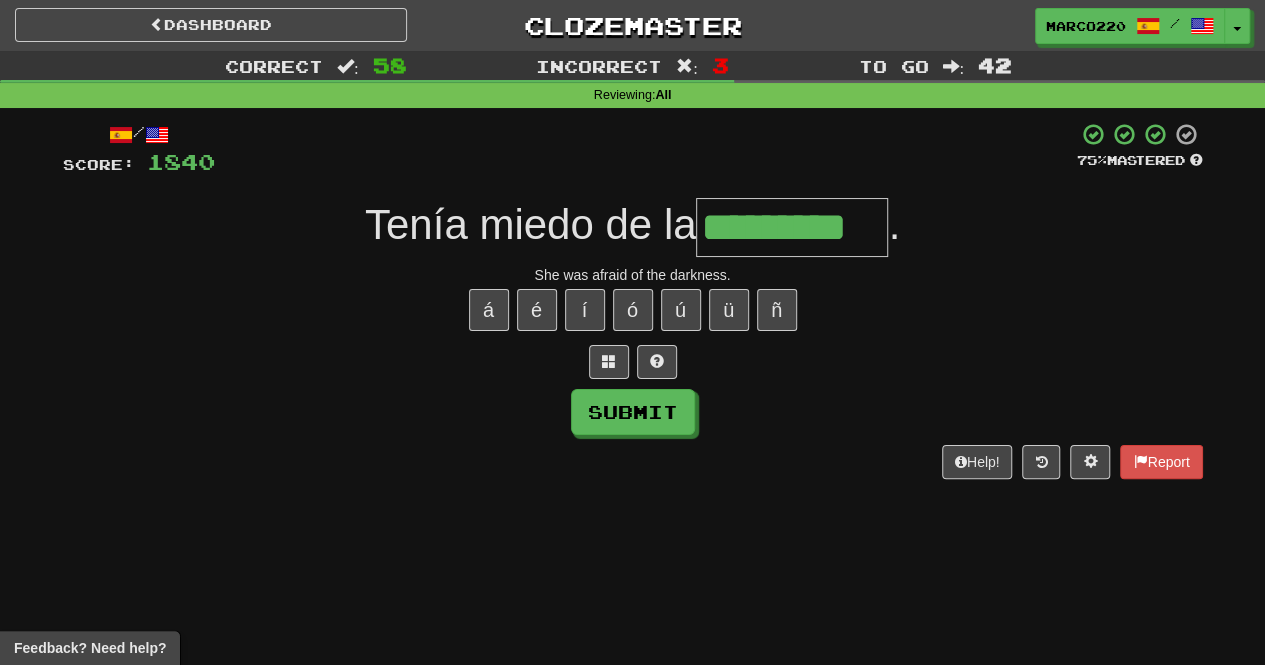 type on "*********" 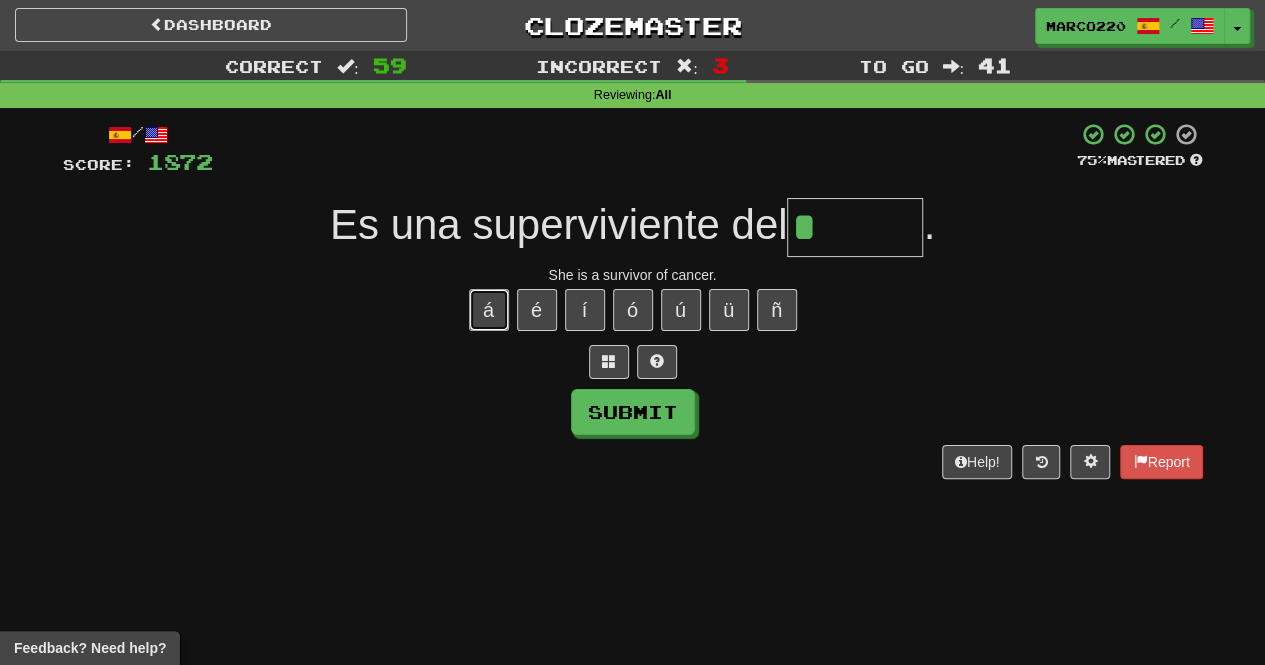 click on "á" at bounding box center [489, 310] 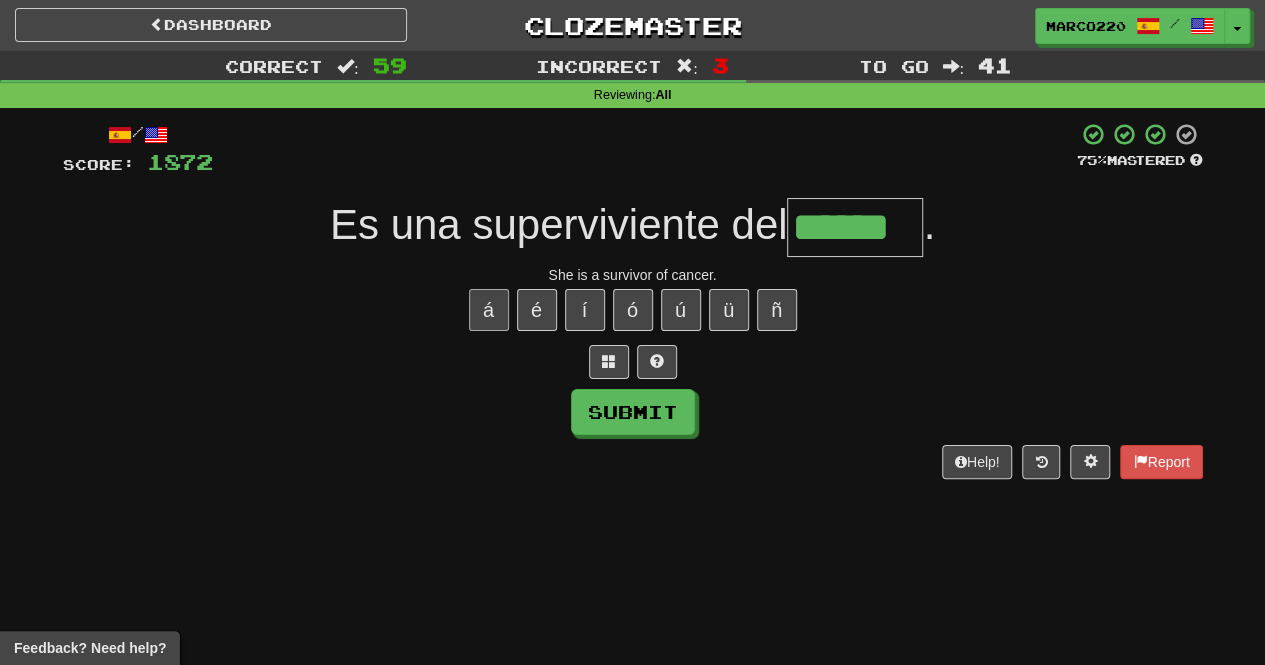 type on "******" 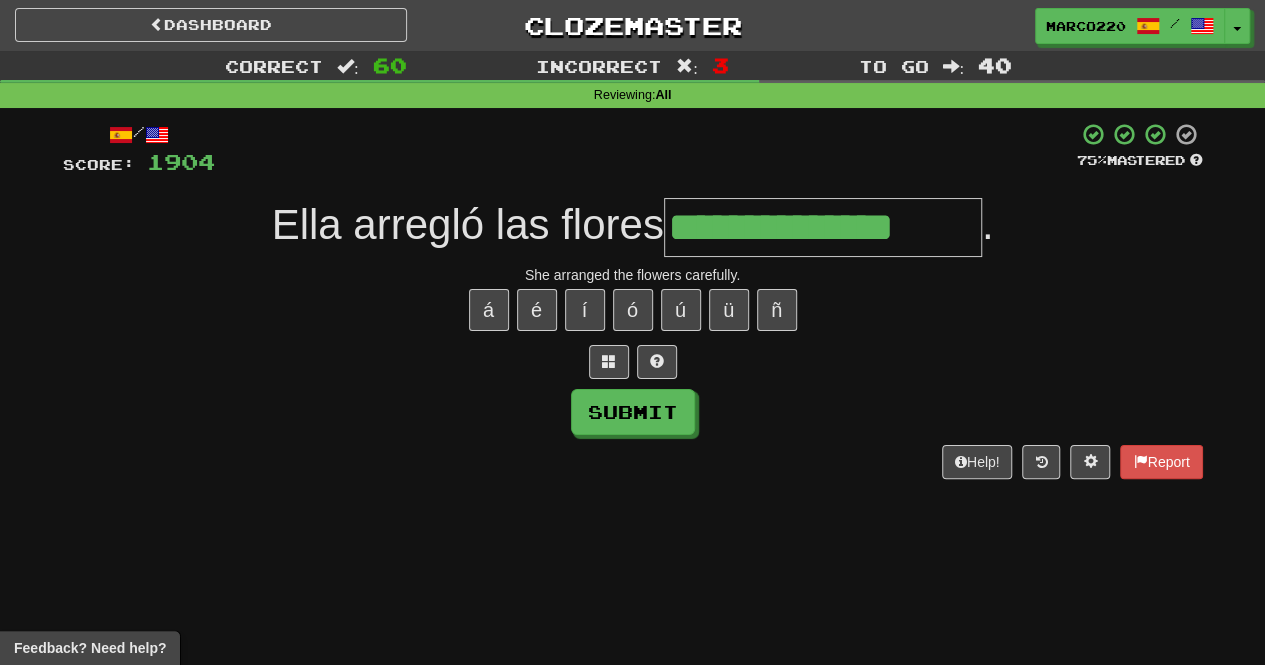 type on "**********" 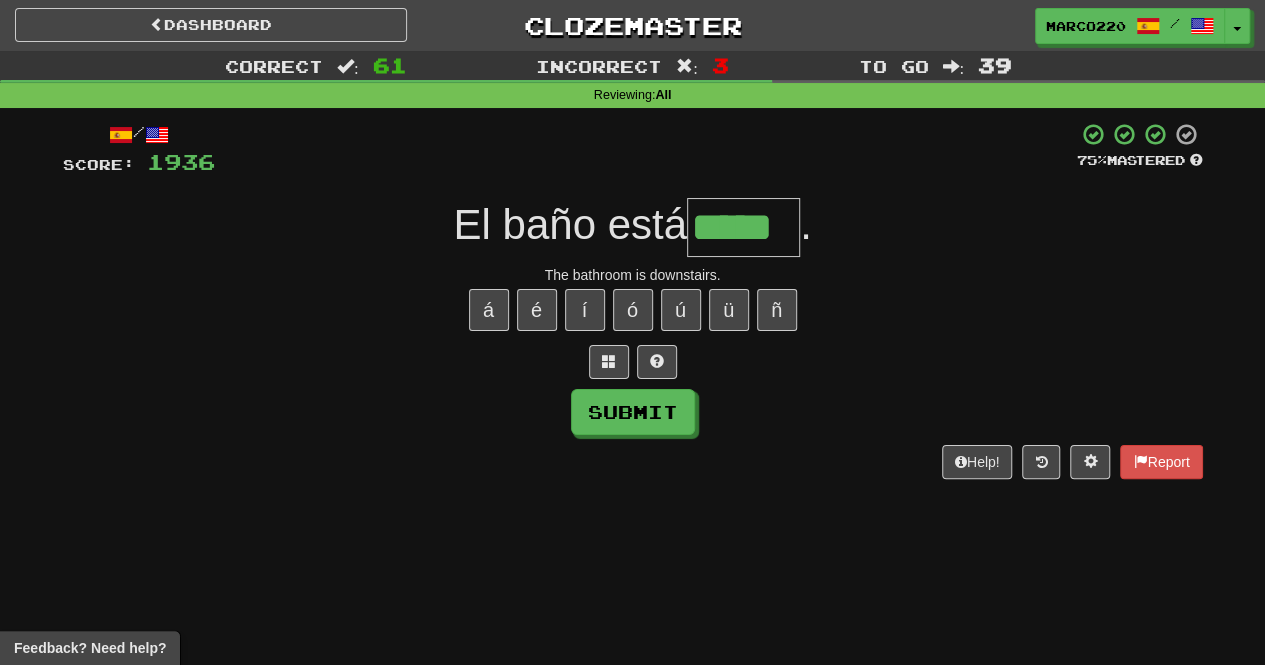 type on "*****" 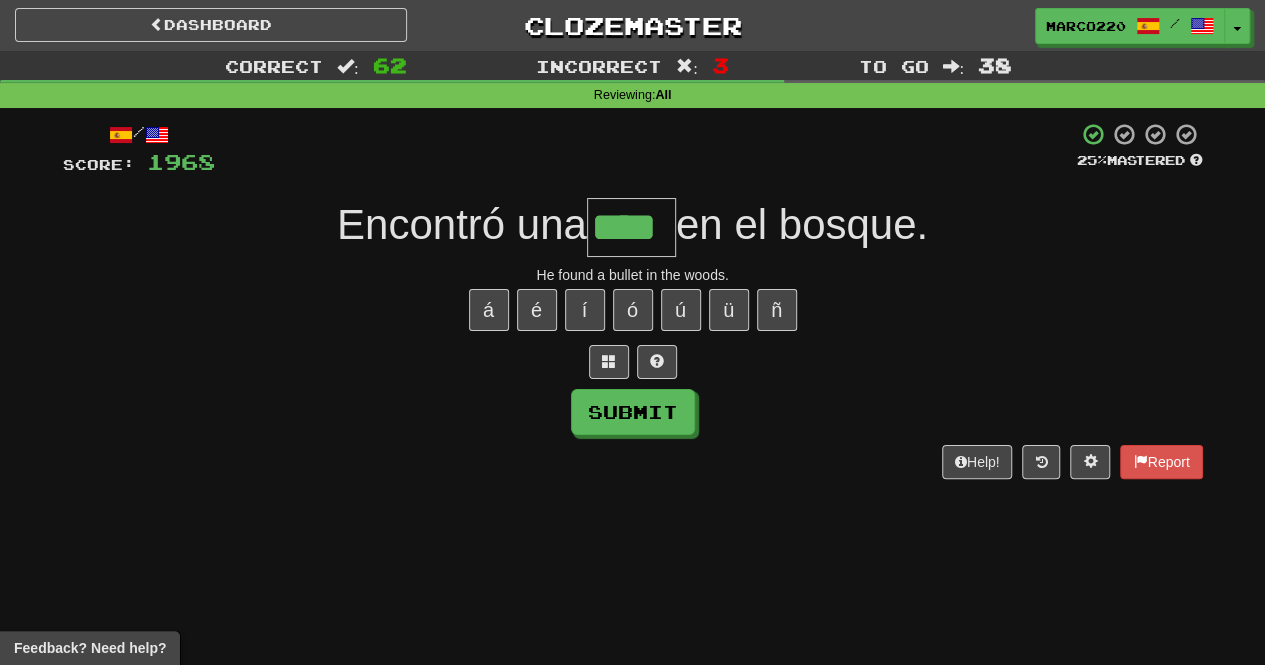 type on "****" 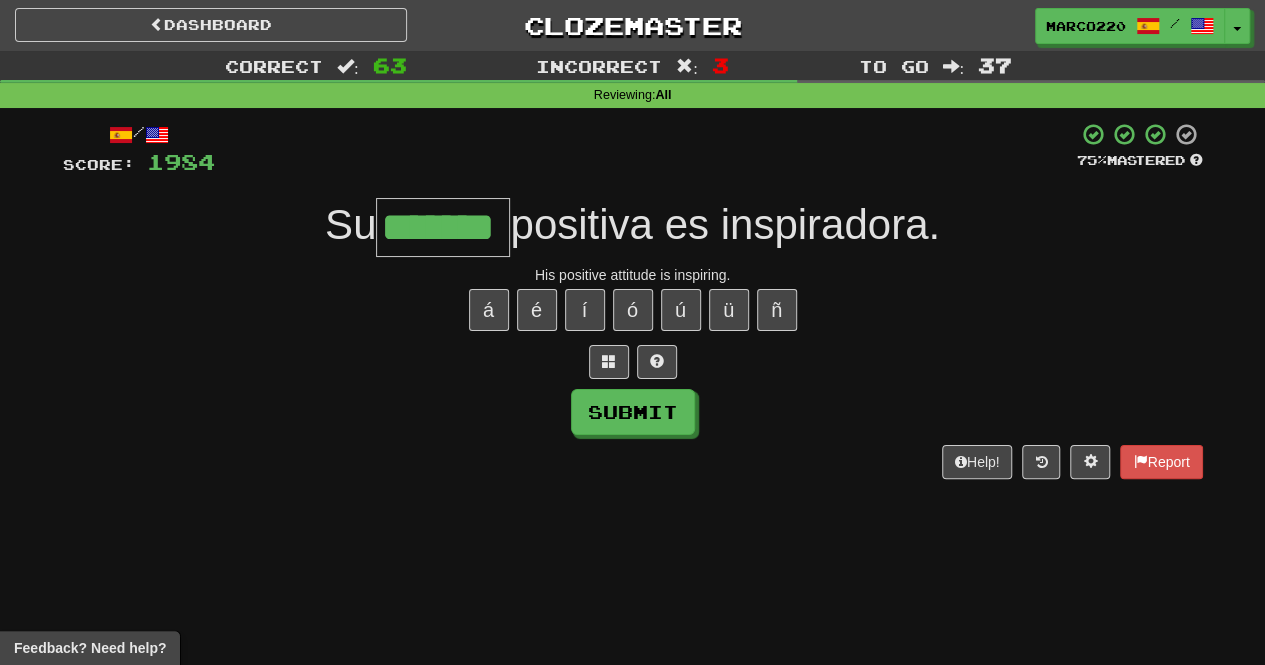 type on "*******" 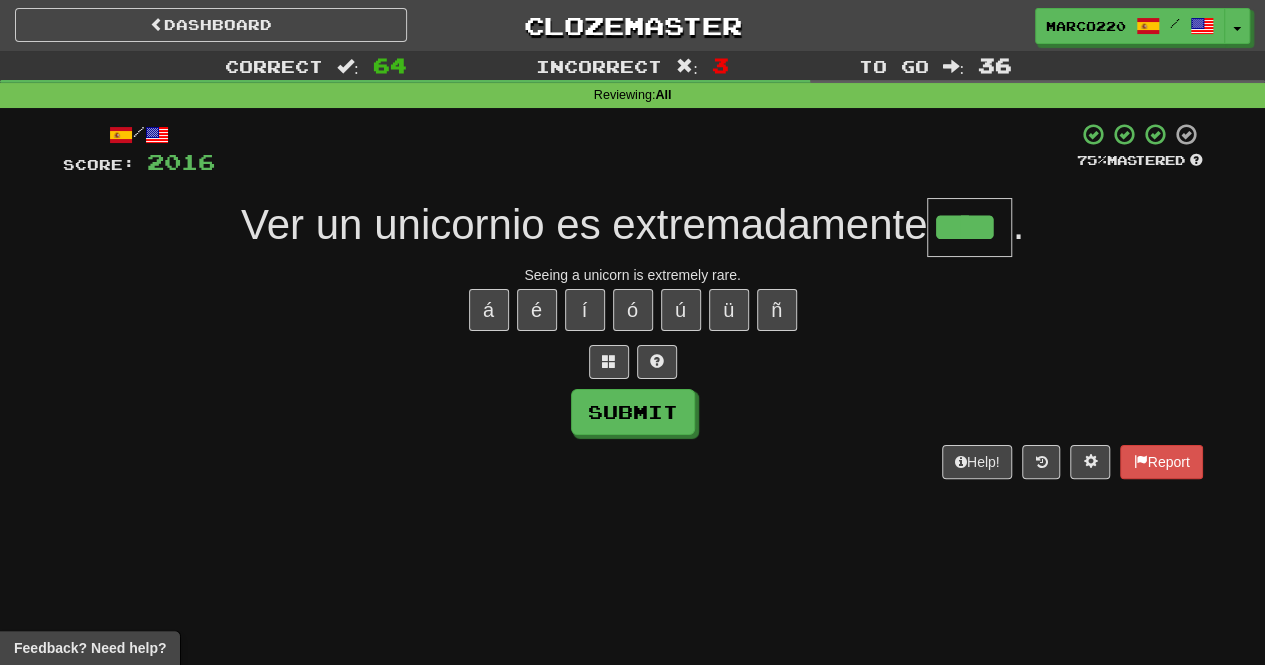 type on "****" 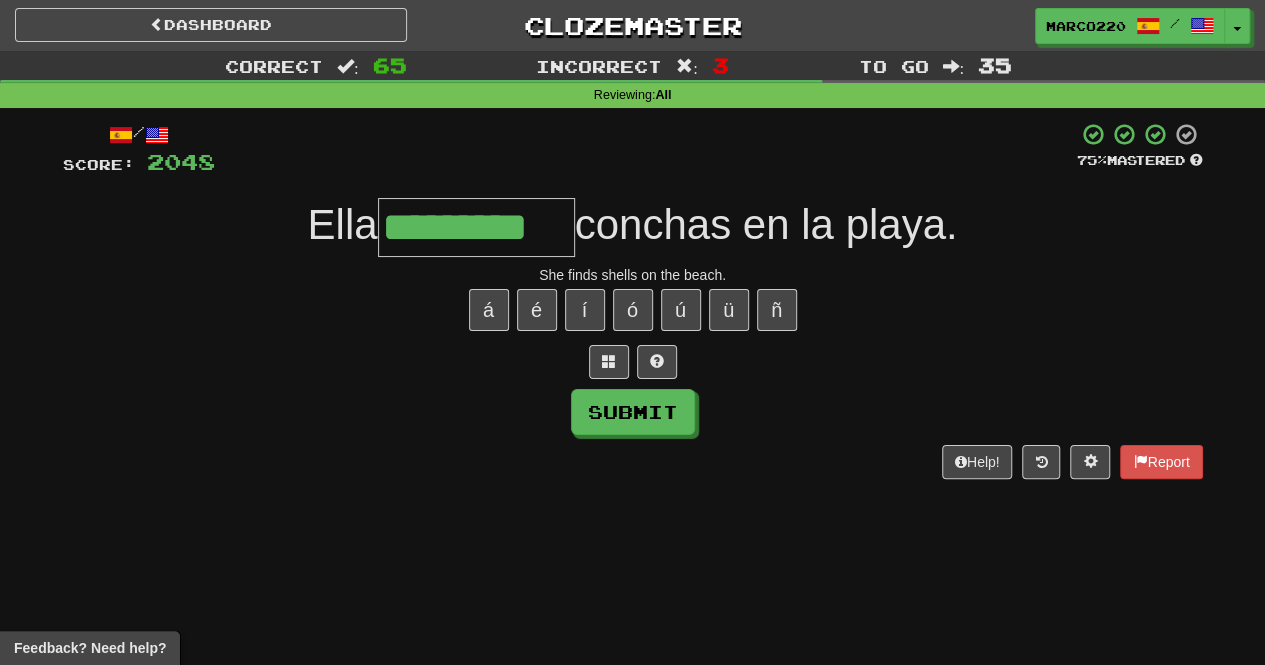 type on "*********" 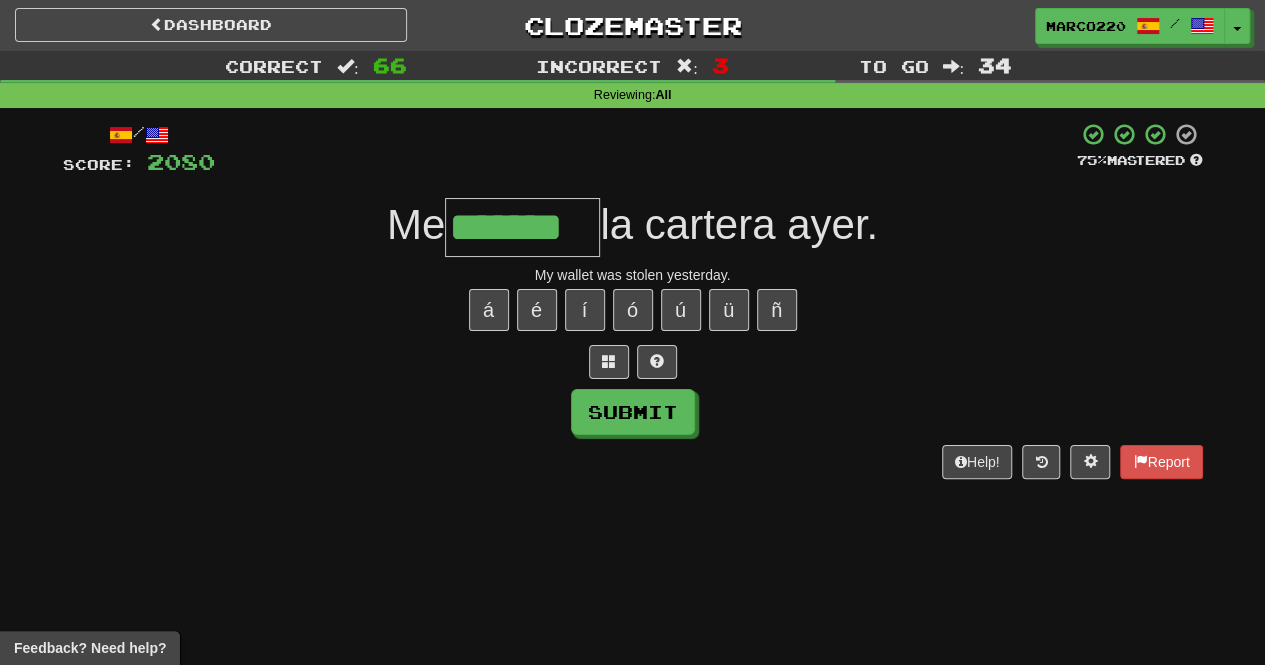 type on "*******" 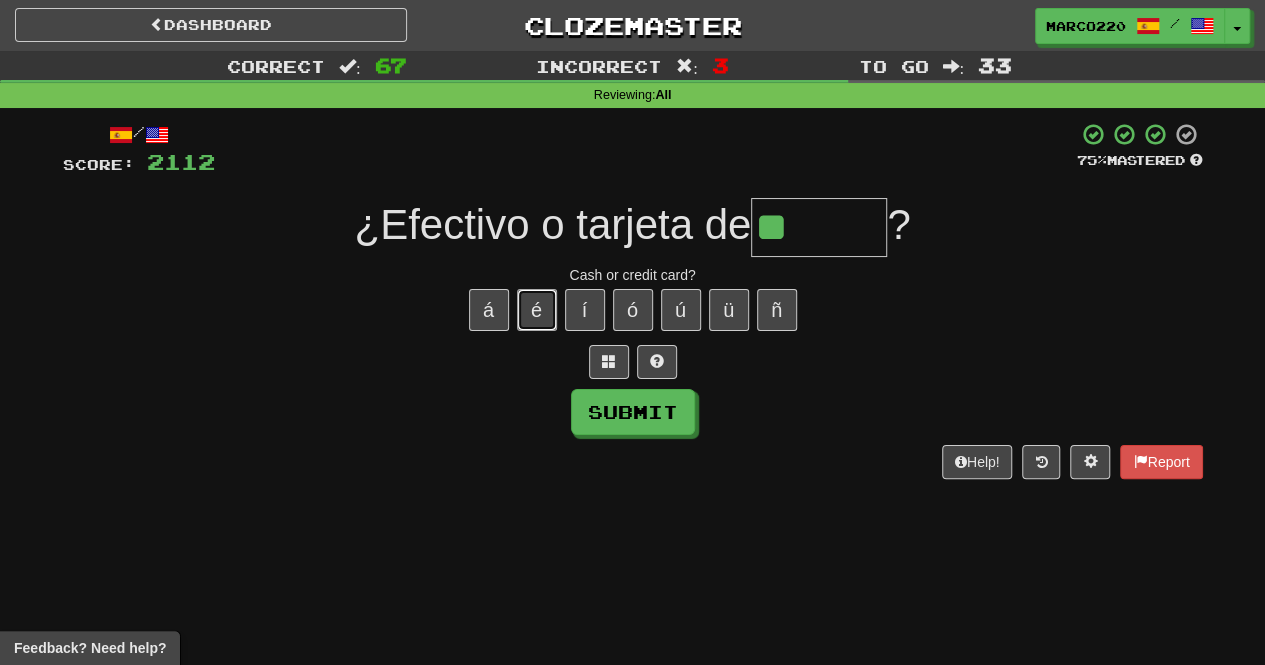 click on "é" at bounding box center [537, 310] 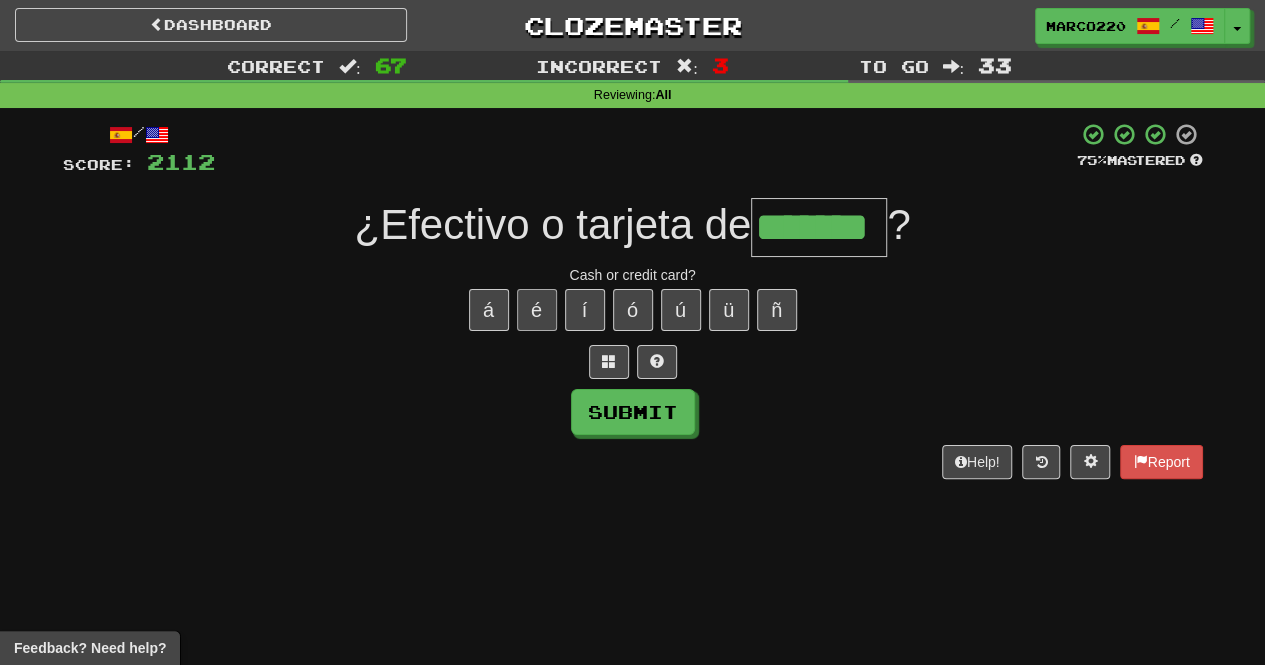type on "*******" 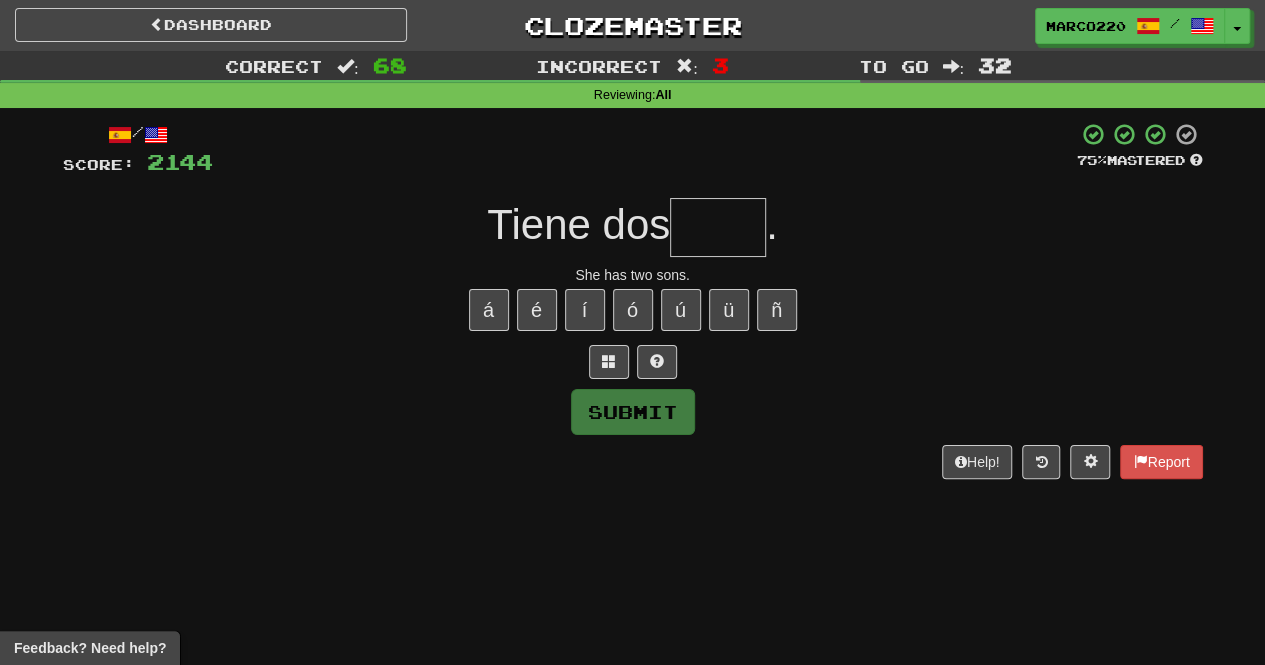 type on "*" 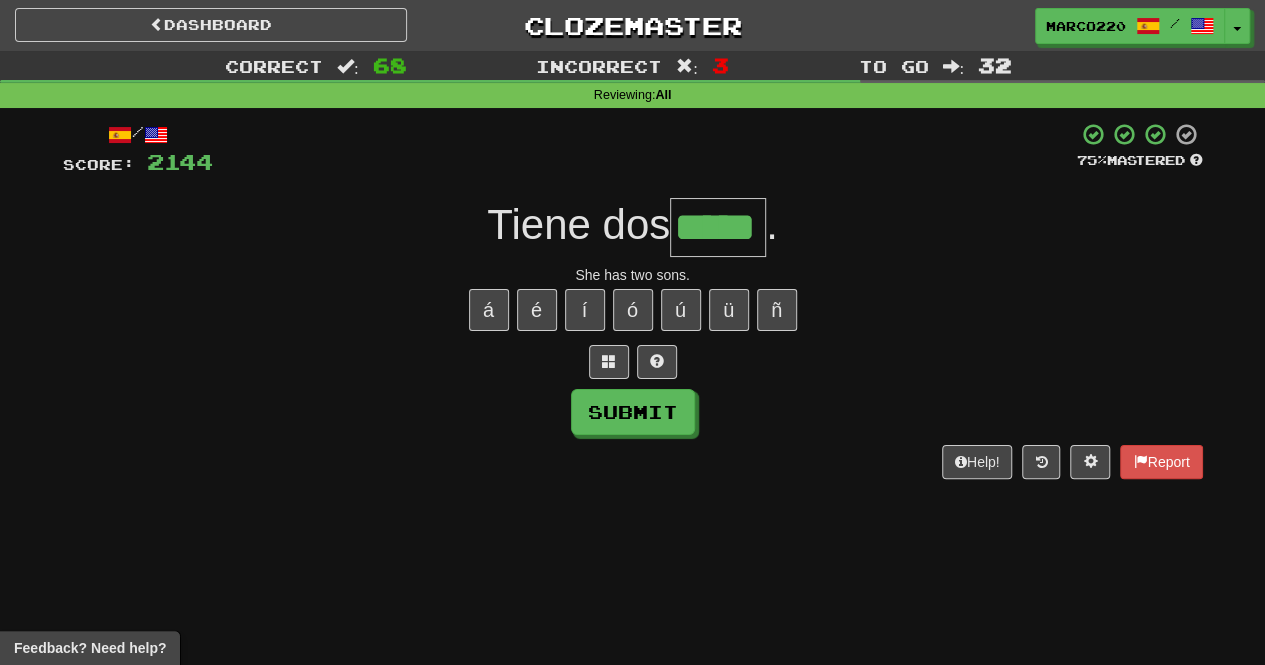 type on "*****" 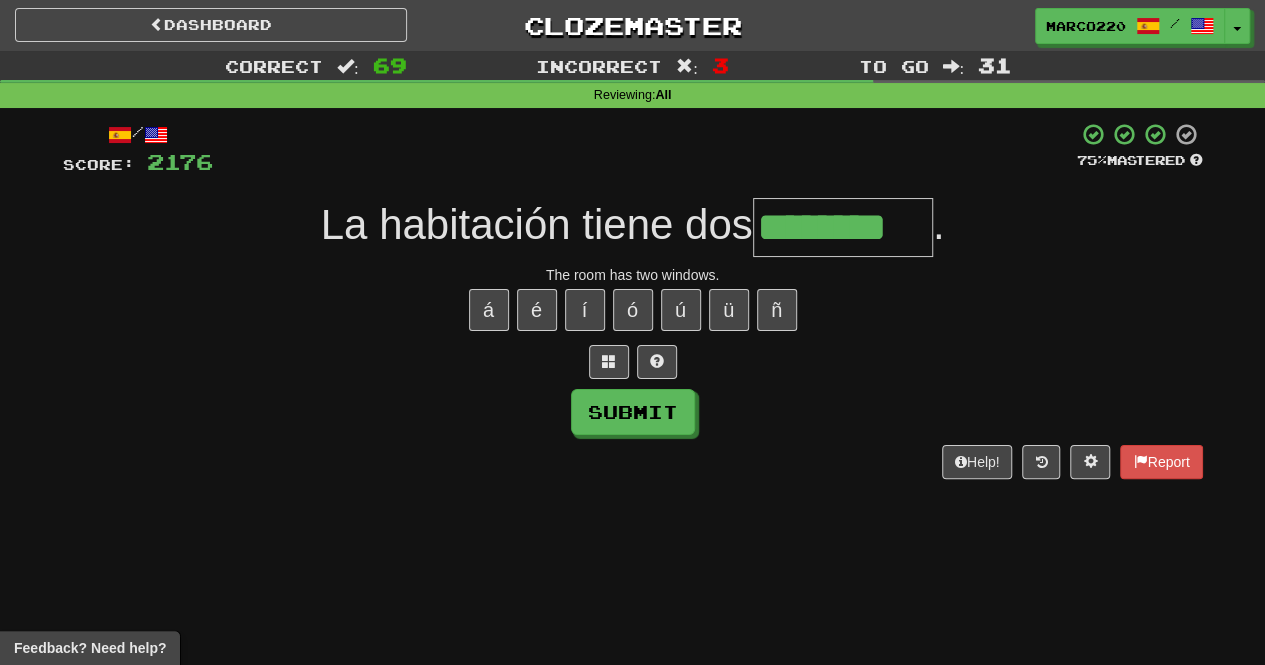 type on "********" 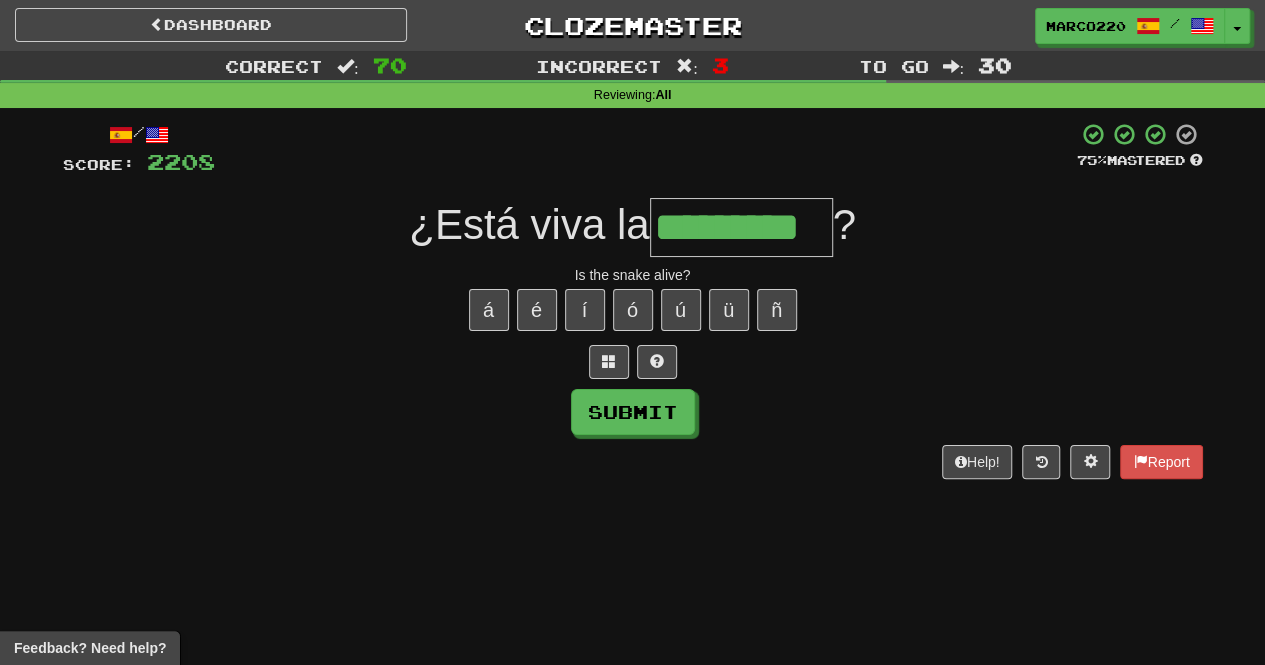 type on "*********" 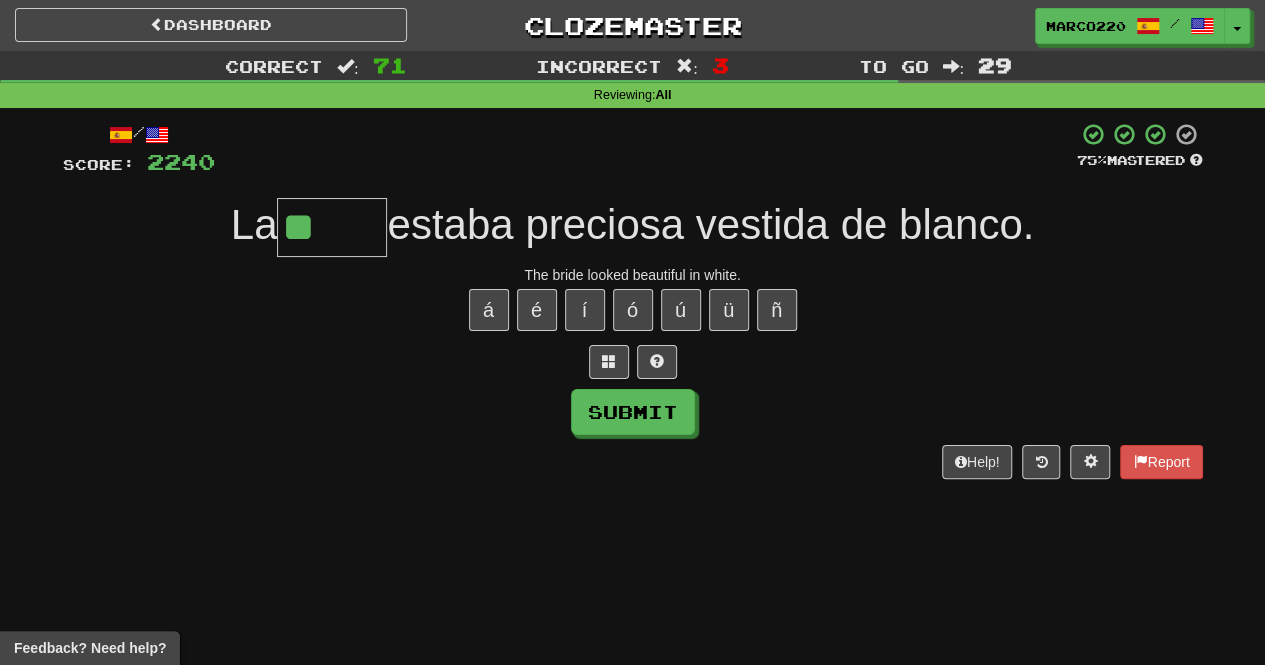 type on "*" 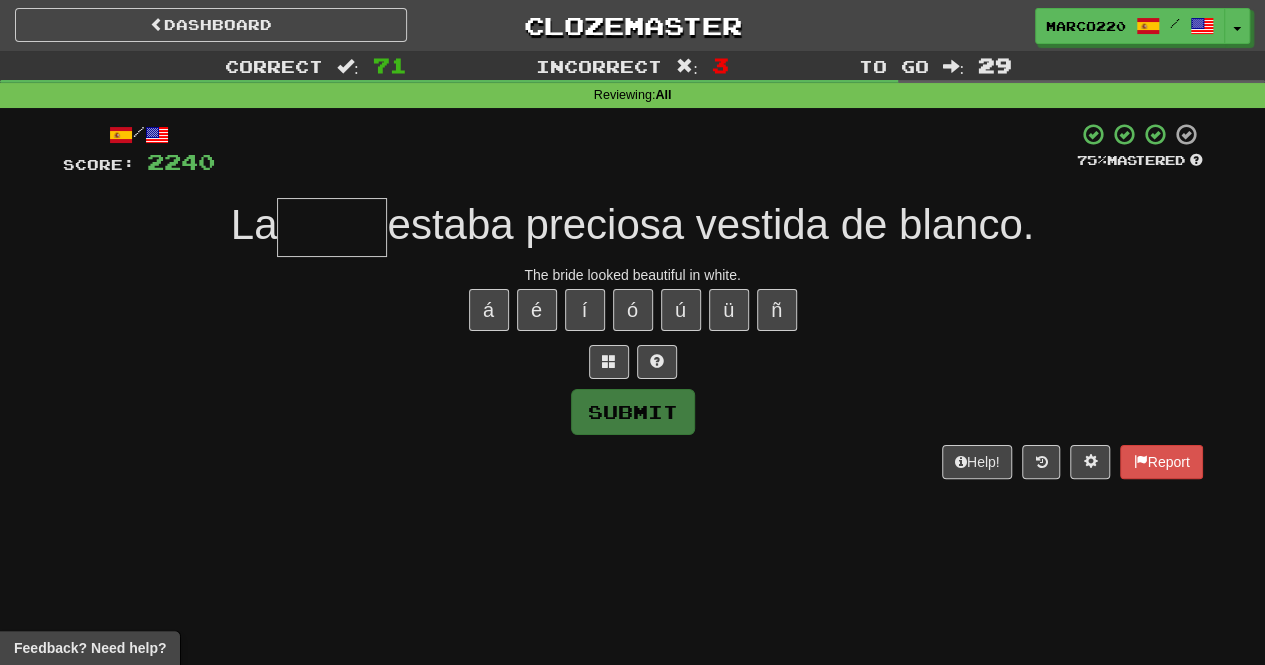 type on "*****" 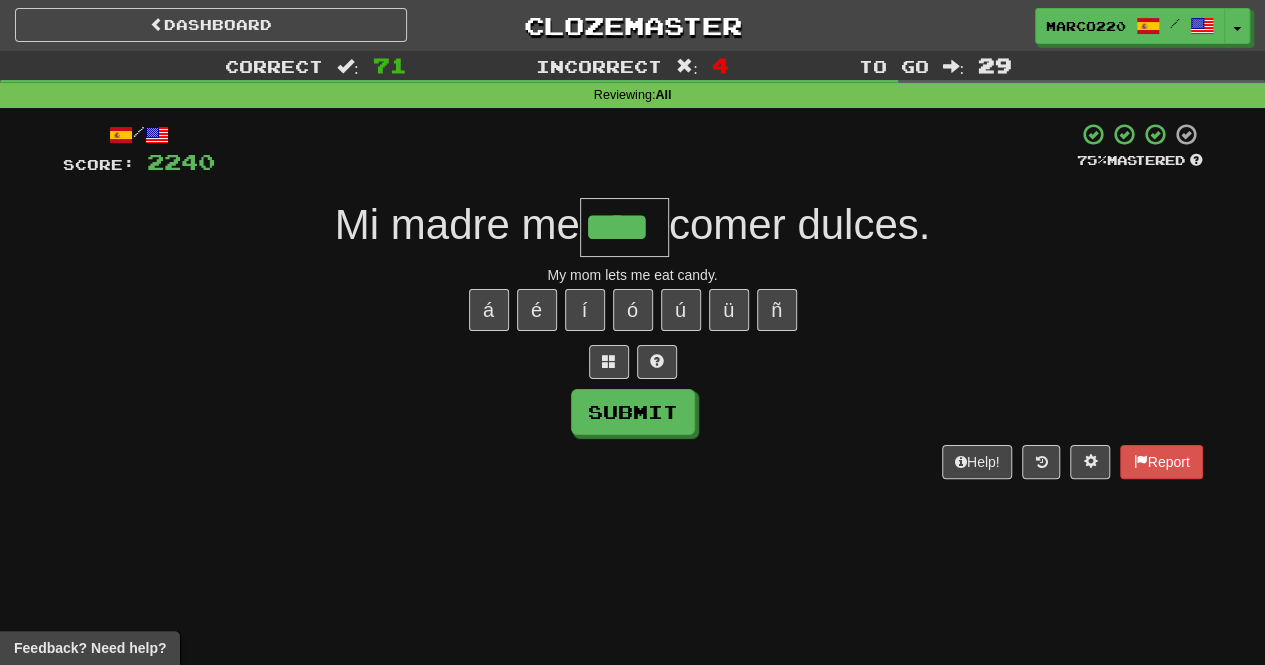 type on "****" 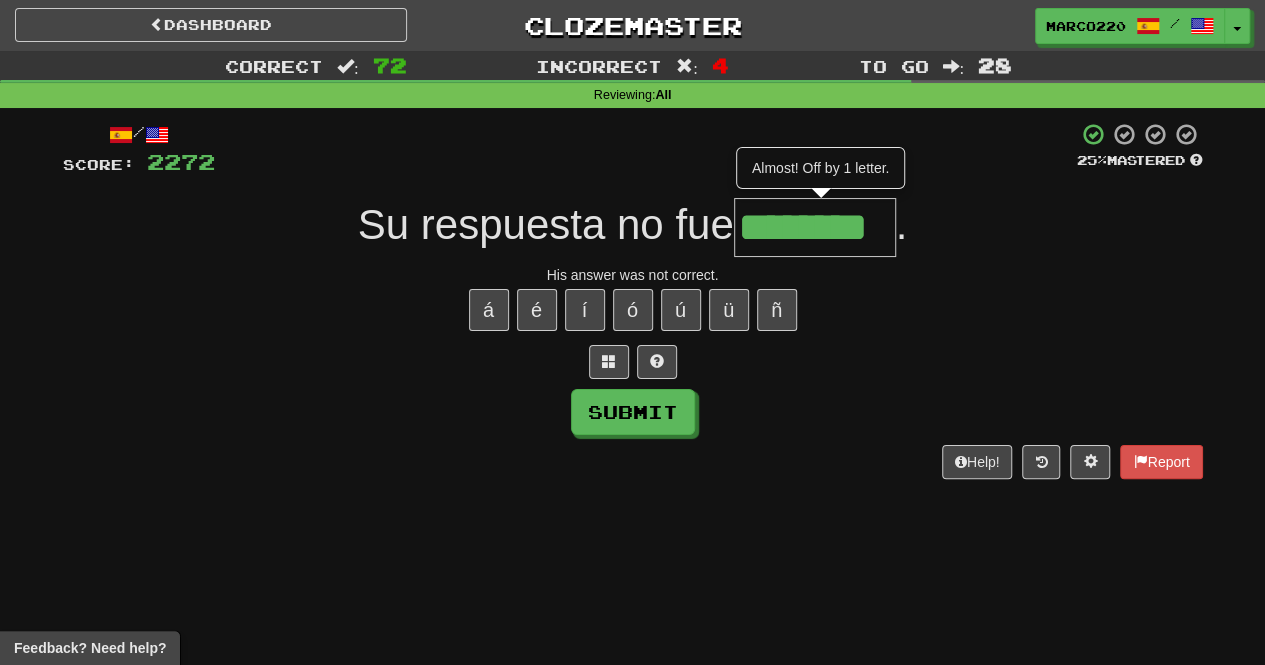 type on "********" 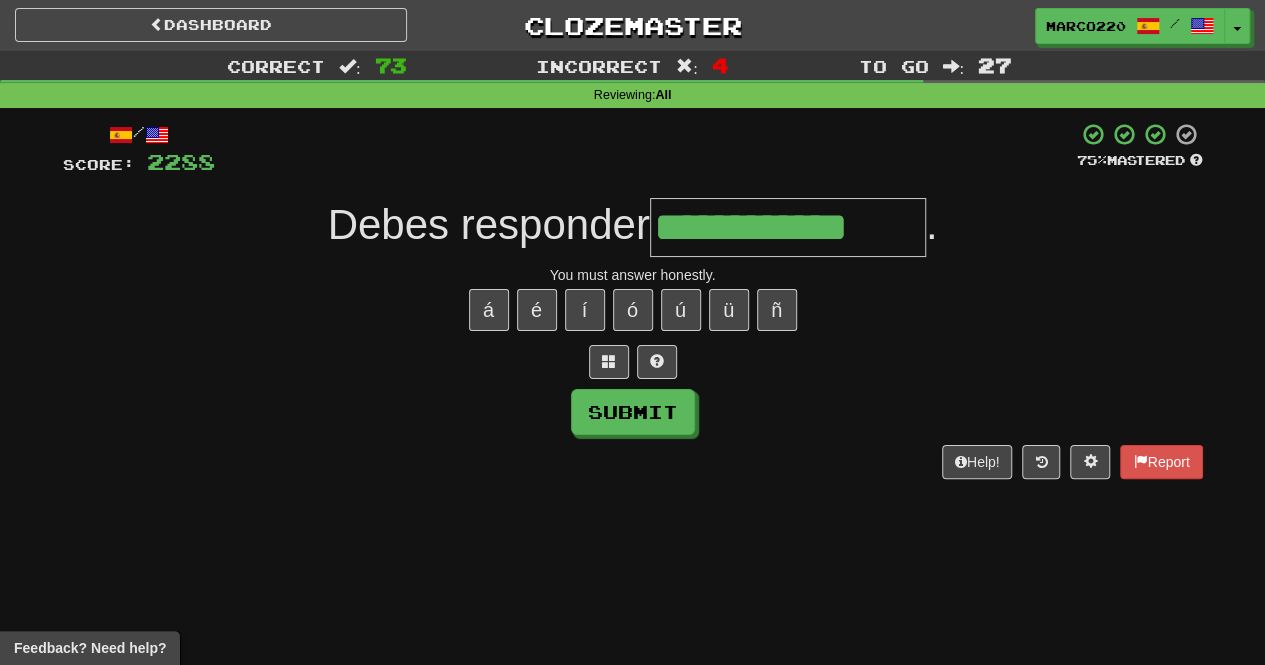 type on "**********" 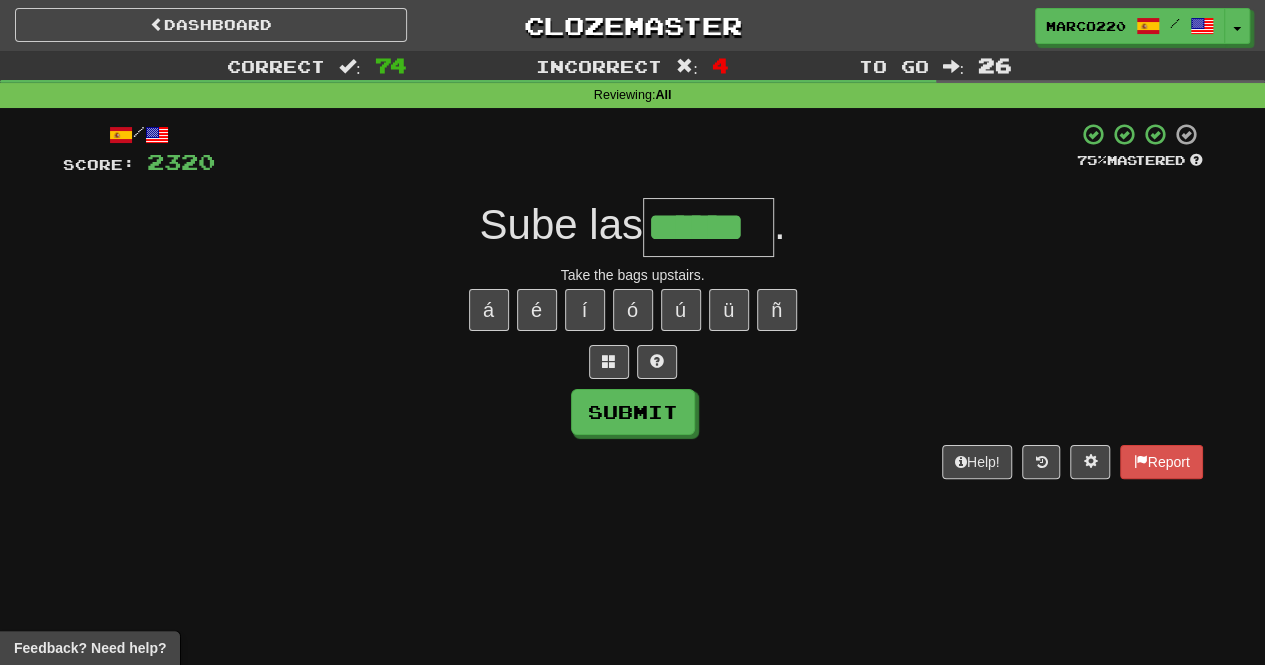 type on "******" 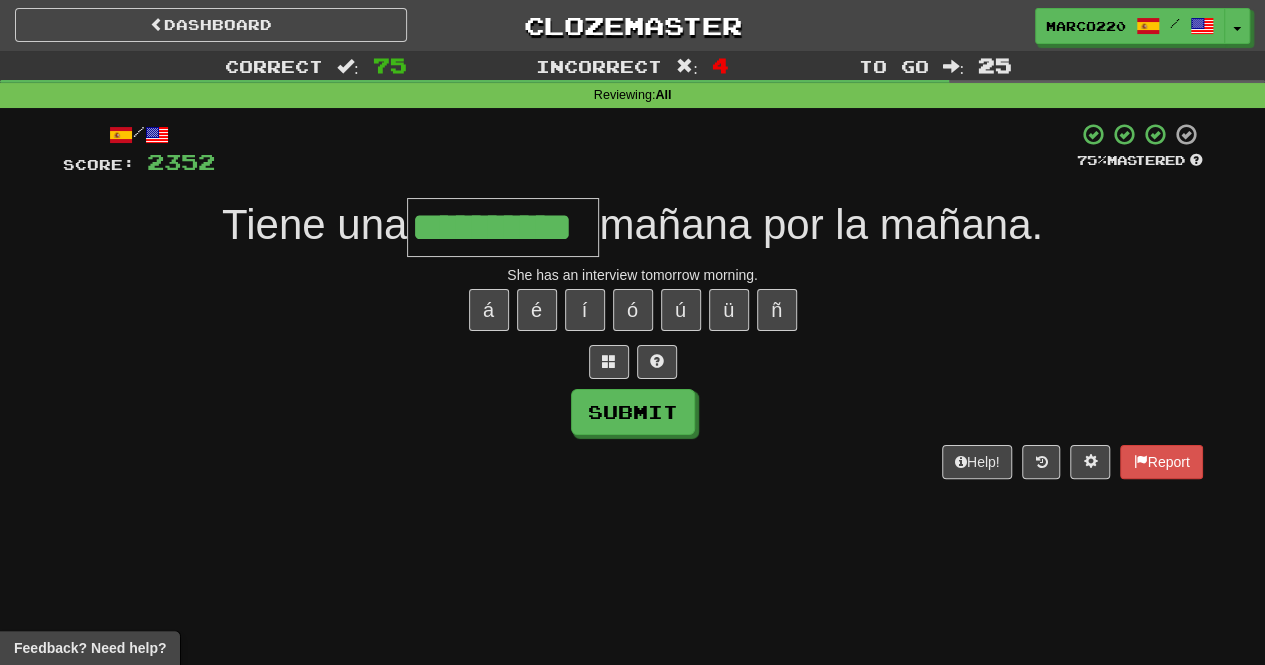 type on "**********" 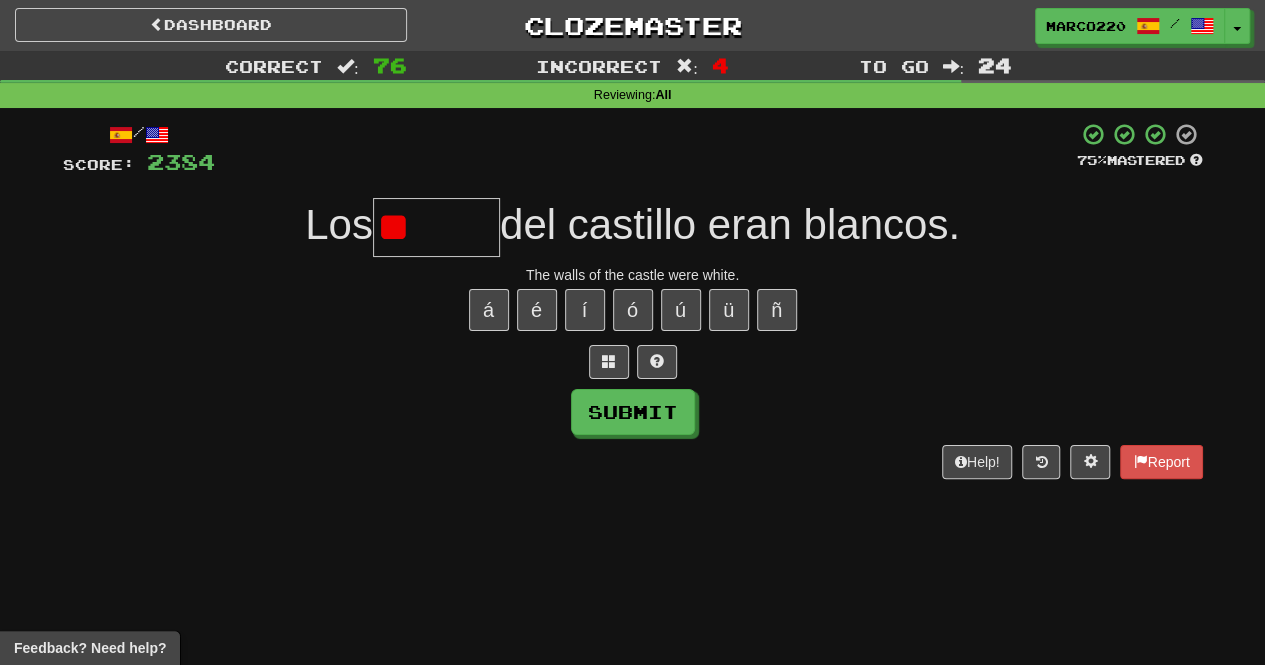 type on "*" 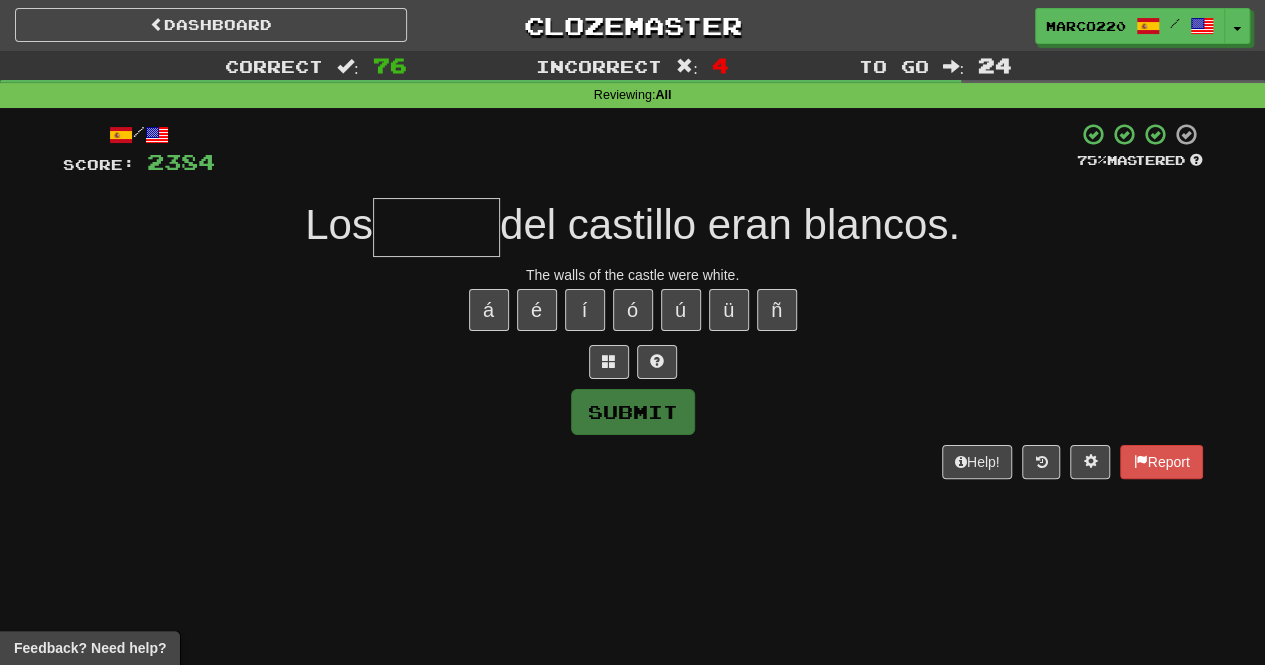 type on "*****" 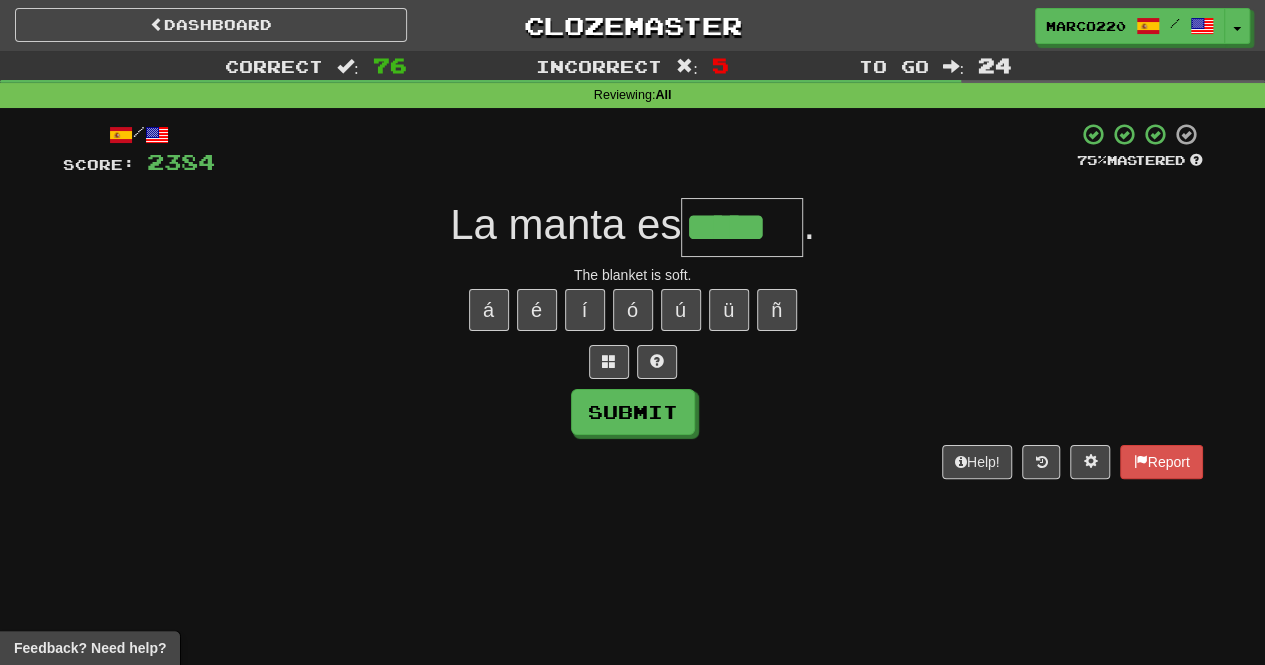 type on "*****" 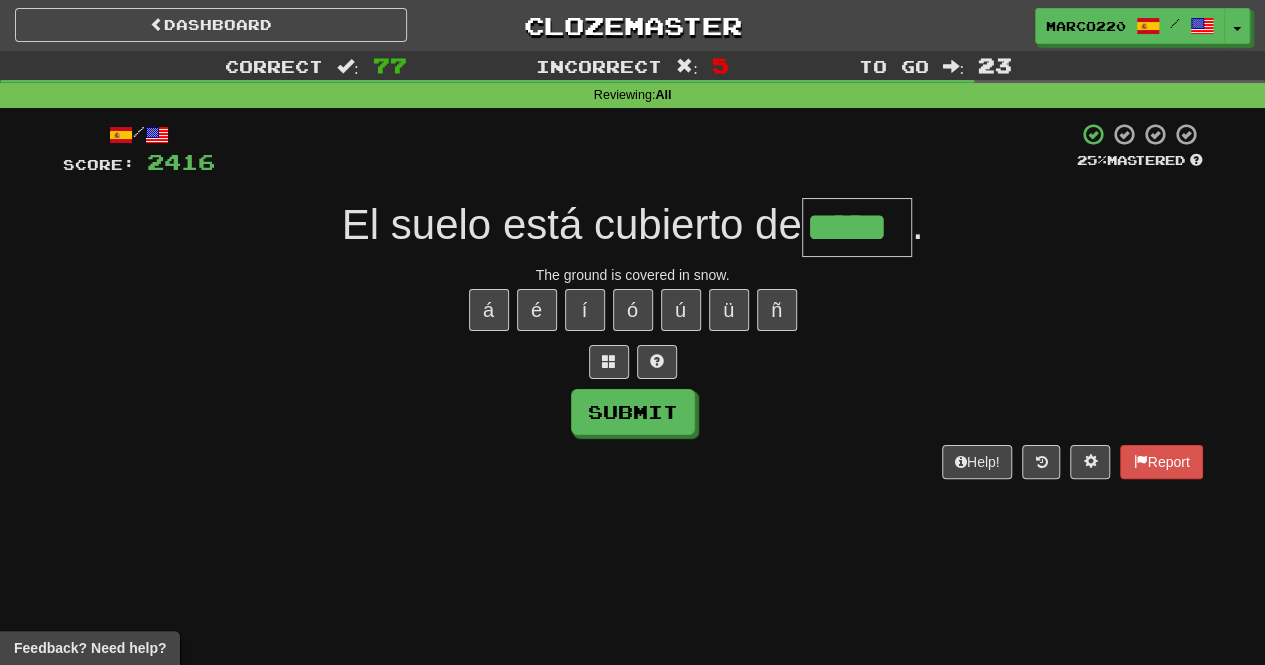 type on "*****" 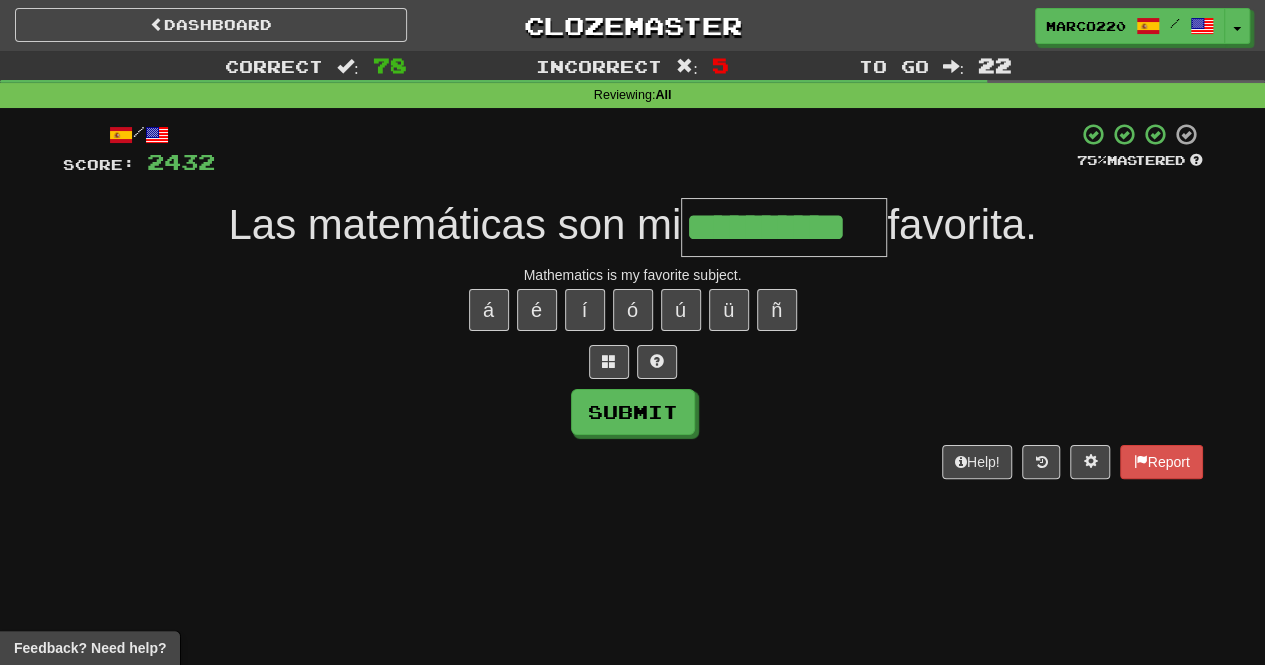 type on "**********" 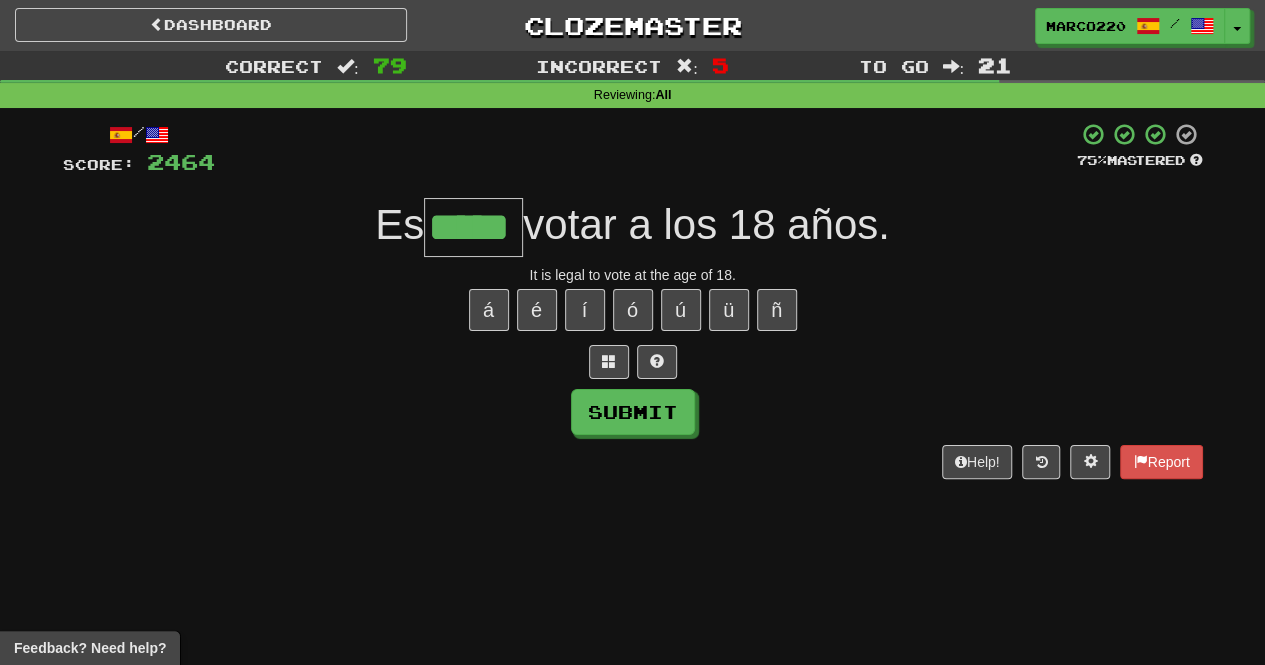 type on "*****" 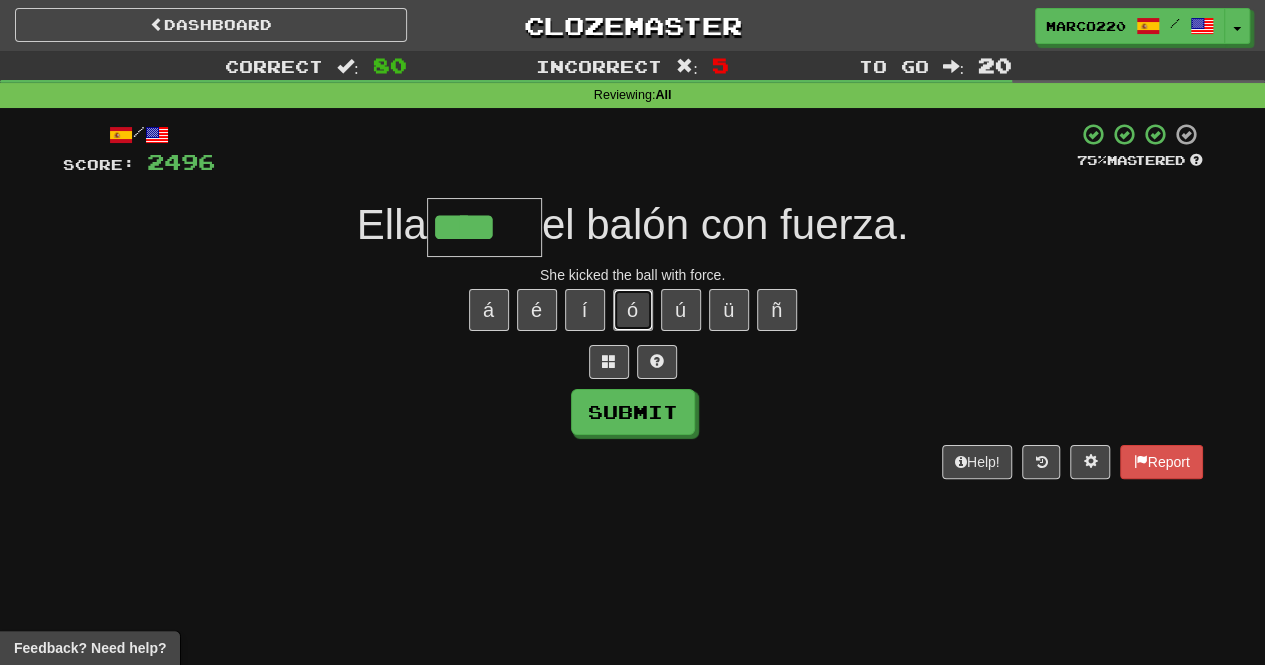click on "ó" at bounding box center (633, 310) 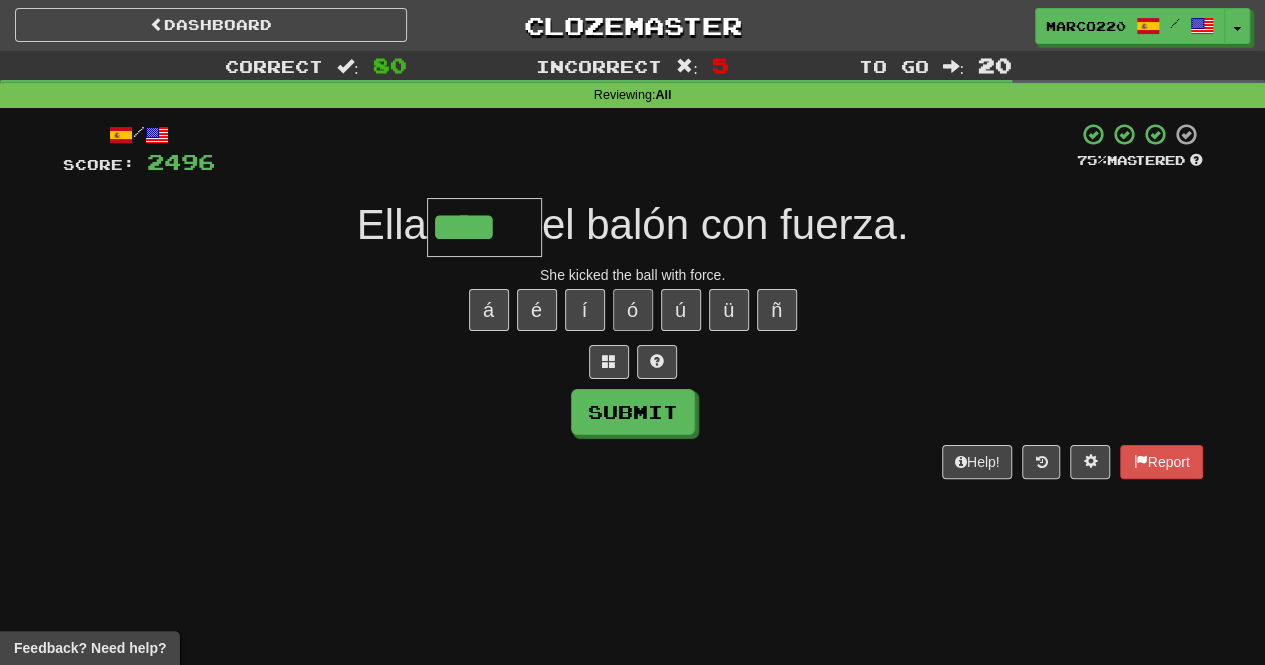 type on "*****" 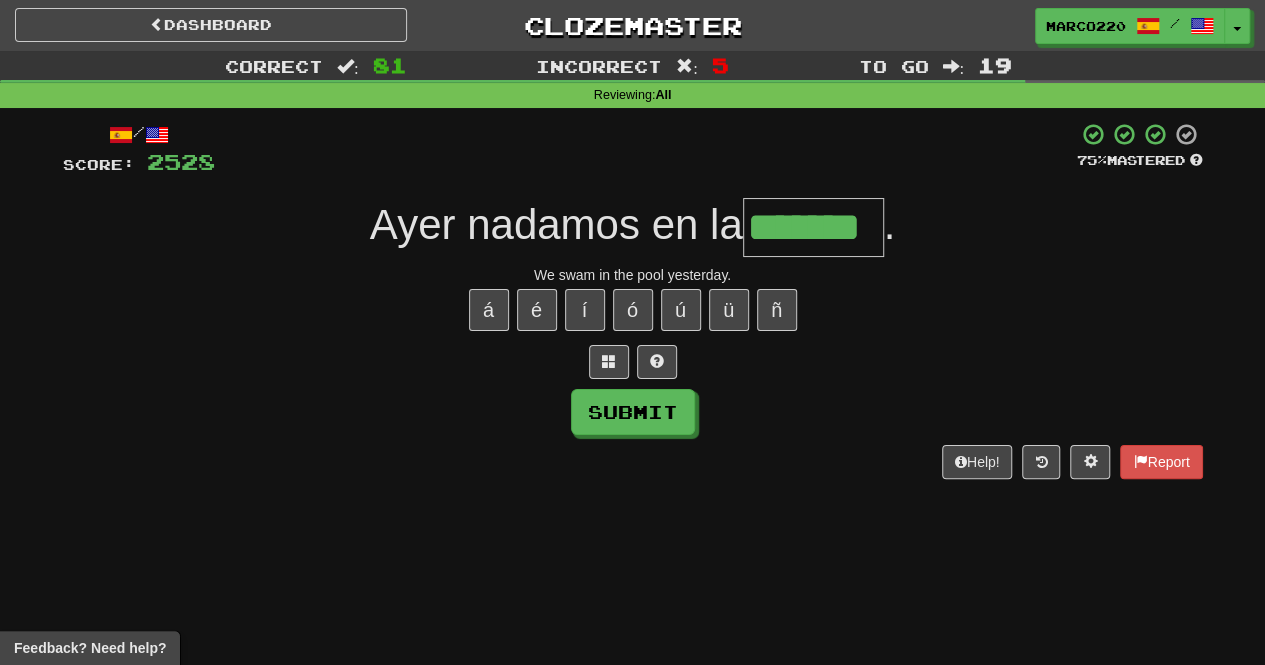 type on "*******" 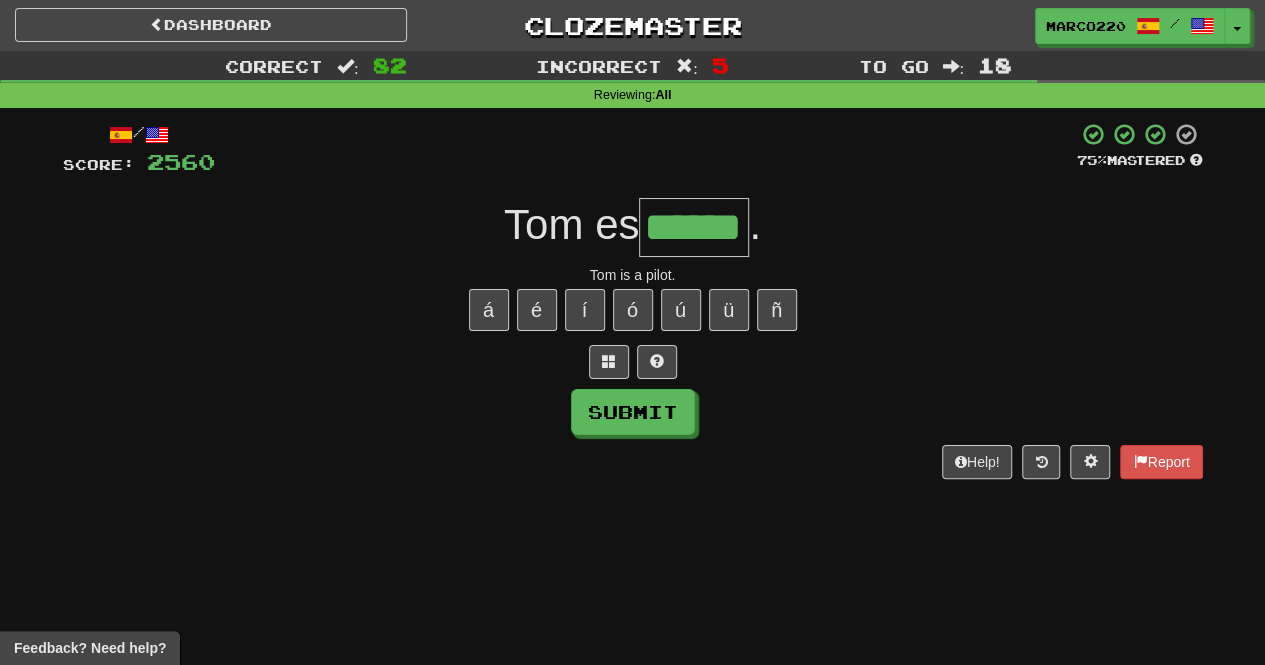 type on "******" 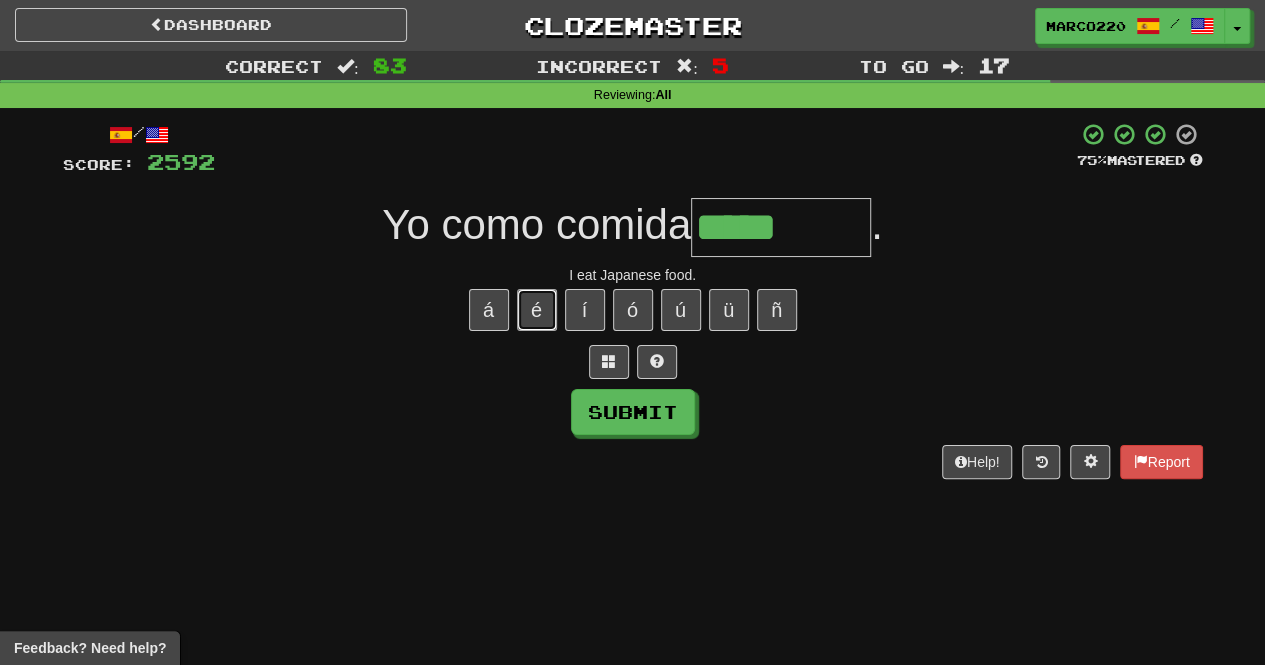 click on "é" at bounding box center (537, 310) 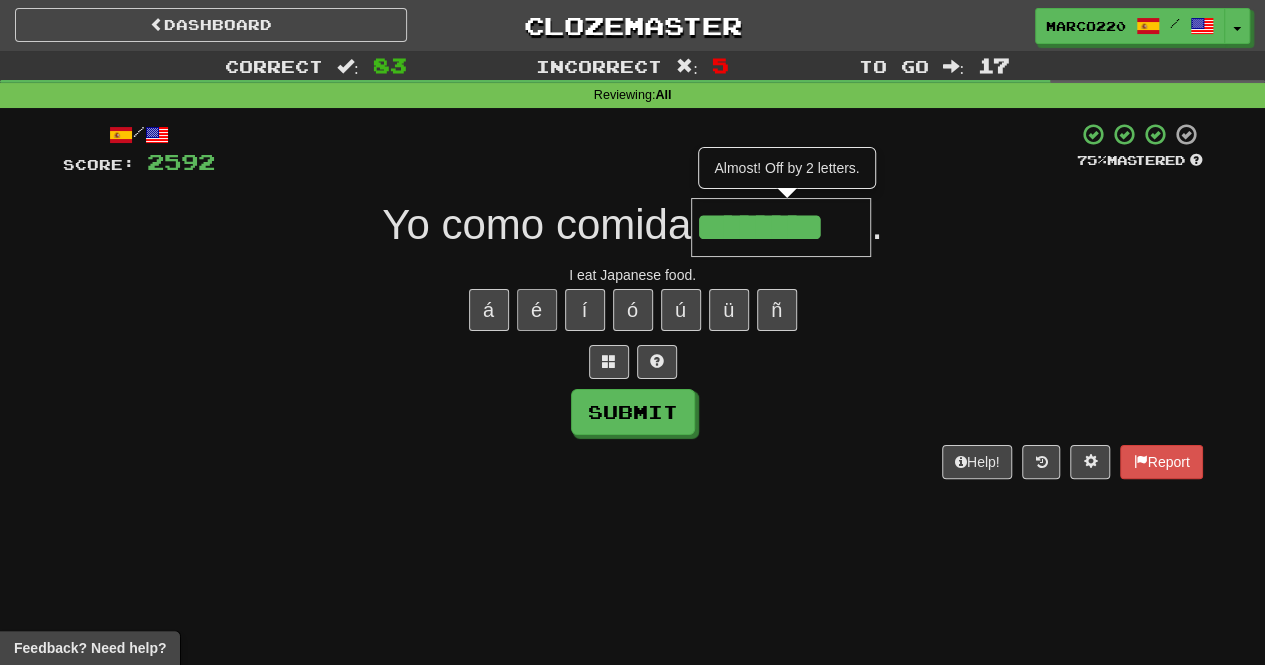 type on "********" 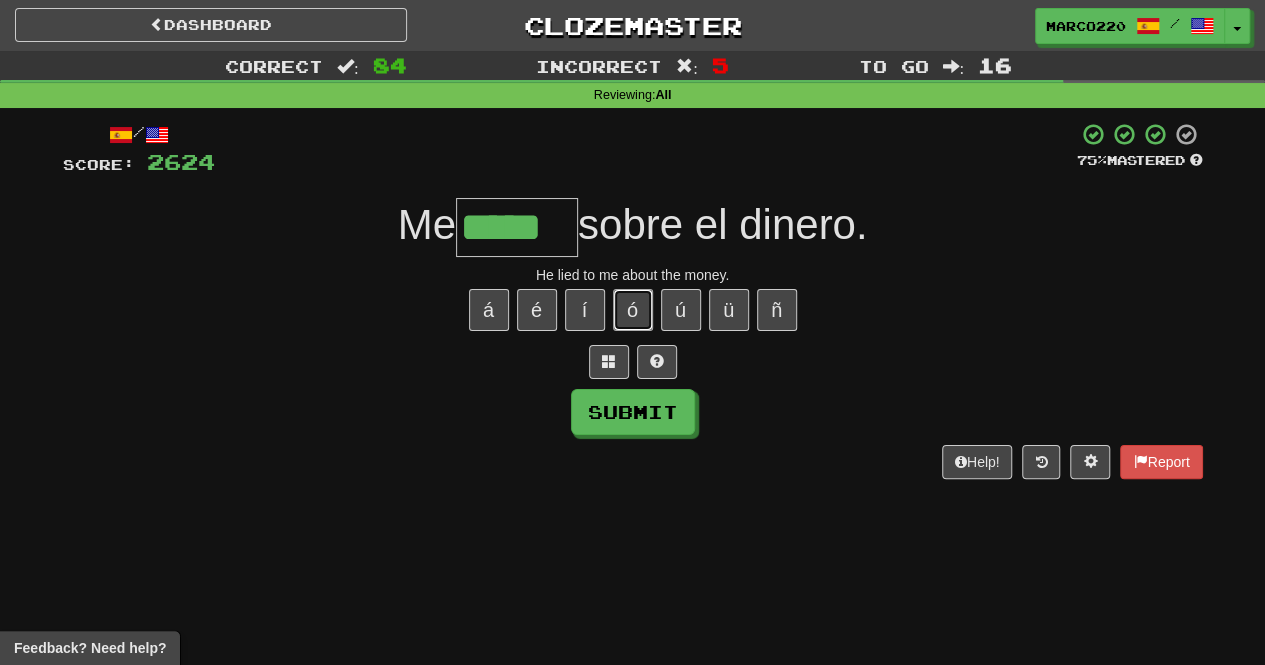 click on "ó" at bounding box center (633, 310) 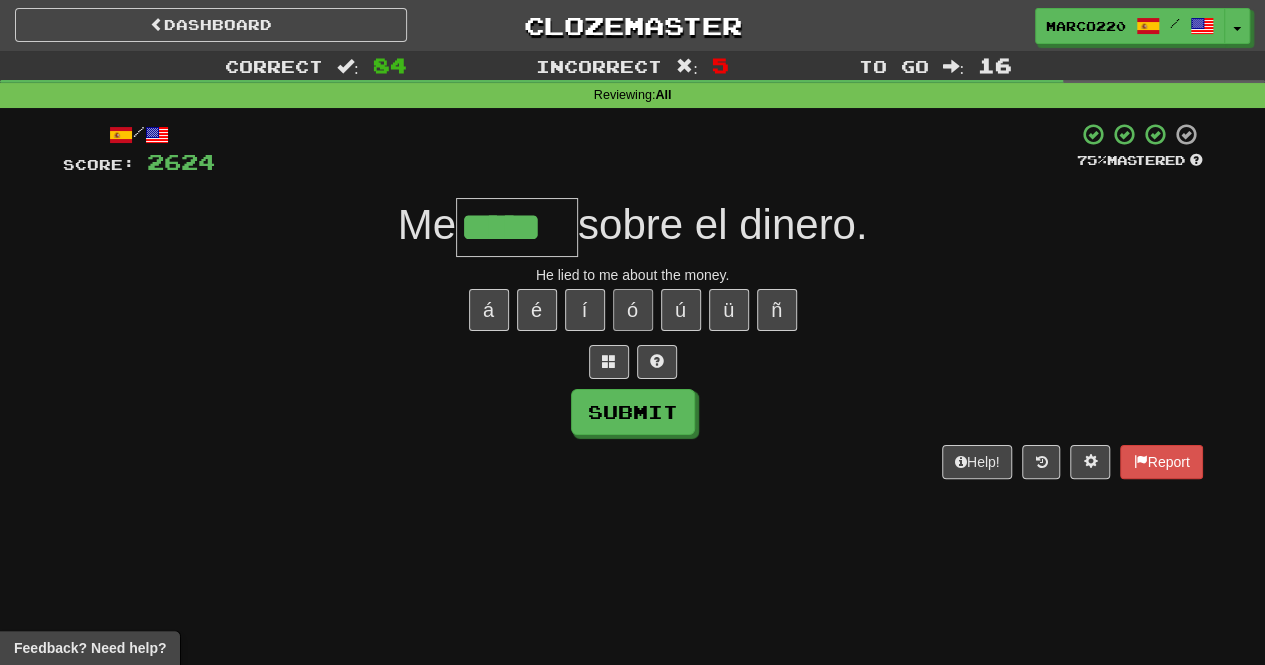 type on "******" 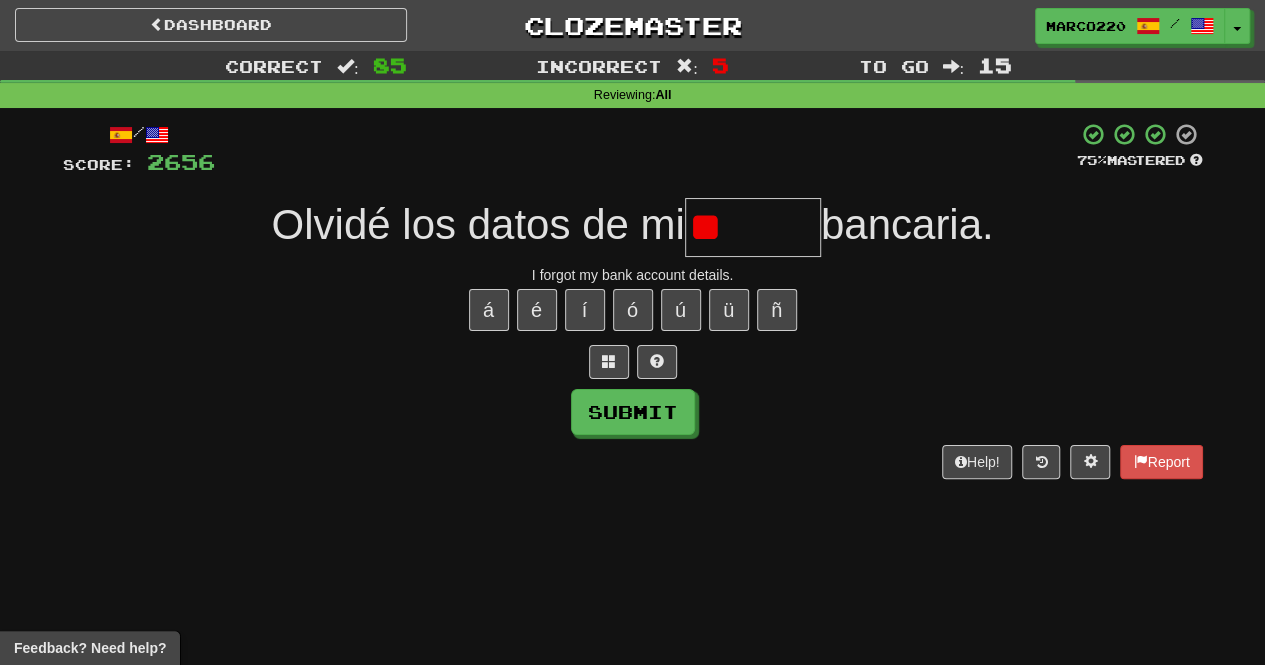 type on "*" 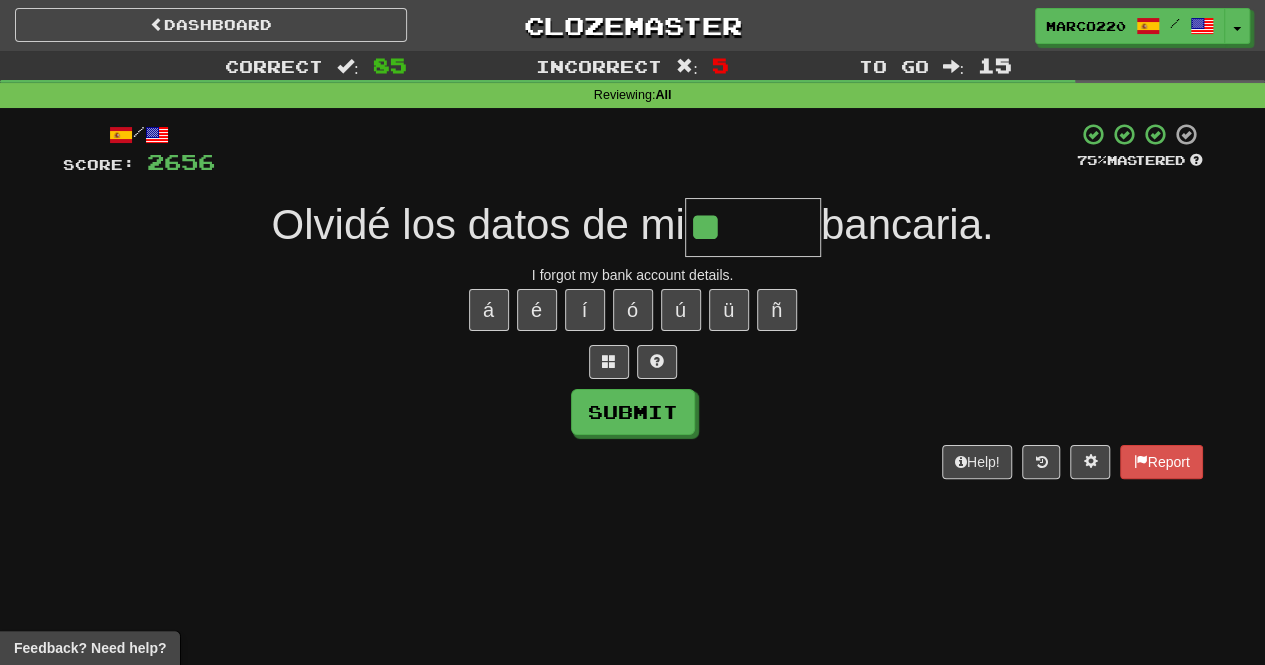 type on "*" 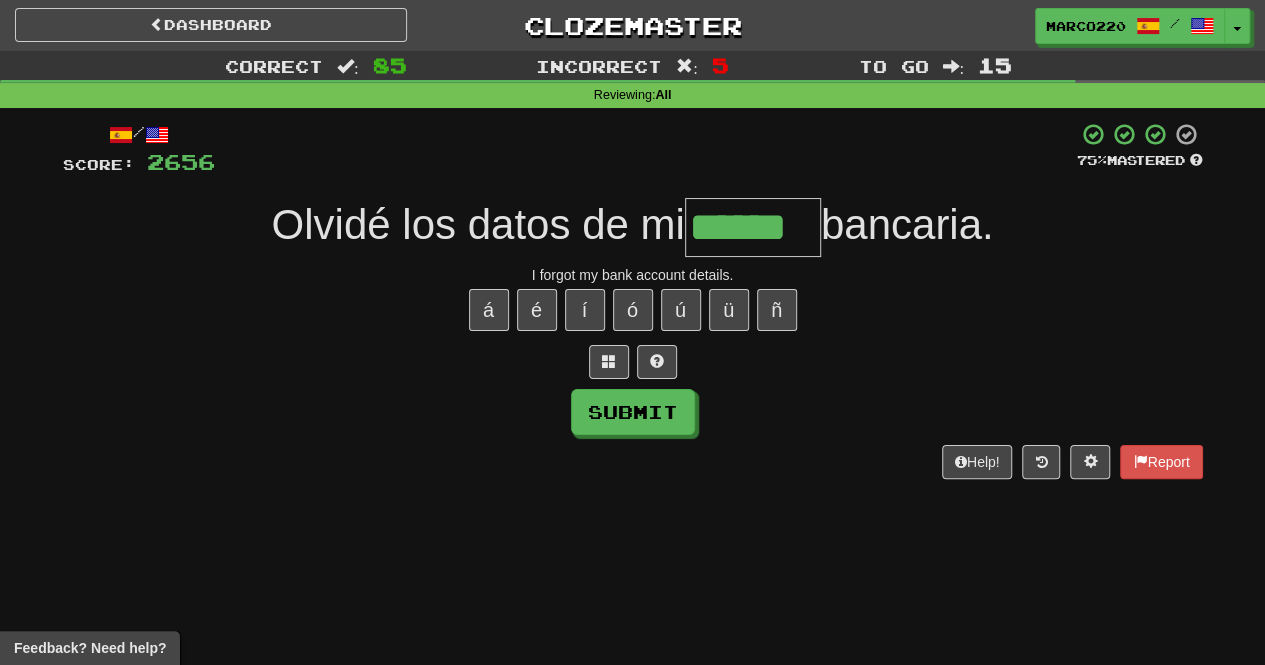 type on "******" 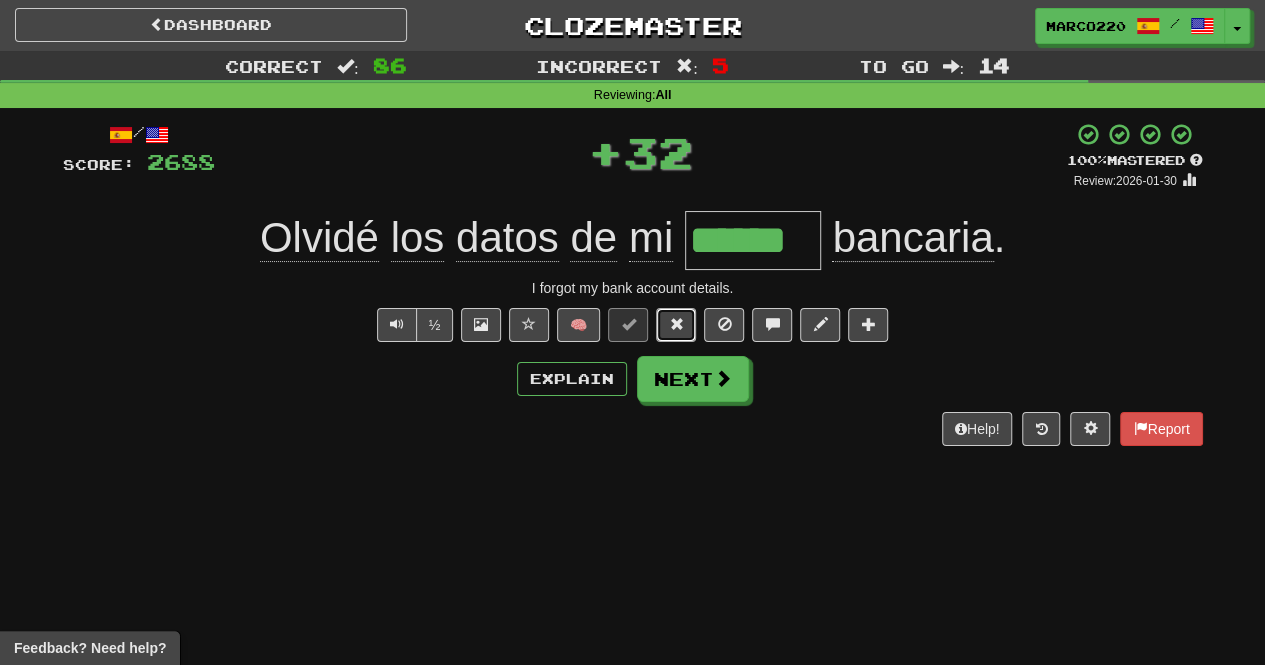 click at bounding box center (676, 324) 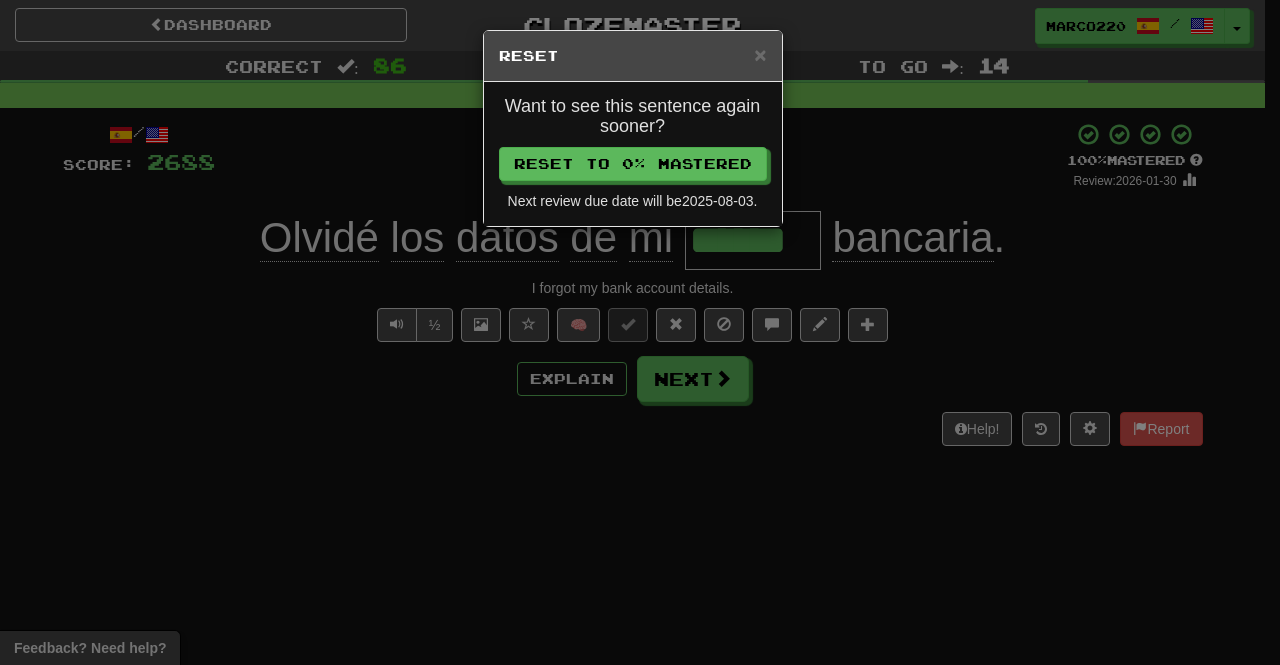 click on "Want to see this sentence again sooner? Reset to 0% Mastered Next review due date will be  2025-08-03 ." at bounding box center (633, 154) 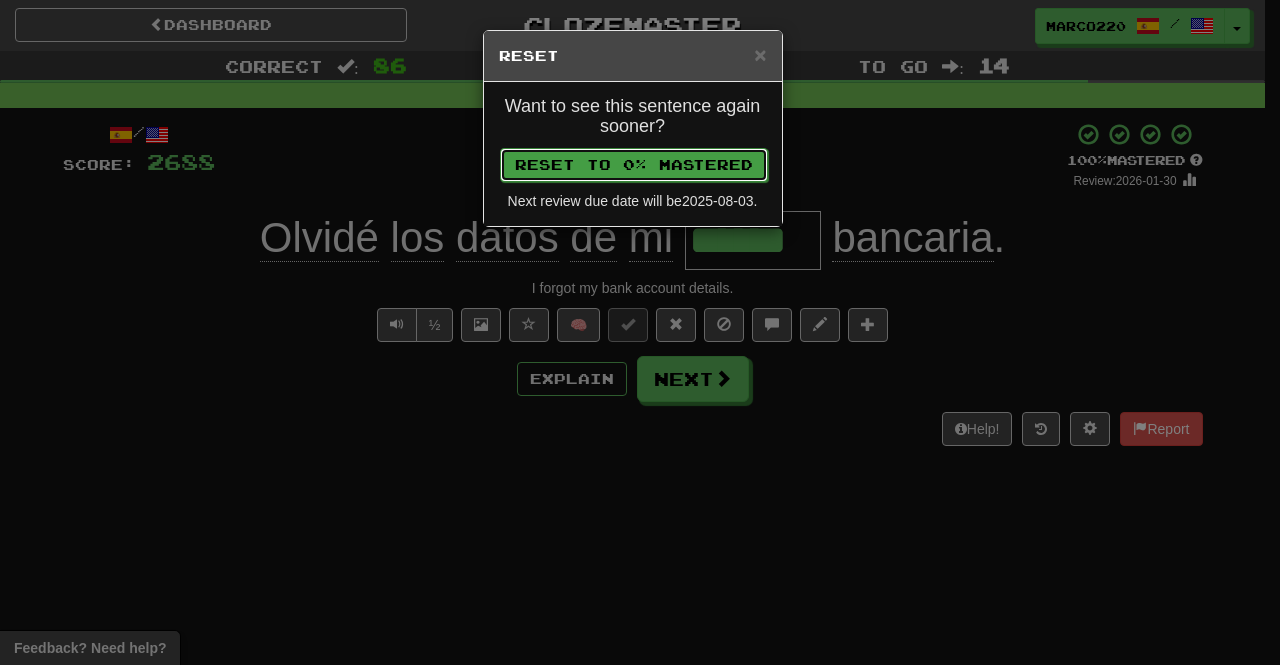 click on "Reset to 0% Mastered" at bounding box center (634, 165) 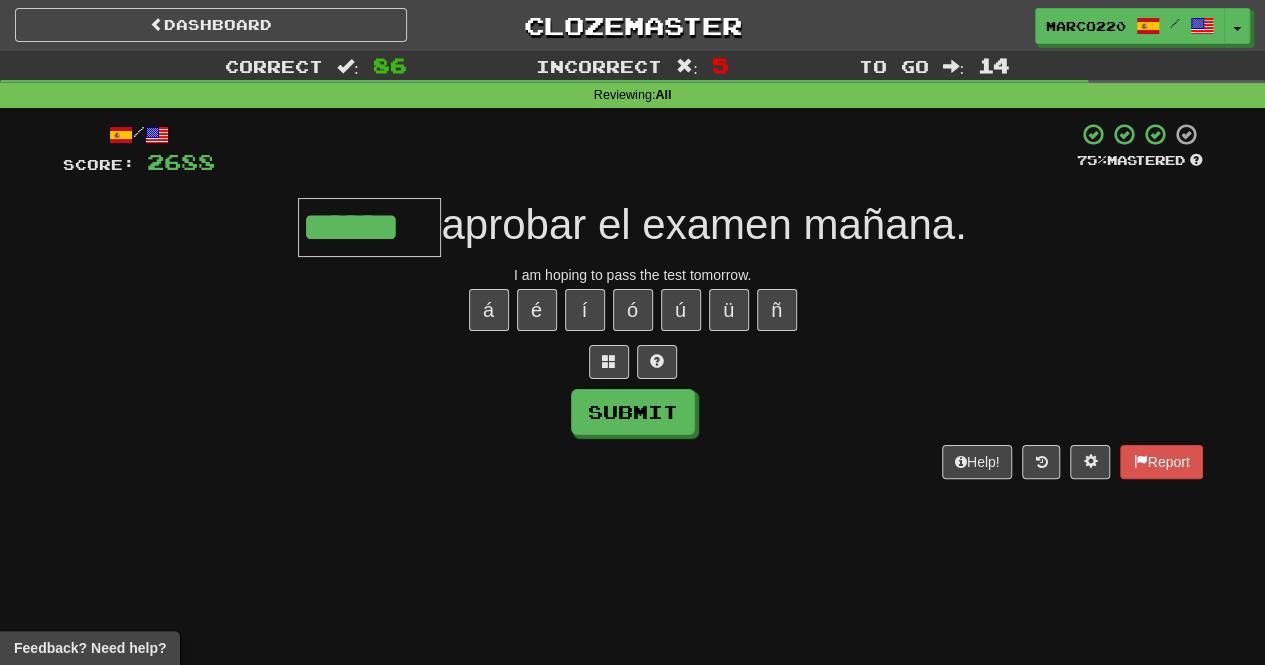type on "******" 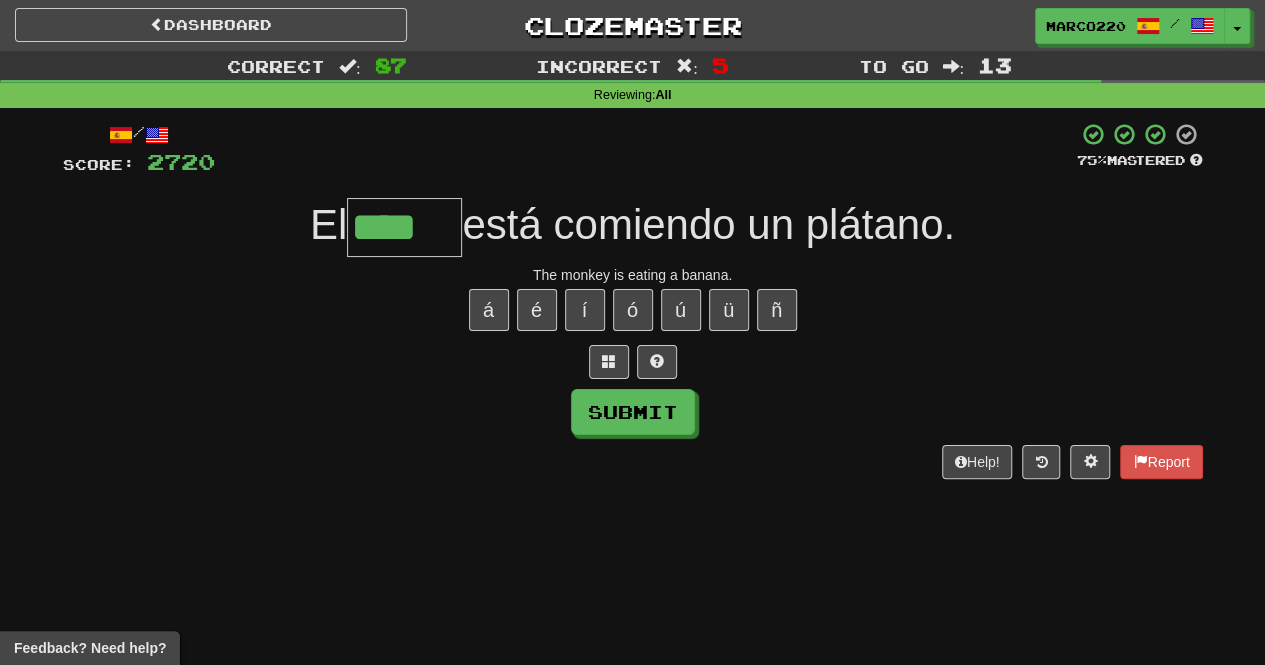 type on "****" 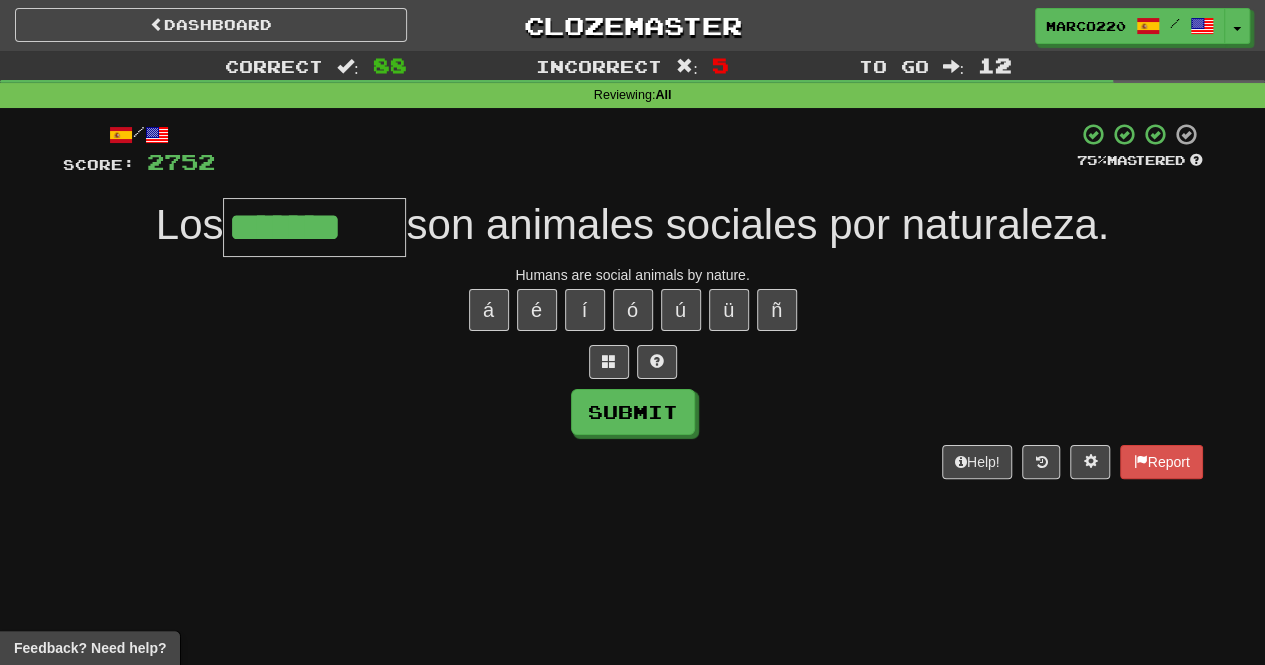 type on "*******" 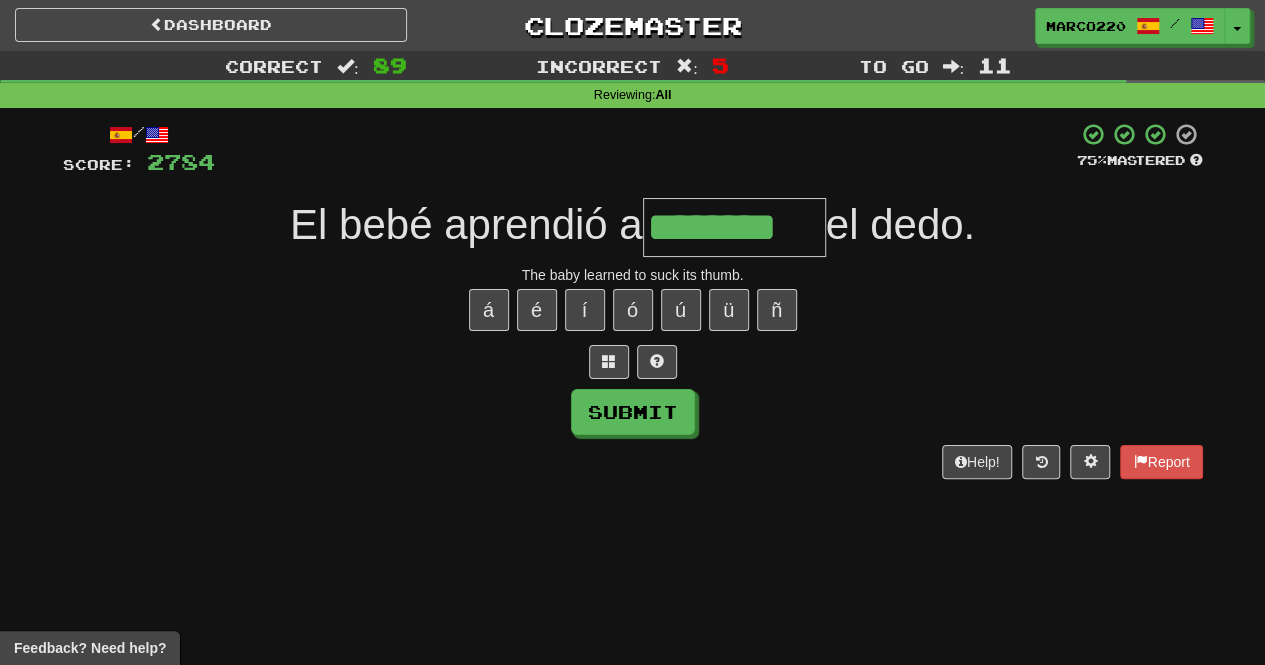 type on "********" 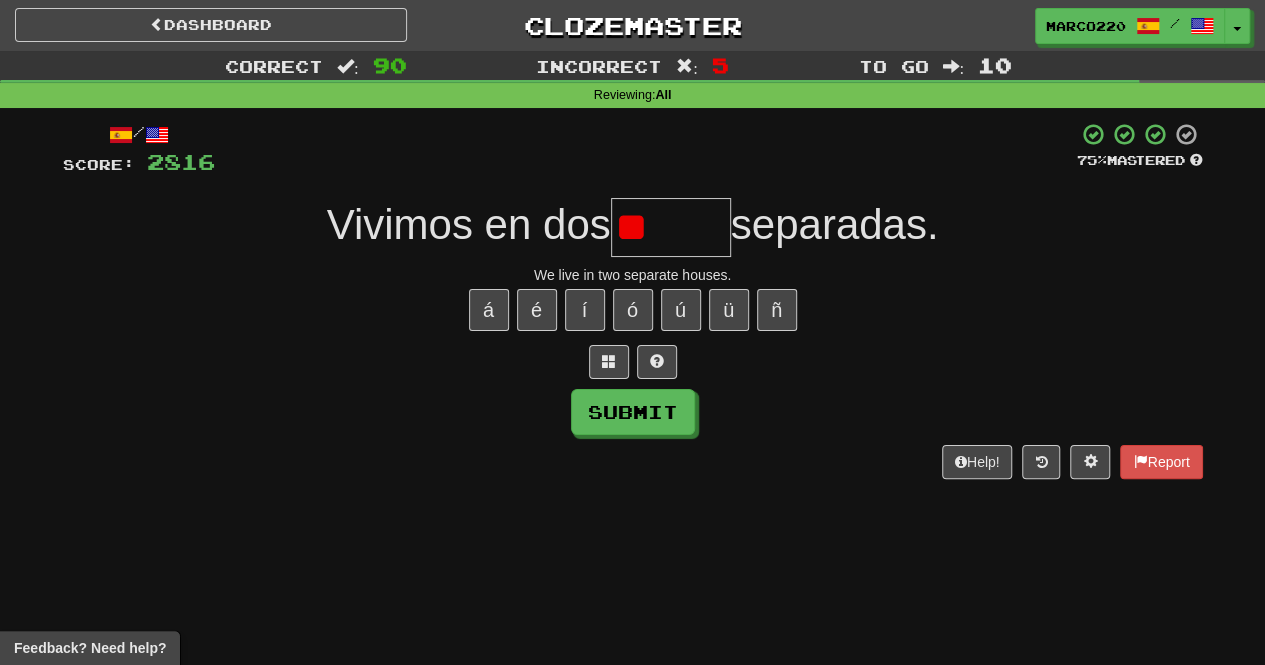 type on "*" 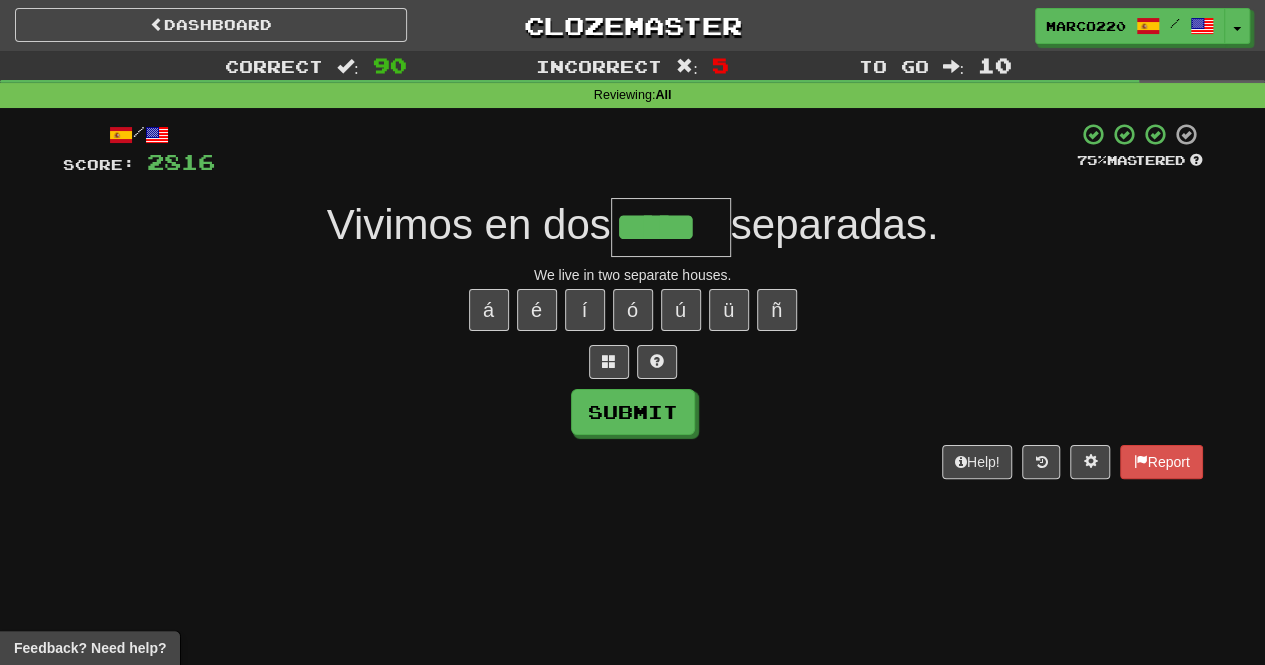 type on "*****" 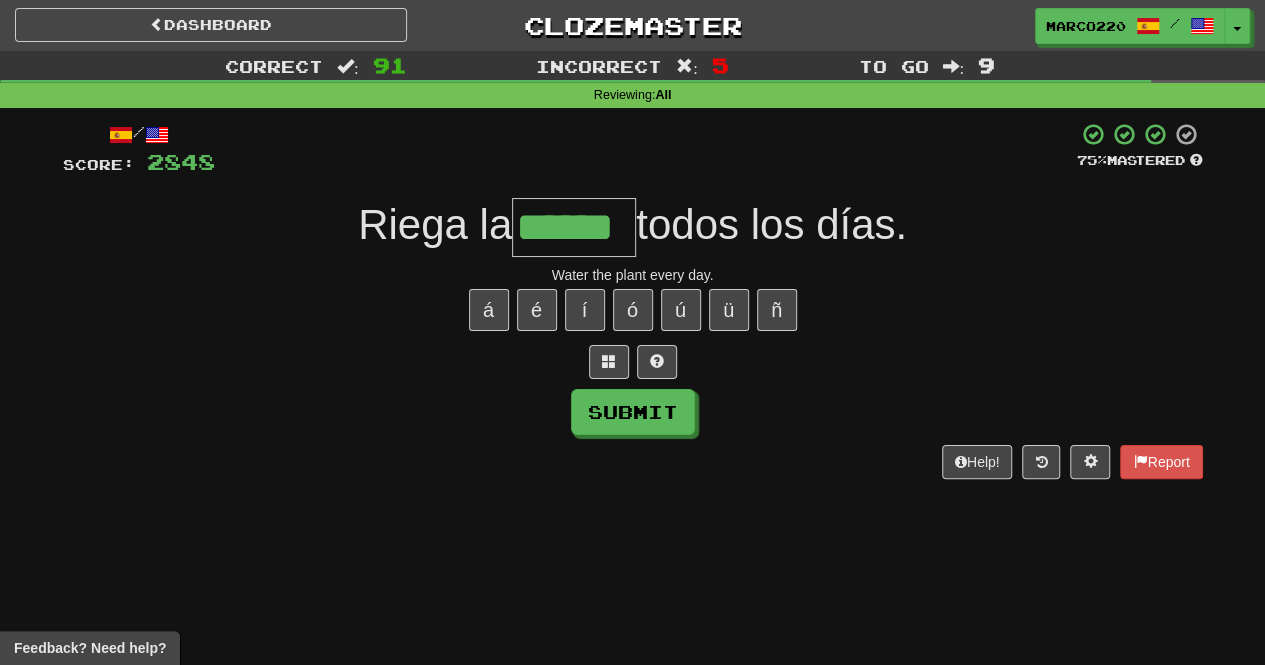 type on "******" 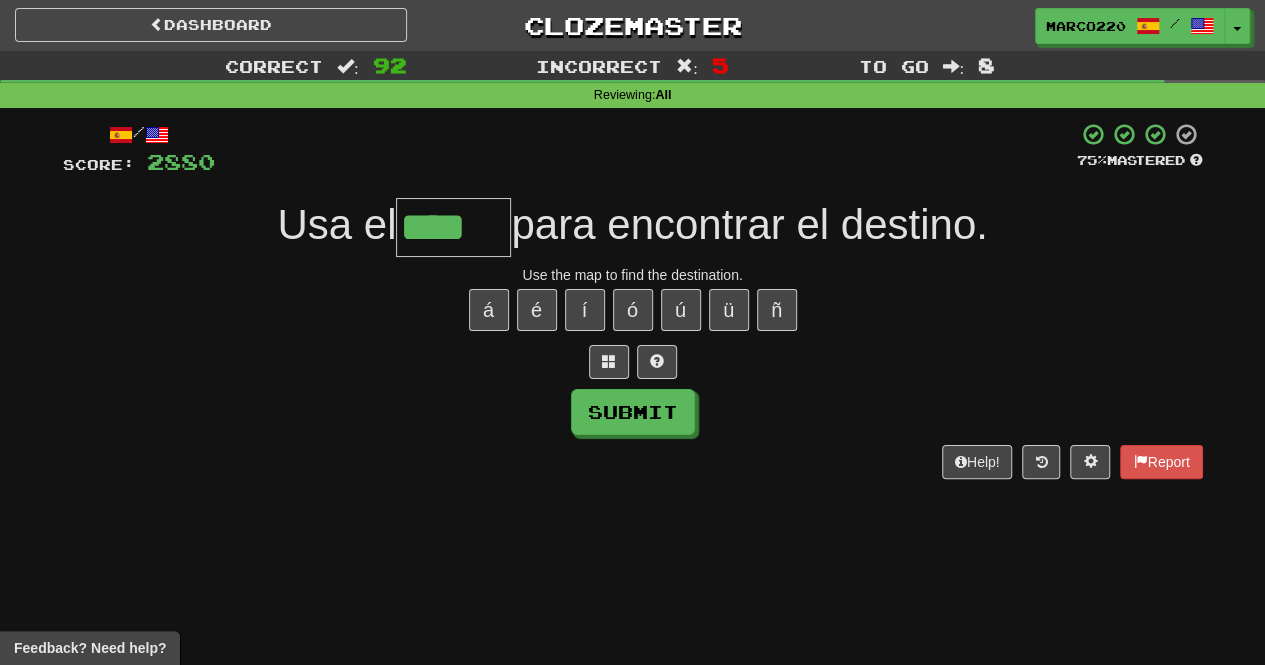 type on "****" 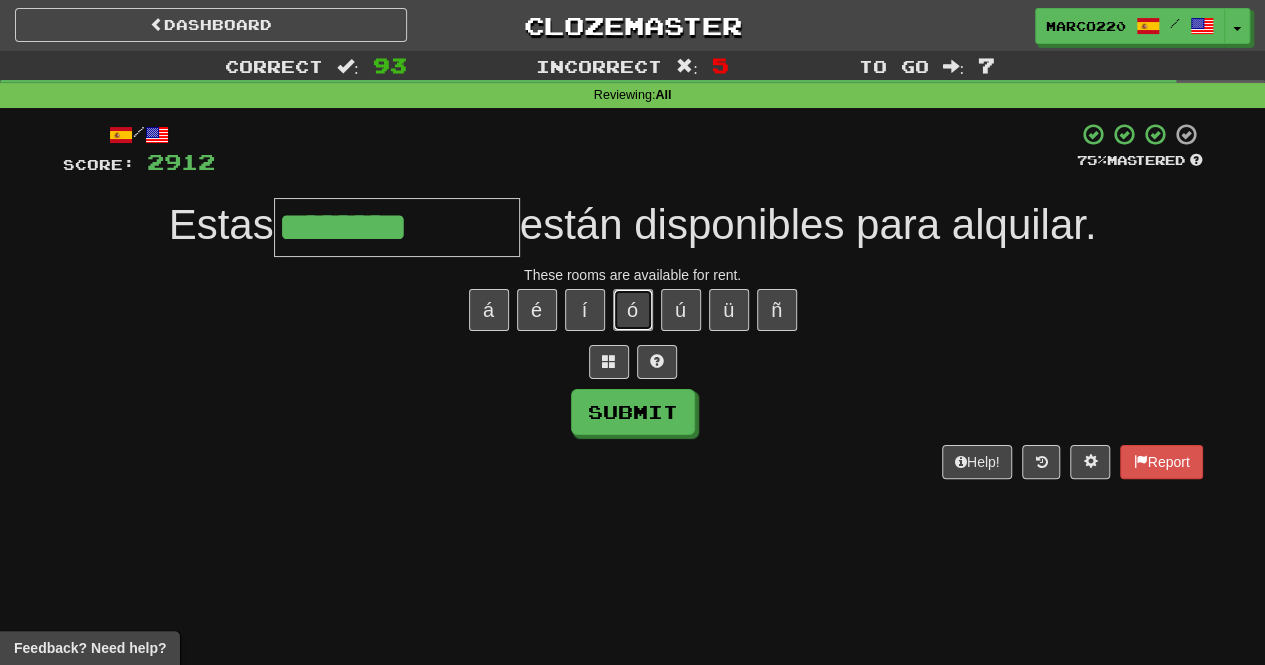 click on "ó" at bounding box center (633, 310) 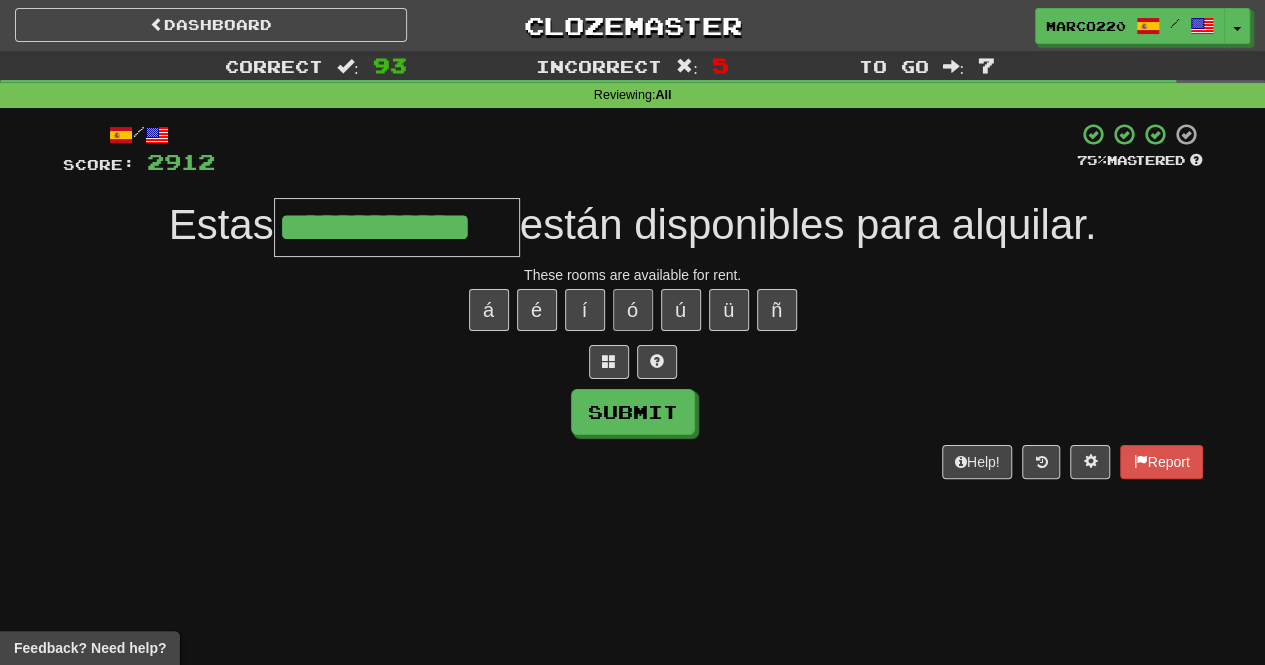 type on "**********" 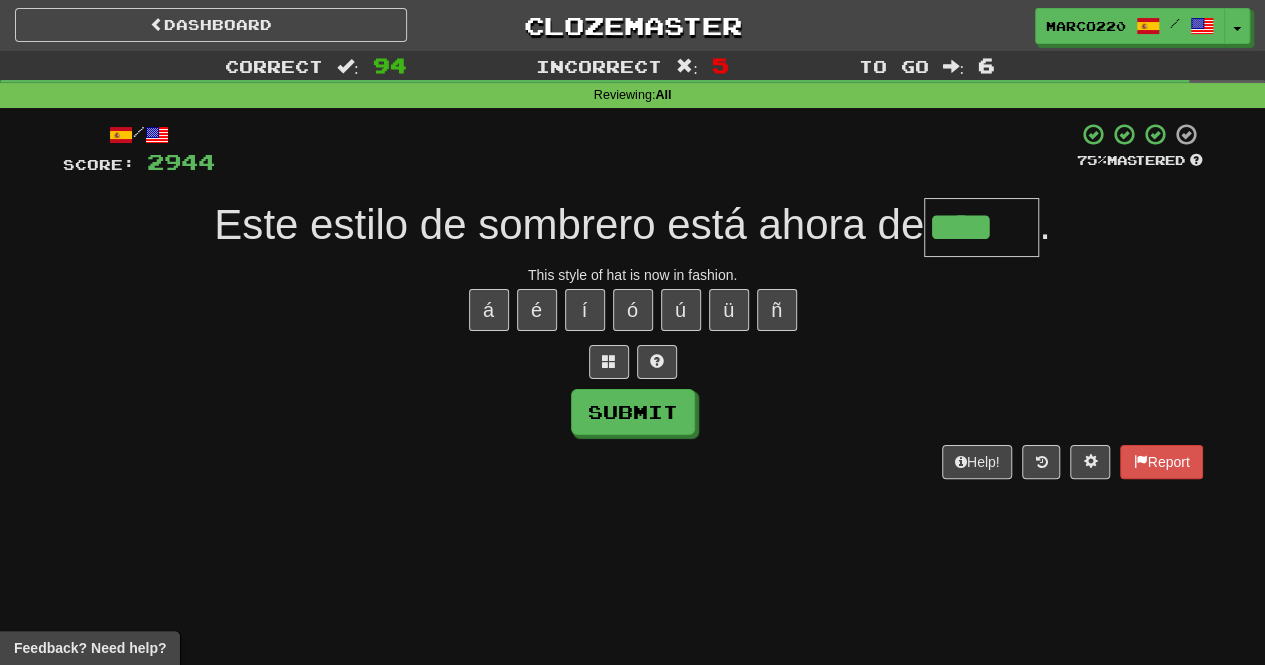type on "****" 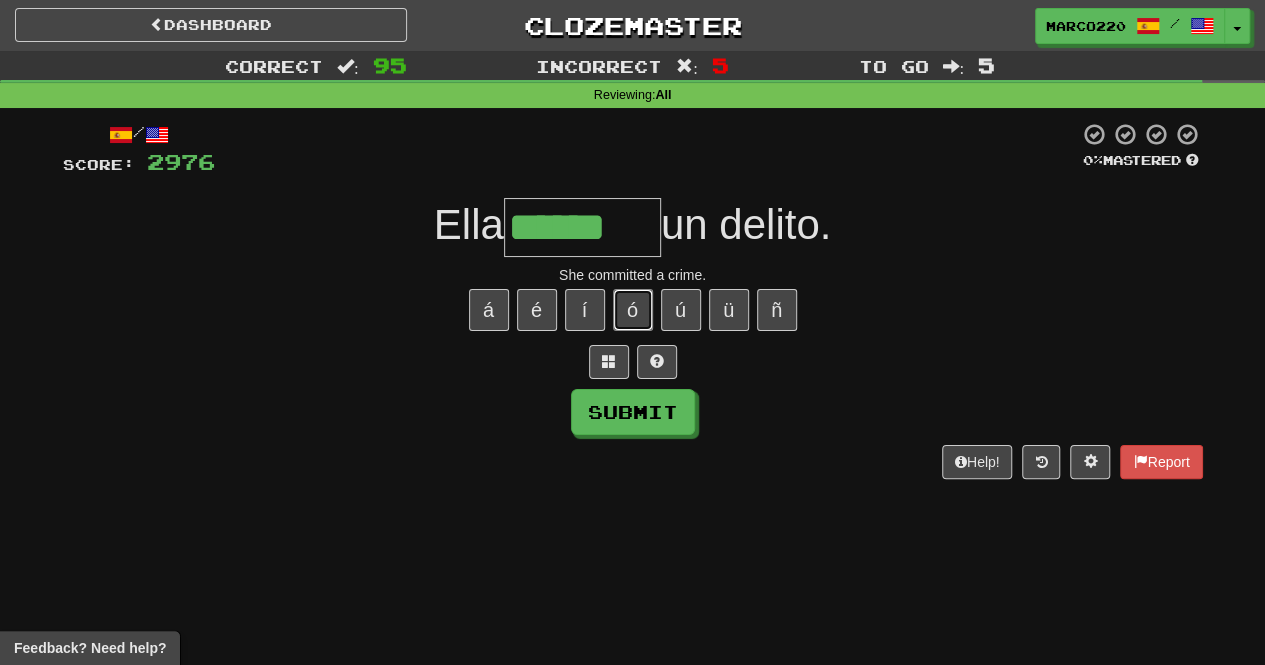 click on "ó" at bounding box center (633, 310) 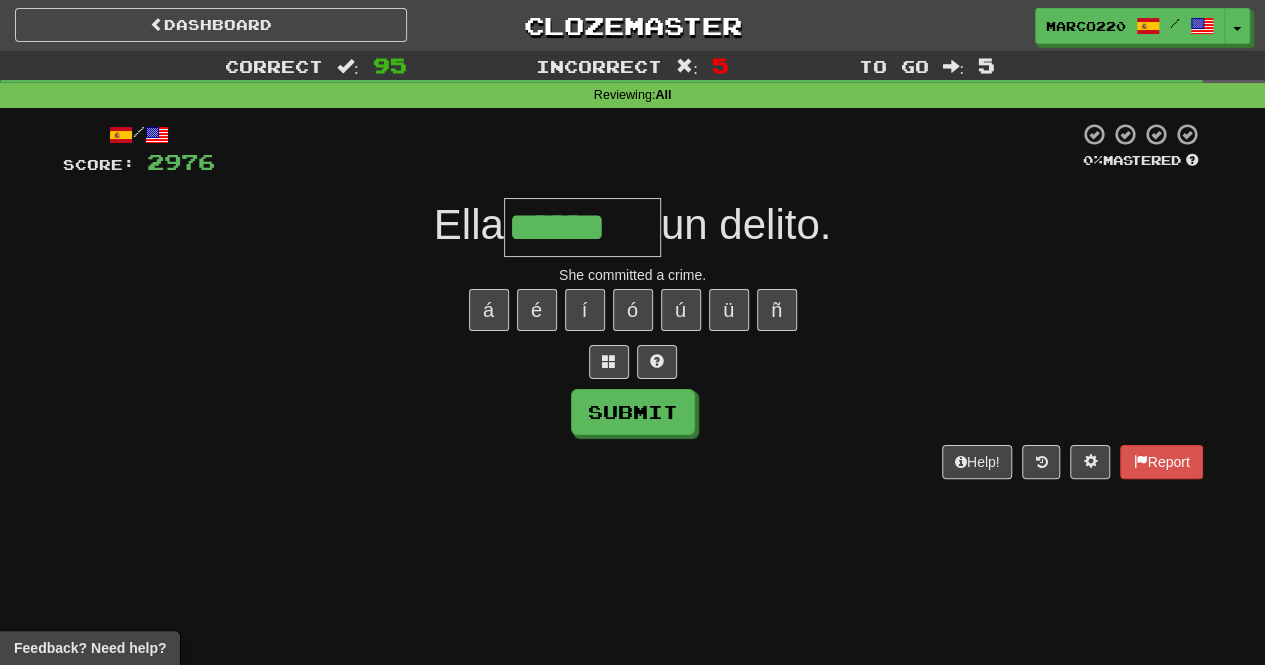 type on "*******" 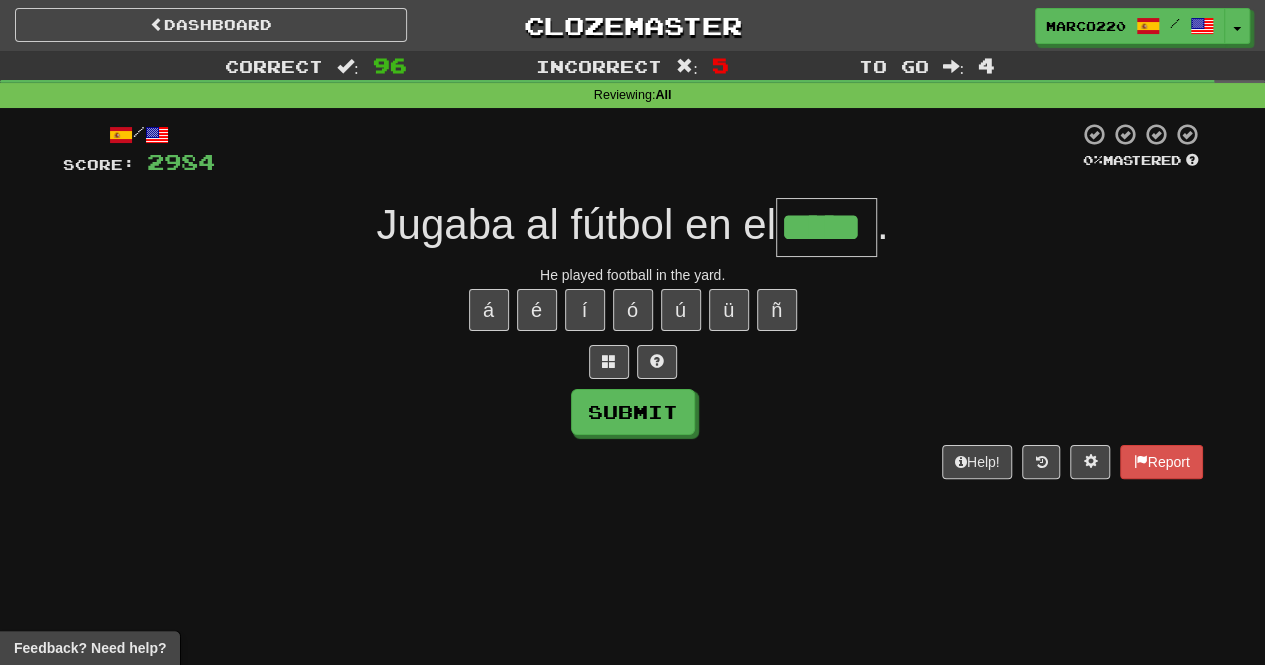 type on "*****" 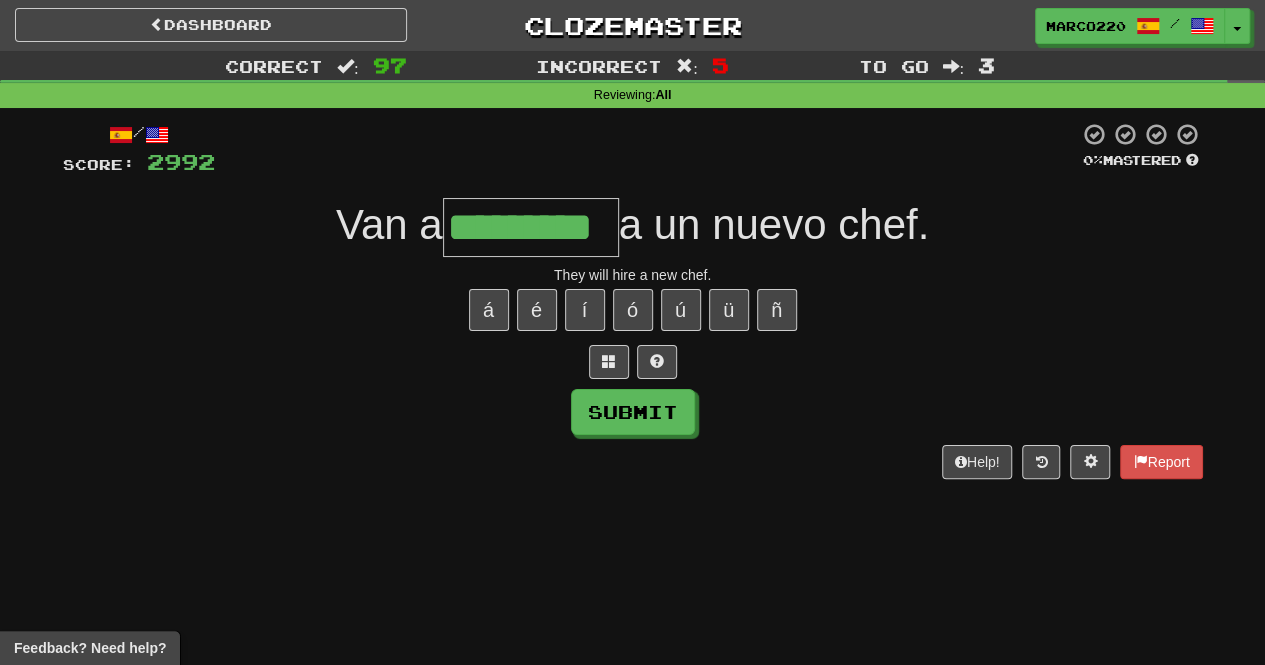 type on "*********" 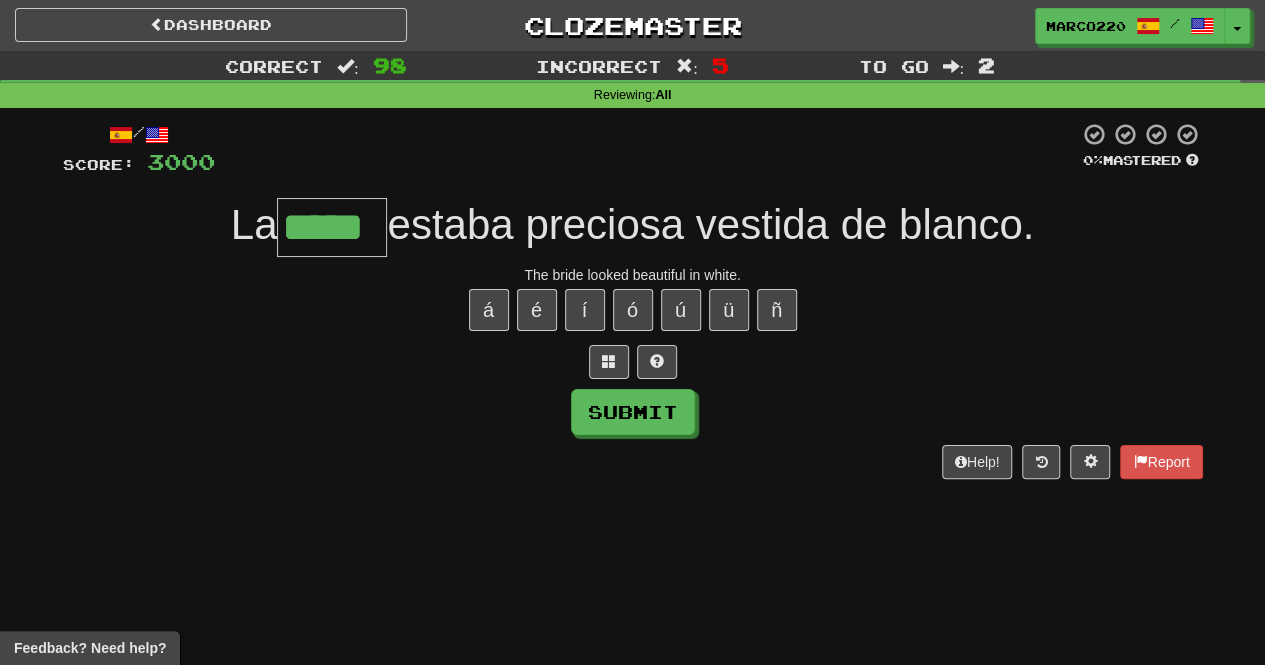 type on "*****" 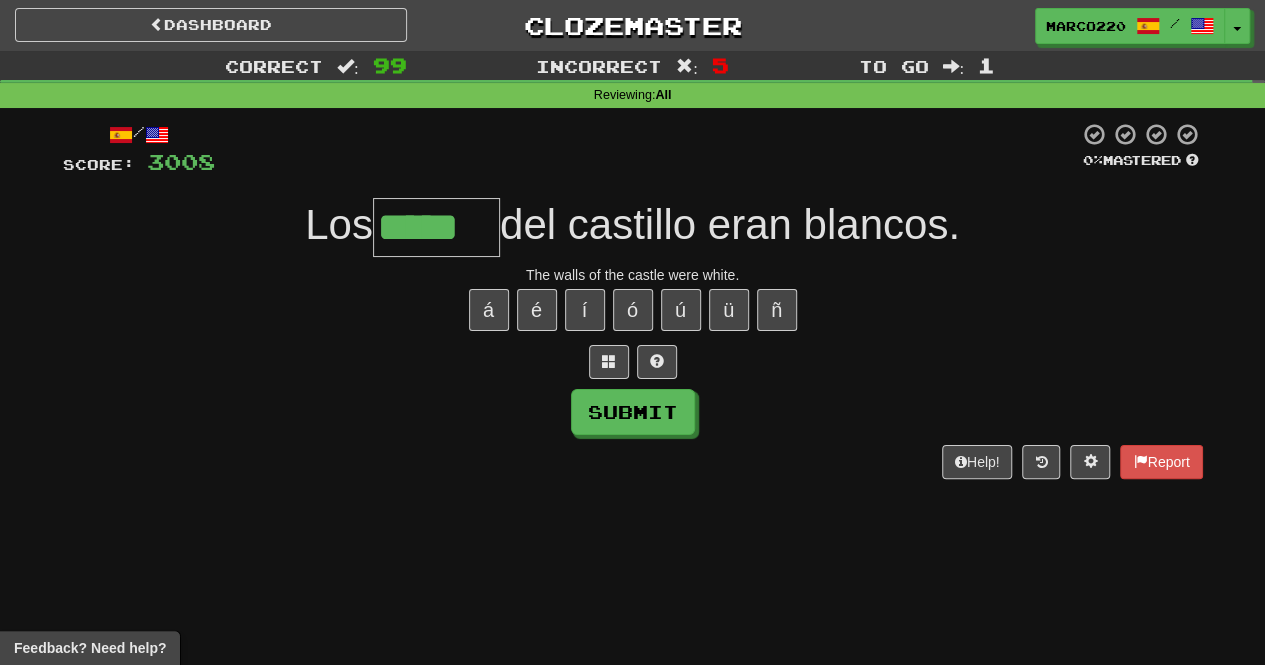 type on "*****" 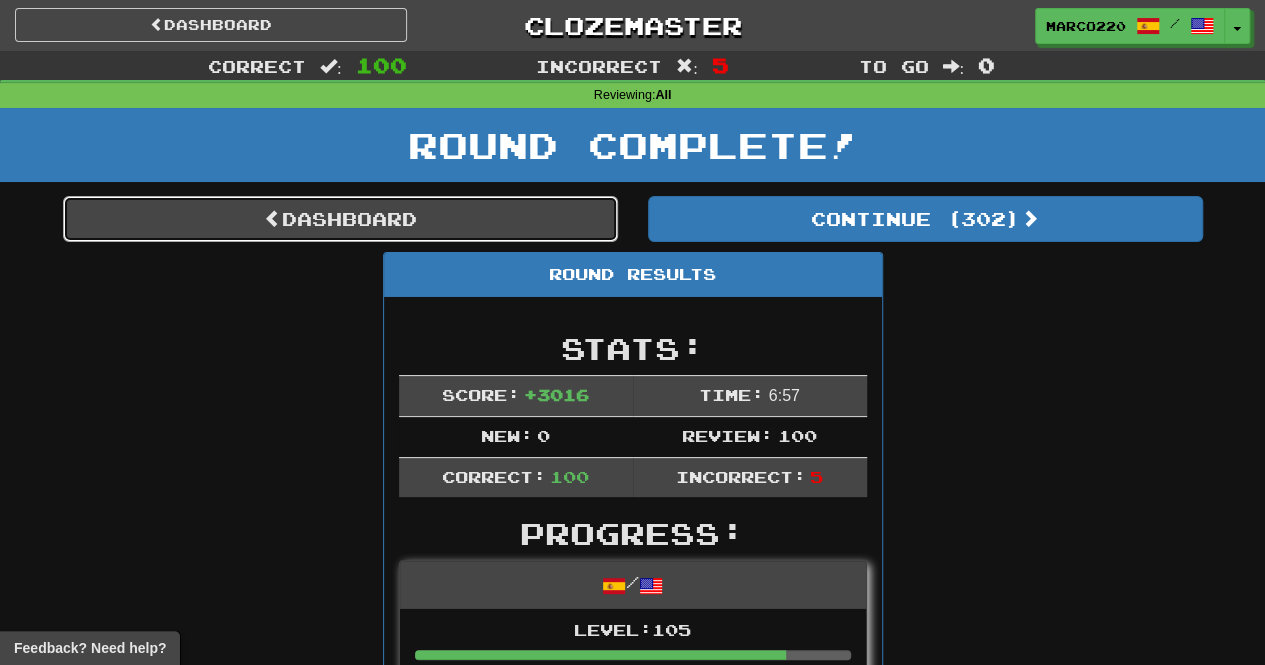 click on "Dashboard" at bounding box center [340, 219] 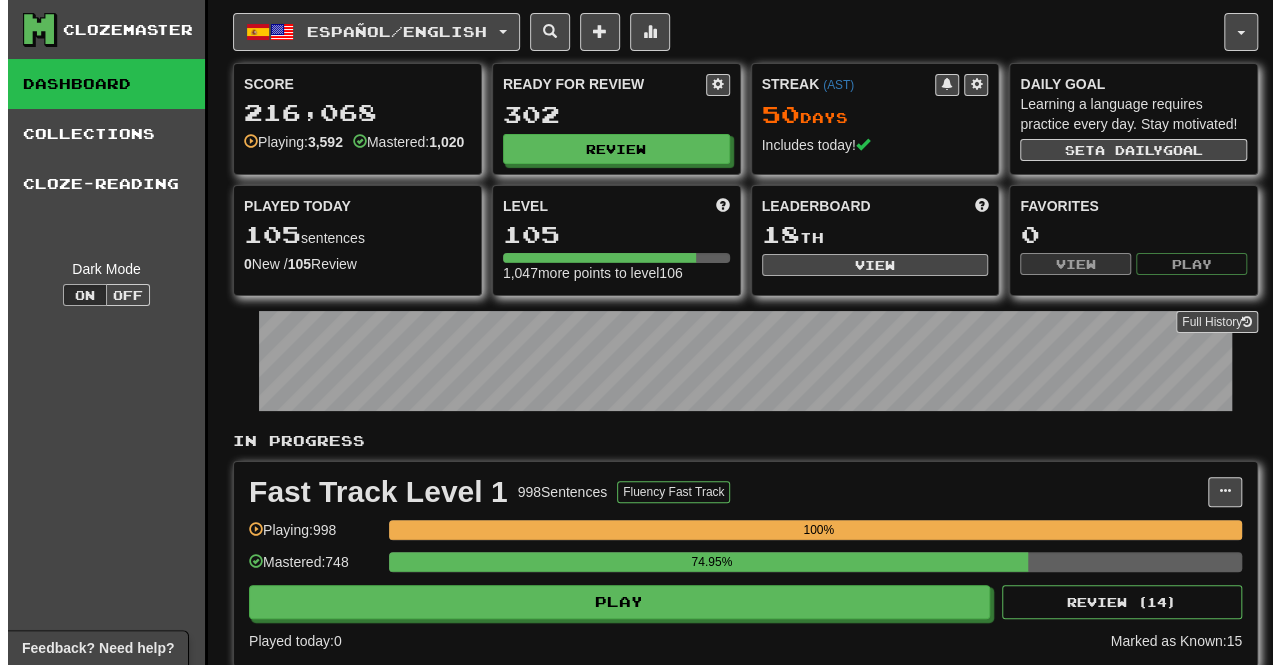 scroll, scrollTop: 1, scrollLeft: 0, axis: vertical 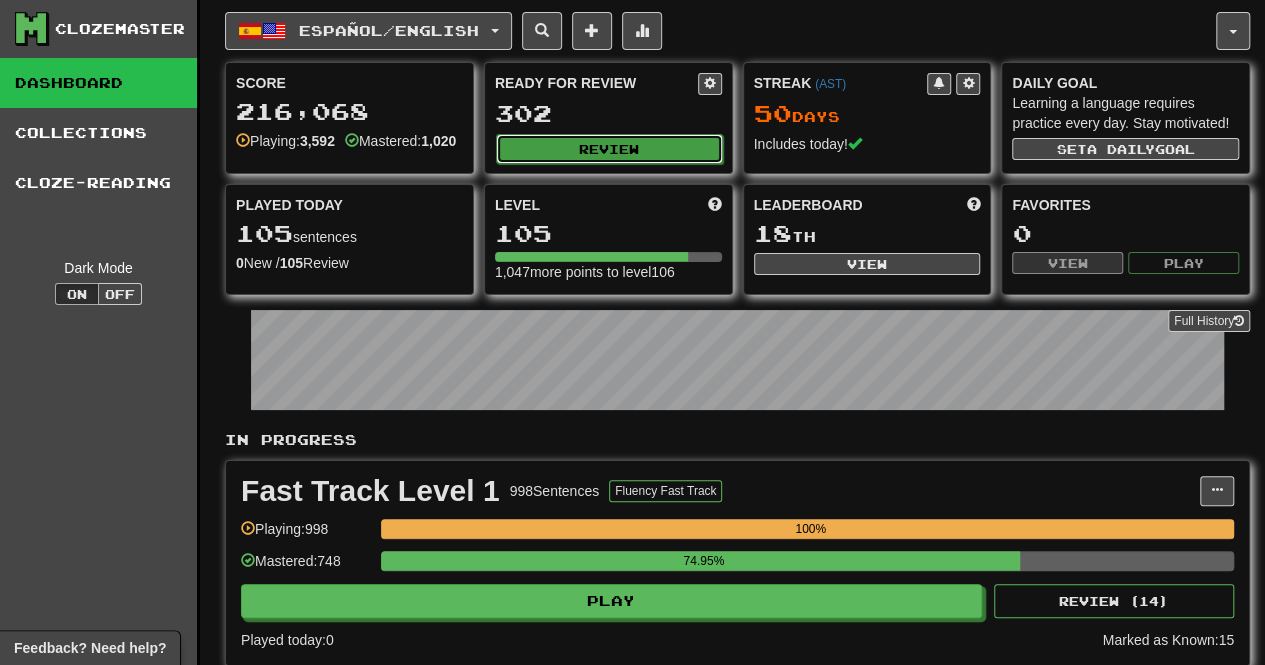 click on "Review" at bounding box center (609, 149) 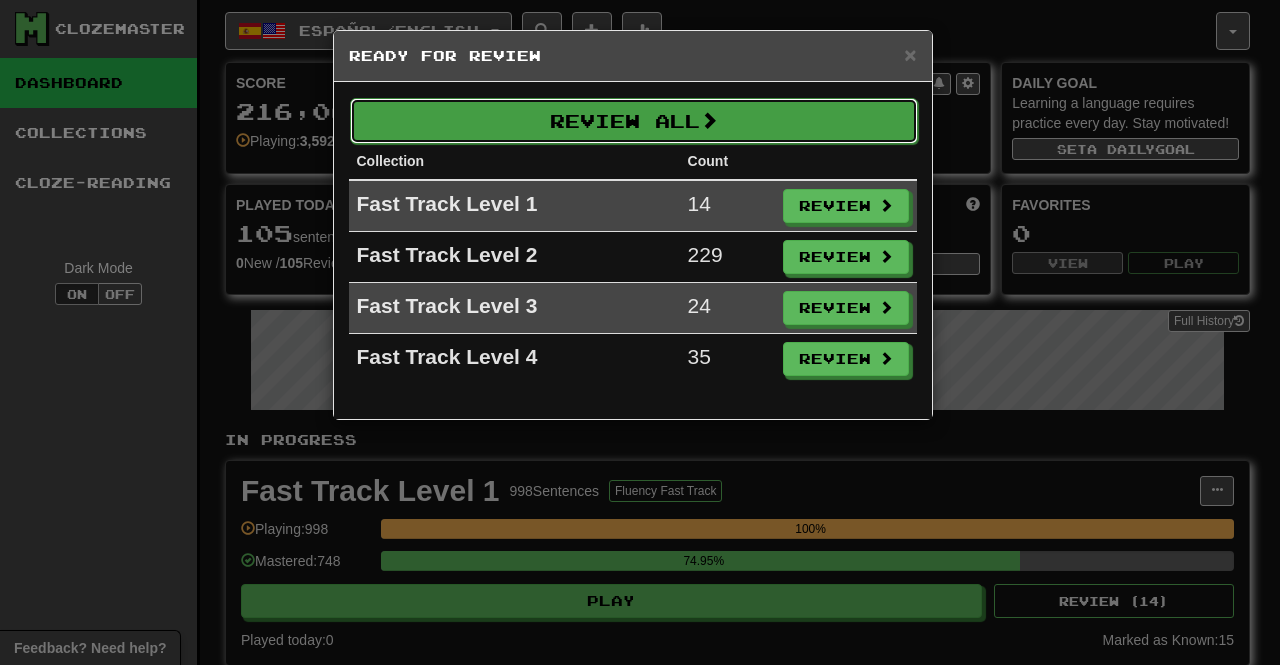 click on "Review All" at bounding box center (634, 121) 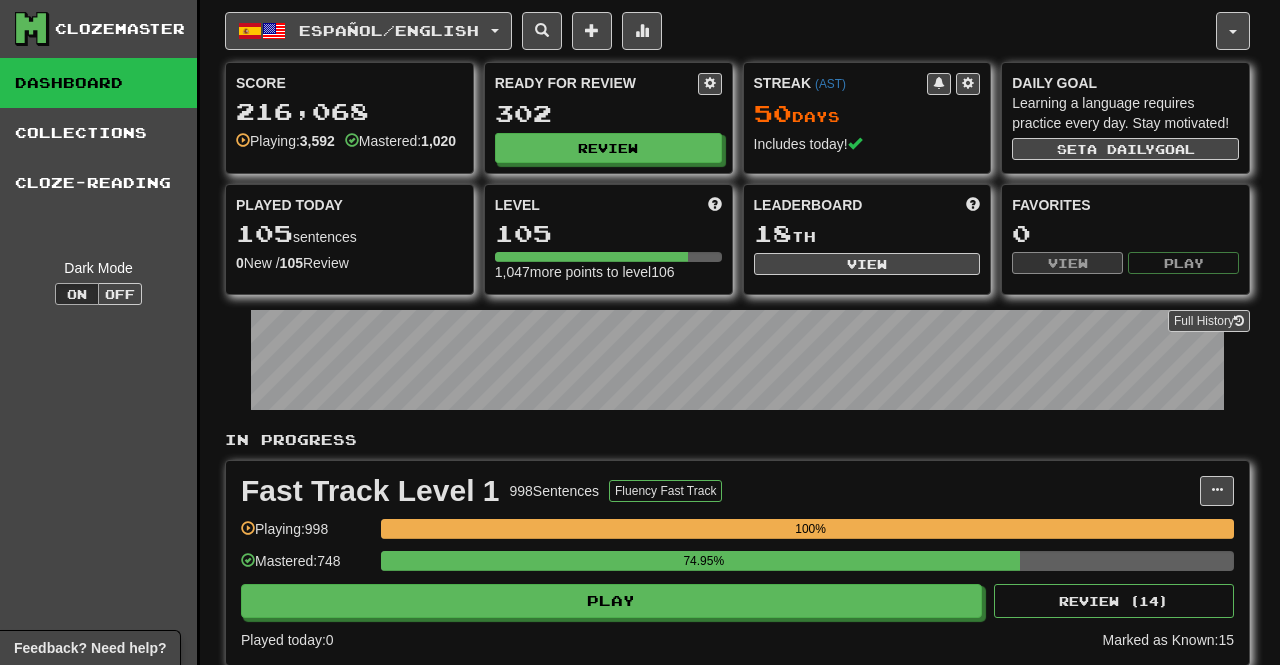 select on "***" 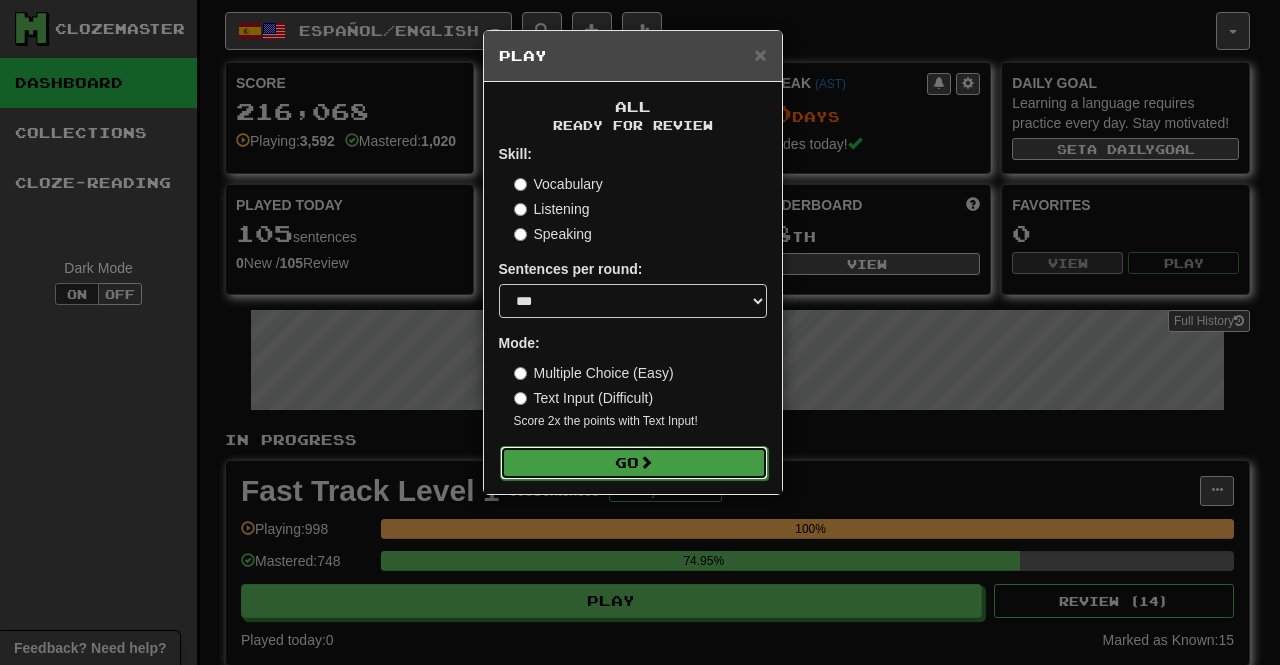 click on "Go" at bounding box center [634, 463] 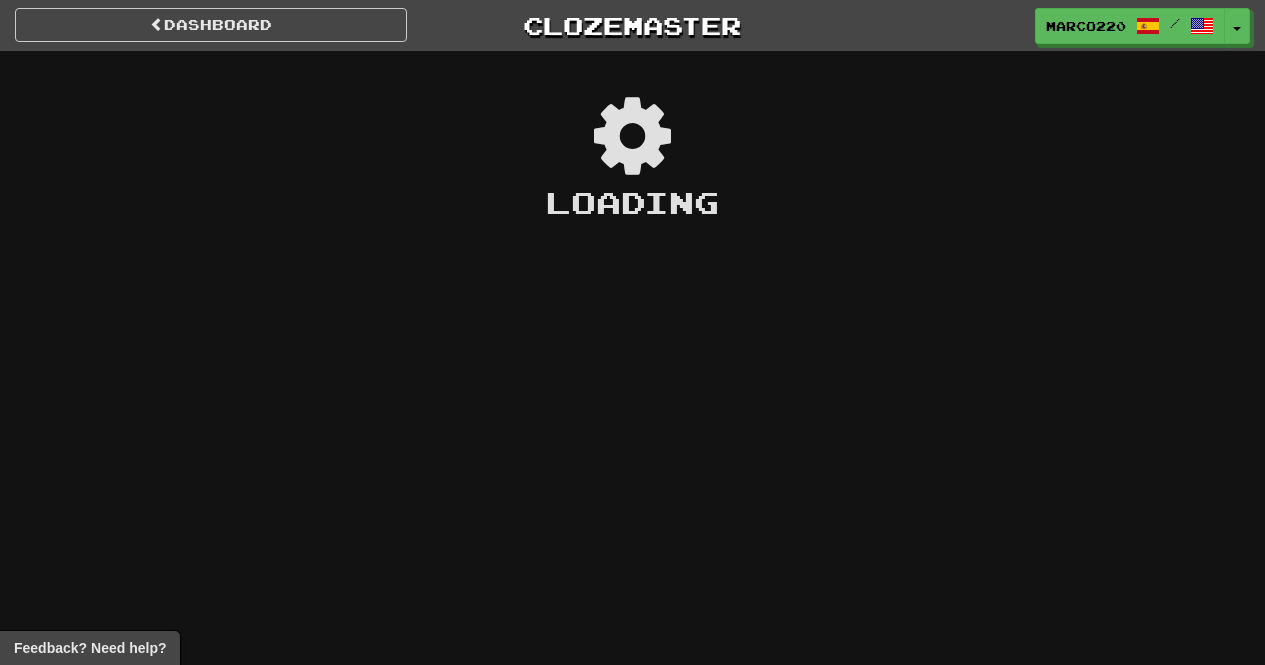 scroll, scrollTop: 0, scrollLeft: 0, axis: both 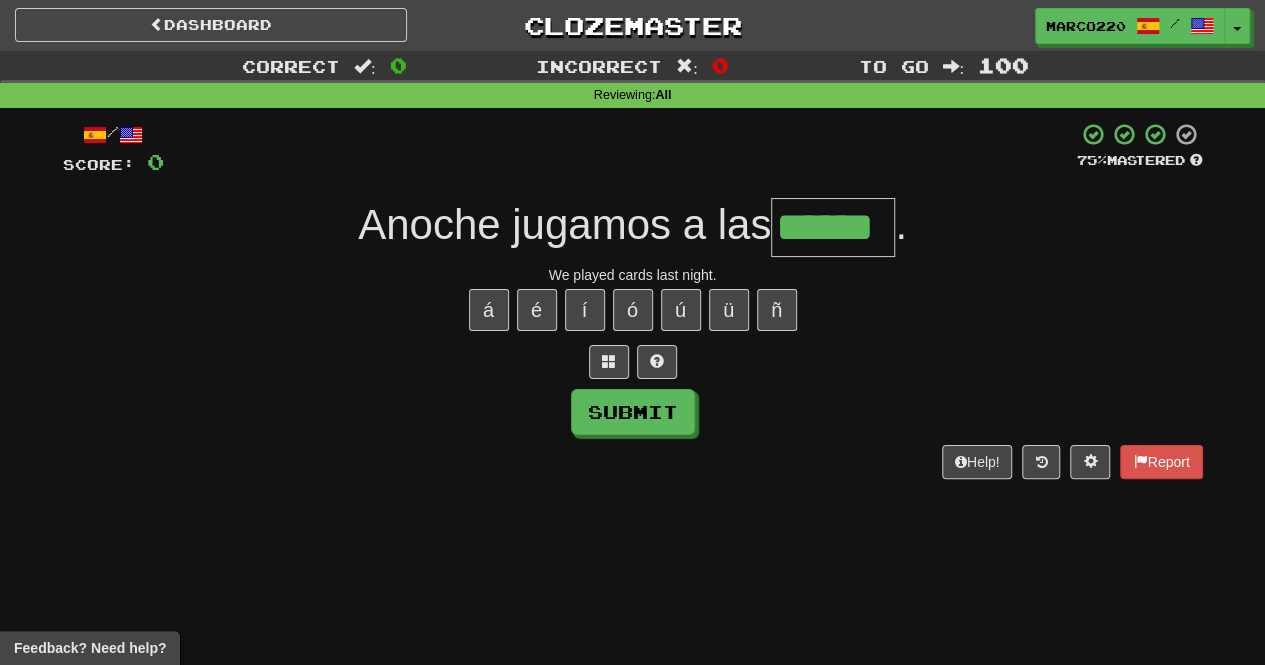 type on "******" 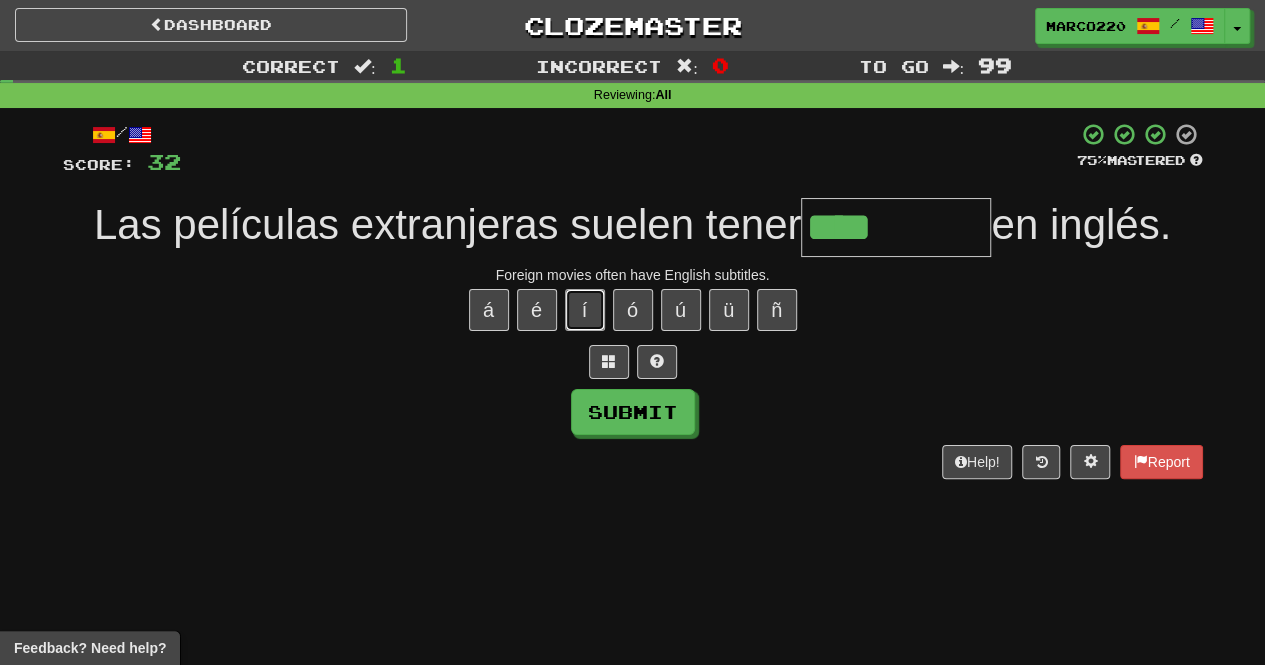 click on "í" at bounding box center (585, 310) 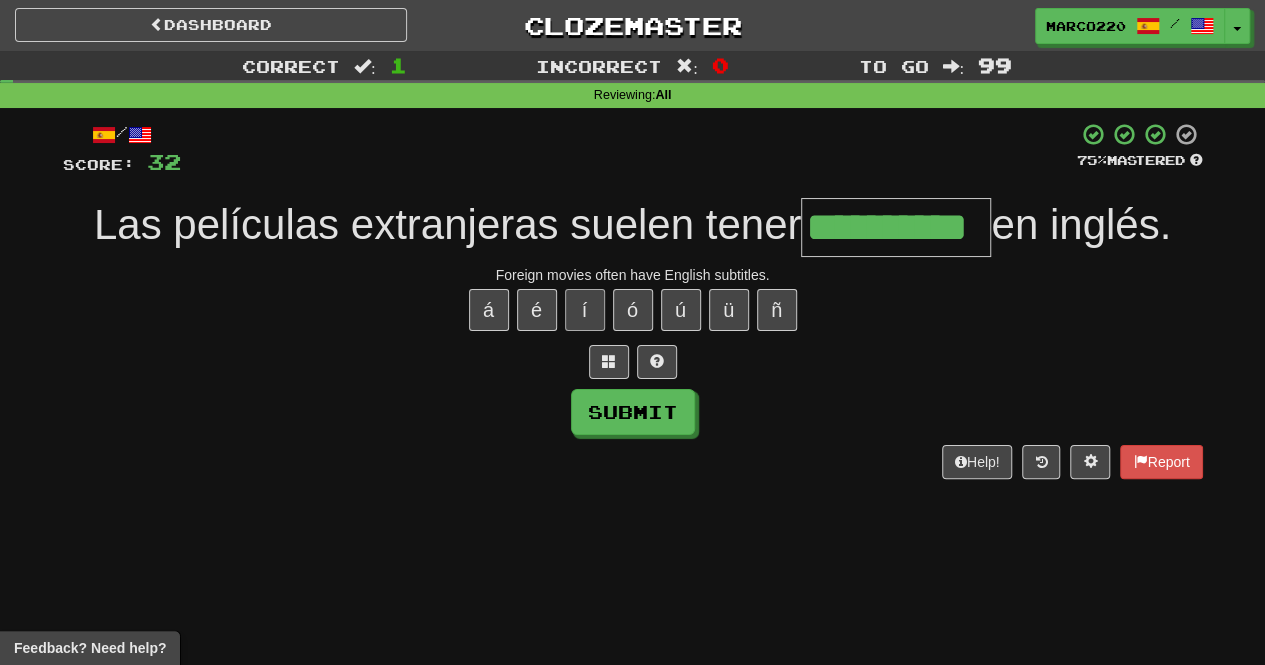 type on "**********" 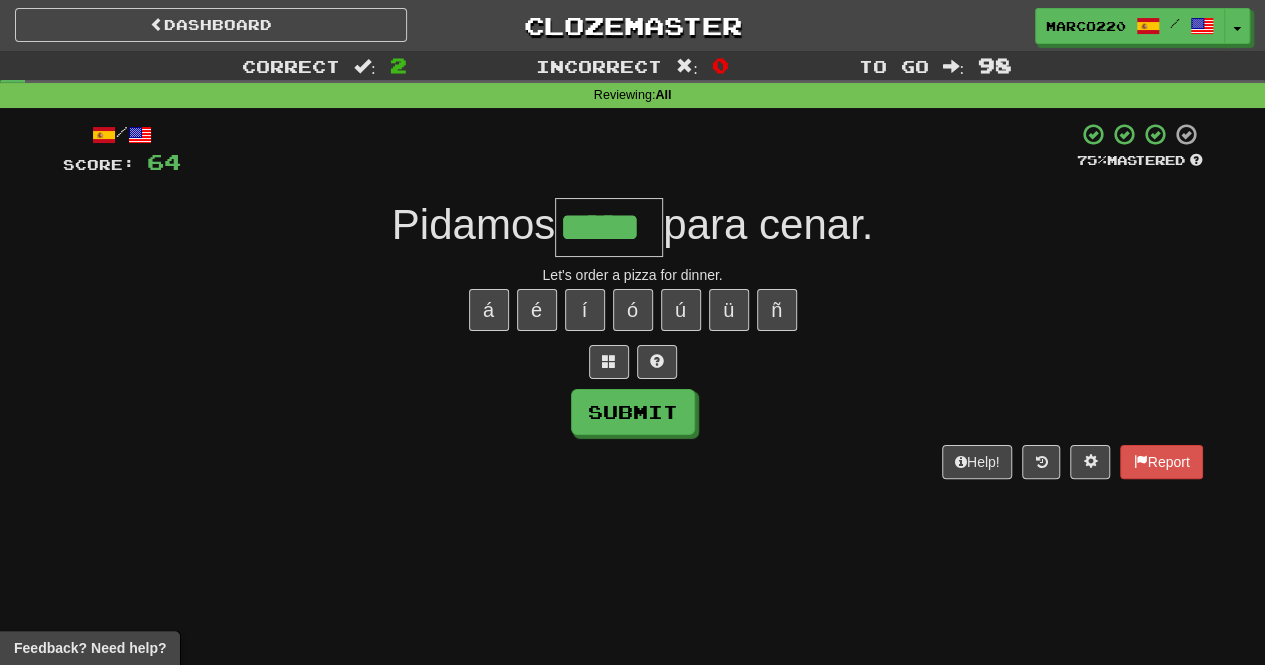 type on "*****" 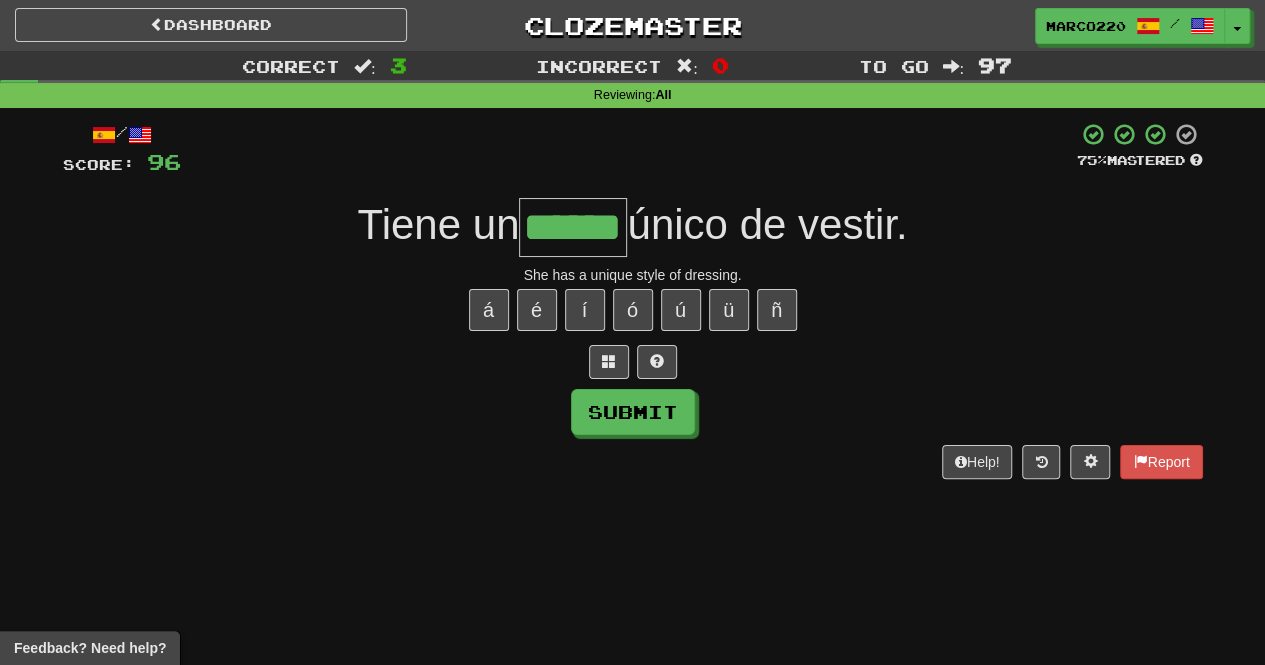type on "******" 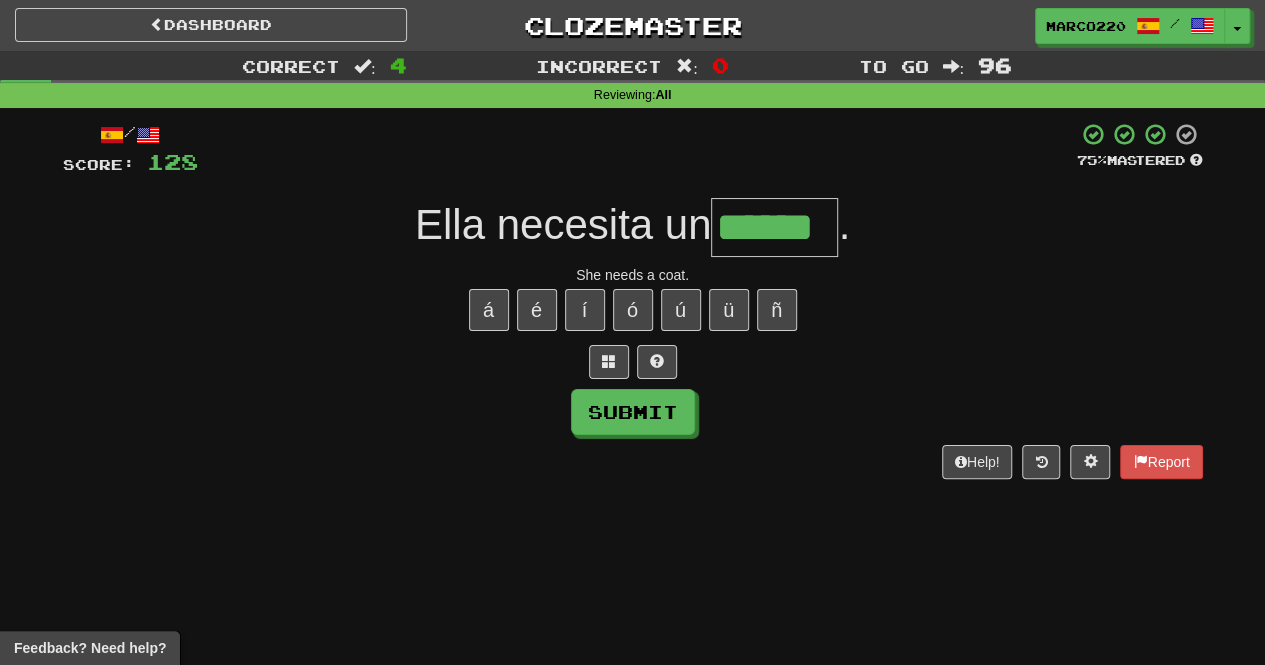 type on "******" 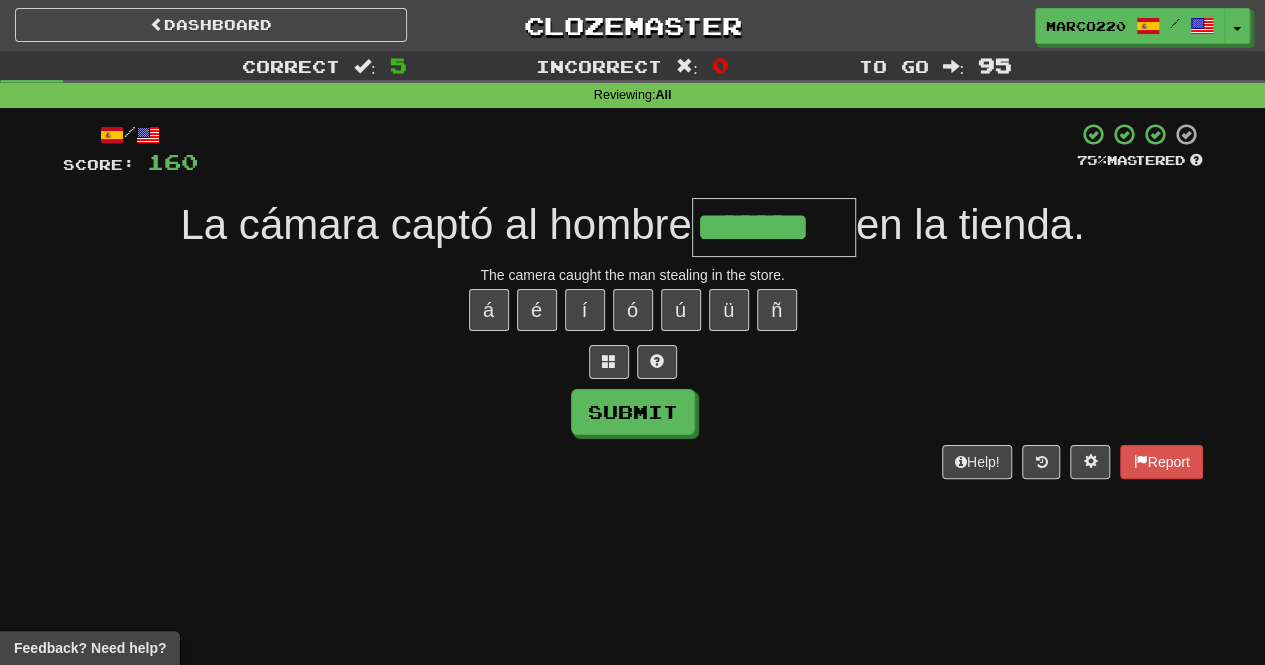 type on "*******" 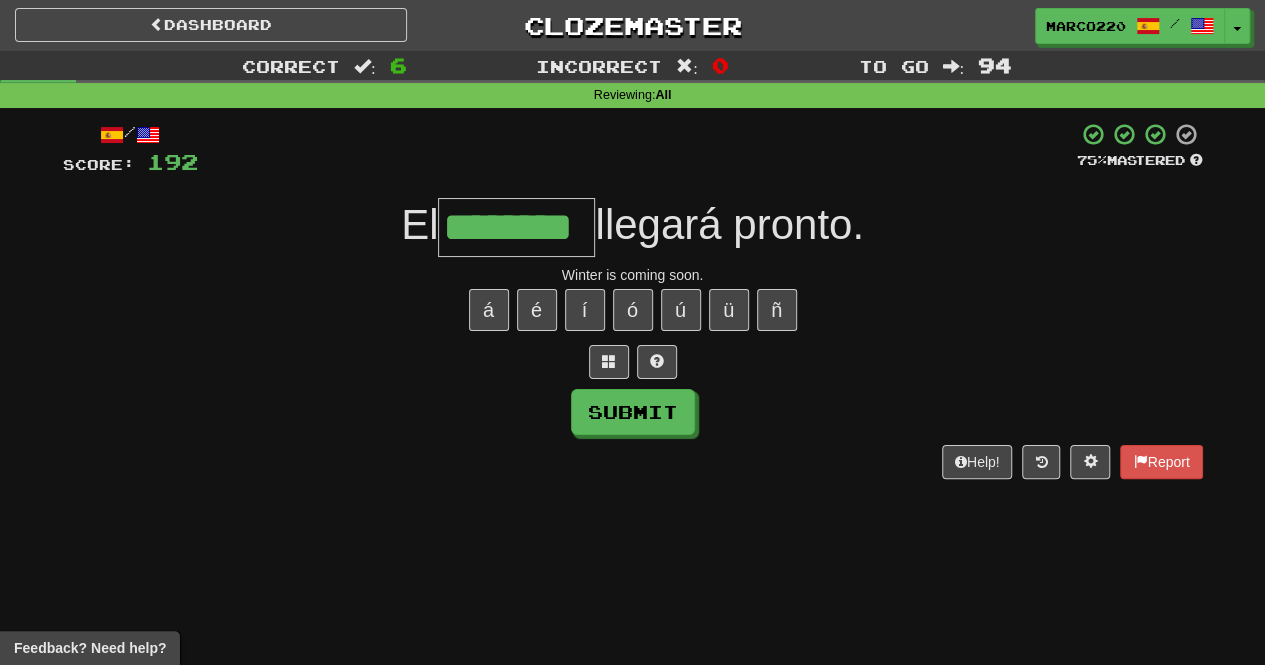 type on "********" 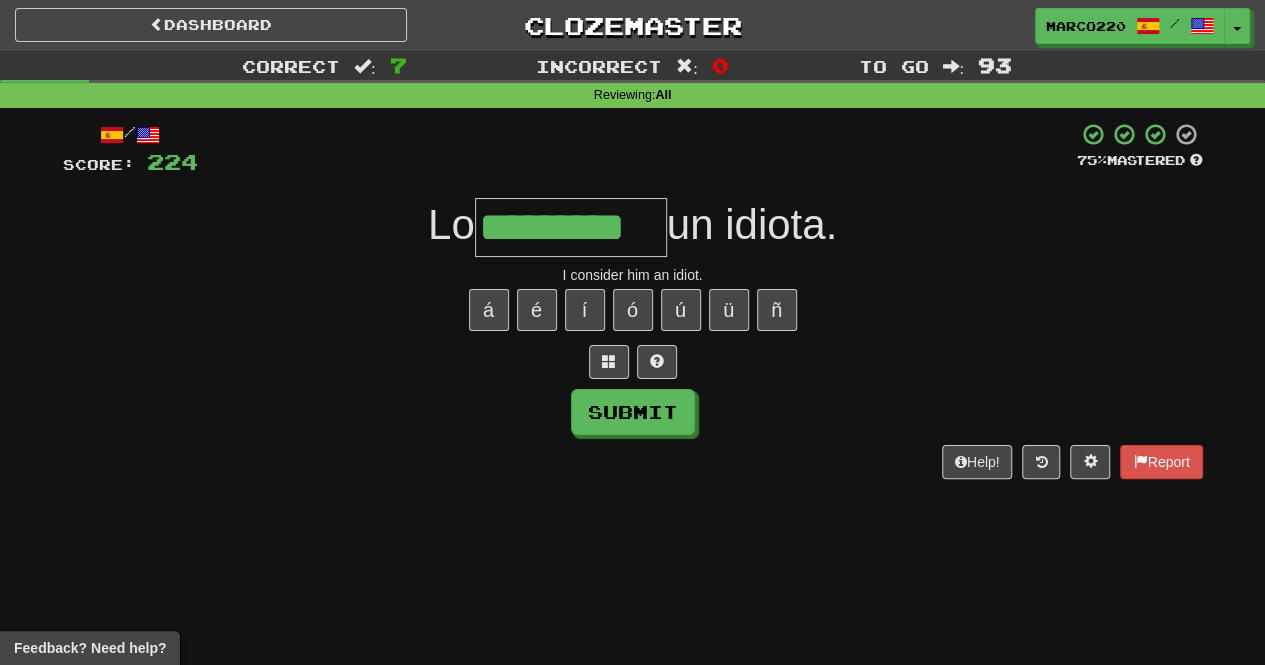 type on "*********" 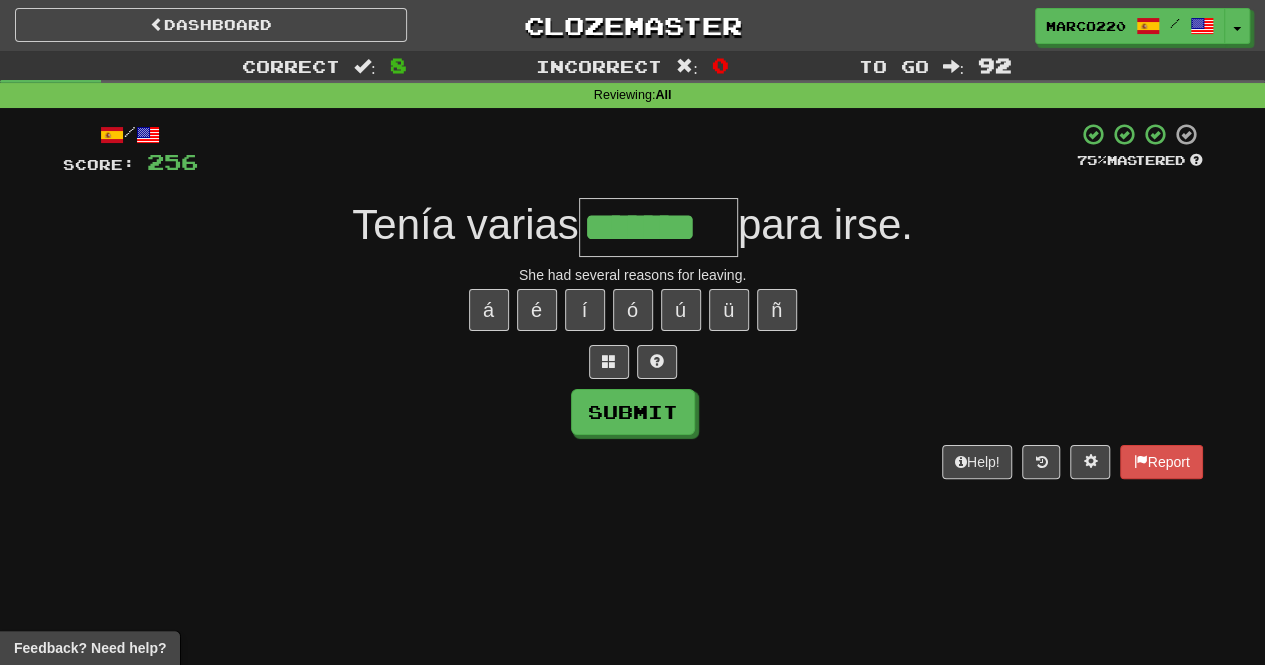 type on "*******" 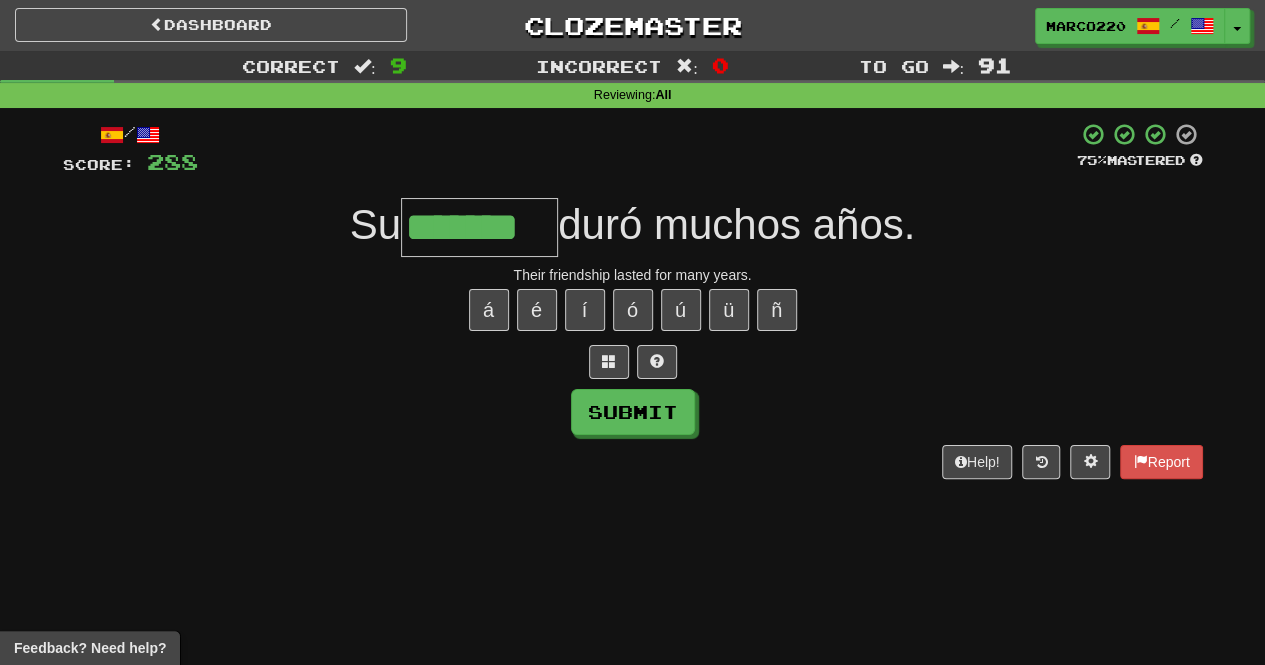 type on "*******" 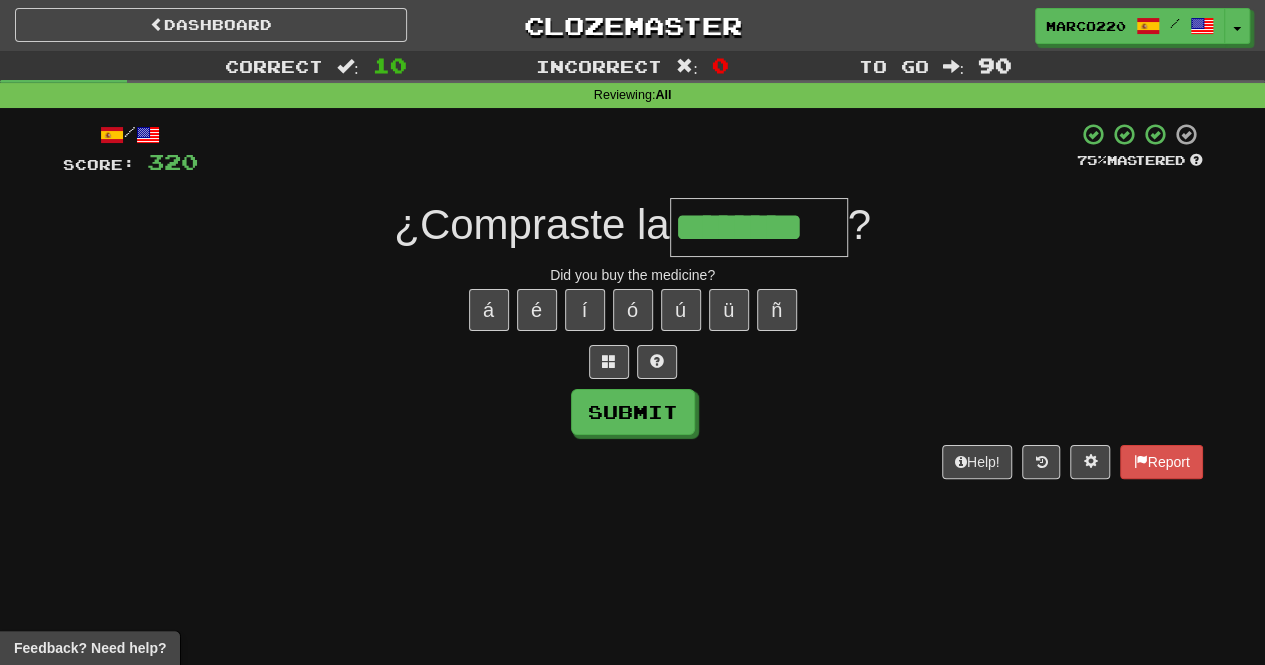 type on "********" 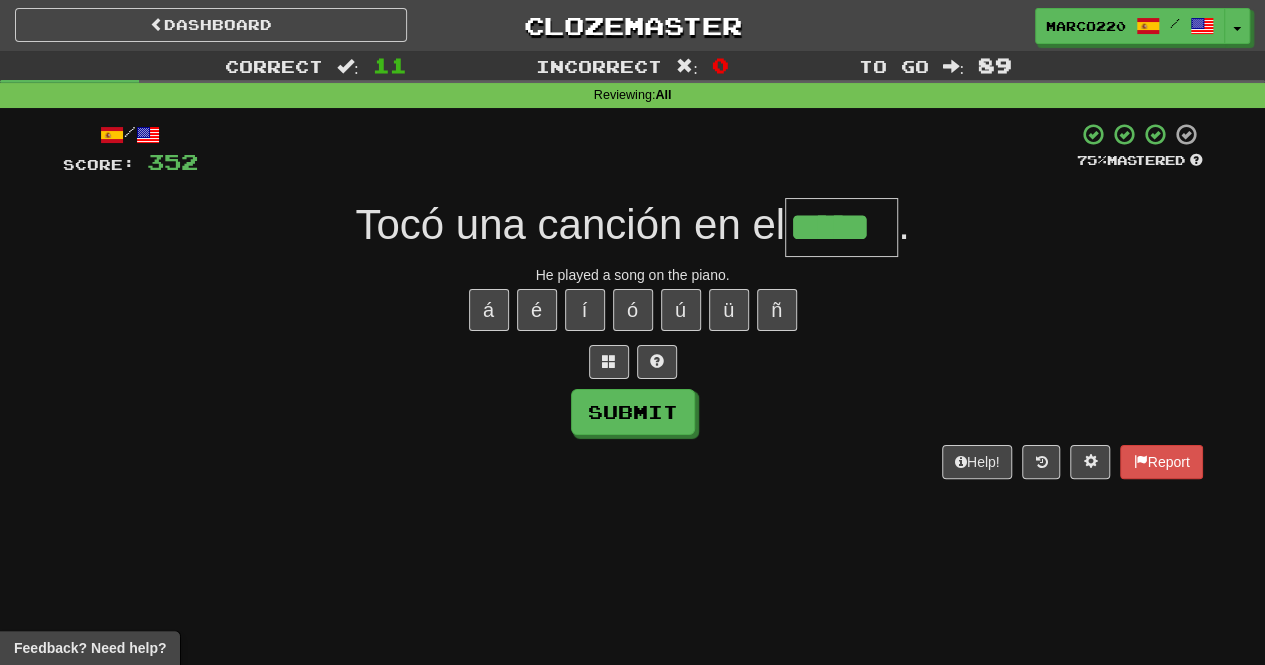 type on "*****" 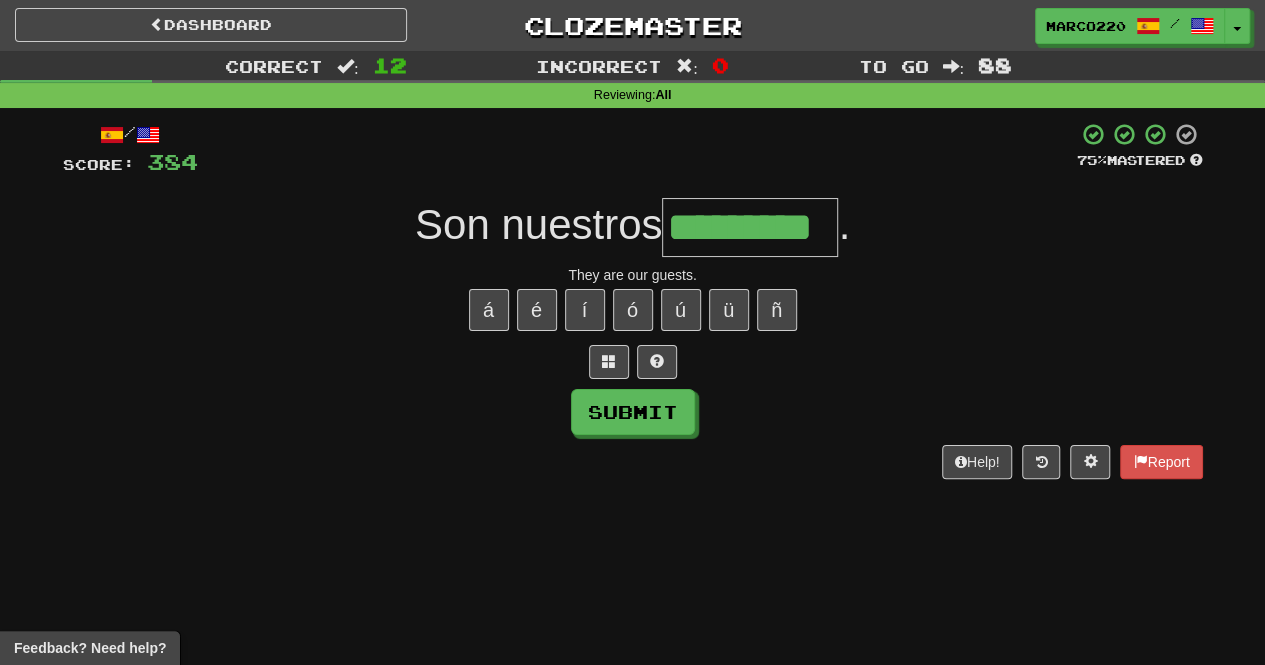 type on "*********" 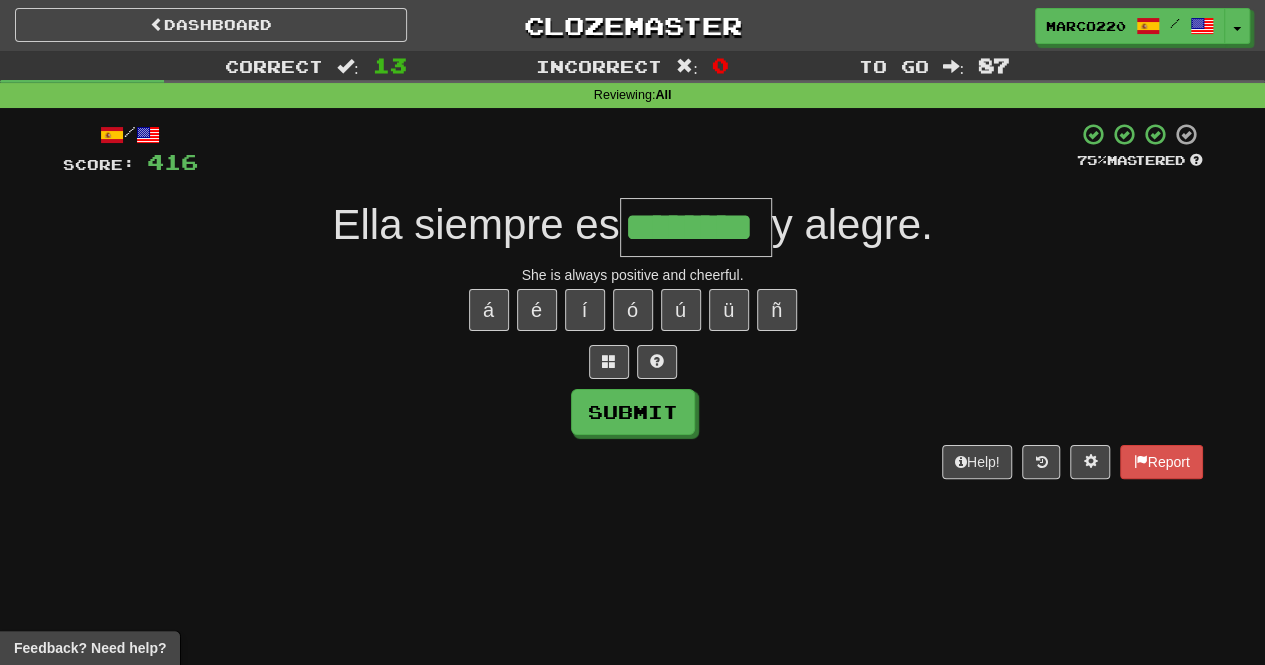 type on "********" 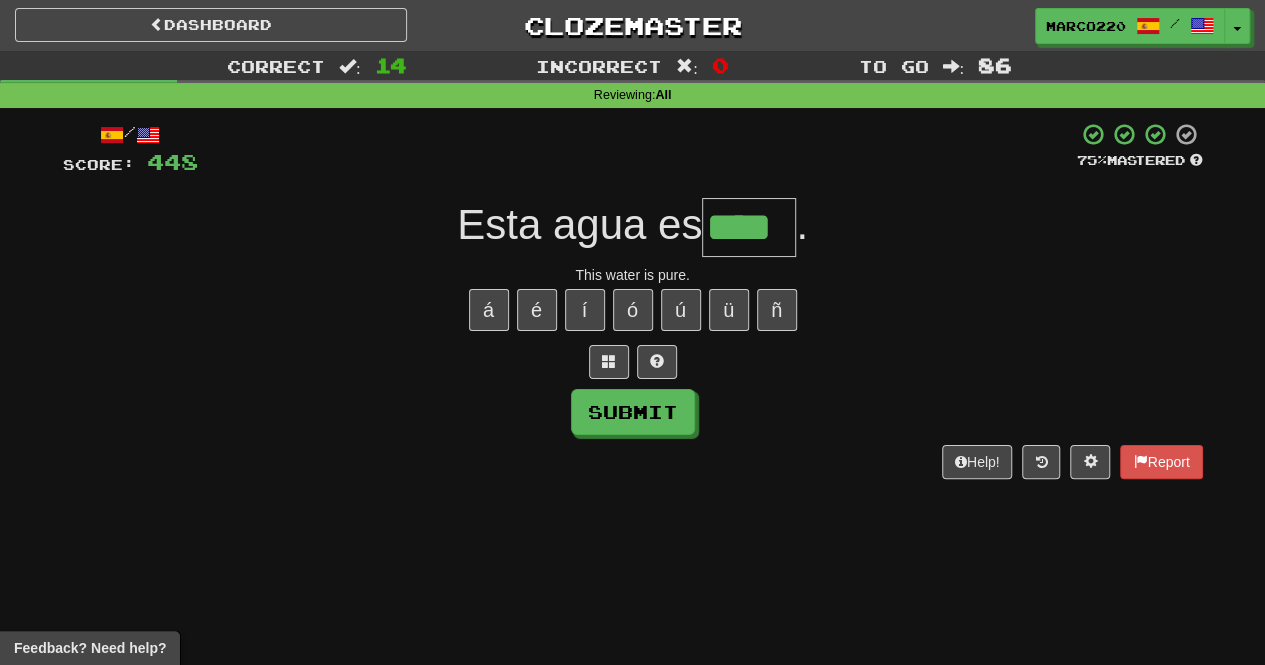 type on "****" 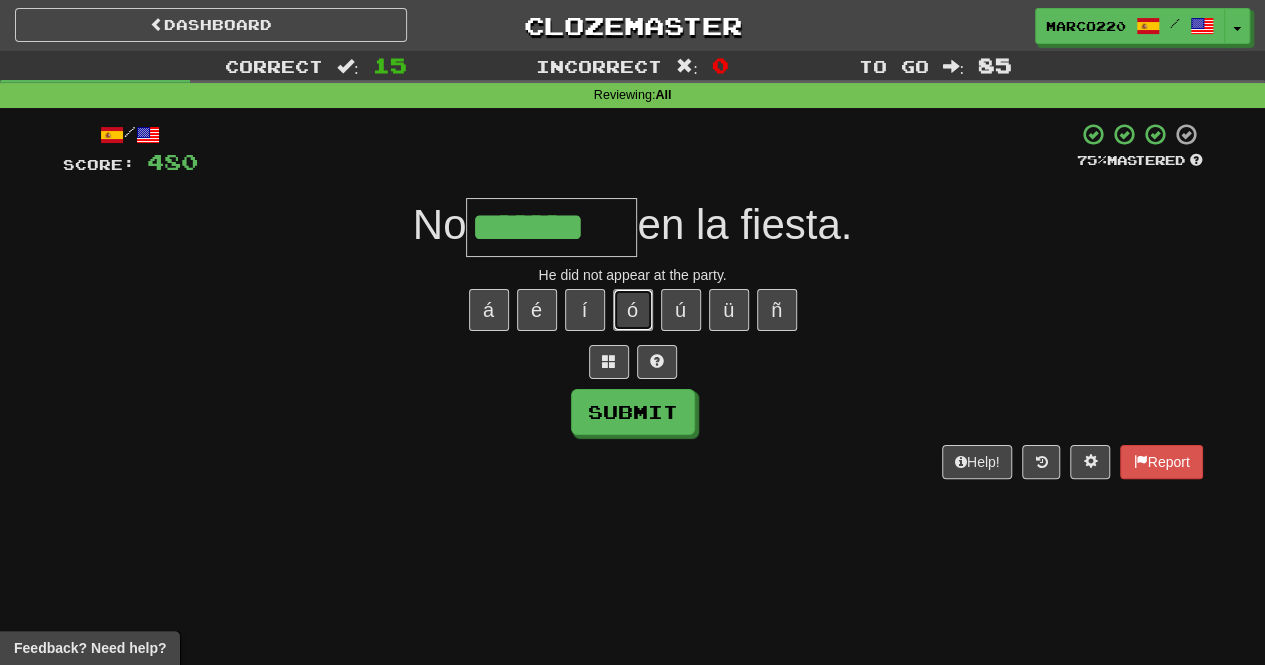 click on "ó" at bounding box center (633, 310) 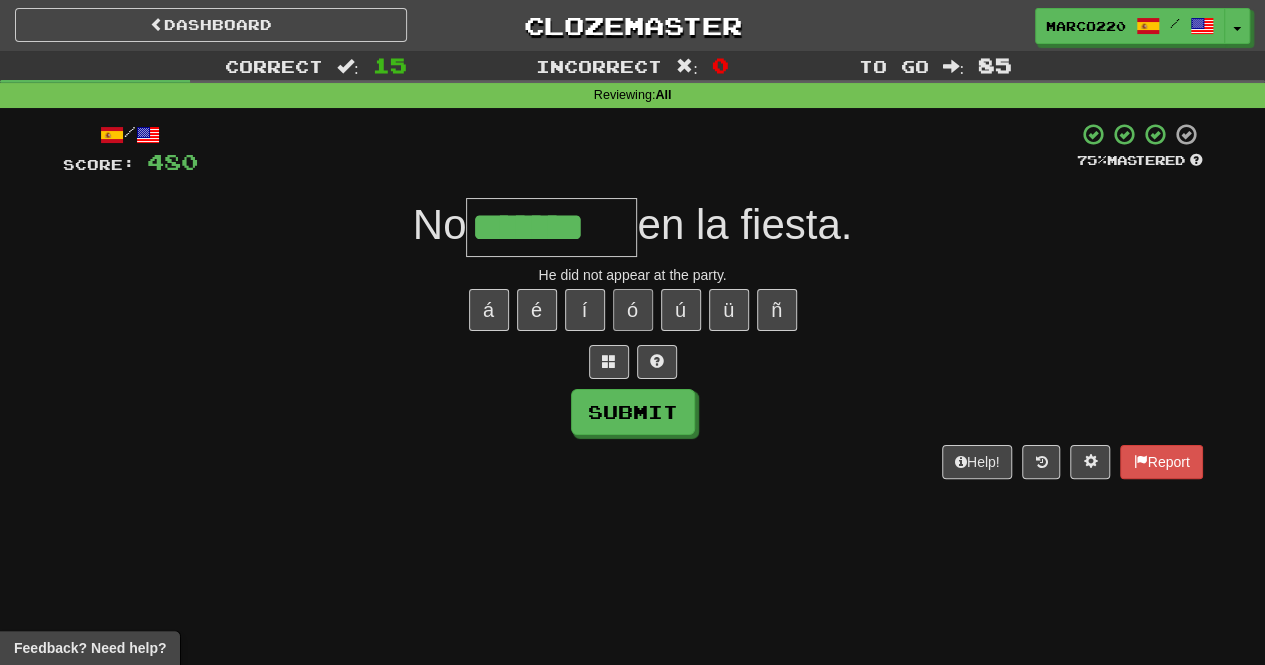 type on "********" 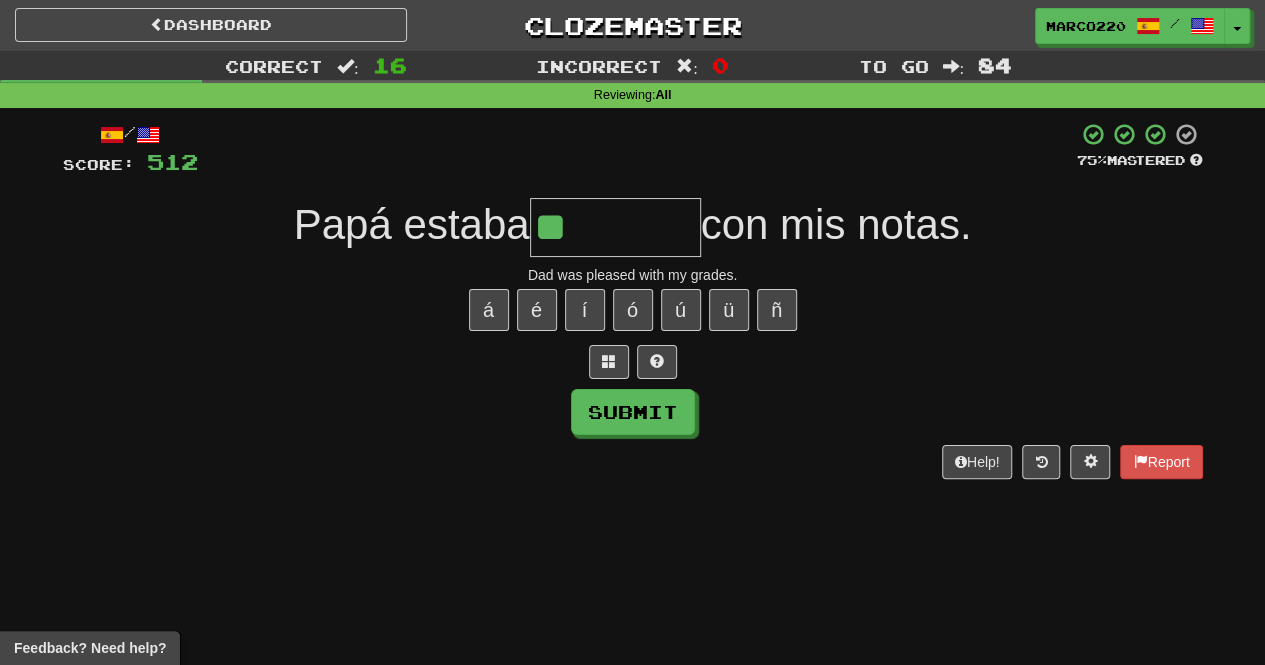 type on "*" 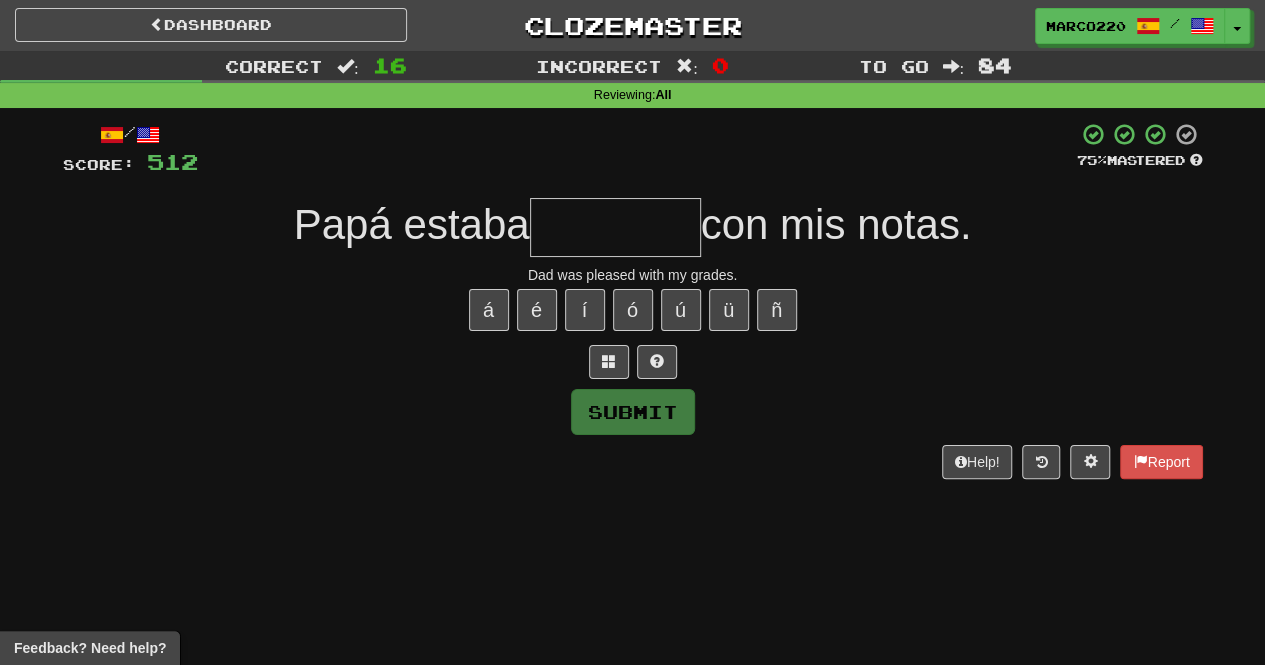type on "********" 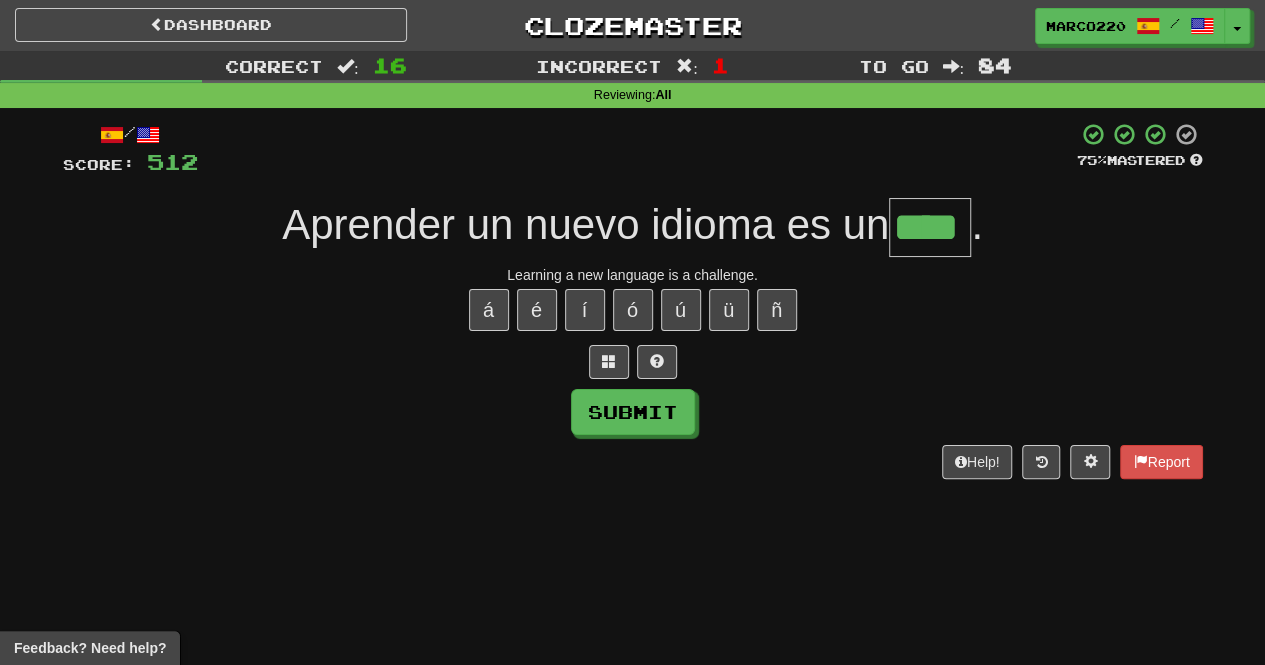 type on "****" 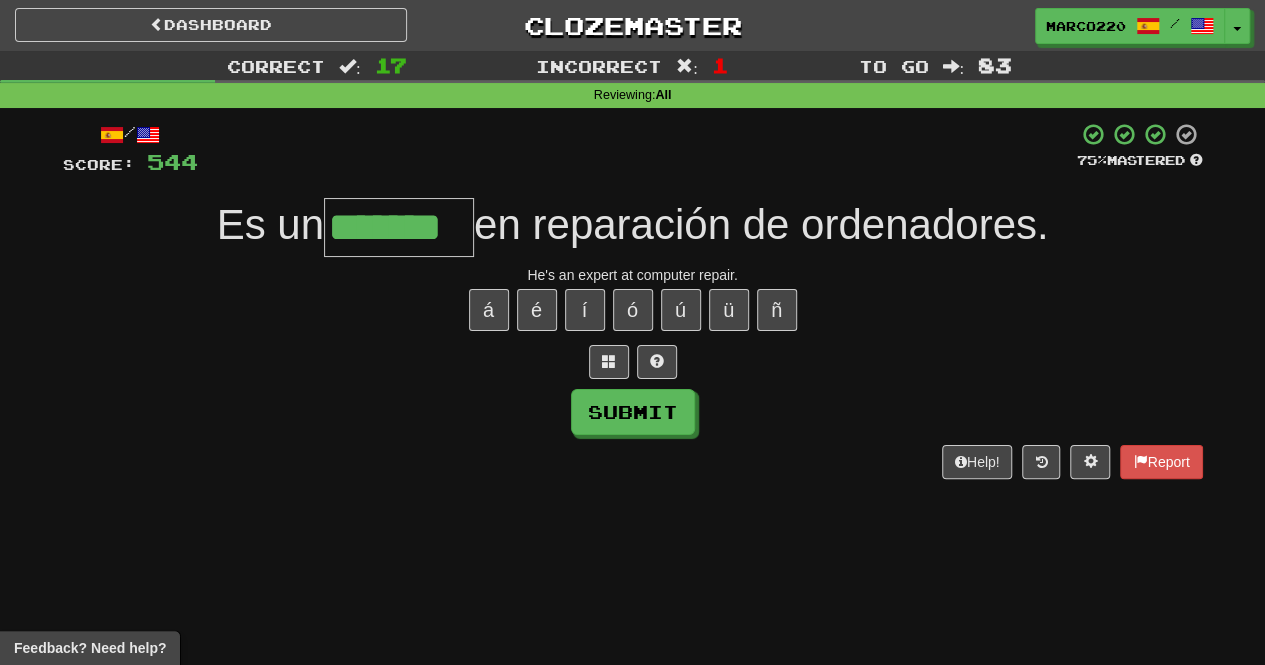 type on "*******" 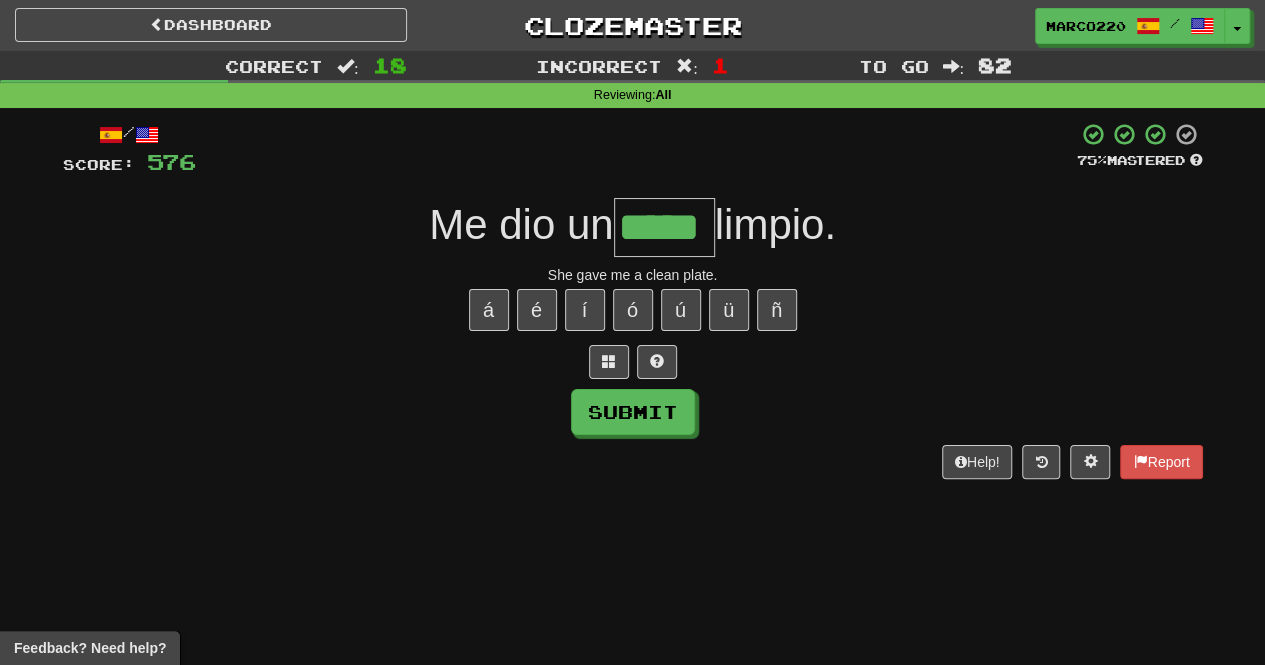 type on "*****" 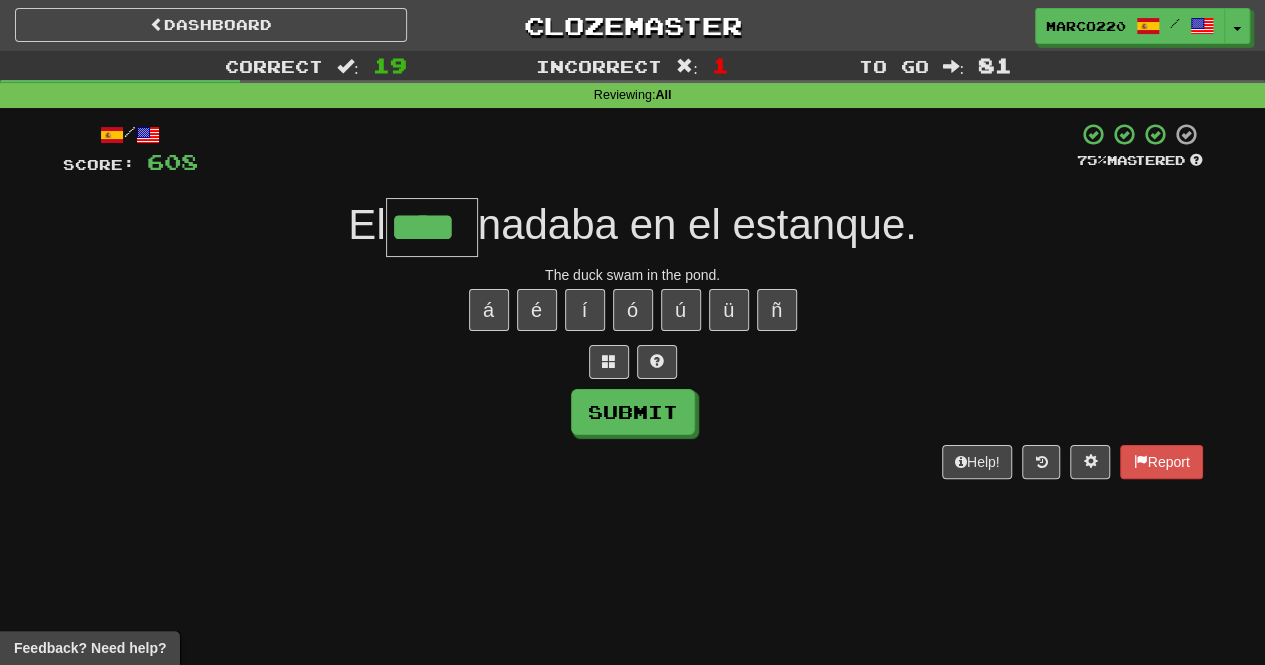 type on "****" 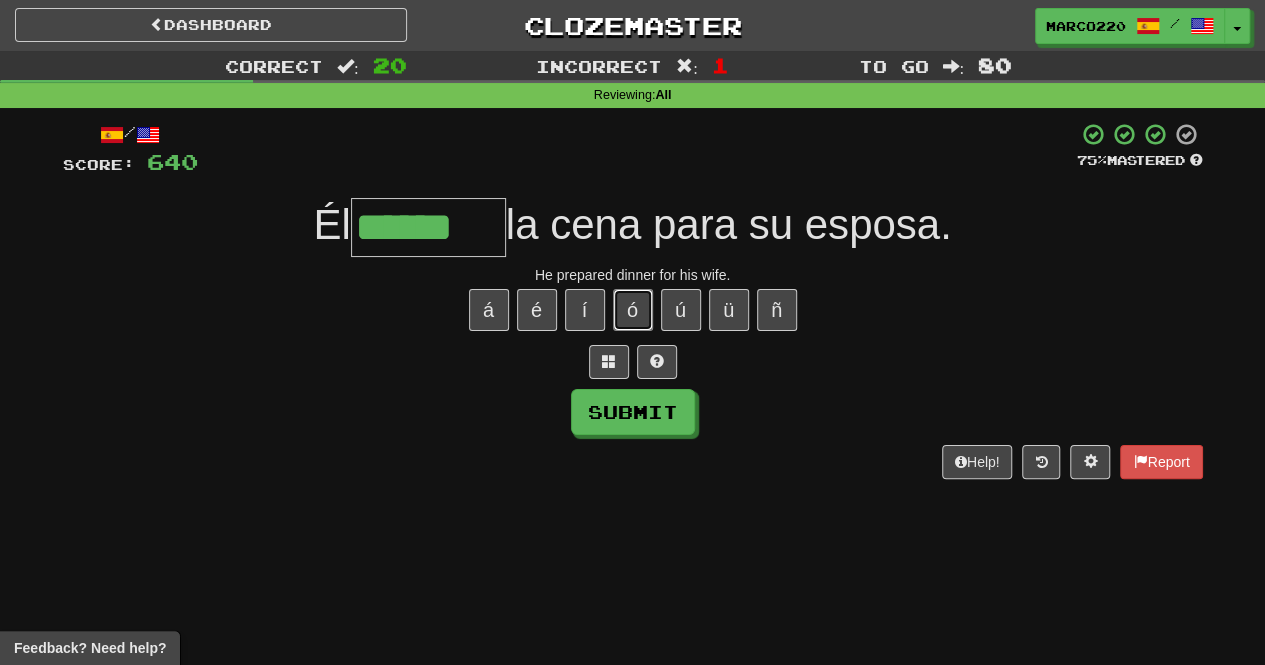 click on "ó" at bounding box center (633, 310) 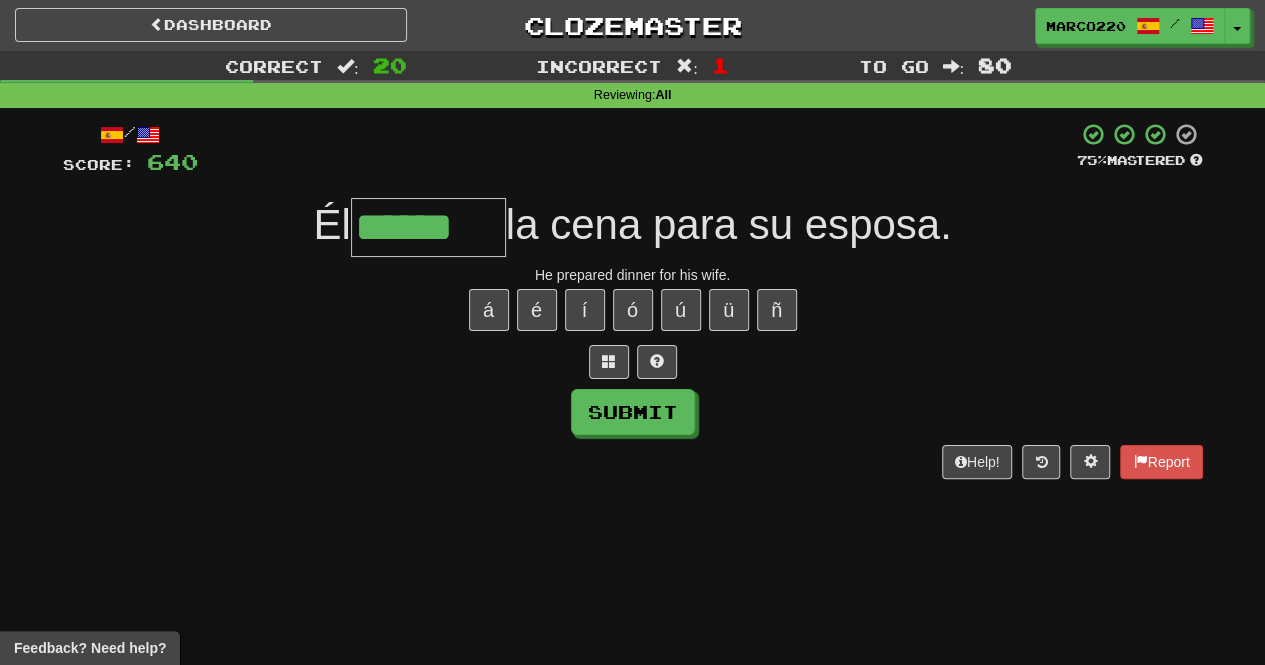 type on "*******" 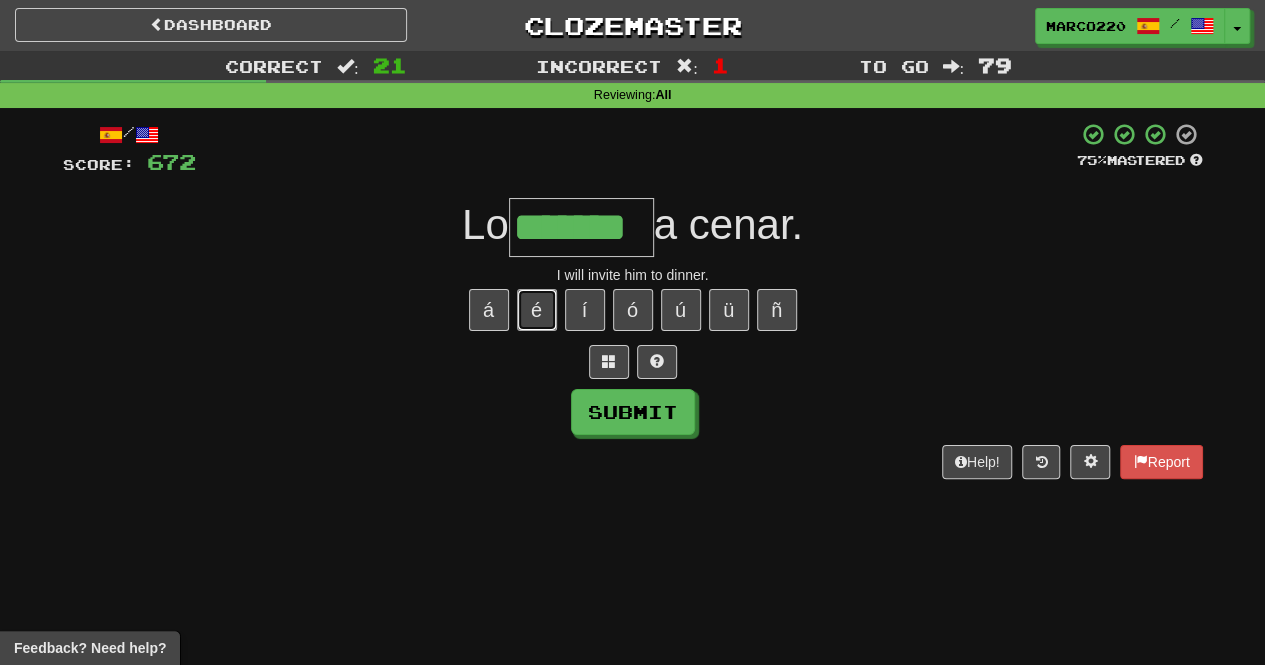 click on "é" at bounding box center [537, 310] 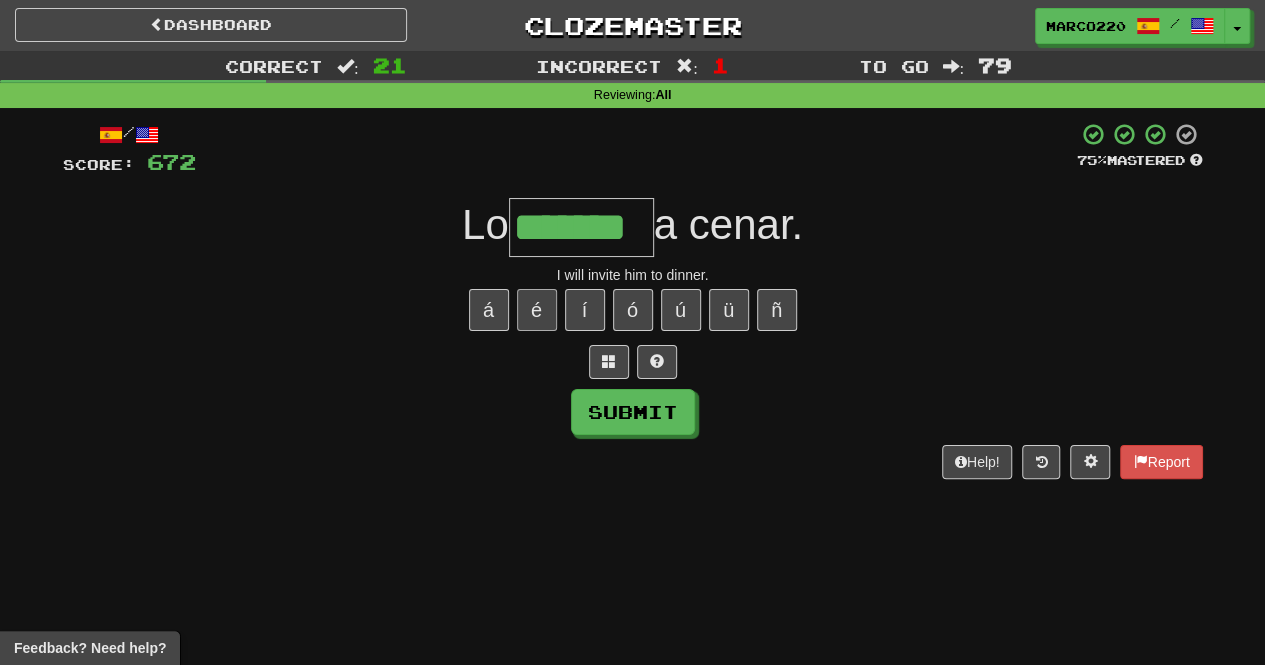 type on "********" 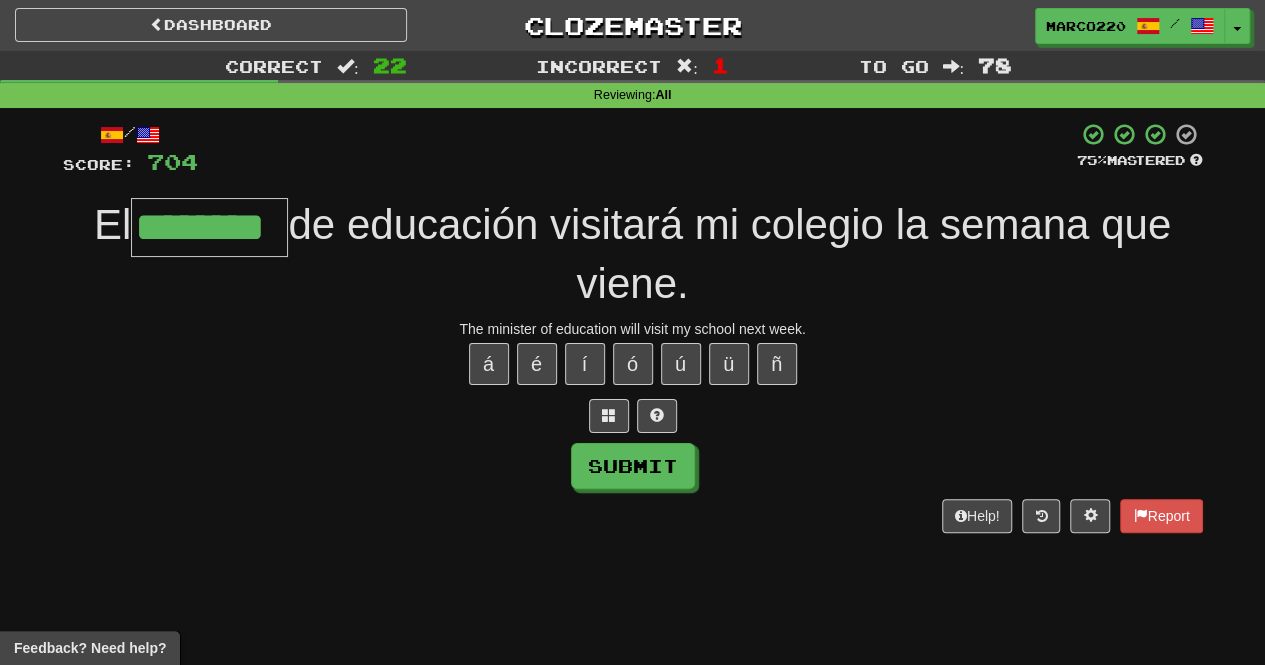type on "********" 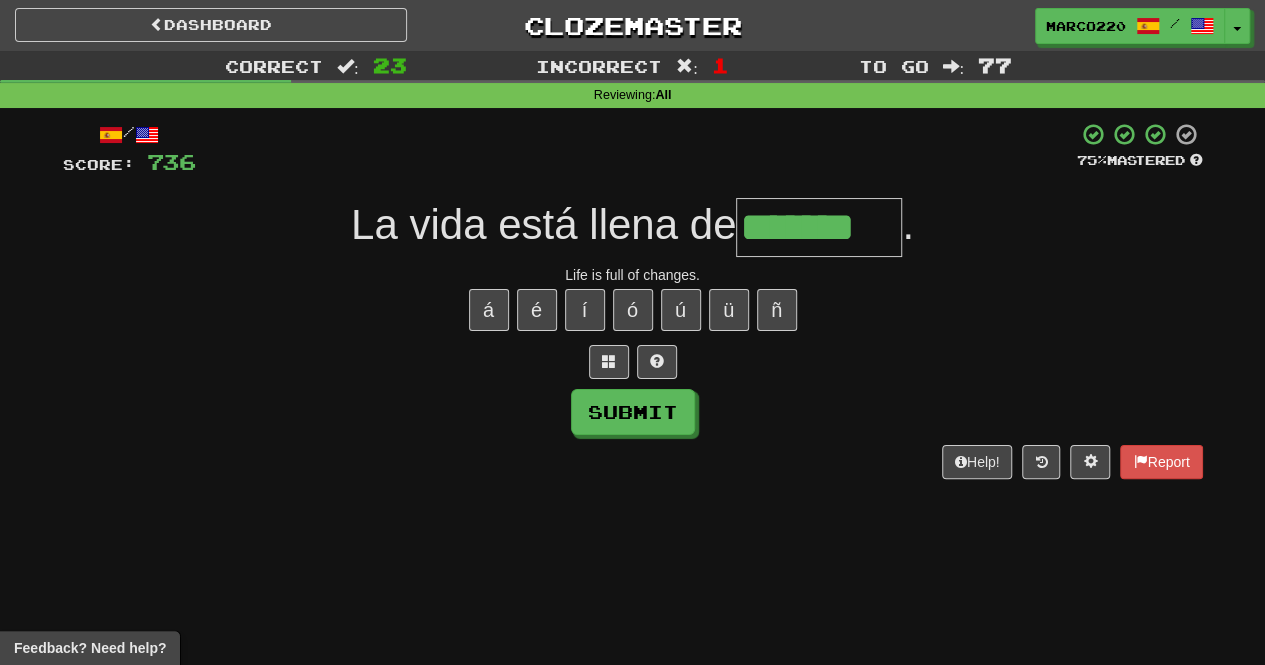 type on "*******" 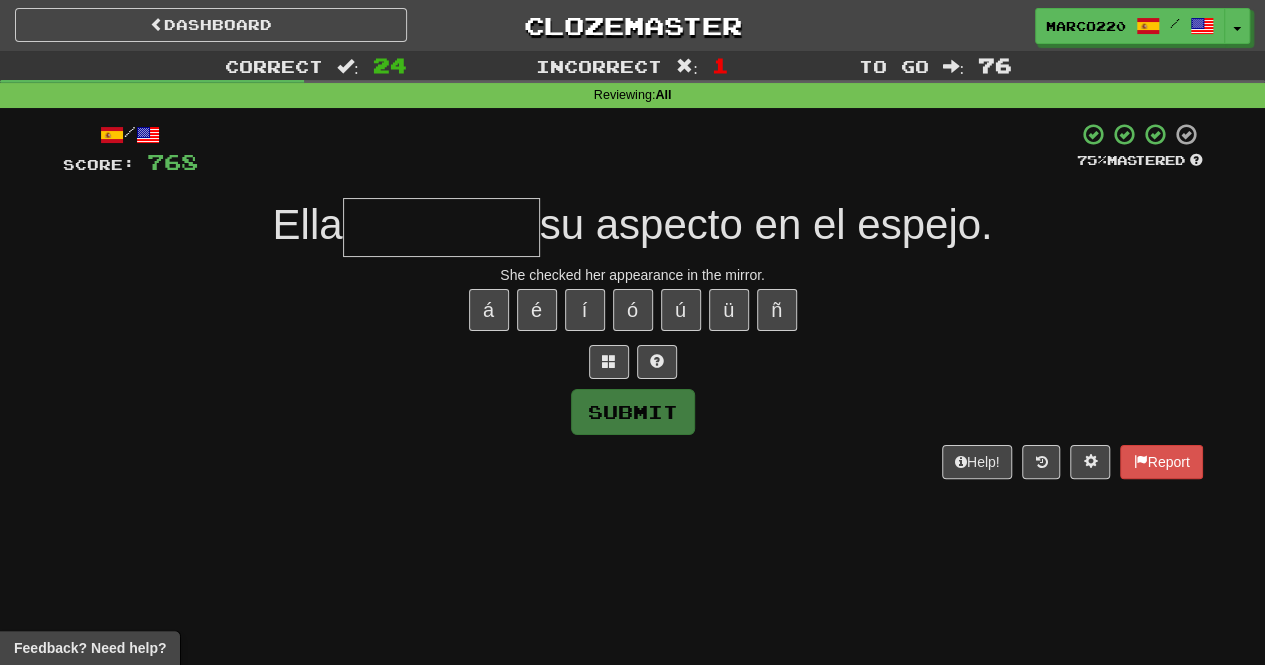 type on "********" 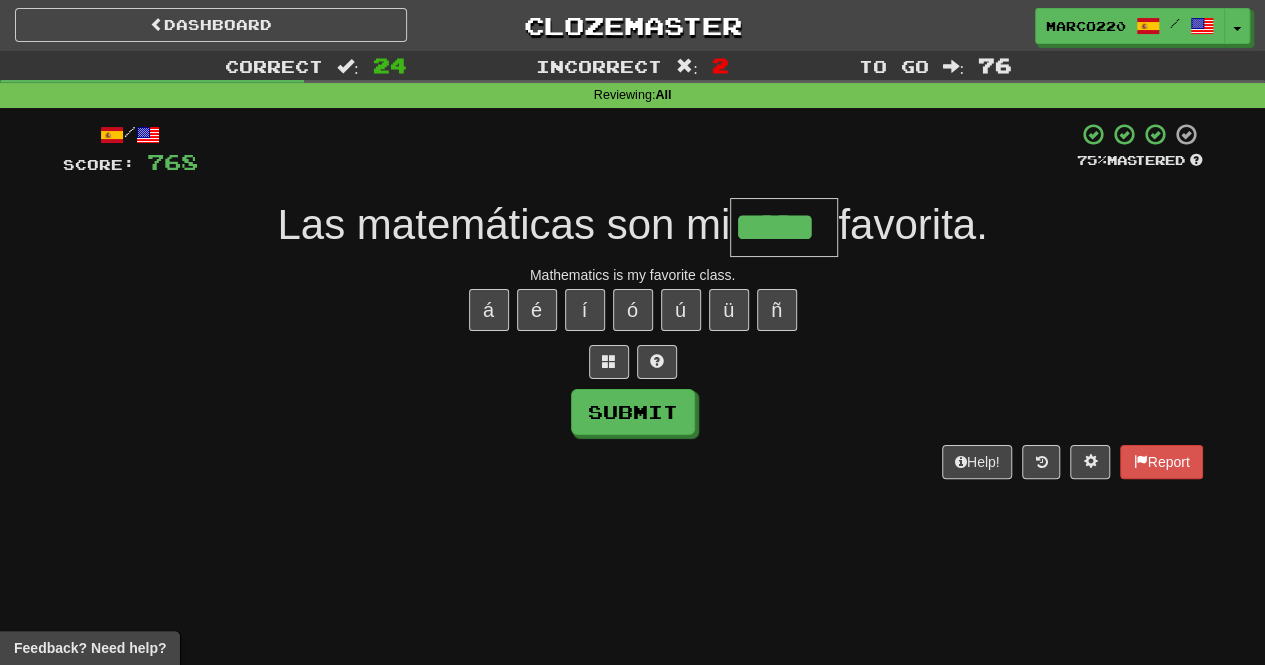 type on "*****" 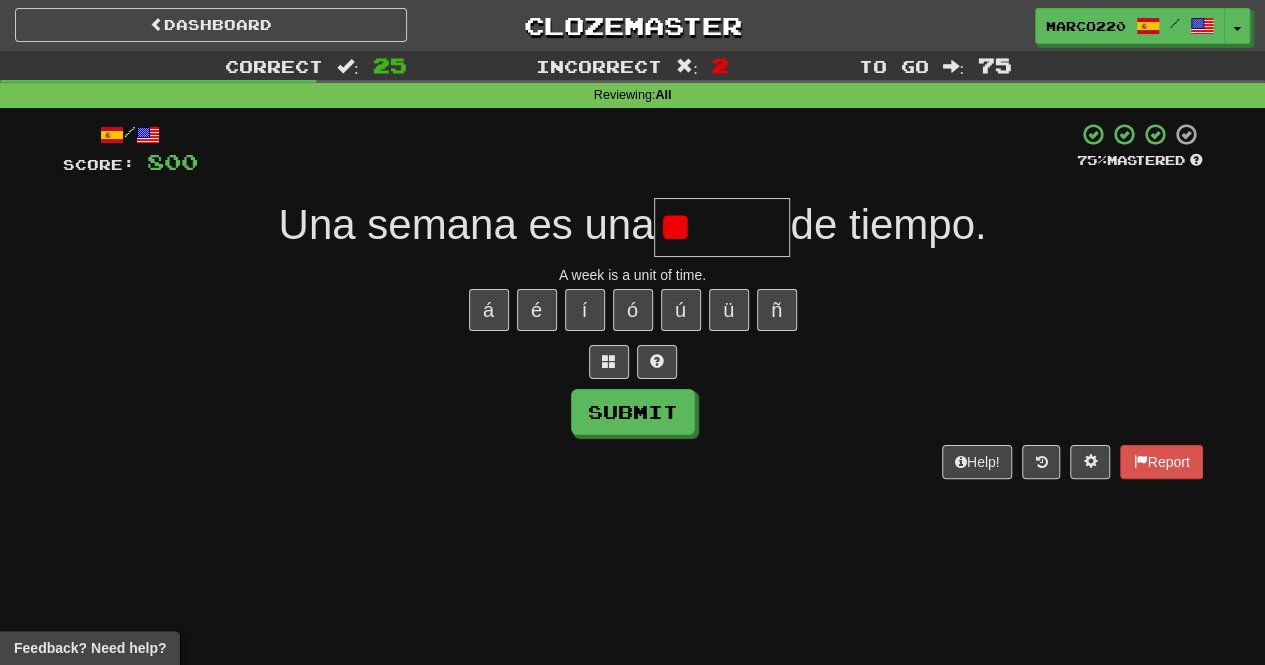 type on "*" 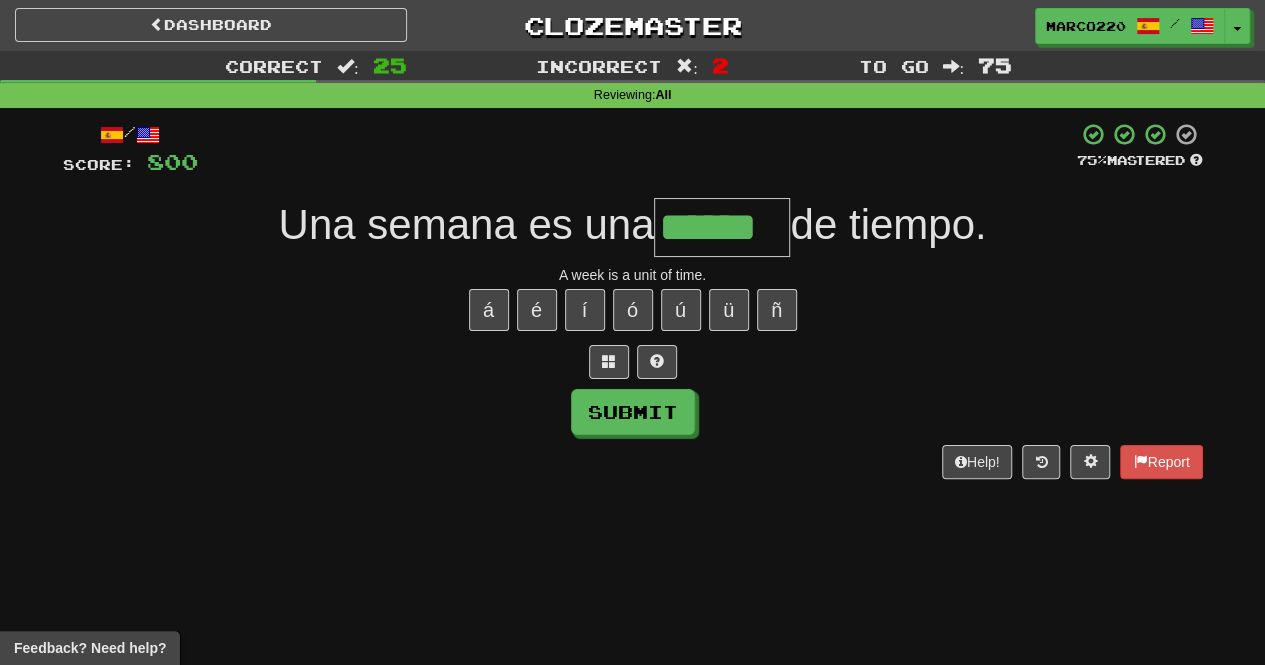 type on "******" 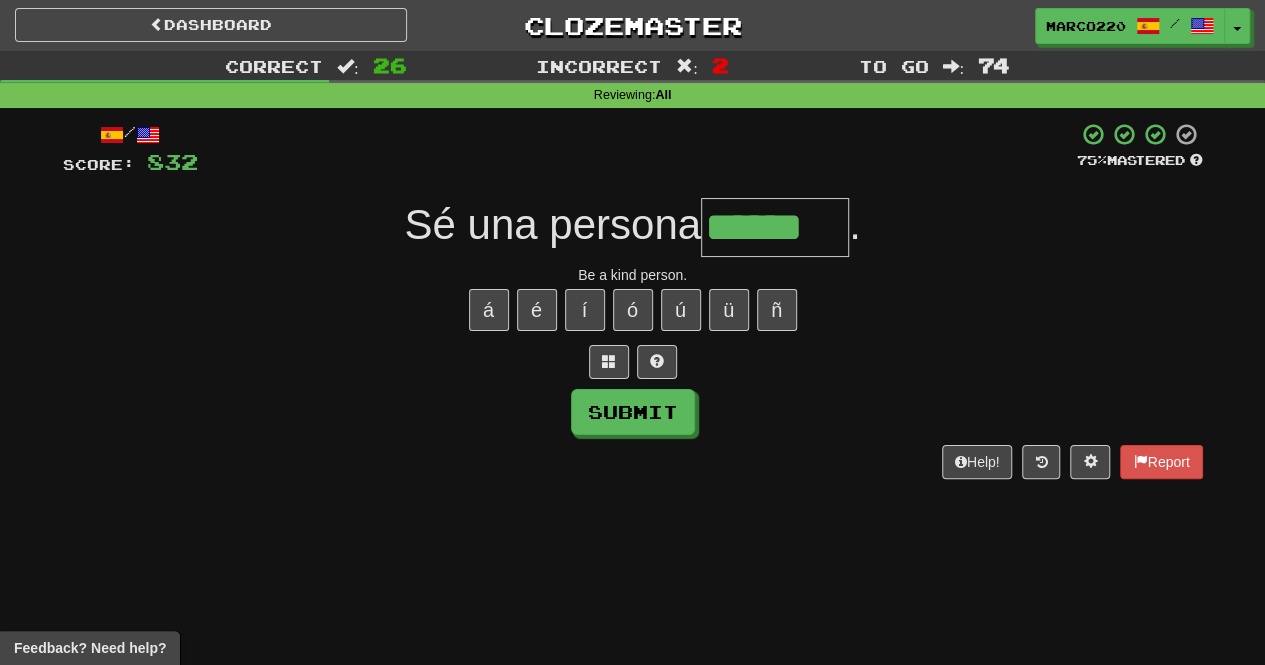 type on "******" 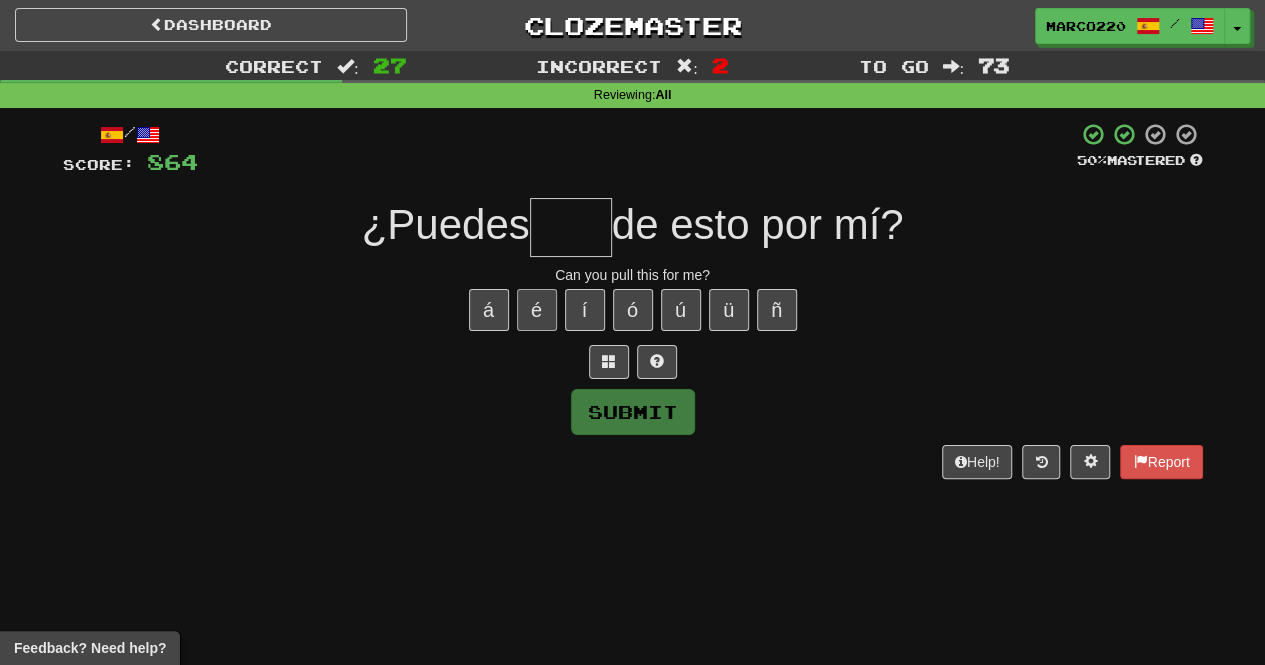 type on "*" 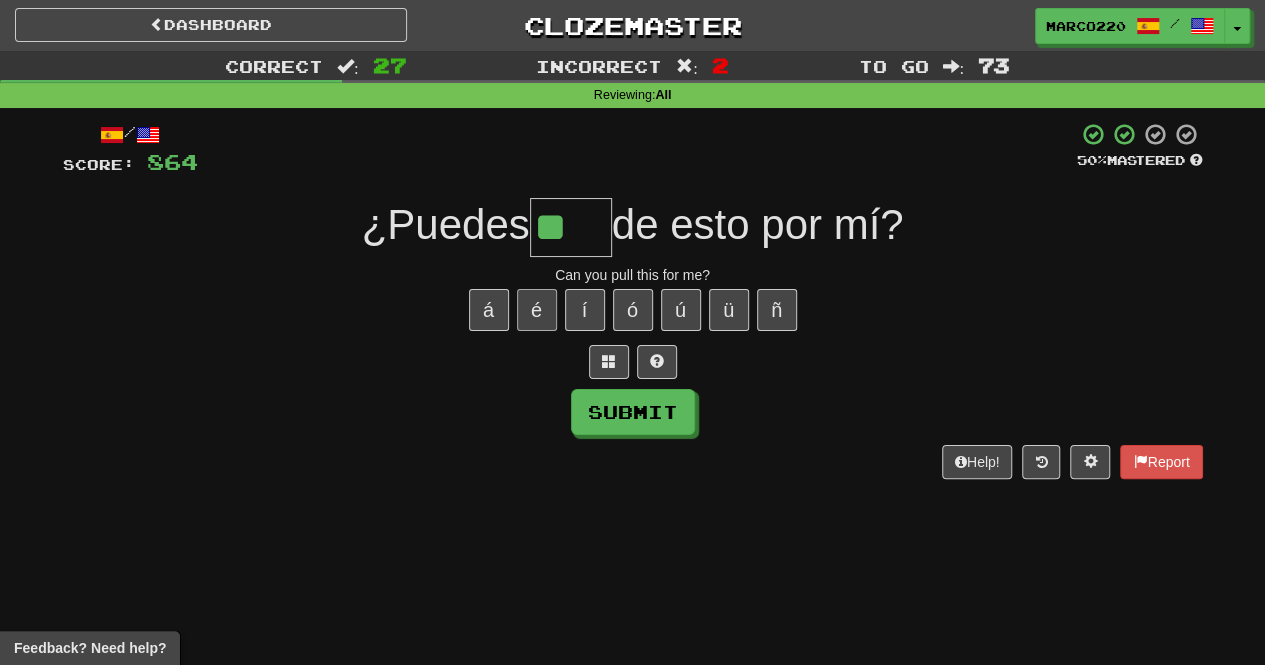 type on "*" 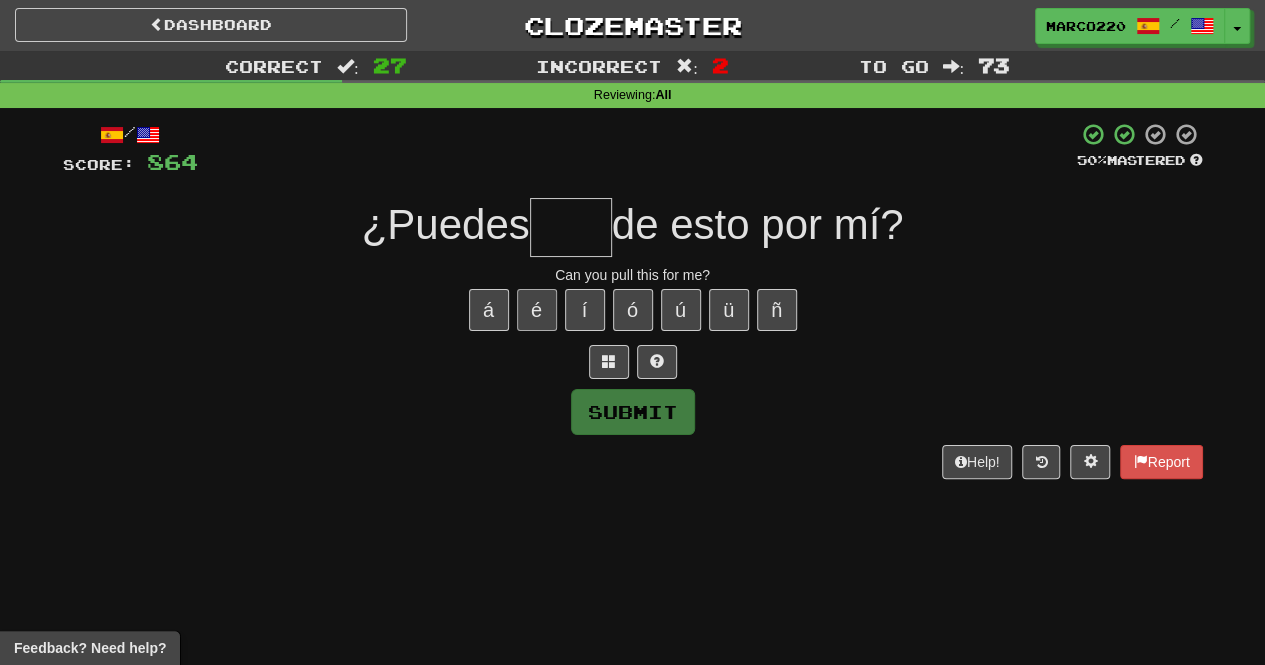 type on "*****" 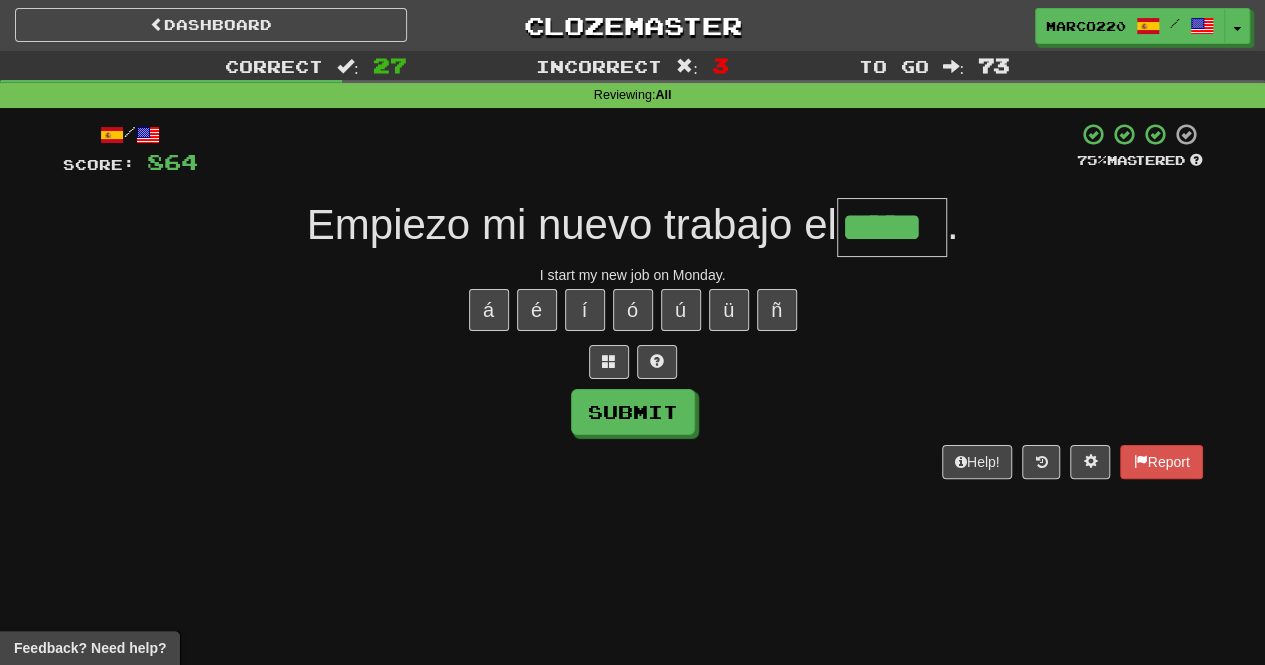 type on "*****" 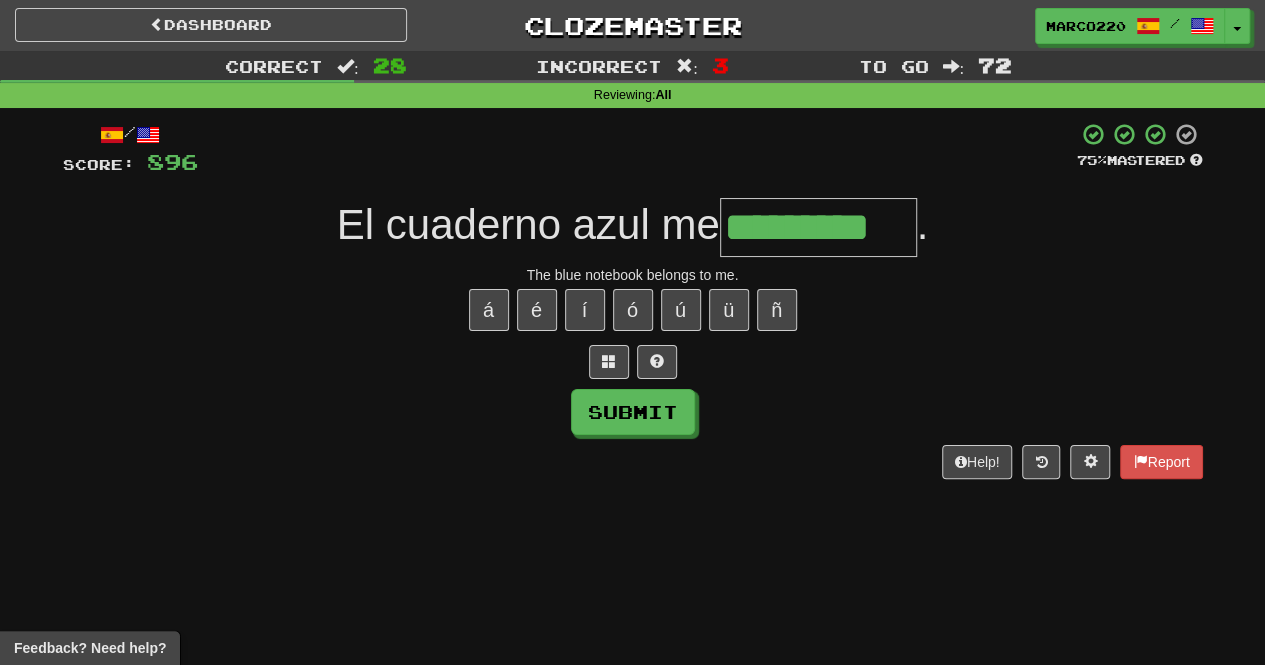 type on "*********" 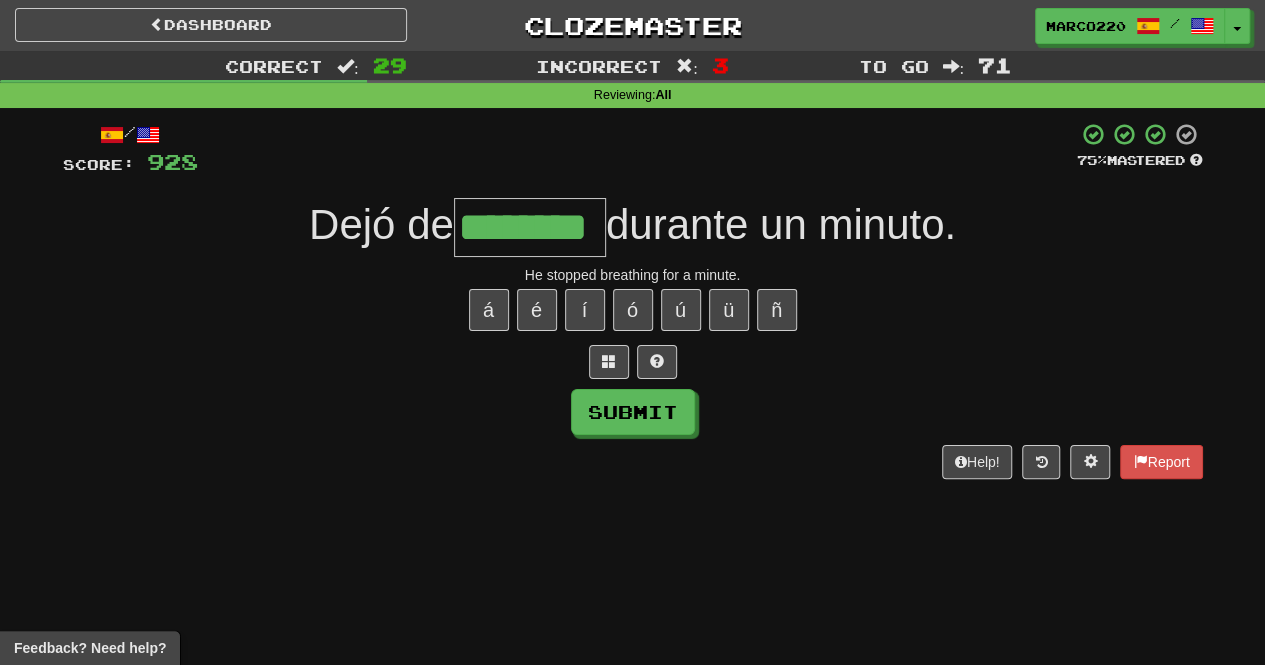 type on "********" 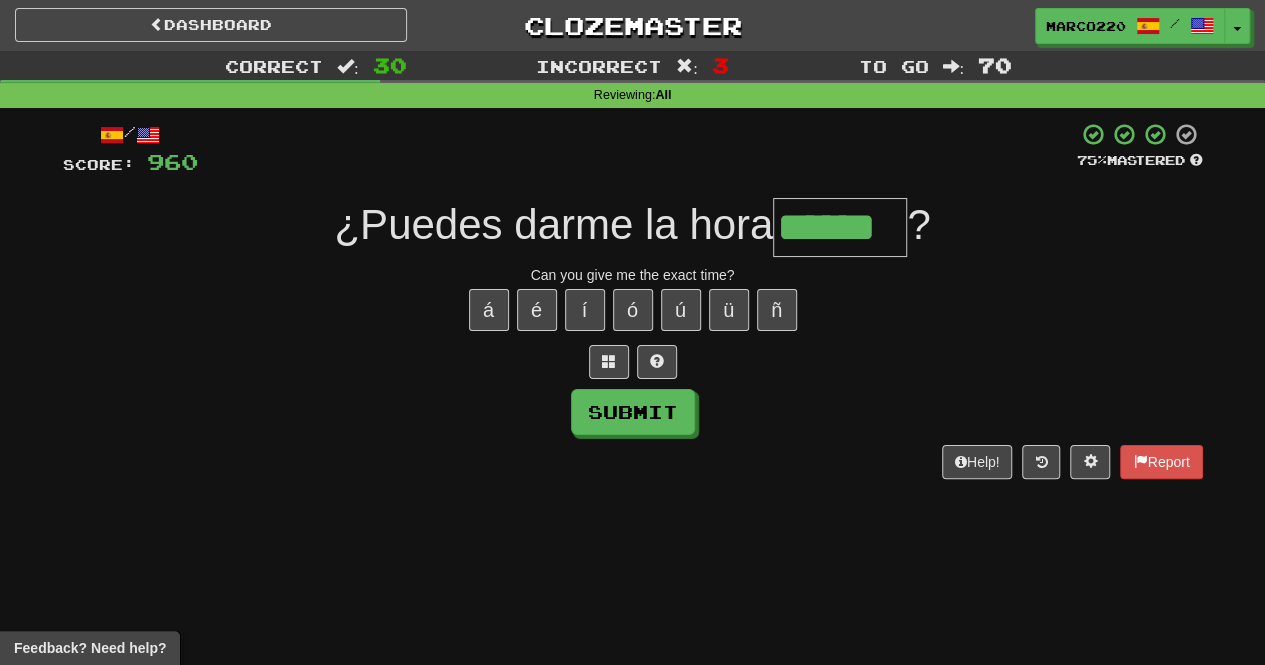 type on "******" 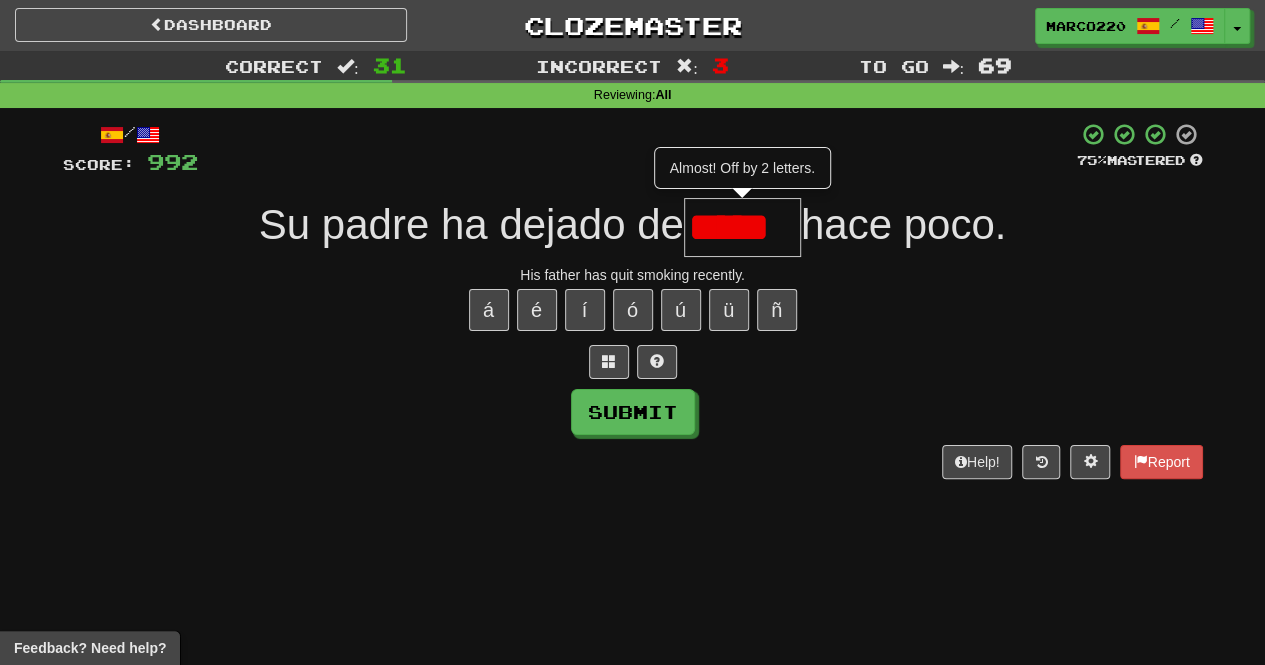 type on "*****" 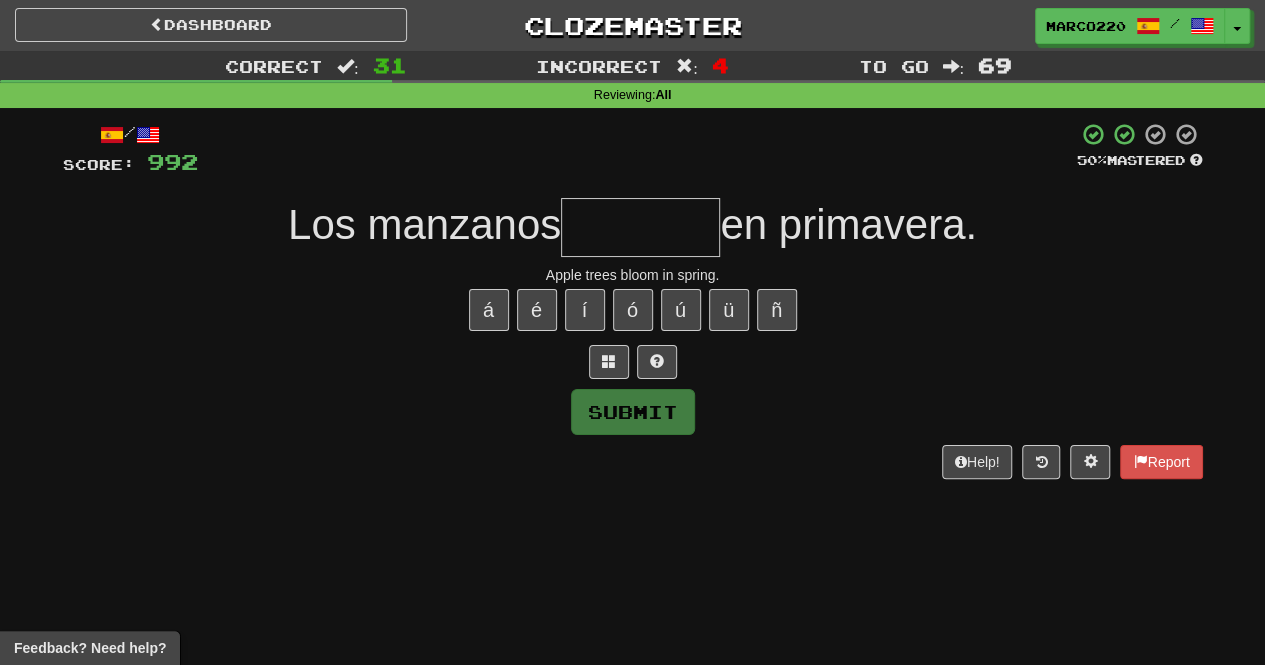 type on "********" 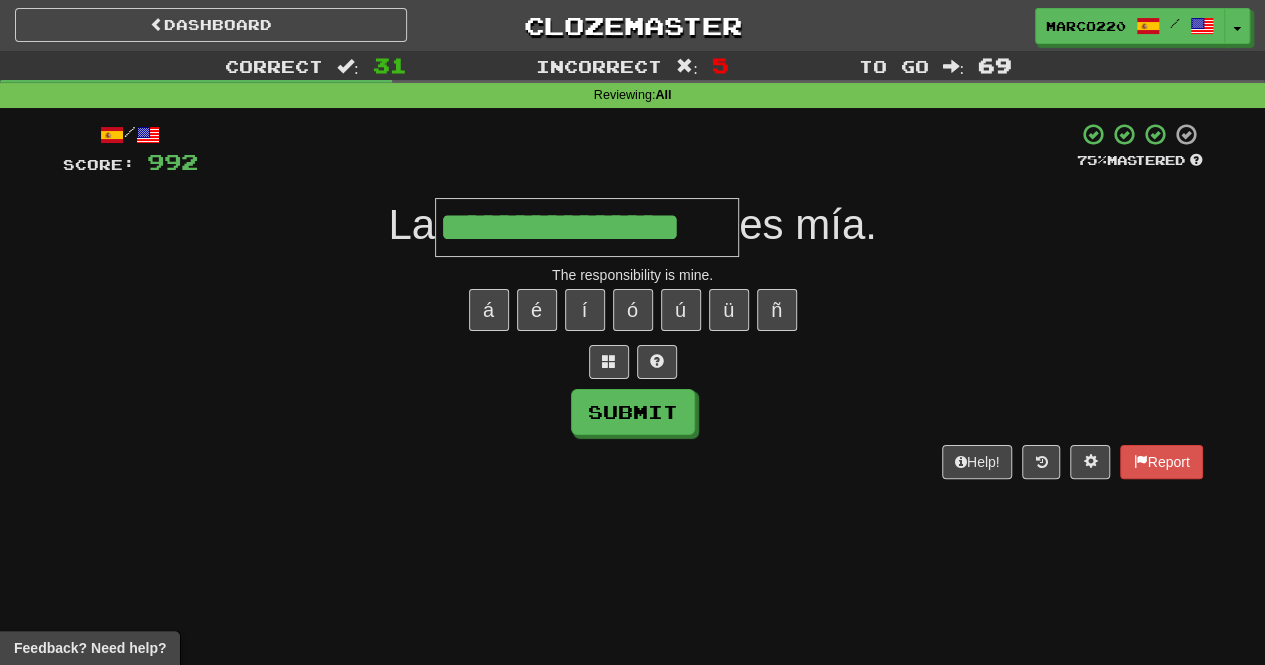 type on "**********" 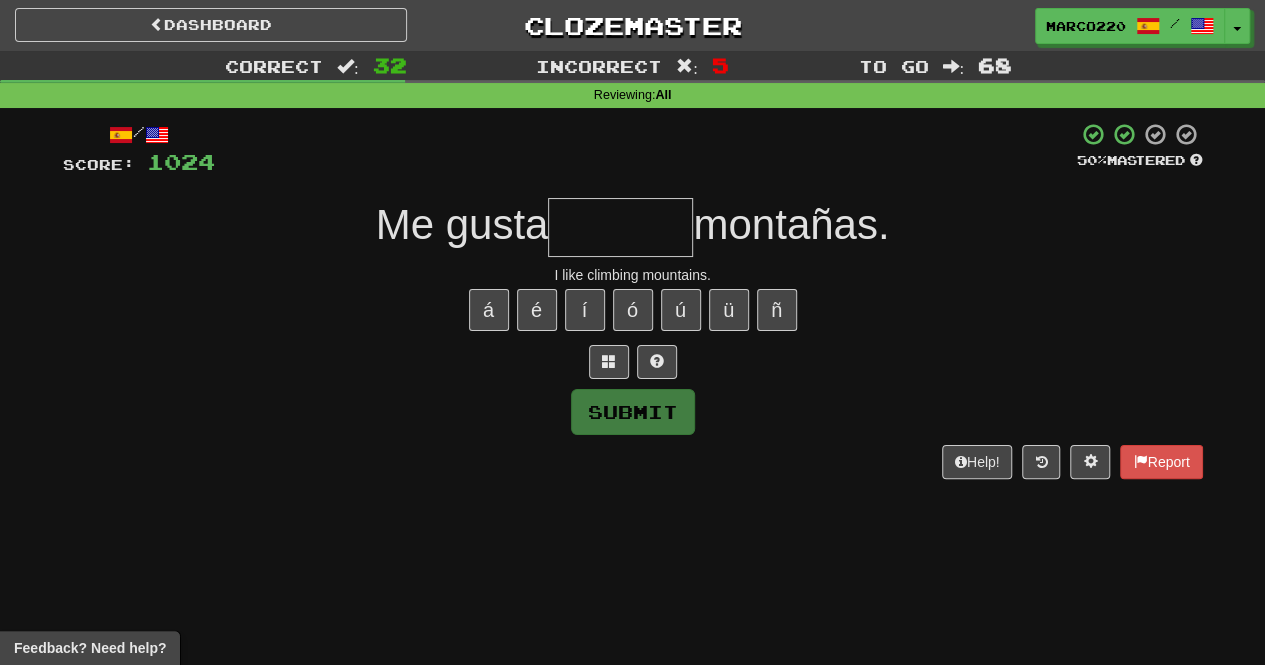 type on "*" 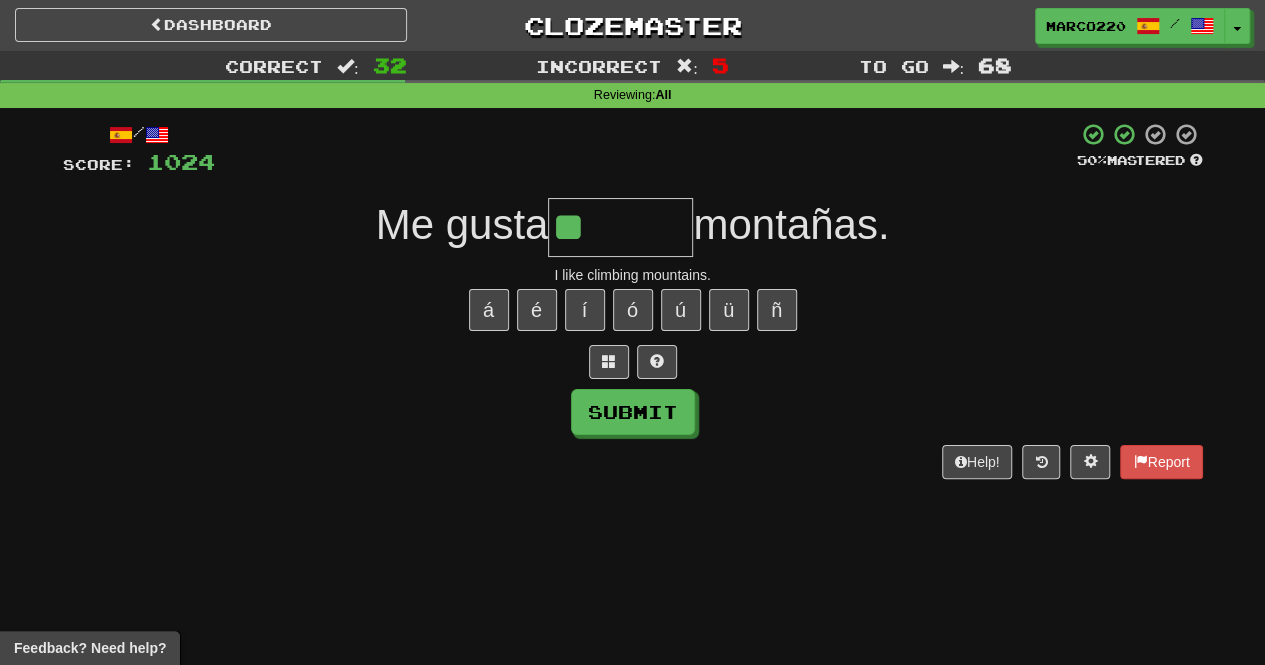 type on "*" 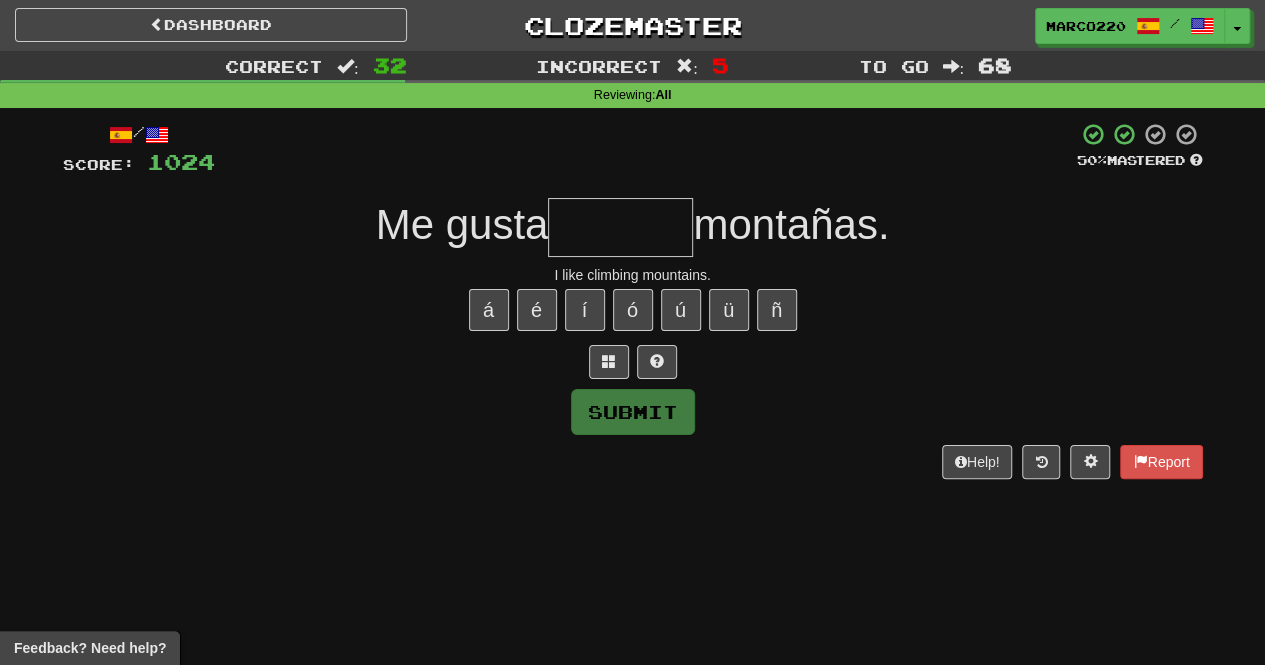type on "*******" 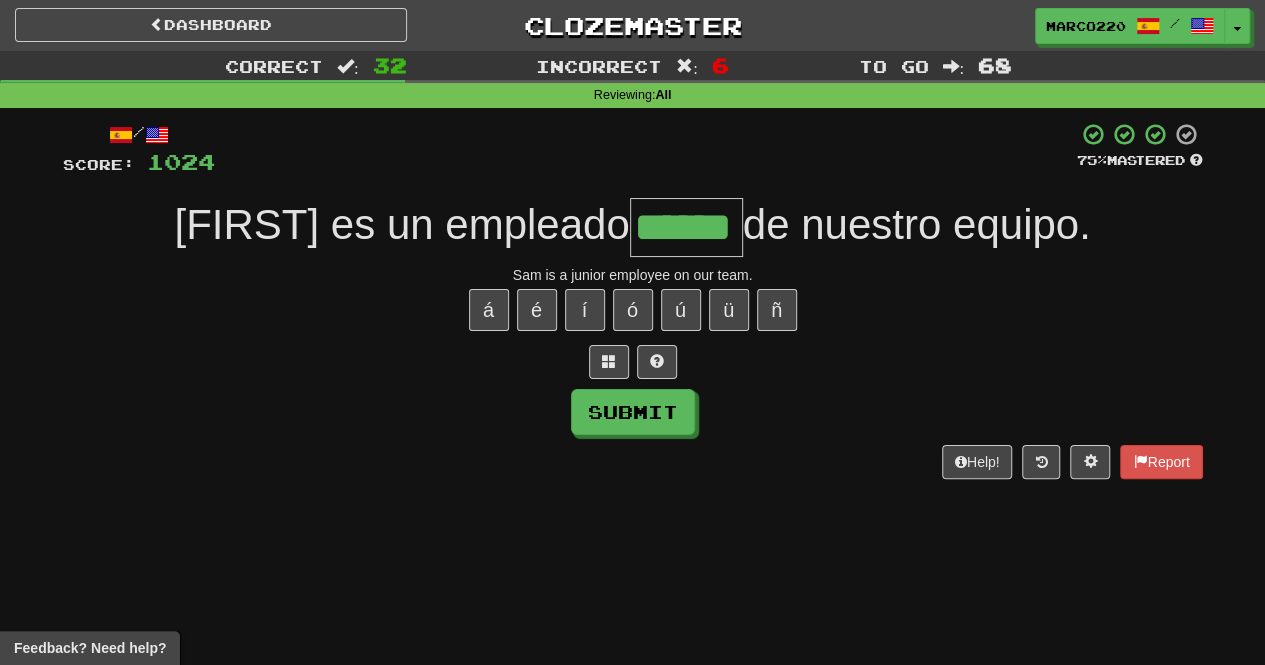 type on "******" 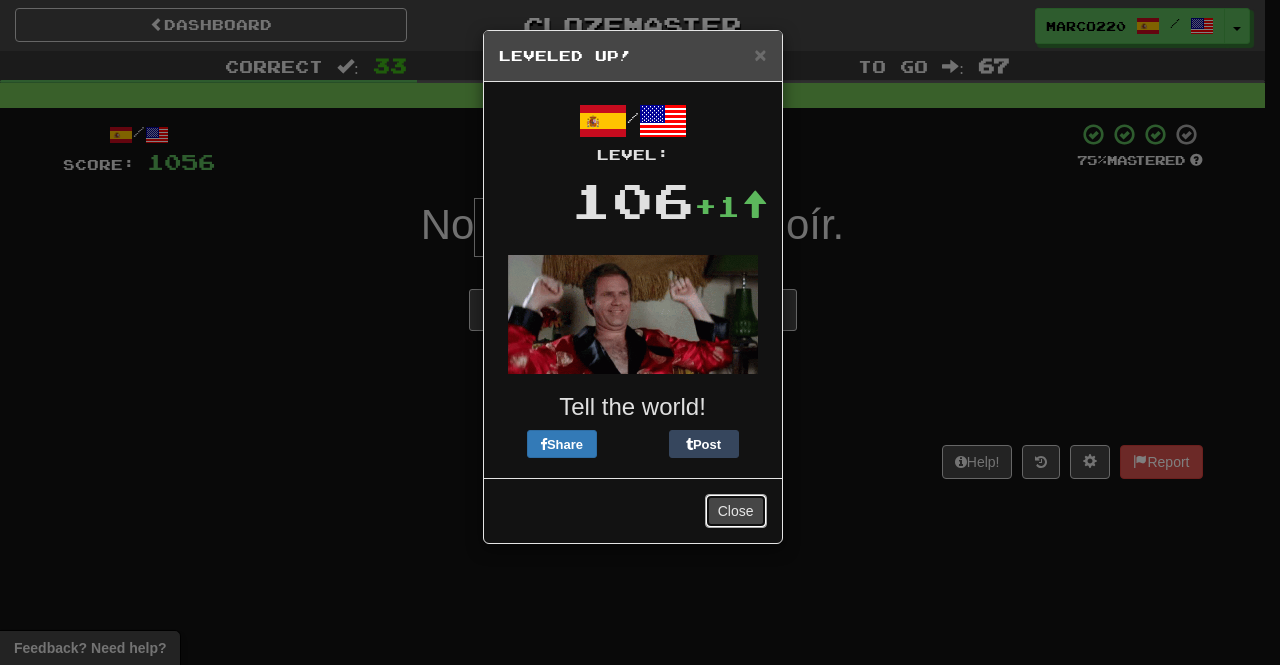 click on "Close" at bounding box center [736, 511] 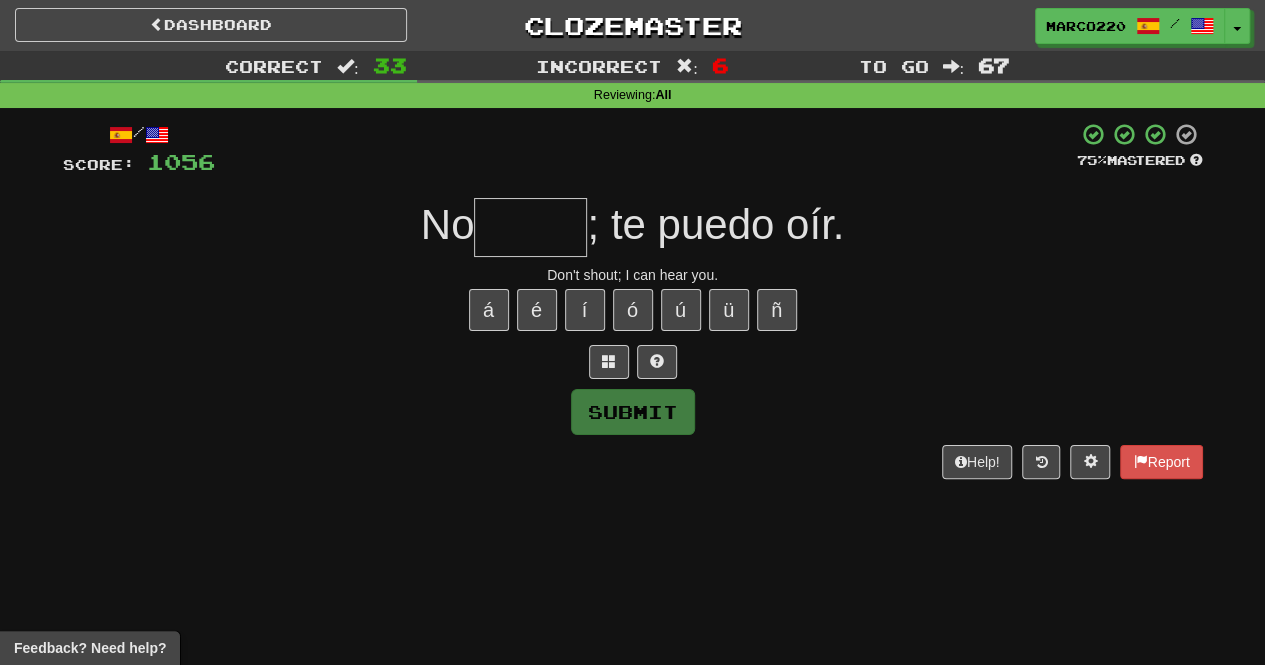 click at bounding box center (530, 227) 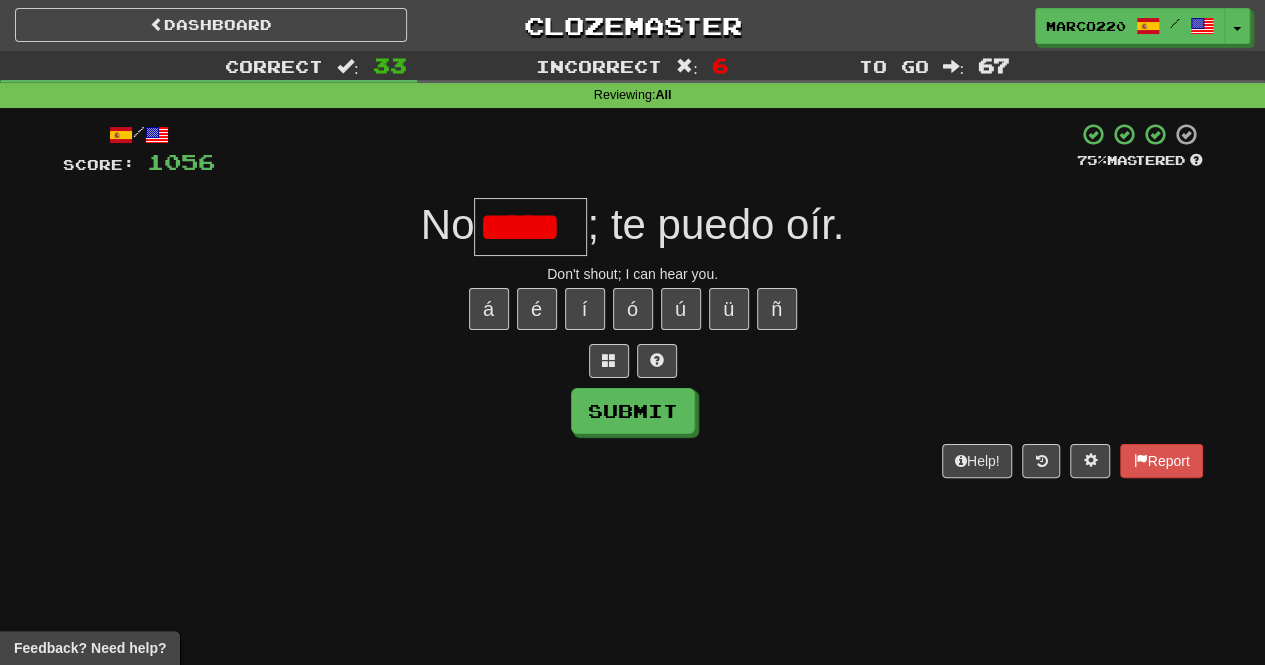 scroll, scrollTop: 0, scrollLeft: 0, axis: both 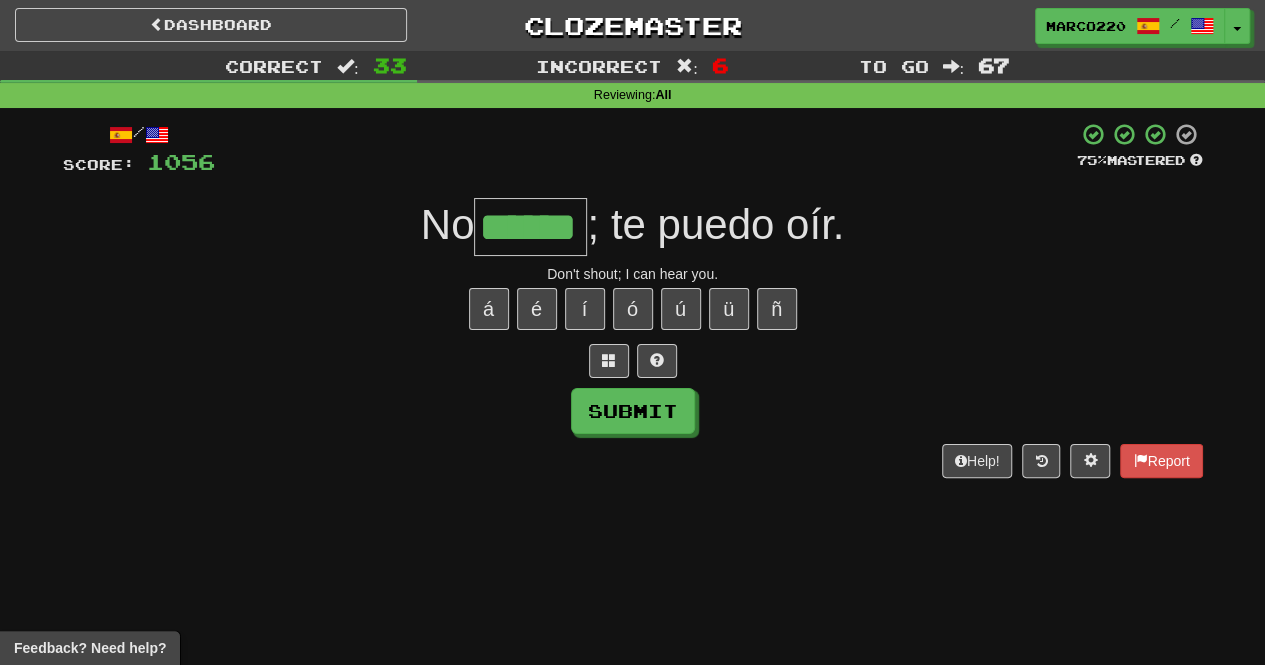 type on "******" 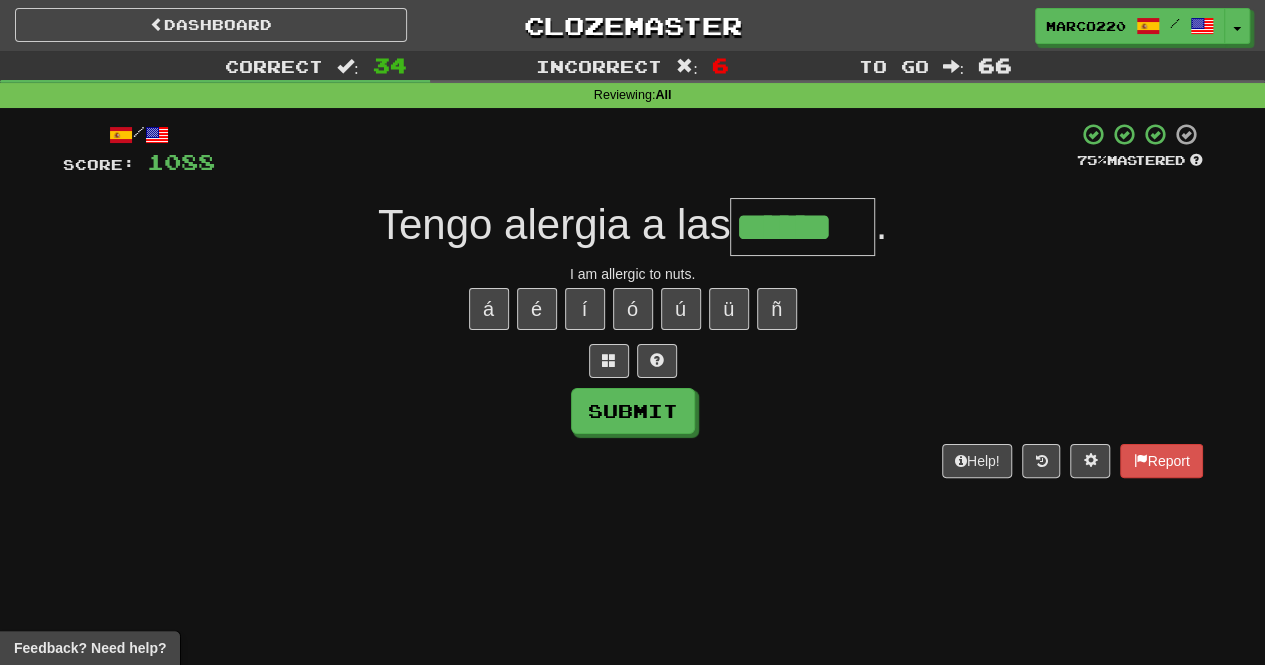 type on "******" 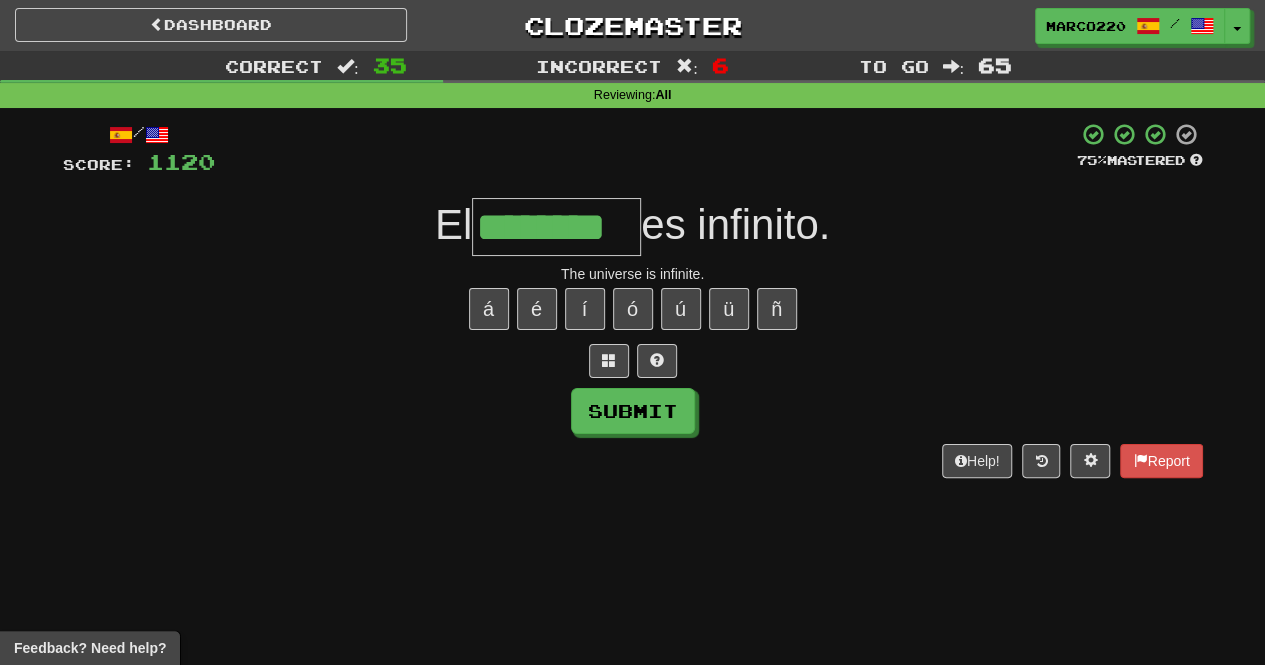 type on "********" 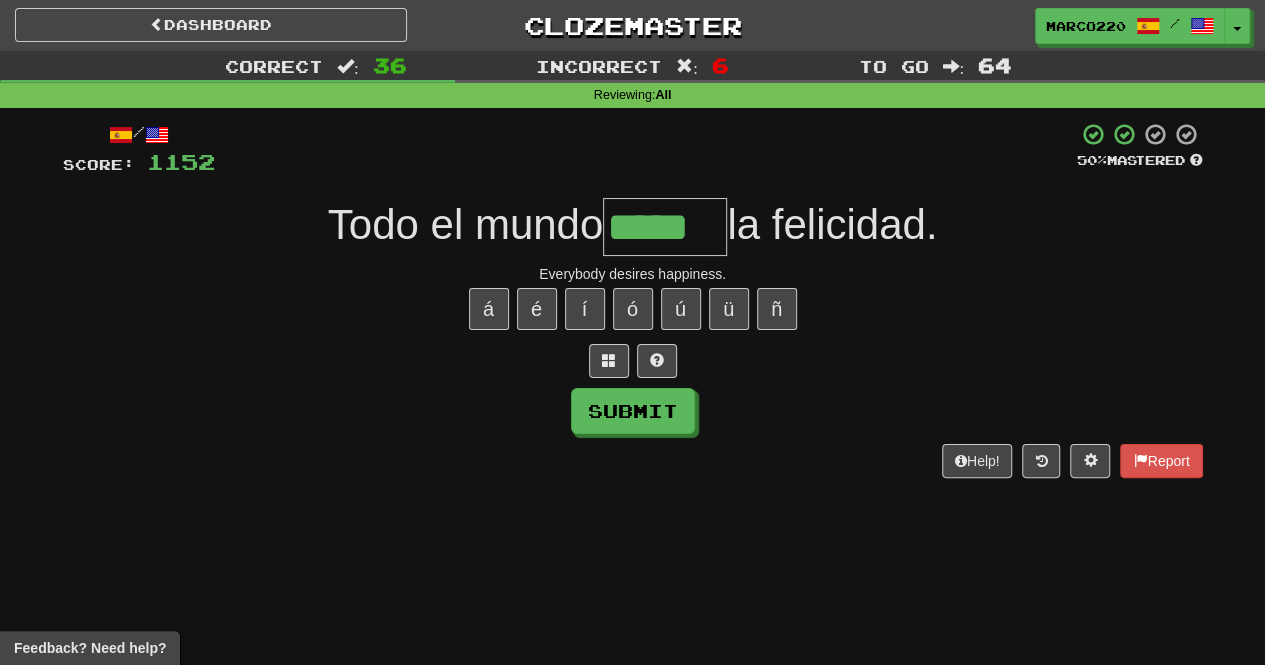 type on "*****" 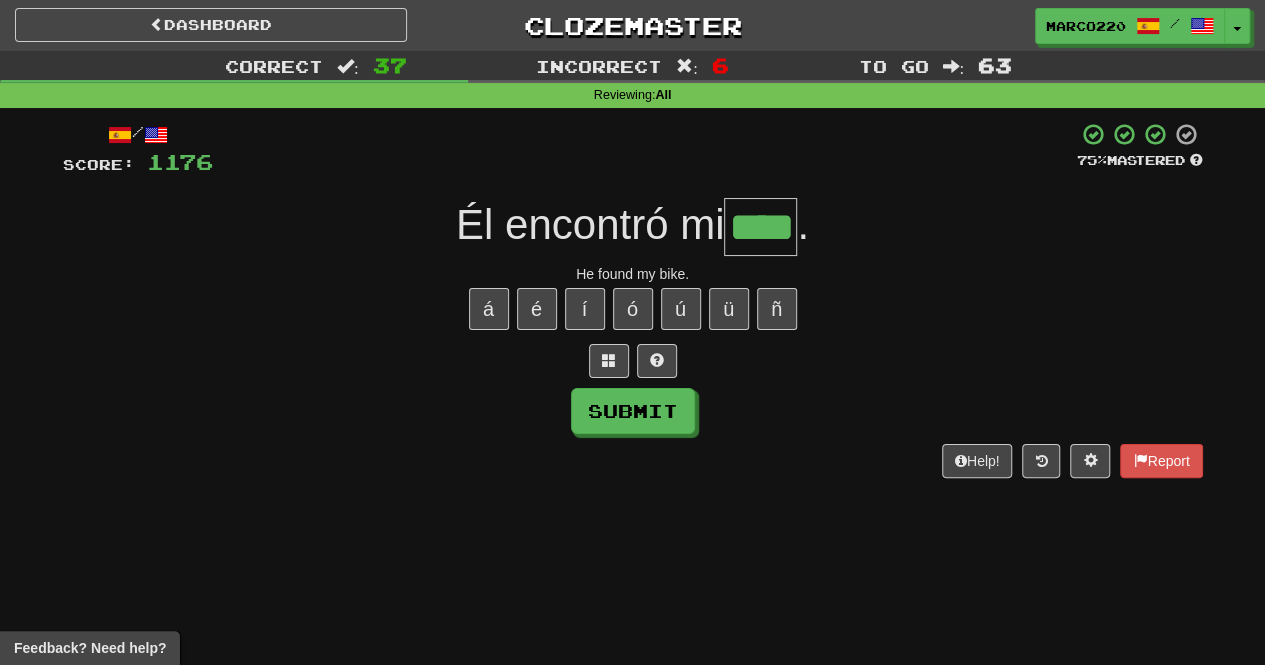 type on "****" 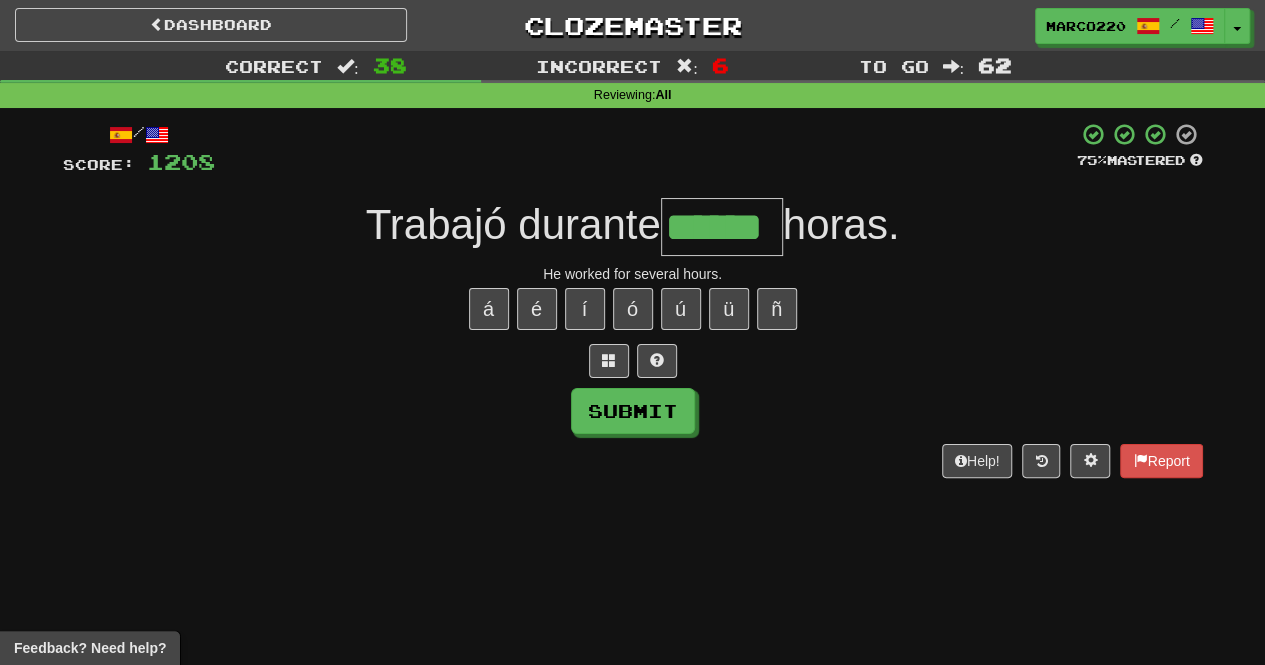 type on "******" 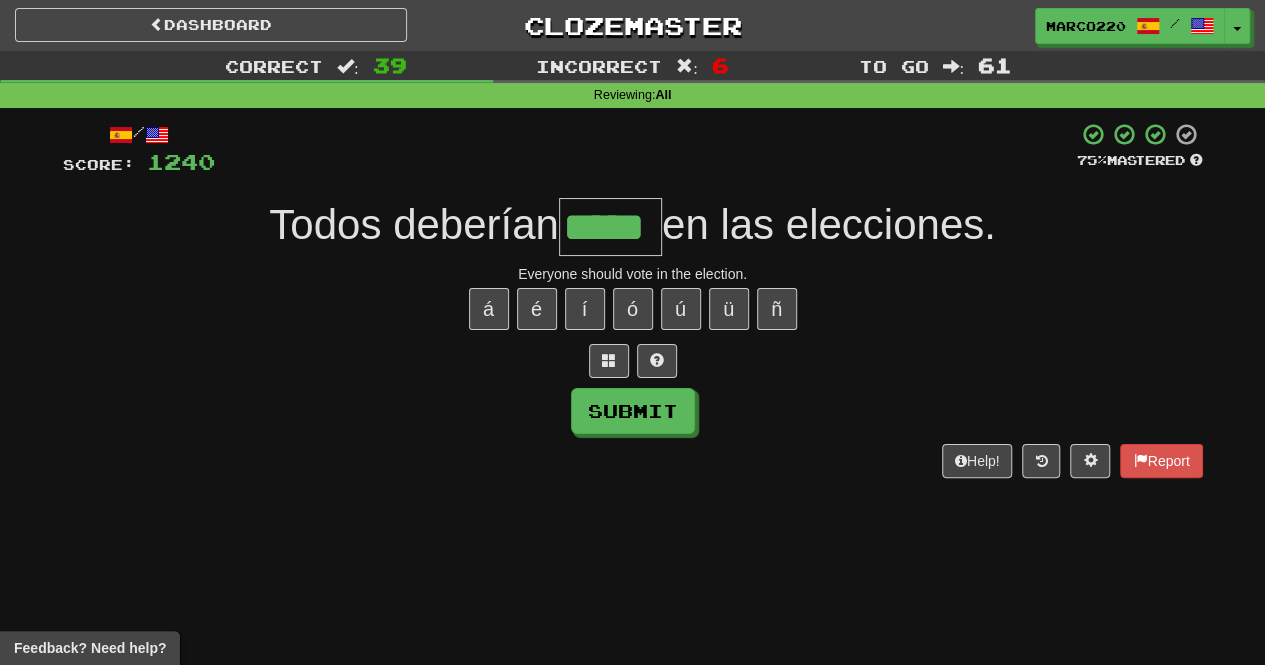 type on "*****" 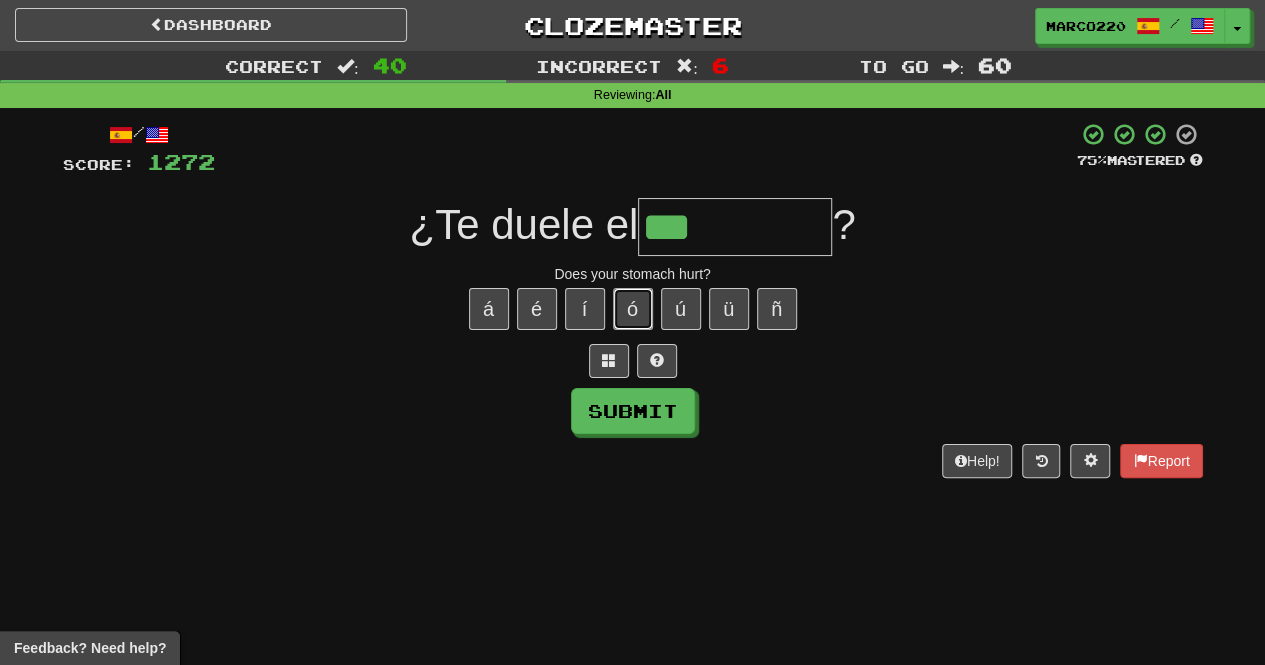 click on "ó" at bounding box center (633, 309) 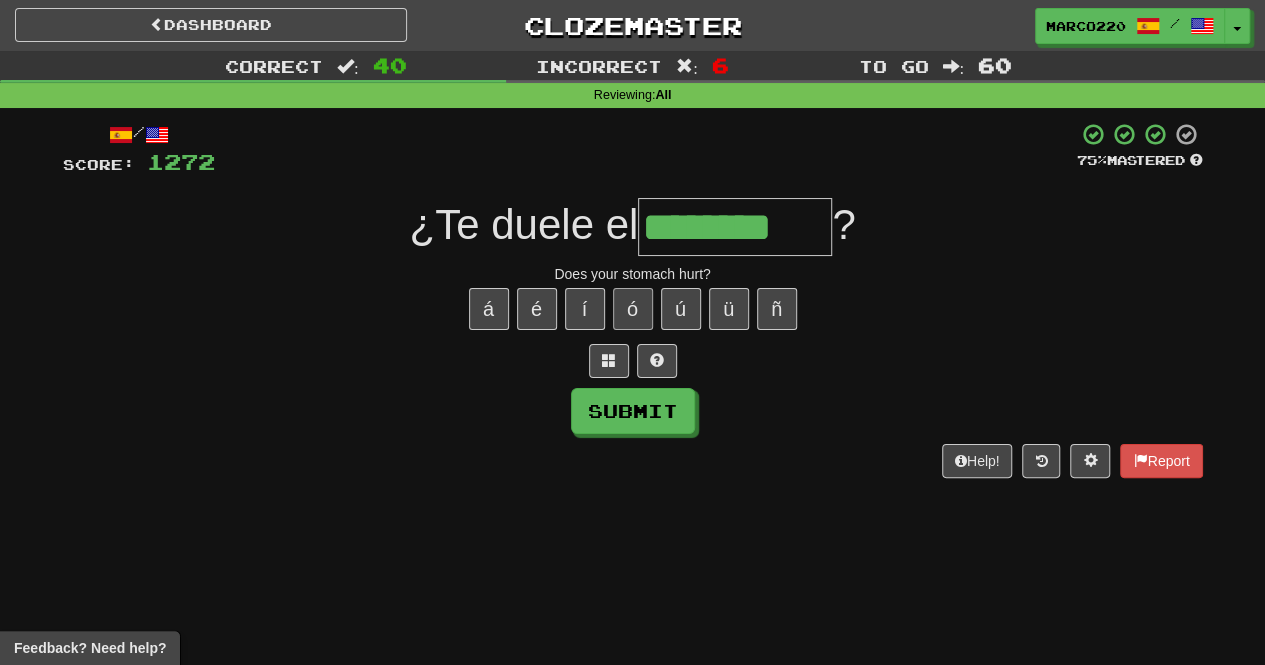 type on "********" 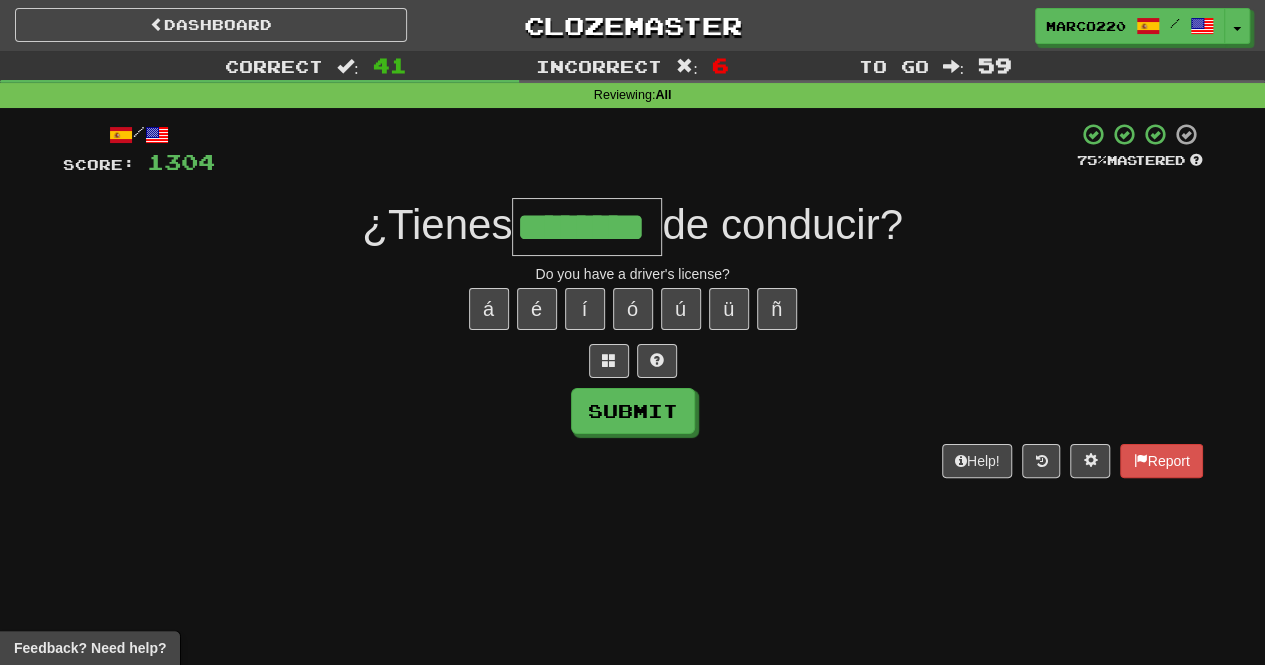 type on "********" 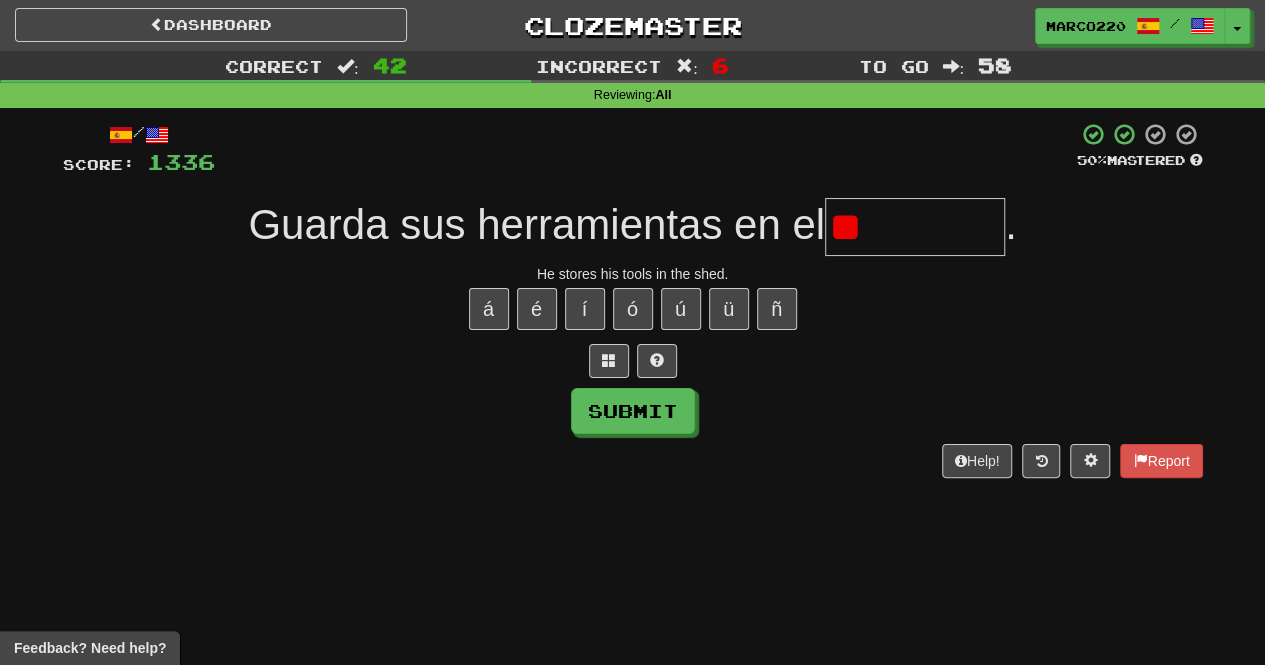 type on "*" 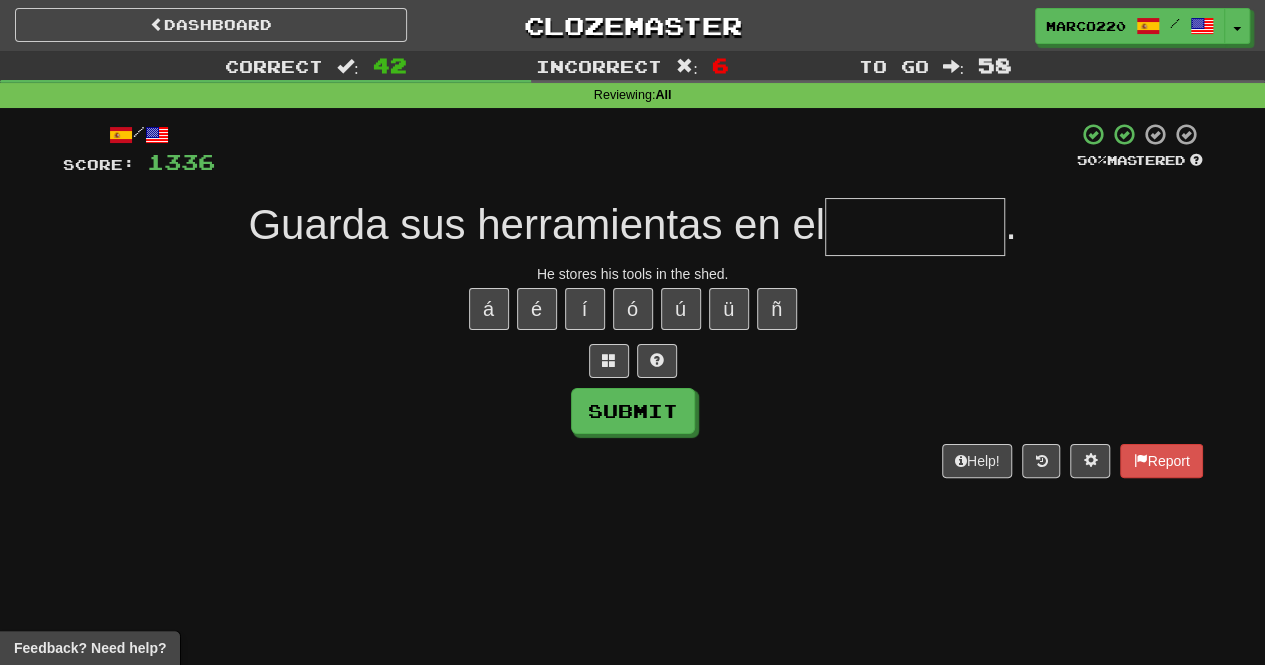 type on "*********" 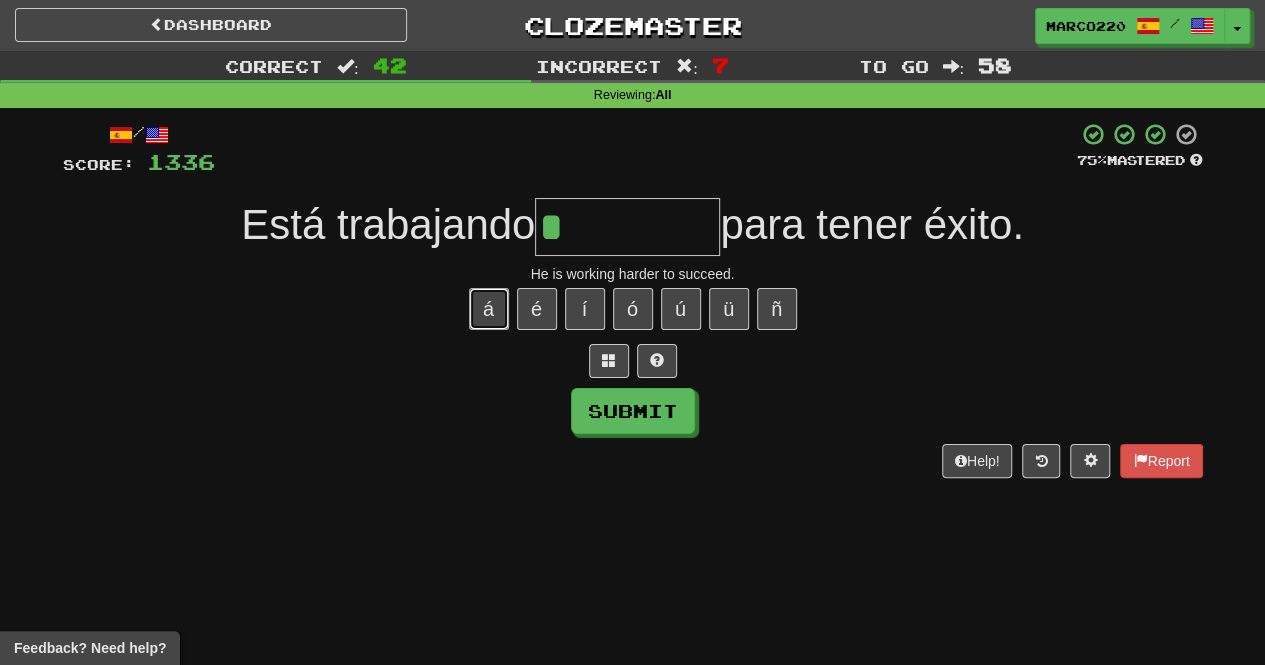 click on "á" at bounding box center [489, 309] 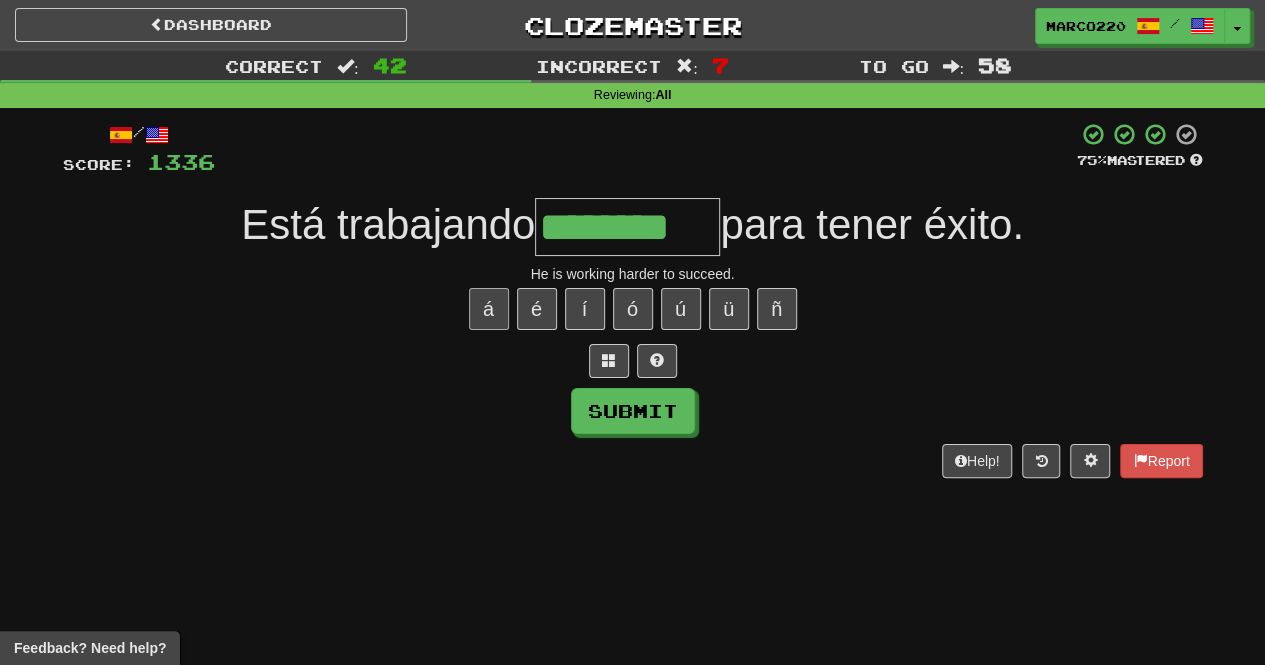 type on "********" 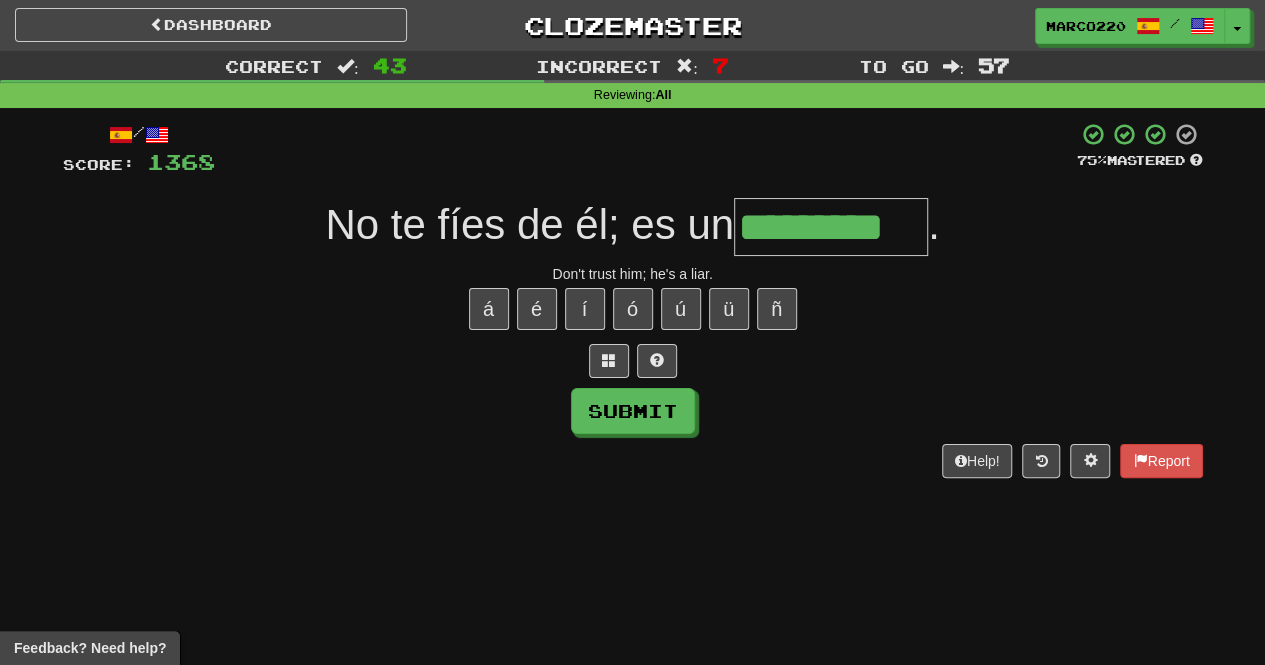 type on "*********" 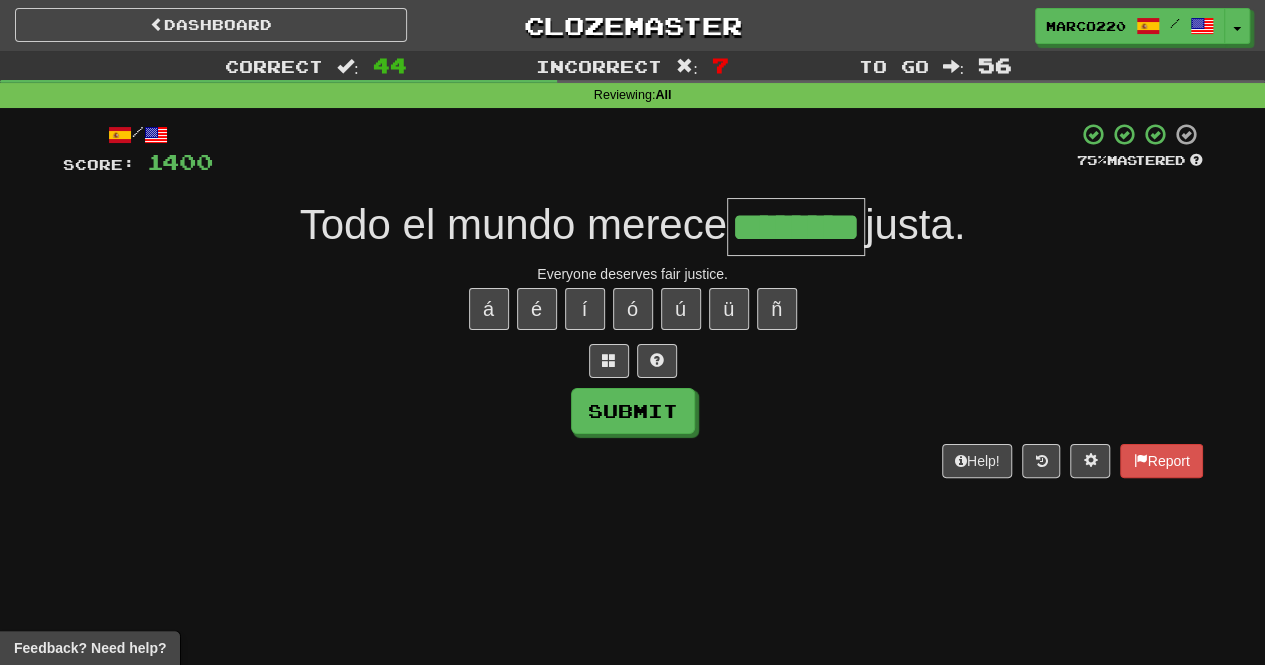 type on "********" 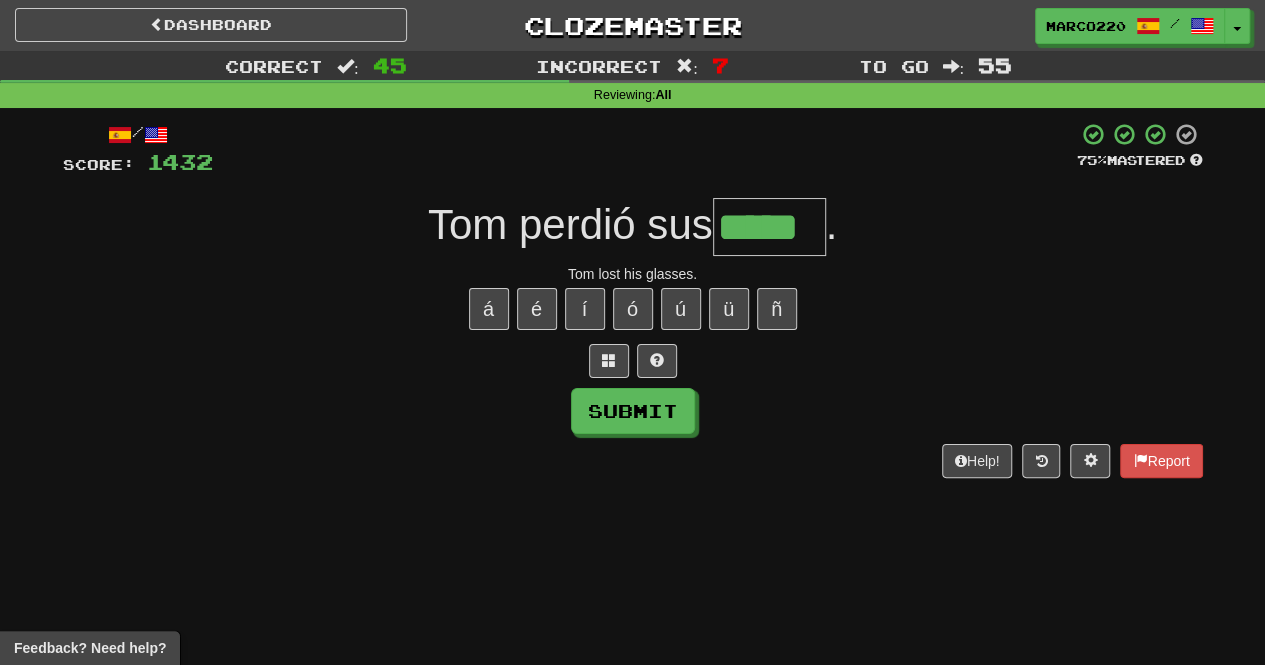 type on "*****" 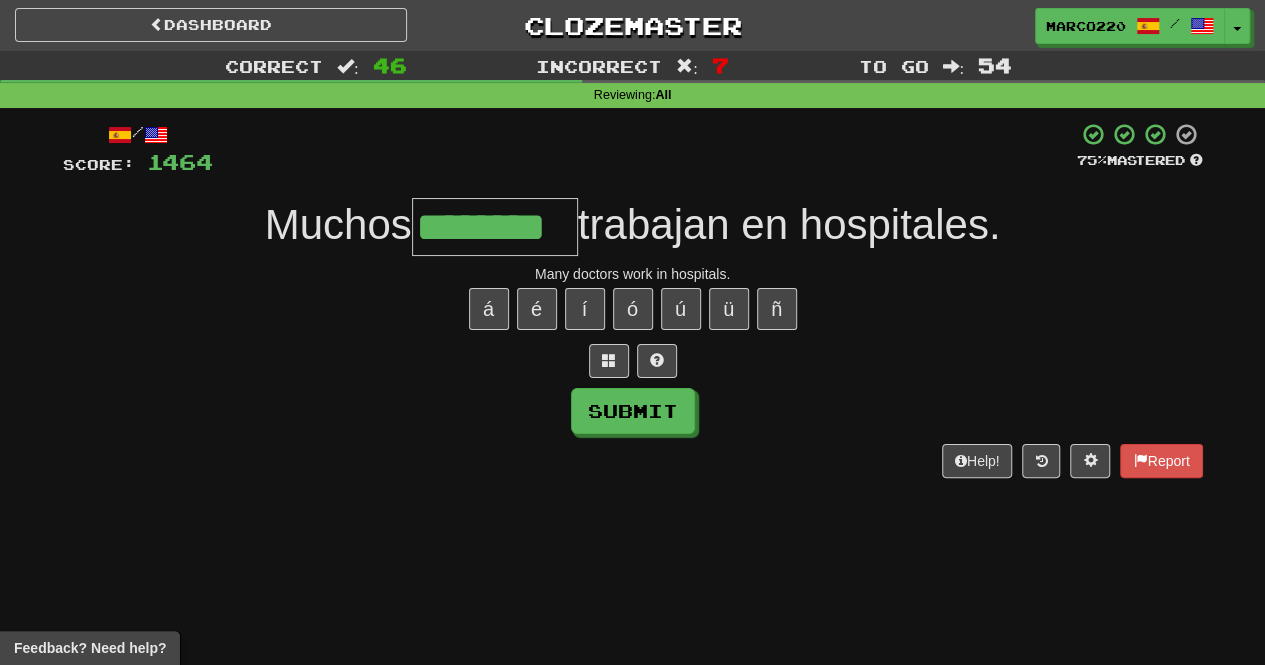 scroll, scrollTop: 0, scrollLeft: 2, axis: horizontal 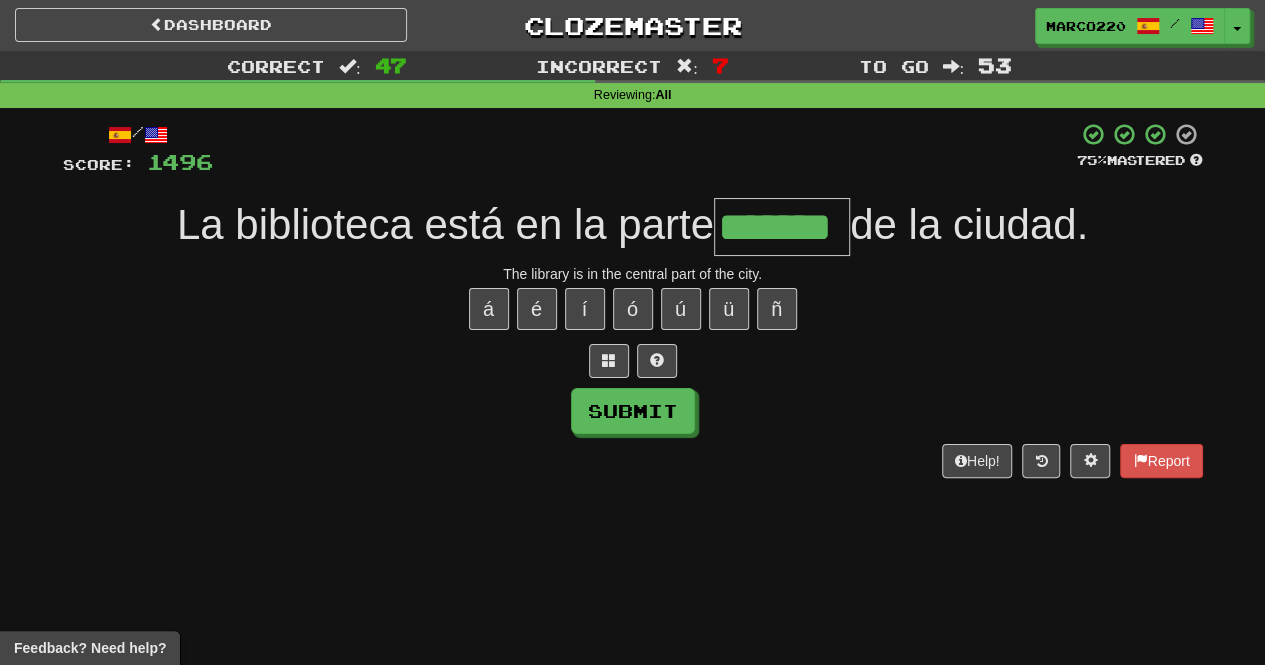 type on "*******" 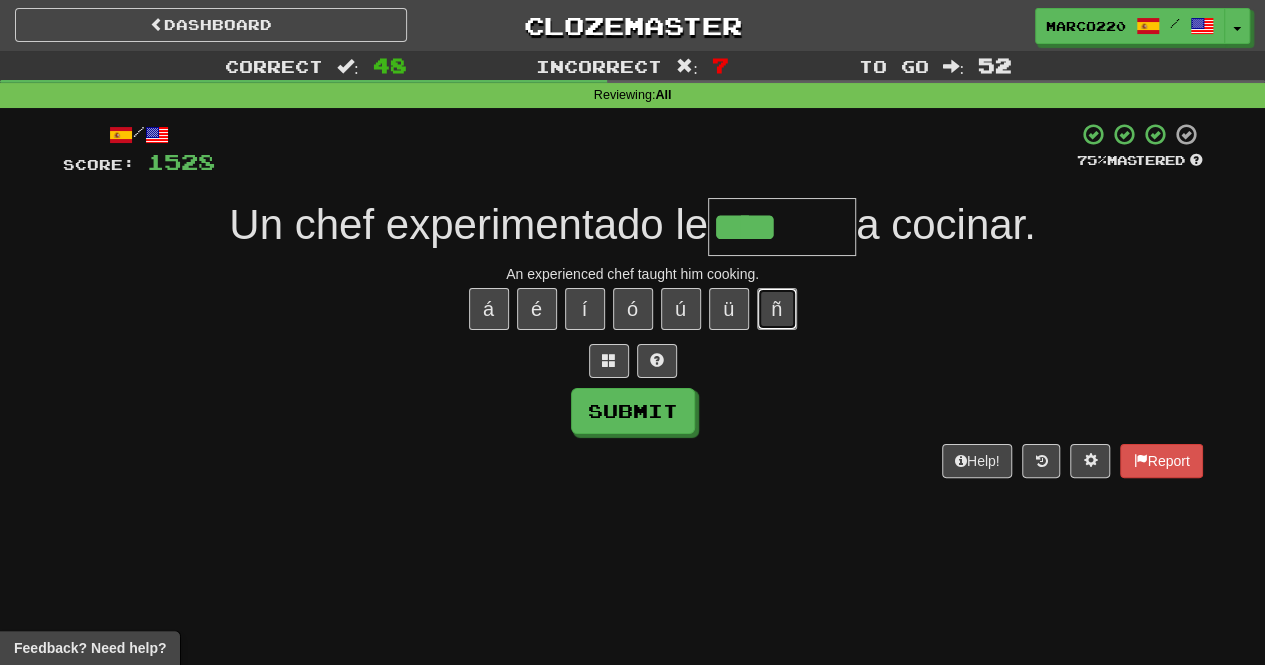 click on "ñ" at bounding box center (777, 309) 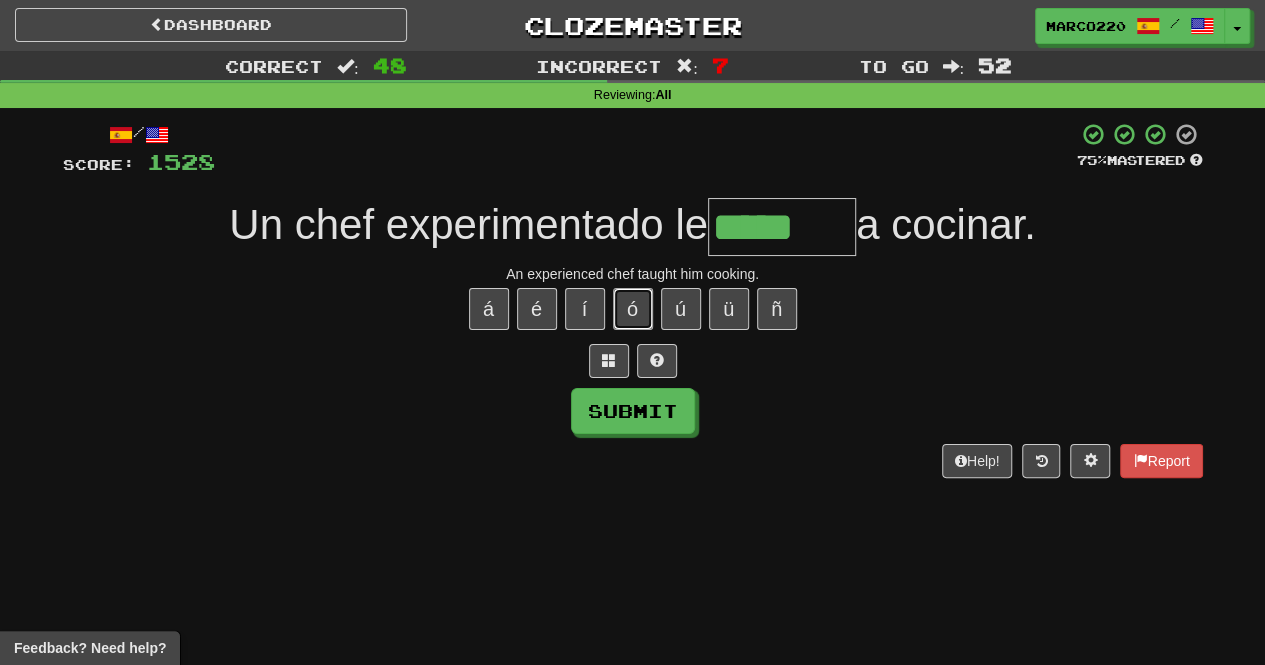 click on "ó" at bounding box center [633, 309] 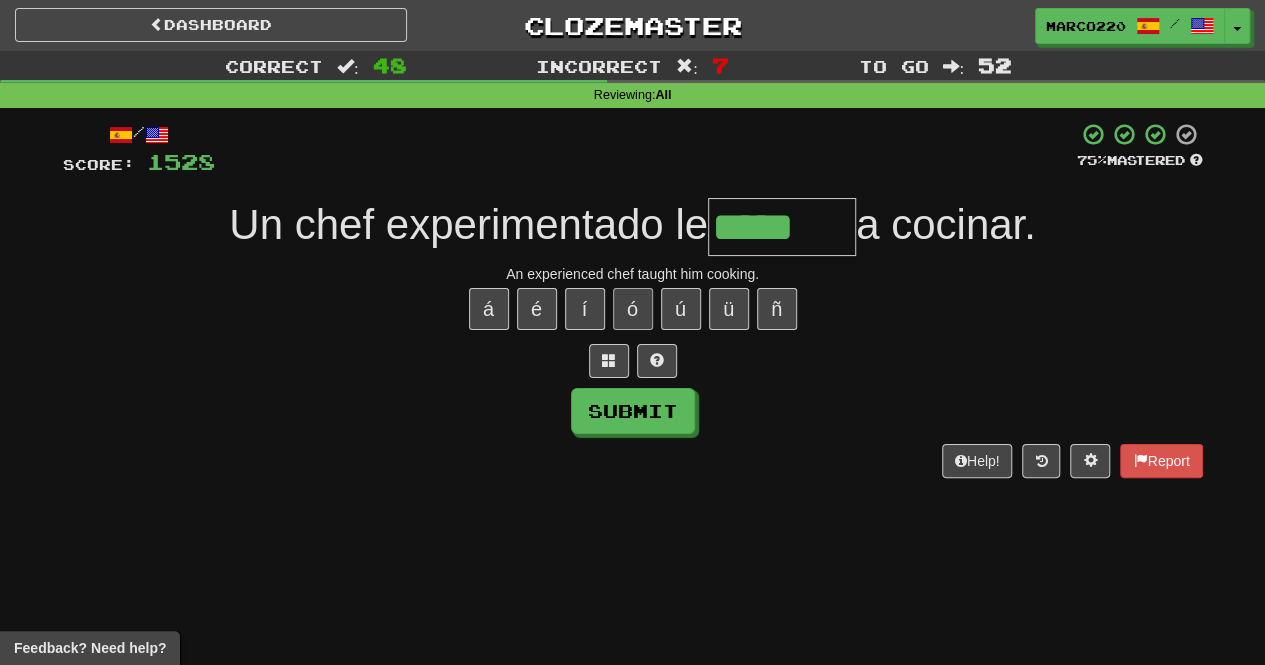 type on "******" 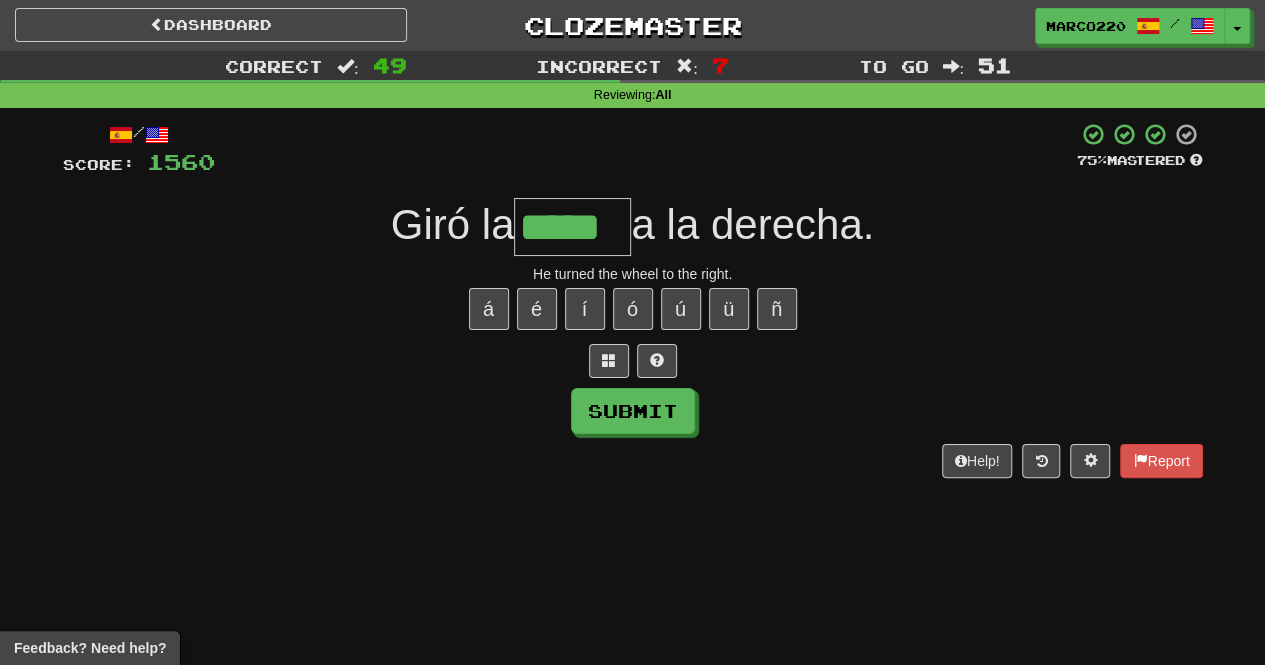 type on "*****" 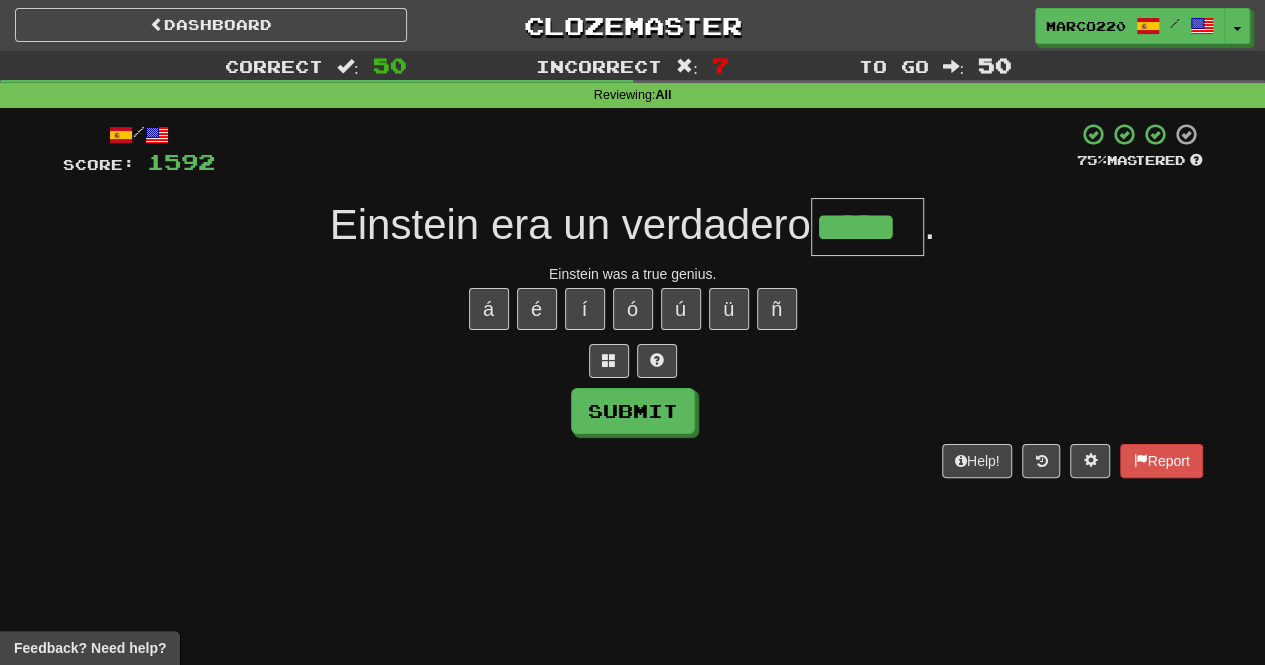 type on "*****" 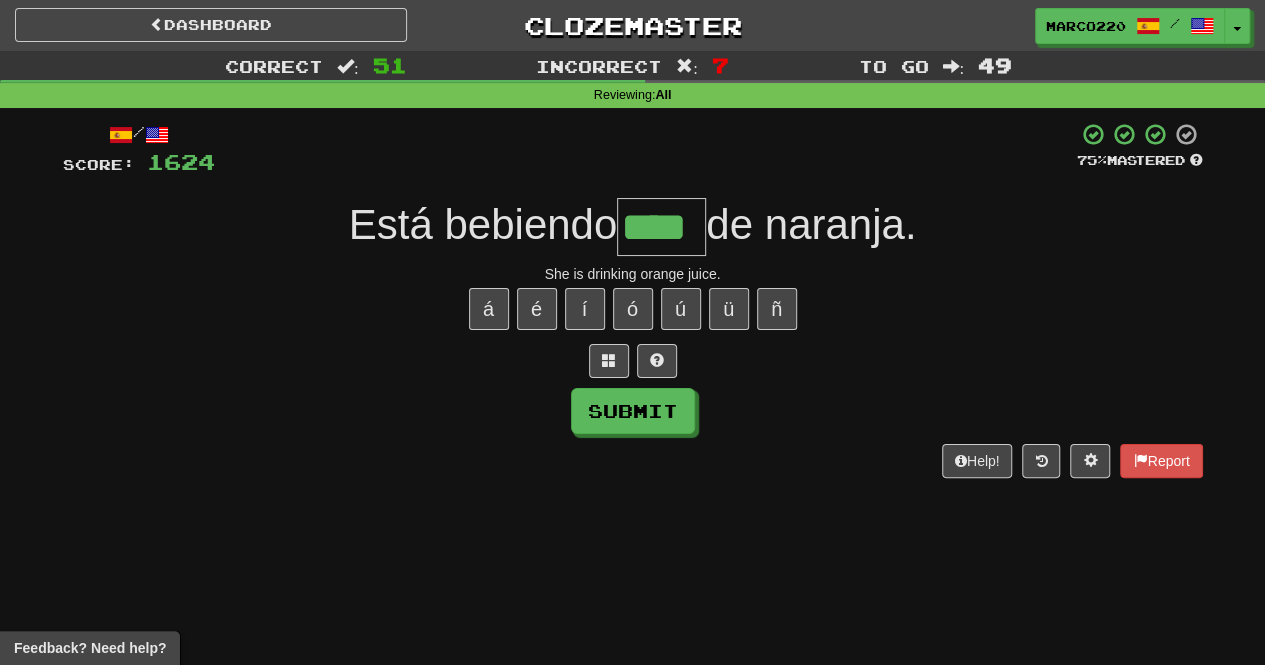 type on "****" 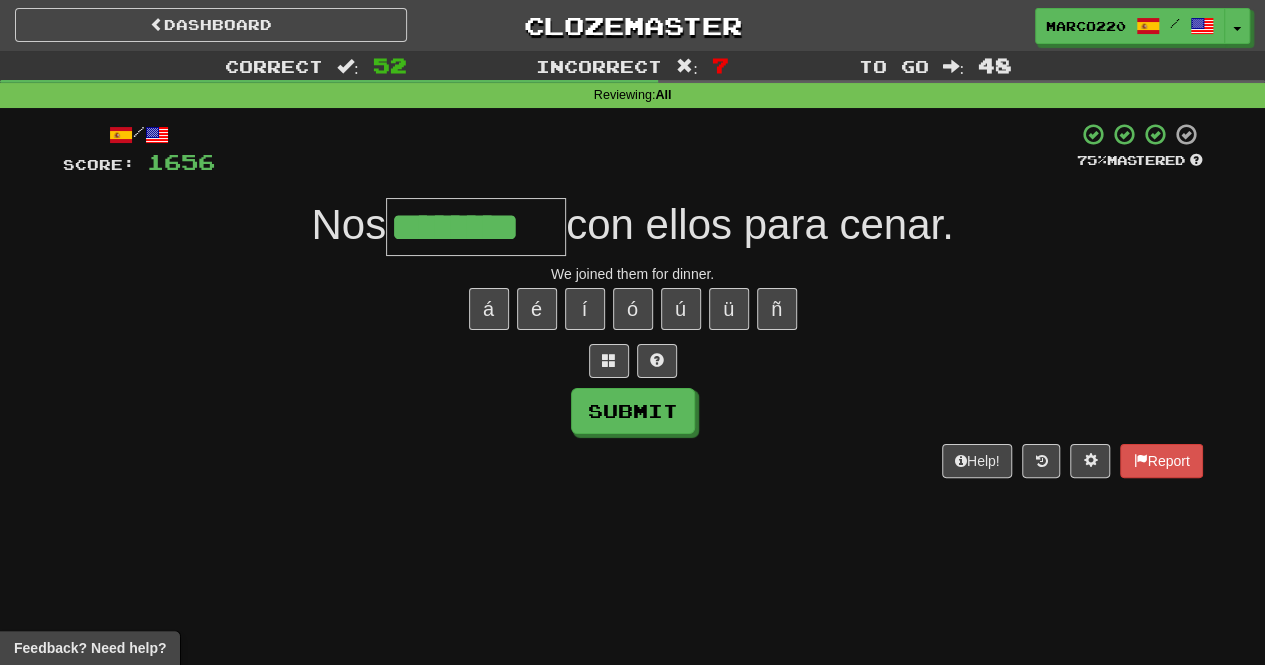 type on "********" 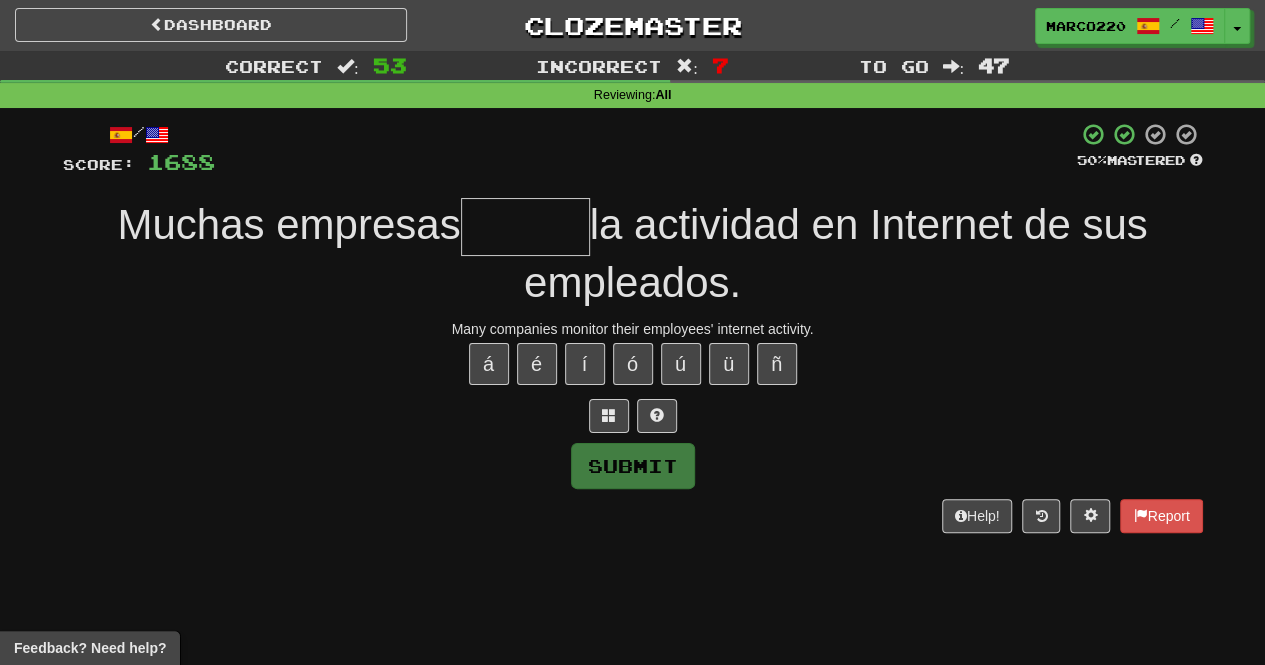 type on "*******" 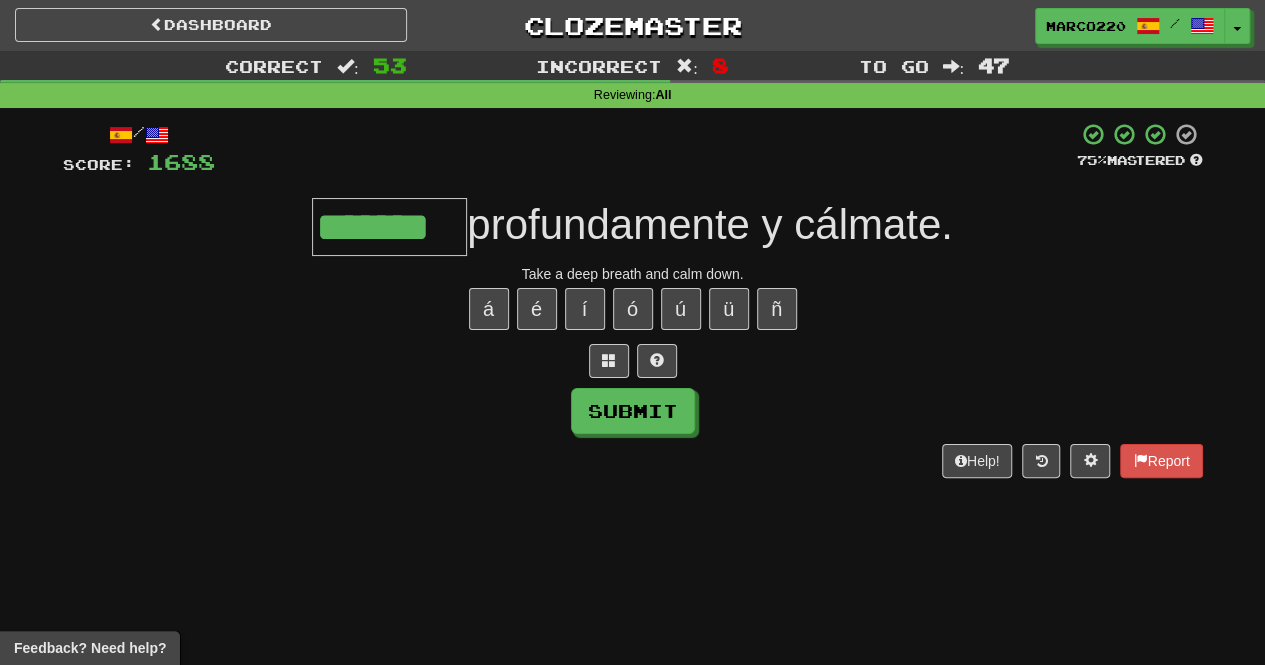 type on "*******" 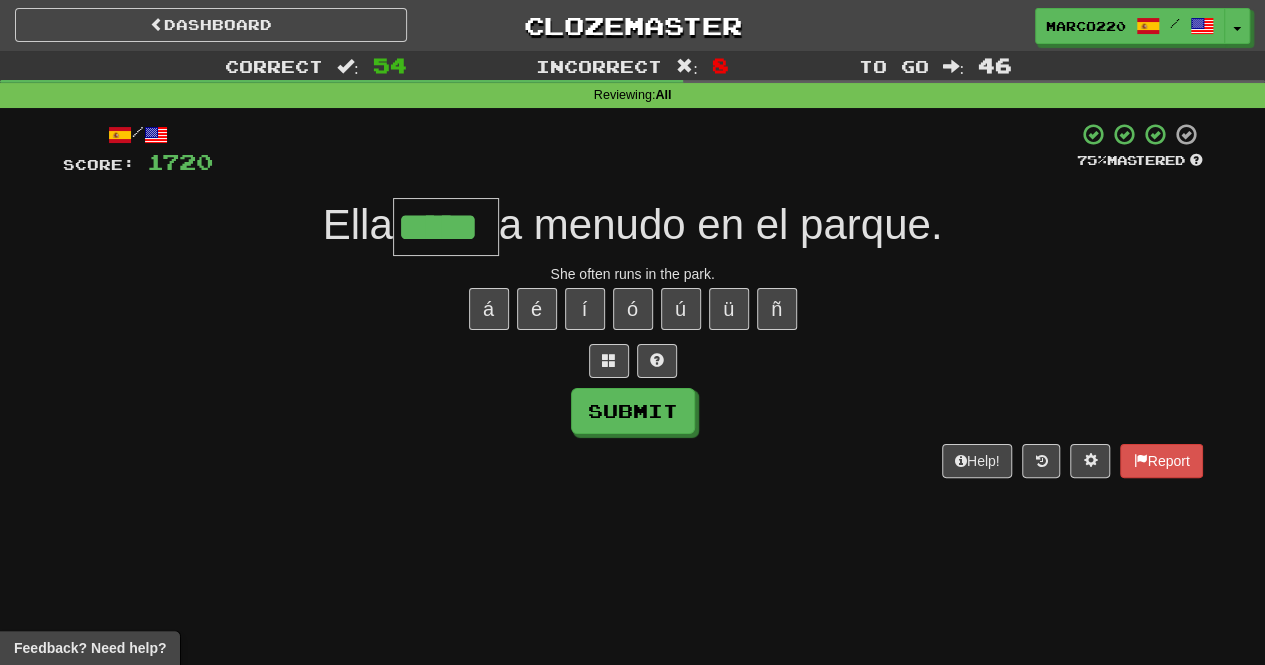 type on "*****" 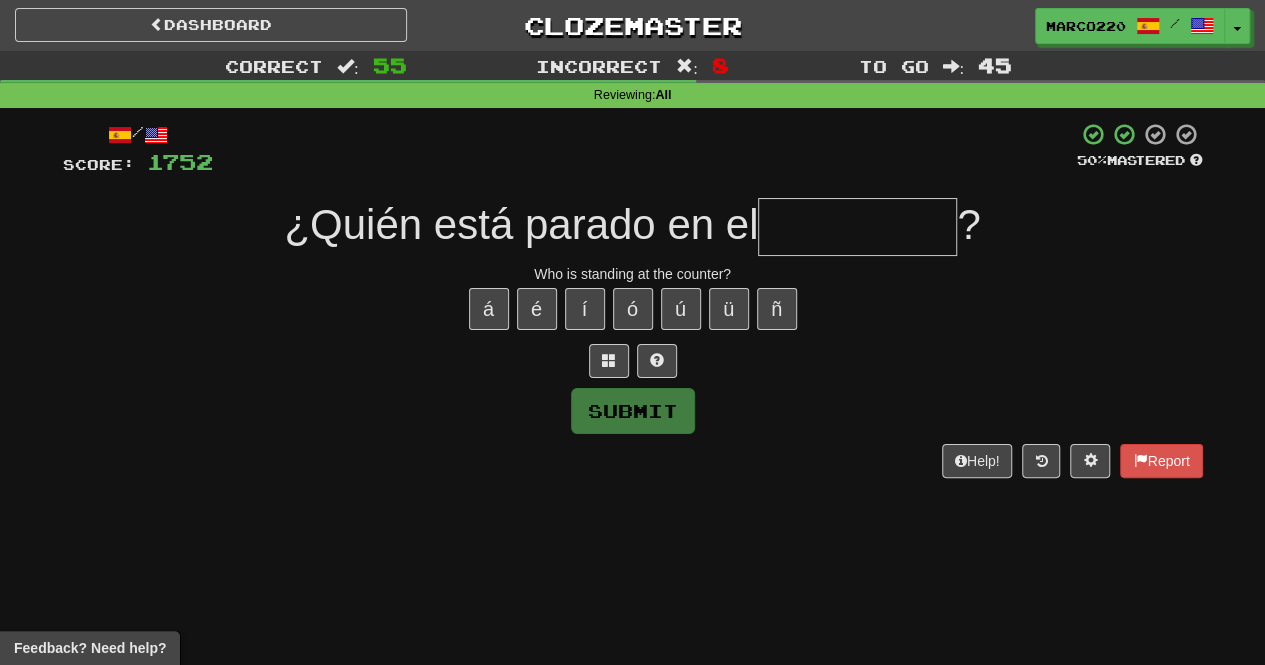 type on "*********" 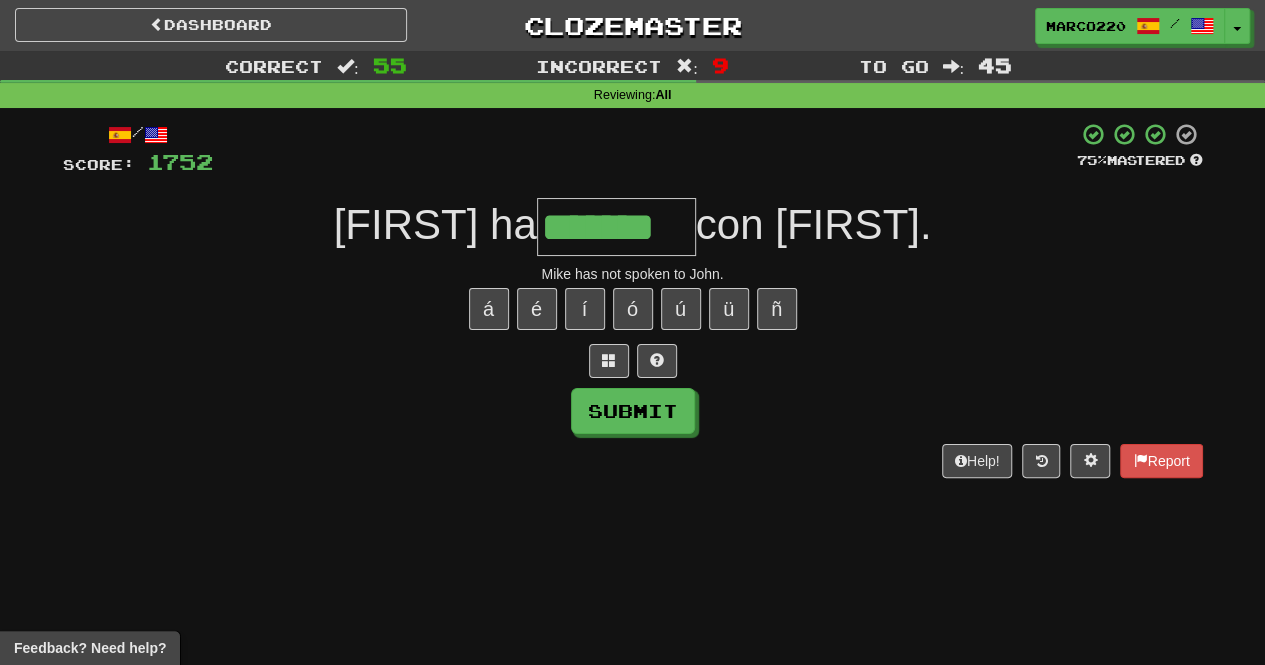 type on "*******" 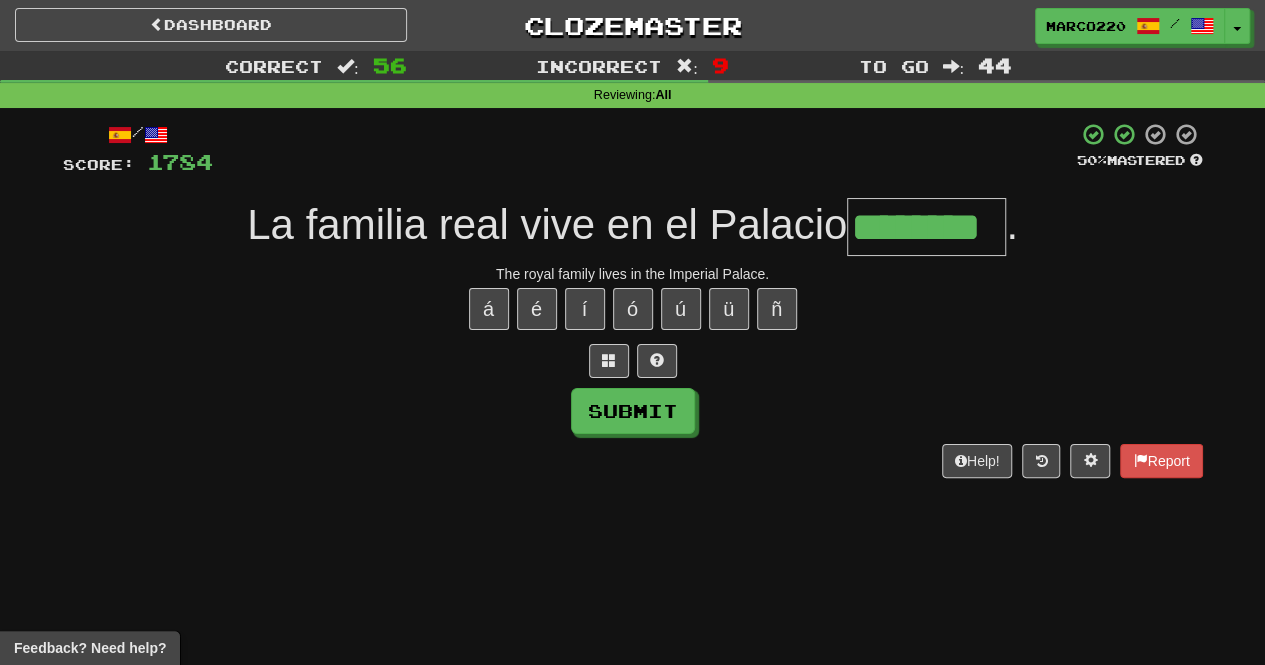 type on "********" 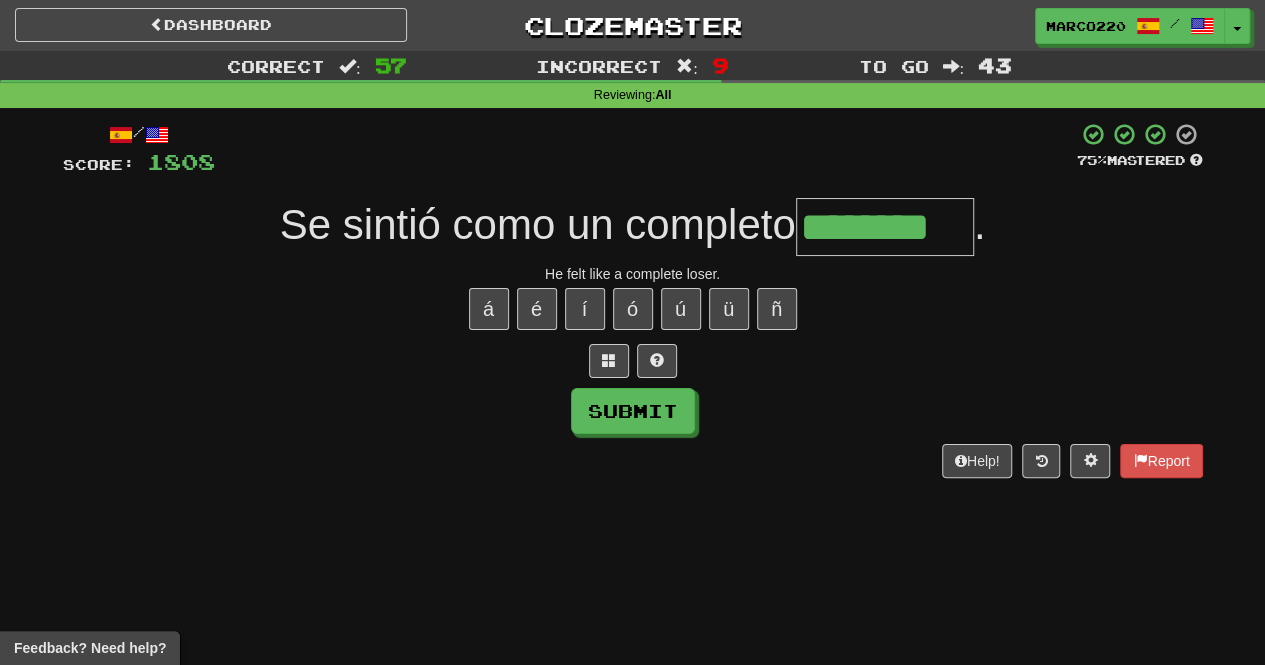 type on "********" 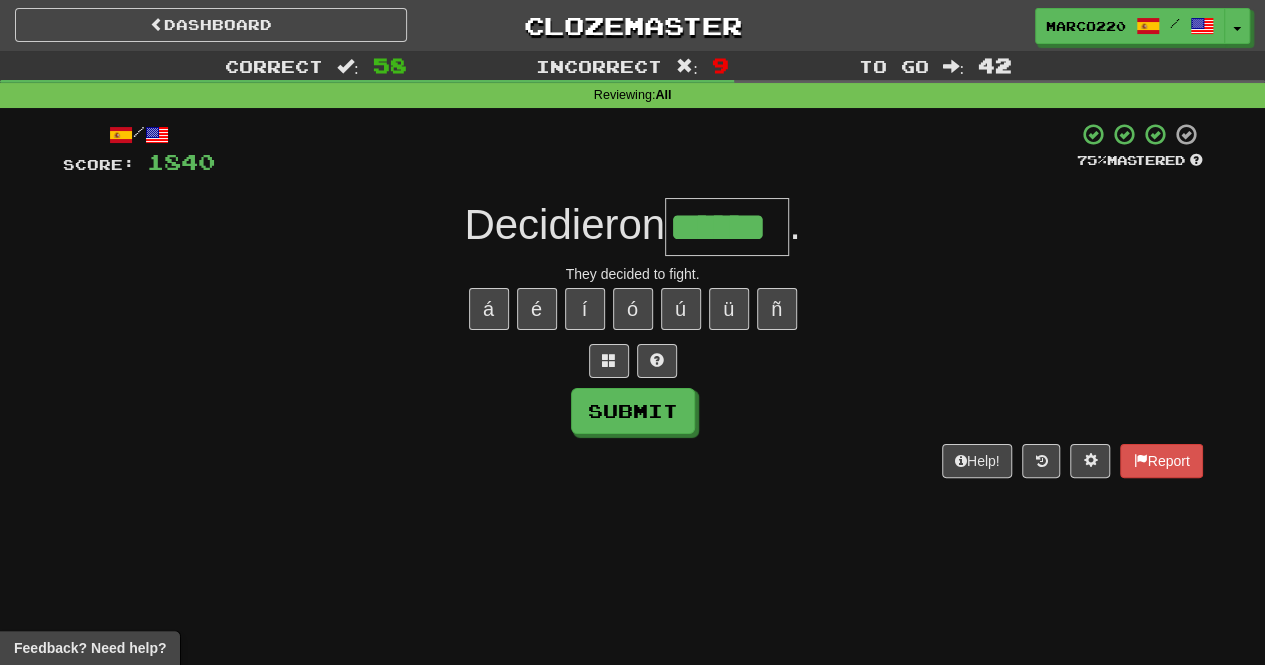type on "******" 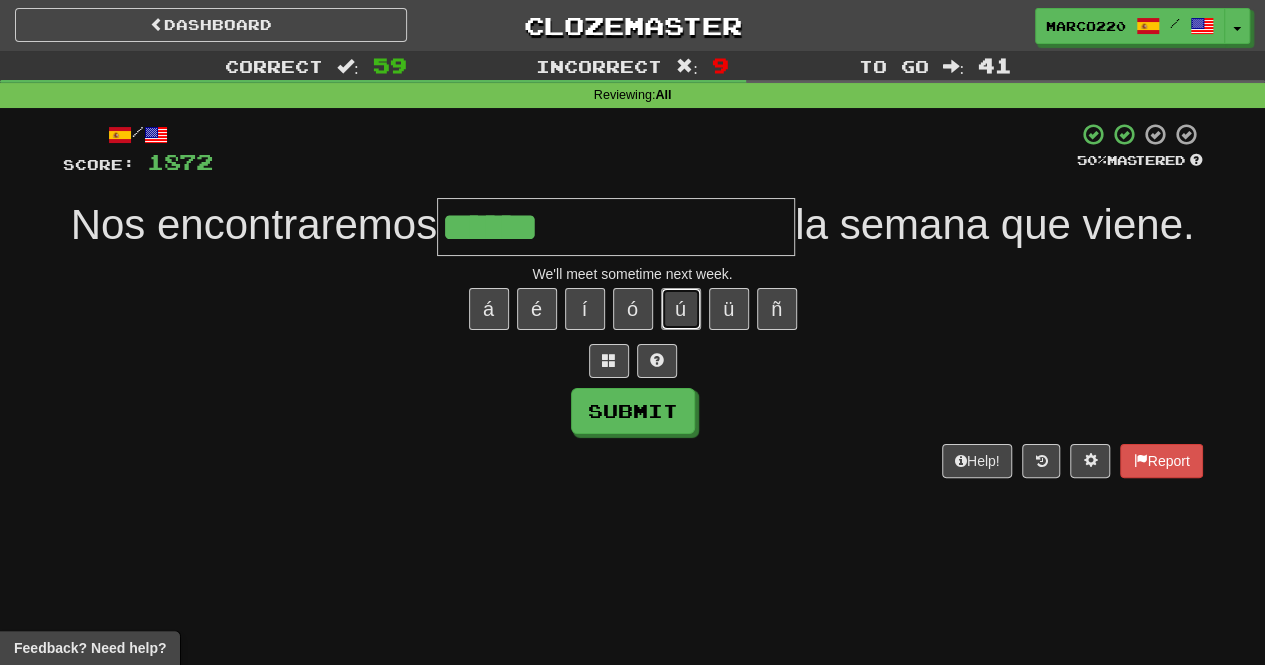 click on "ú" at bounding box center [681, 309] 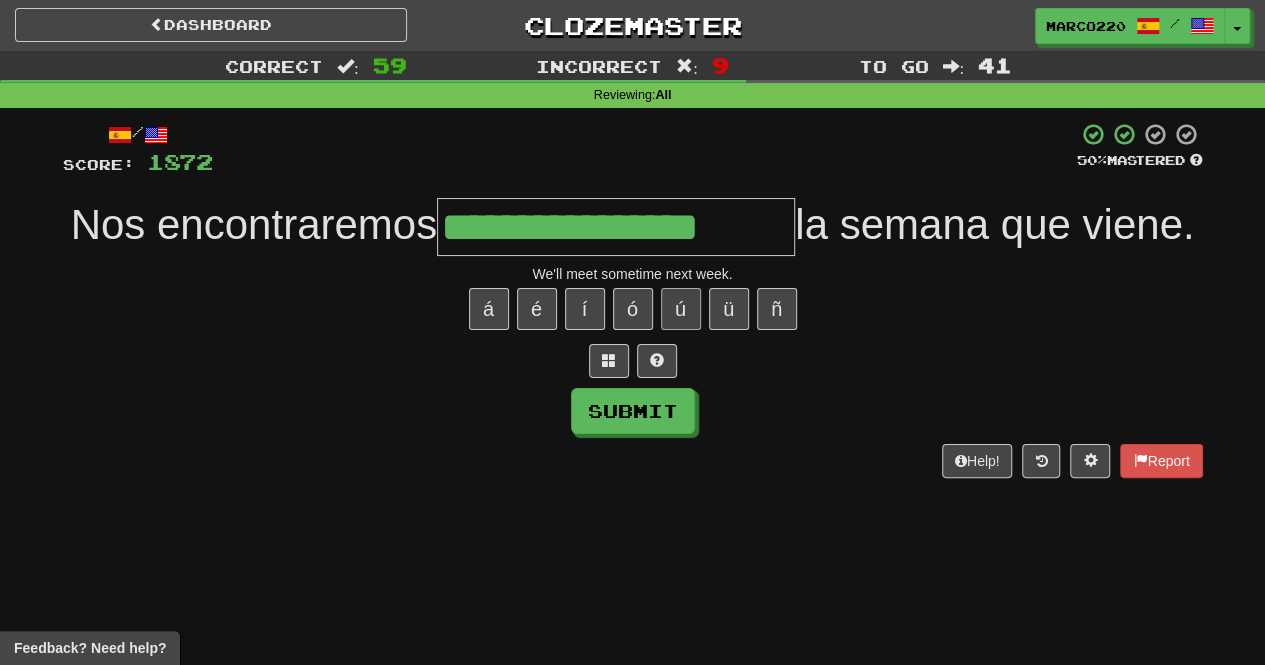 type on "**********" 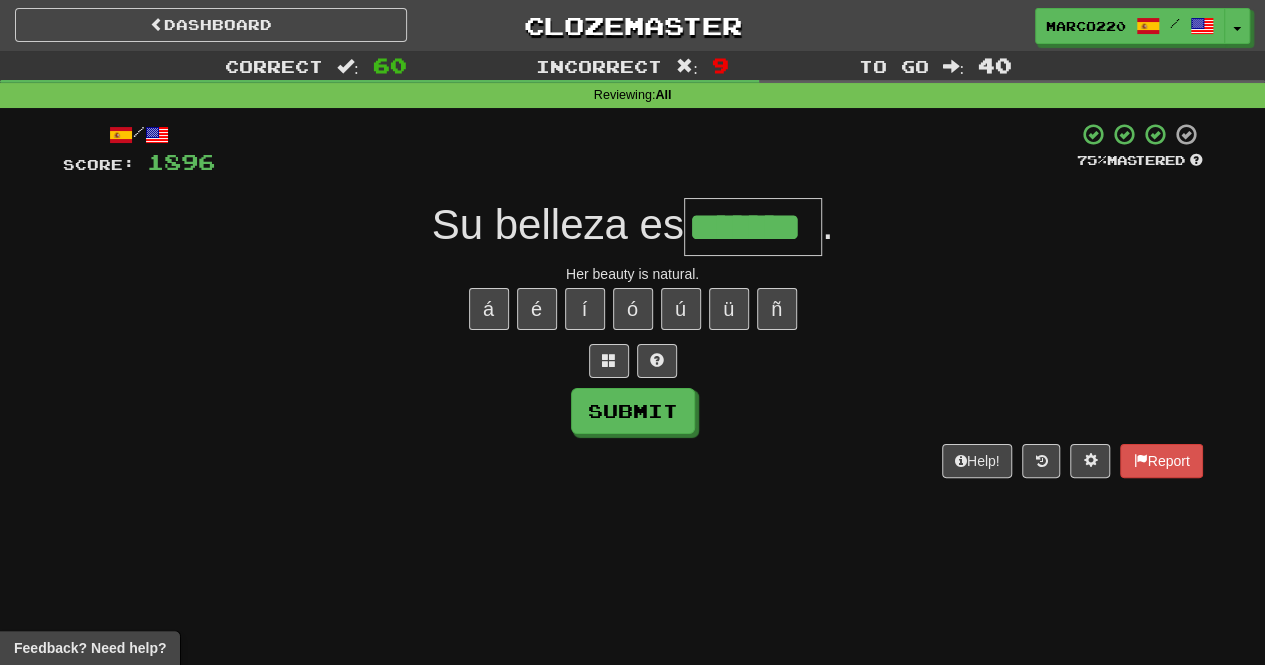 type on "*******" 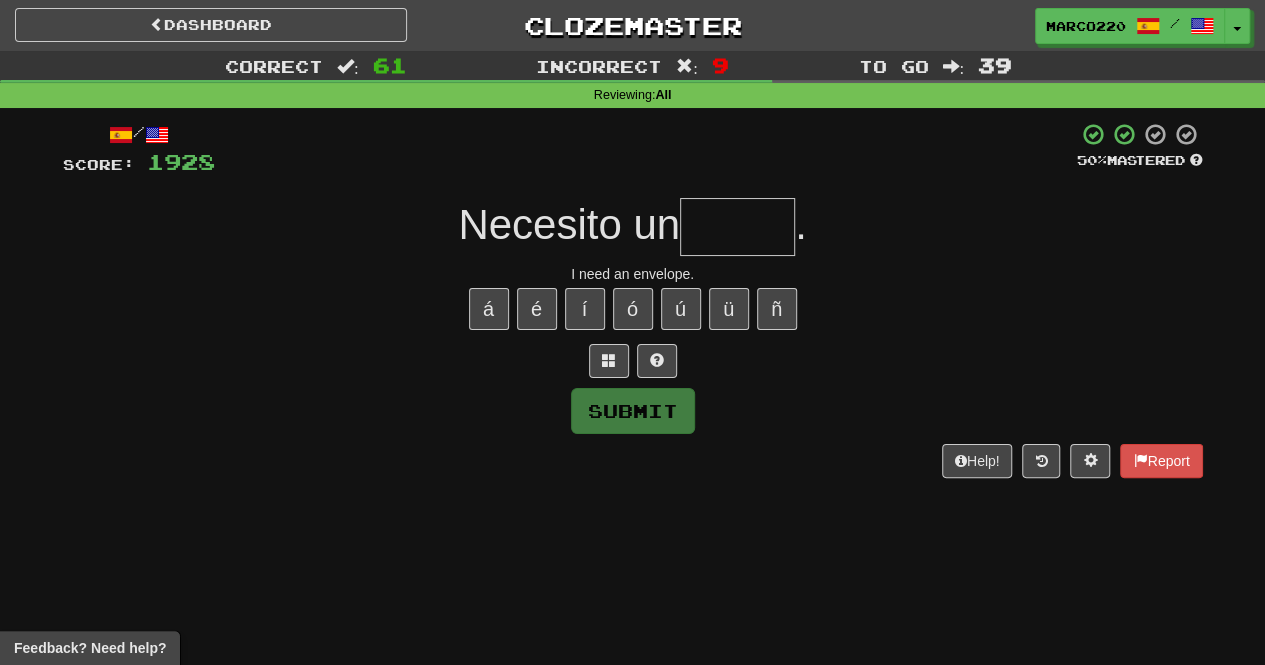 type on "*****" 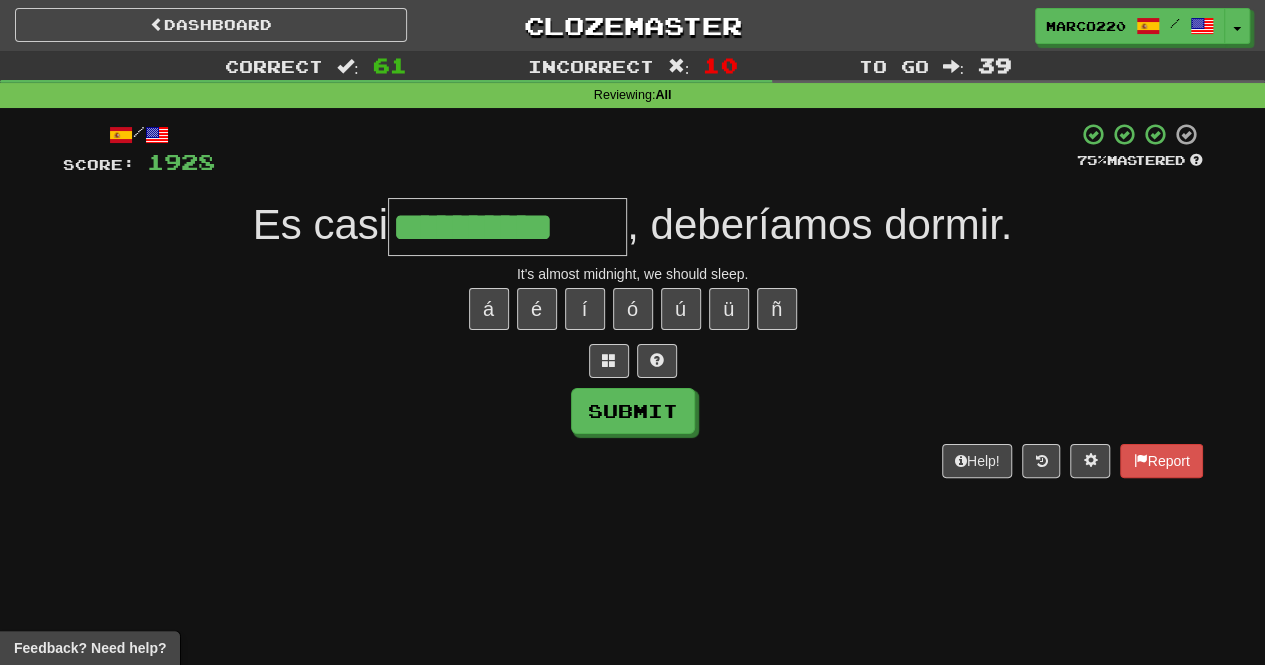 type on "**********" 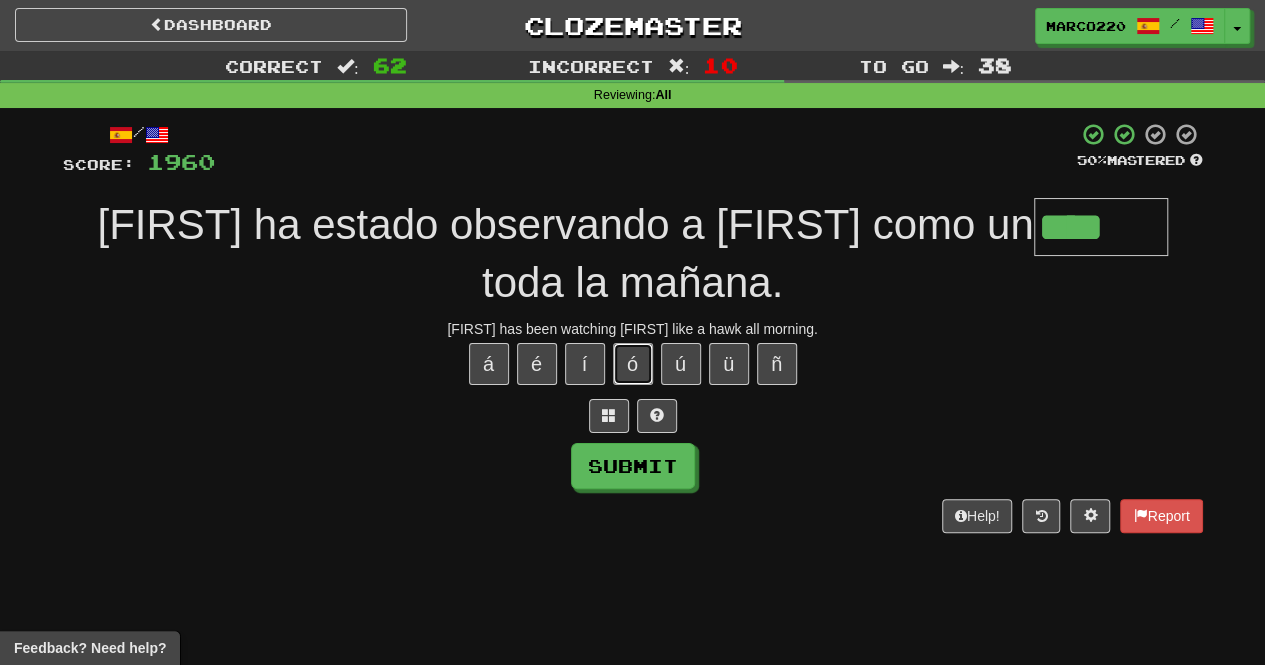 click on "ó" at bounding box center (633, 364) 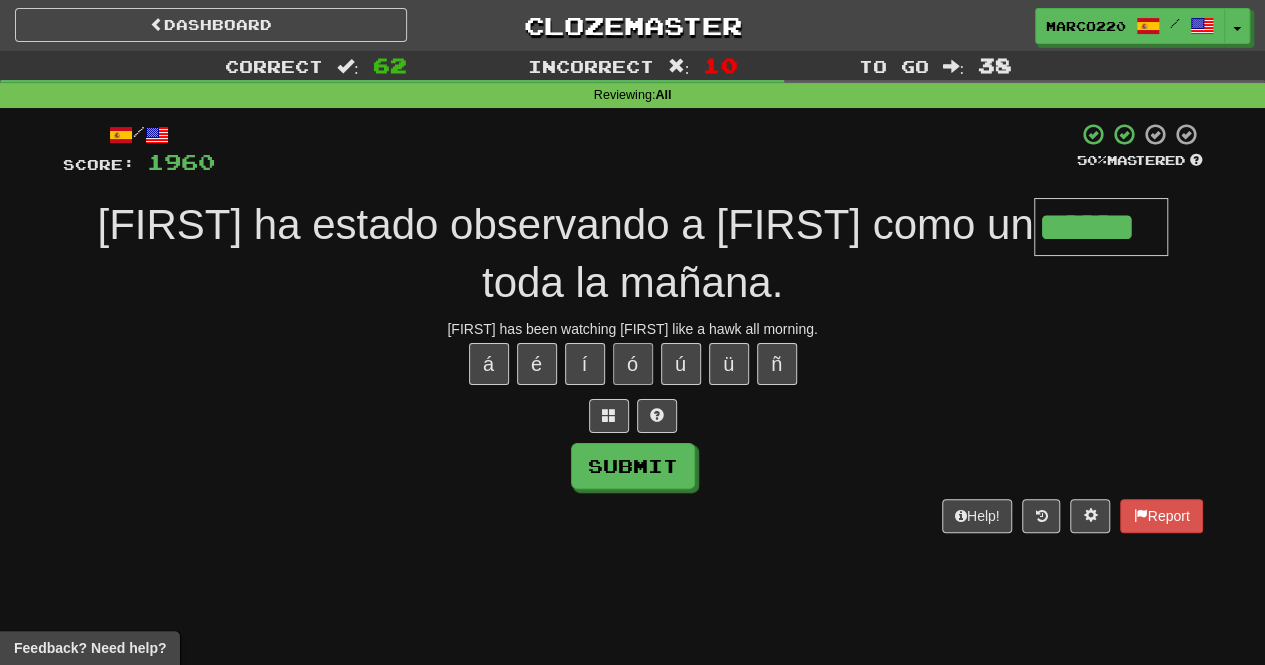 type on "******" 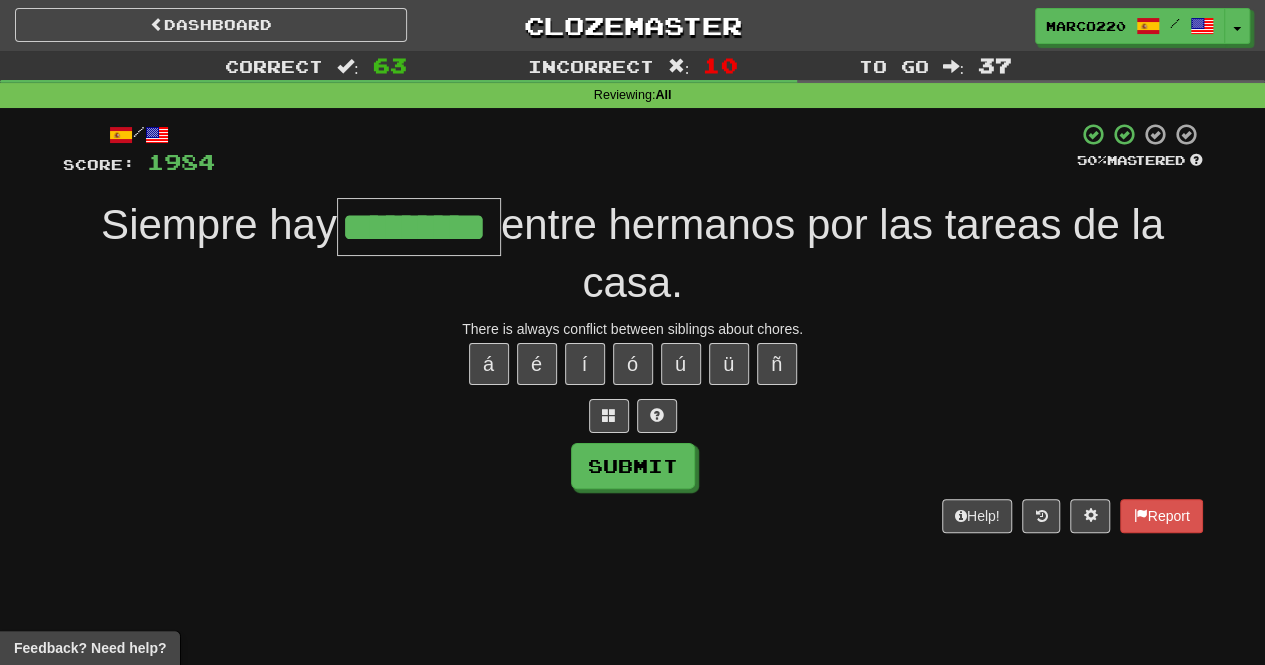 type on "*********" 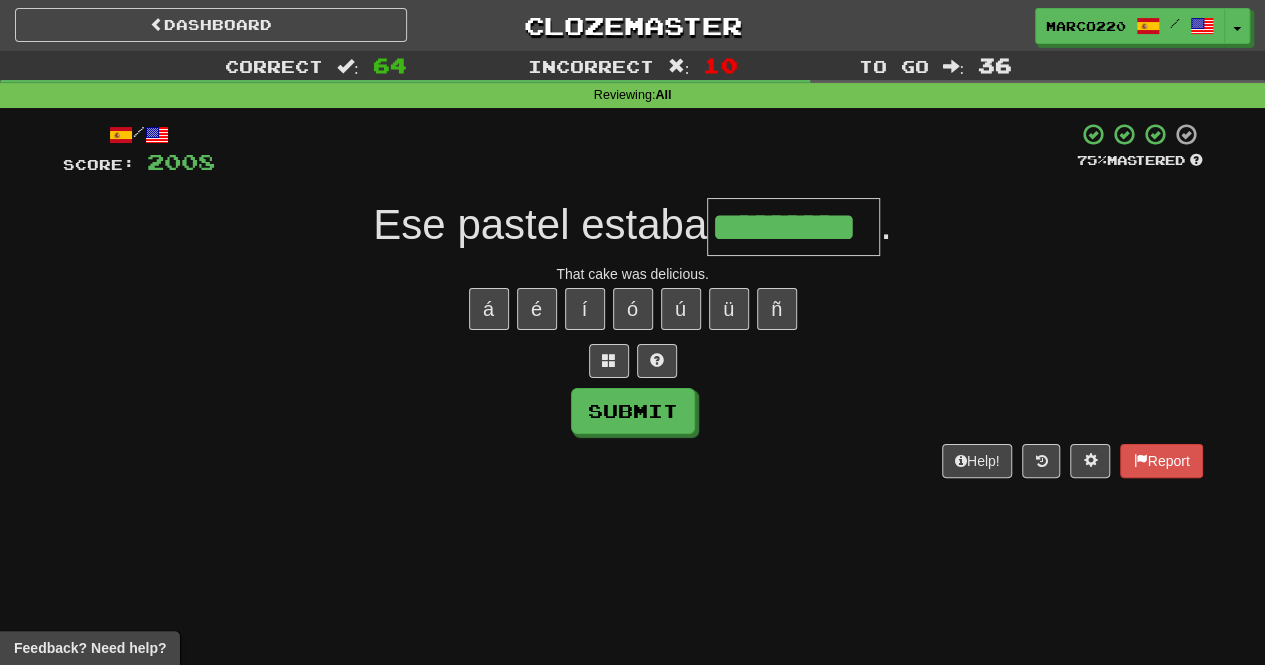 type on "*********" 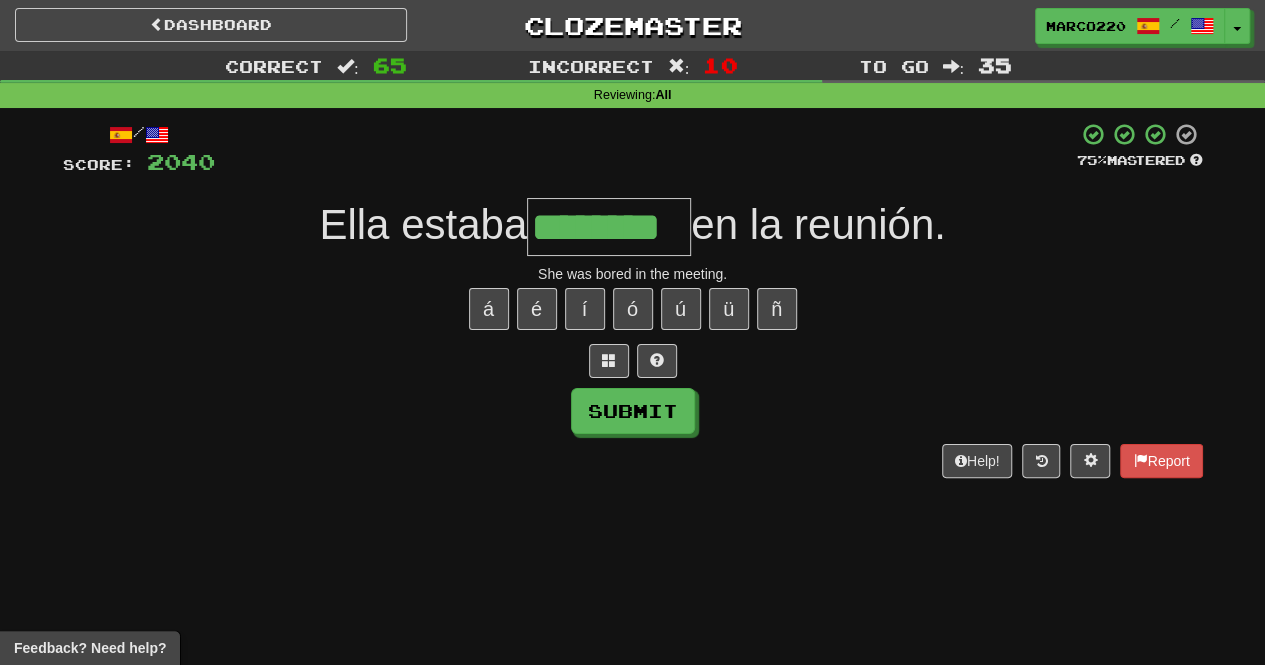 type on "********" 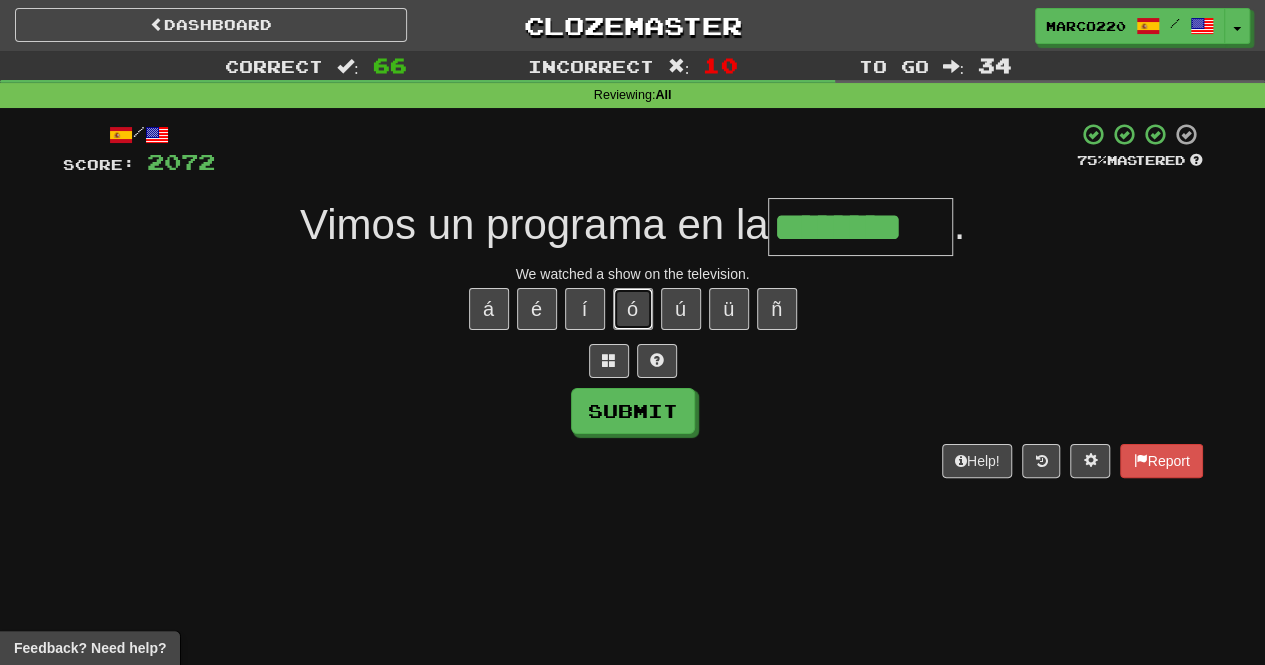 click on "ó" at bounding box center (633, 309) 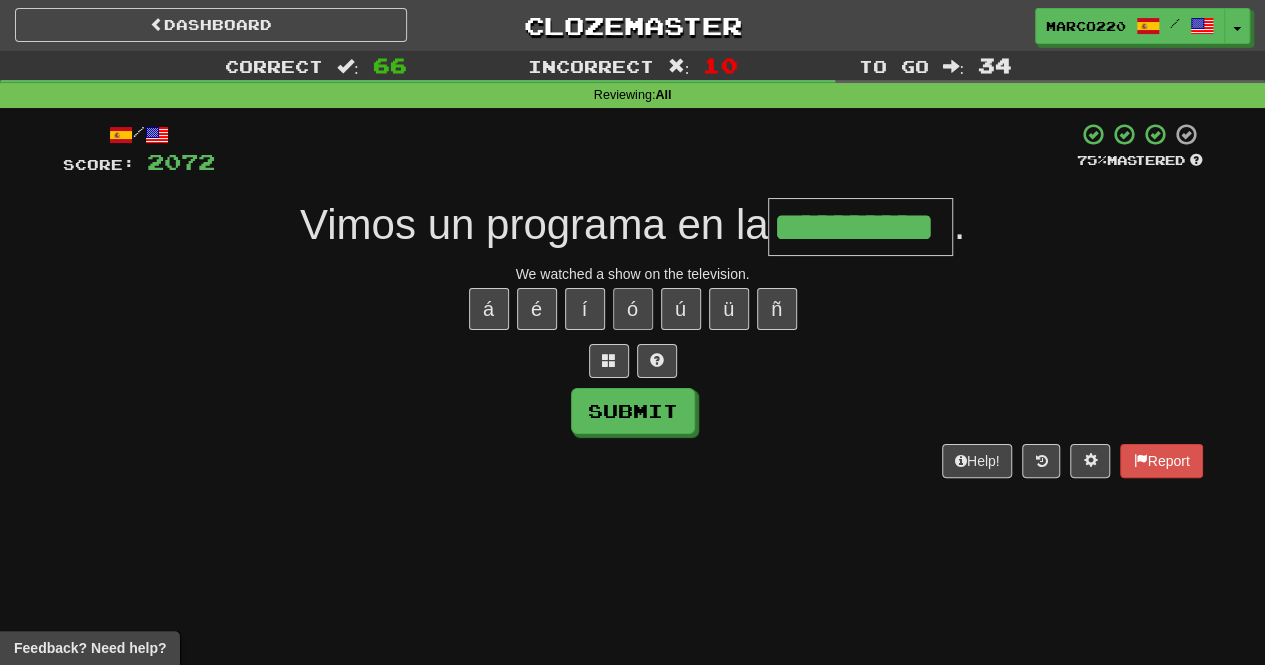 type on "**********" 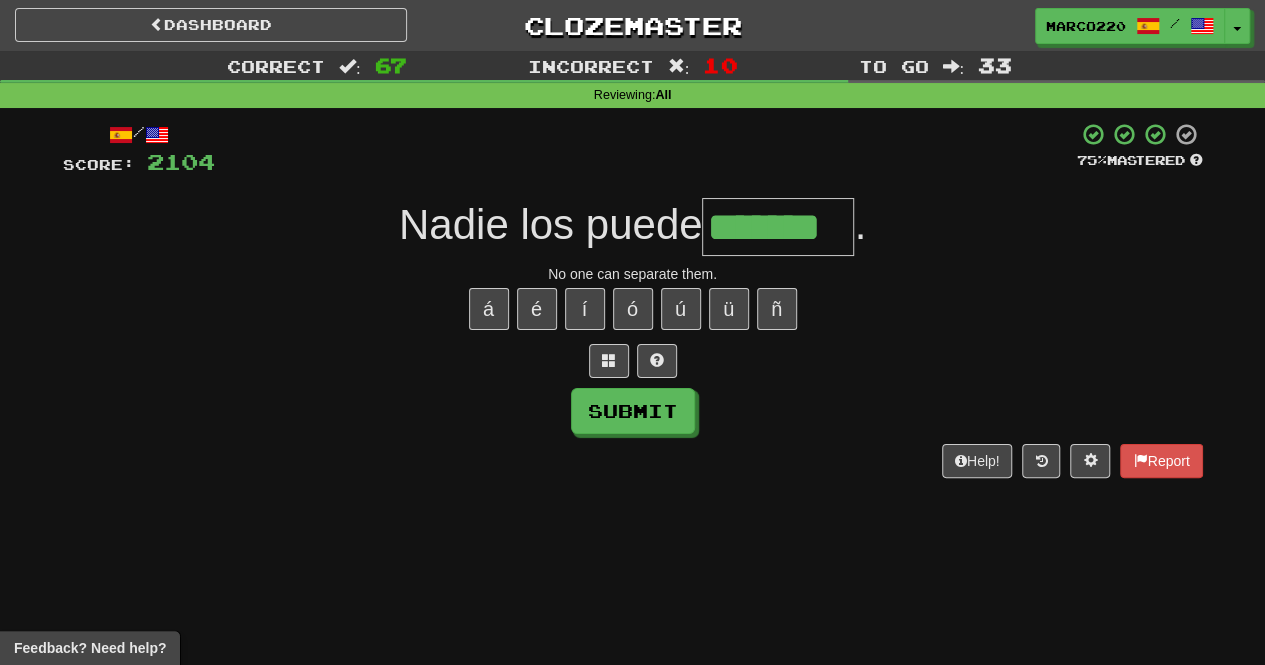 type on "*******" 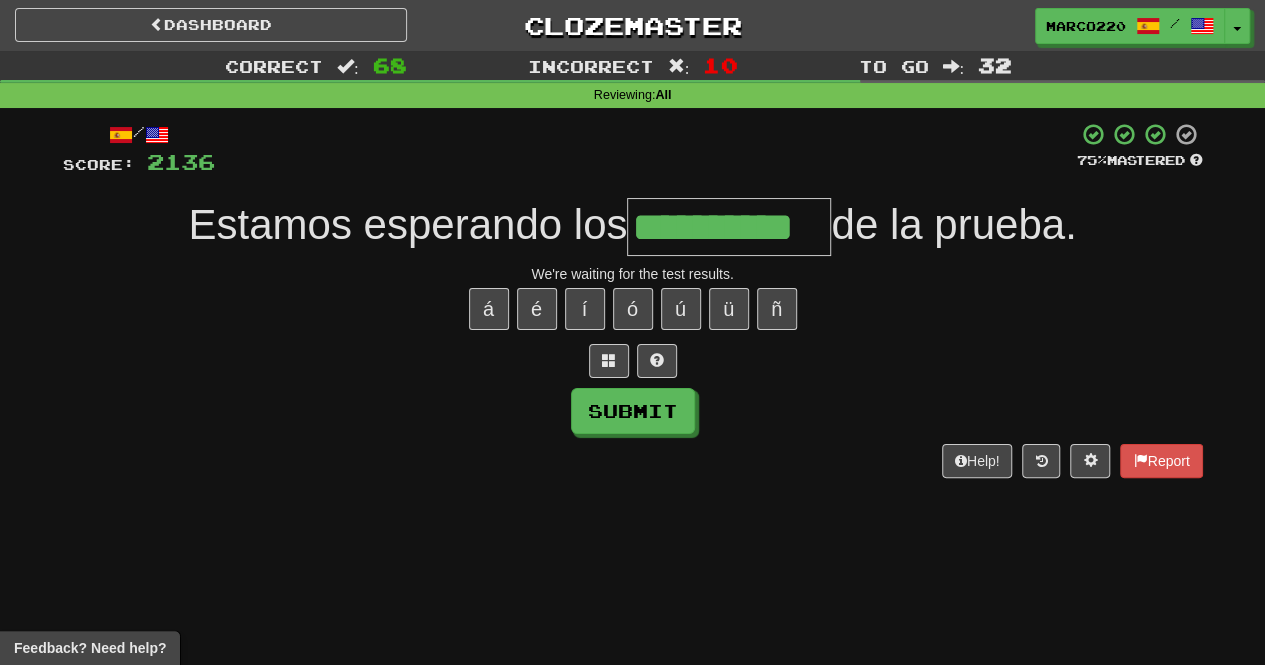 type on "**********" 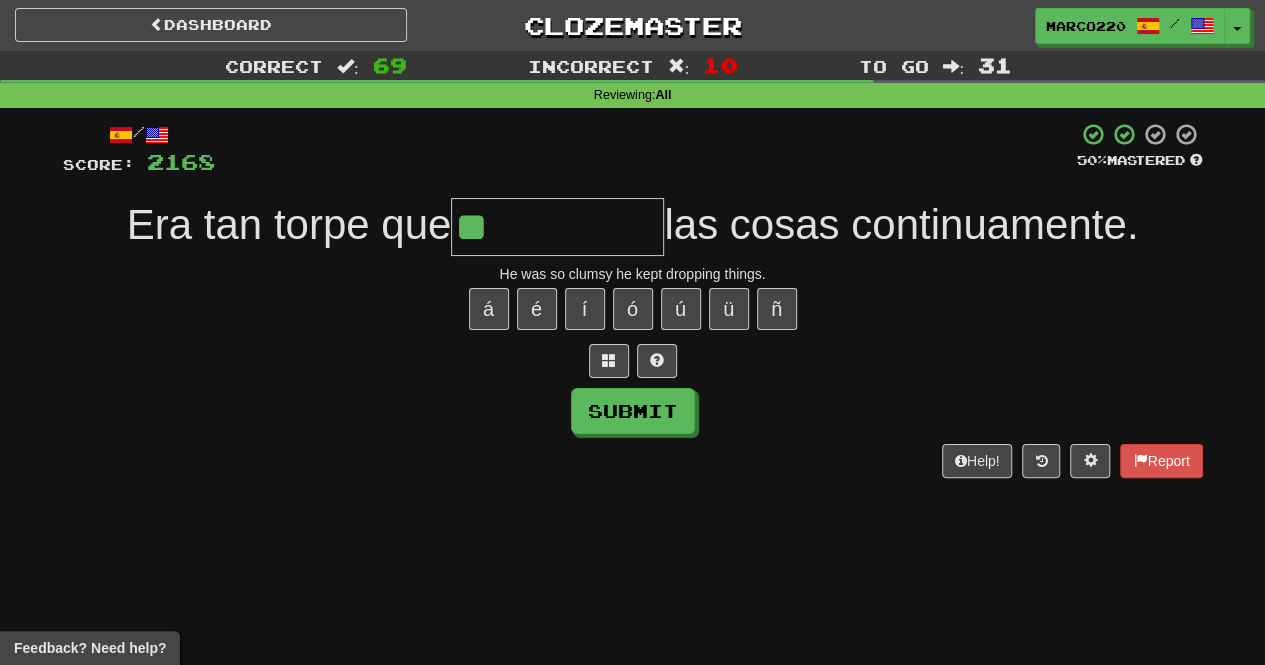 type on "*" 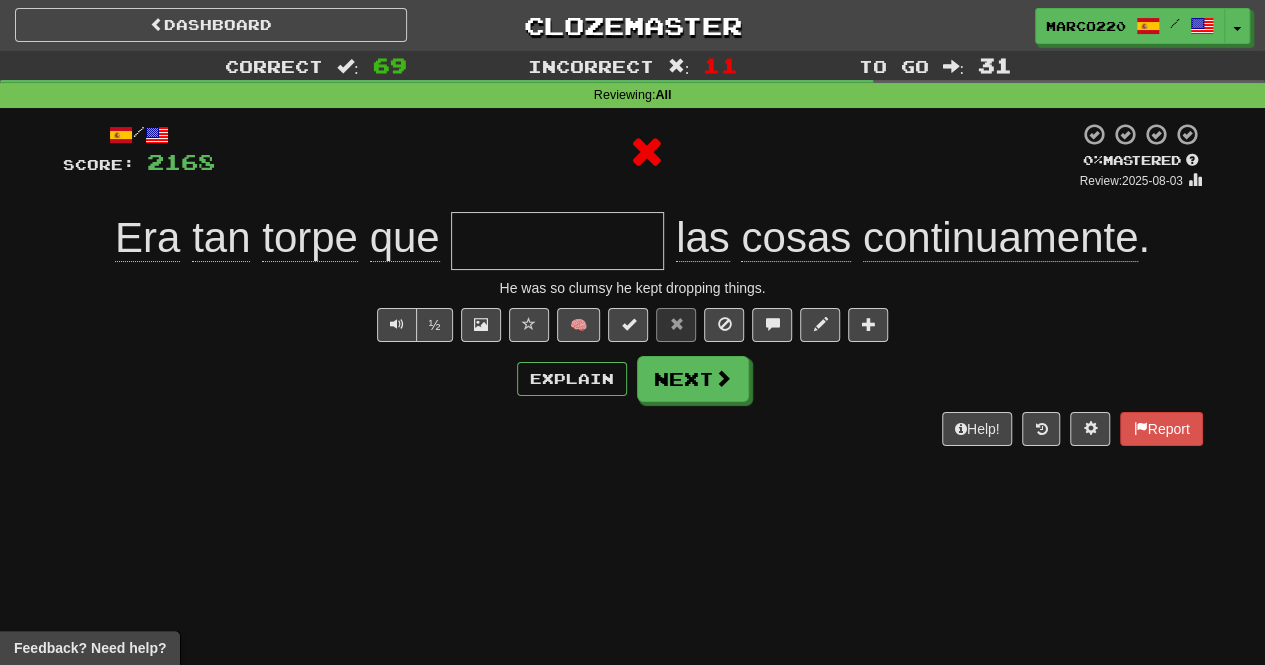 type on "**********" 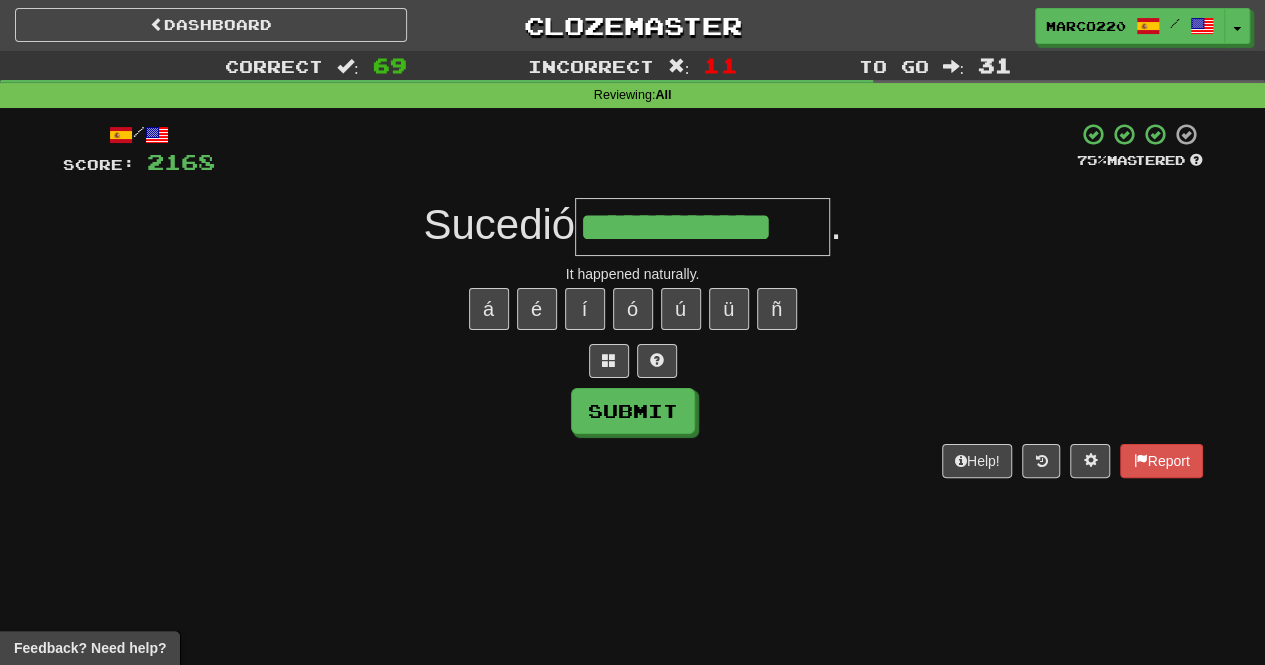type on "**********" 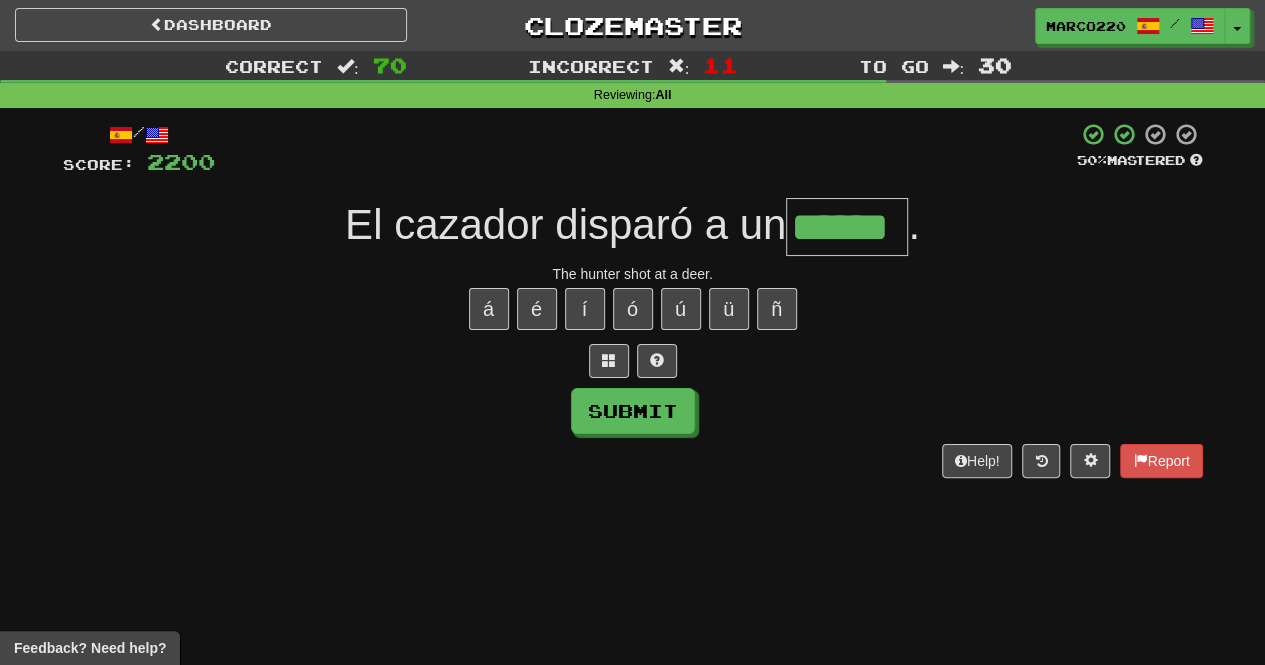 type on "******" 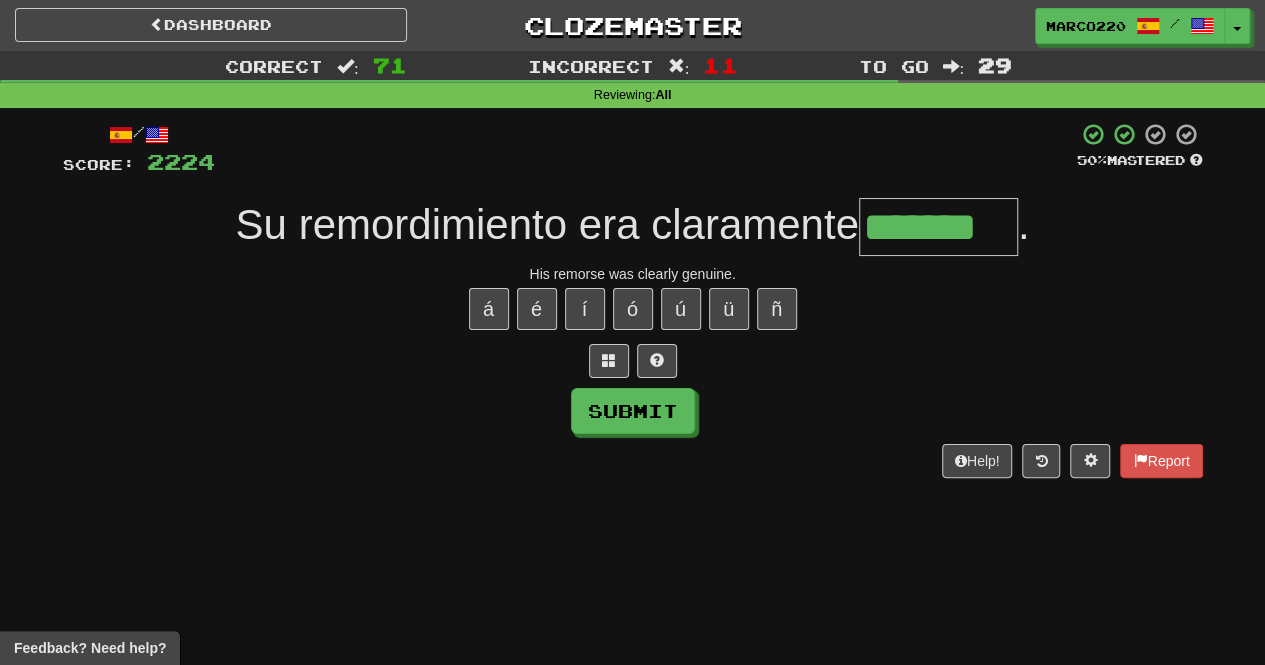 type on "*******" 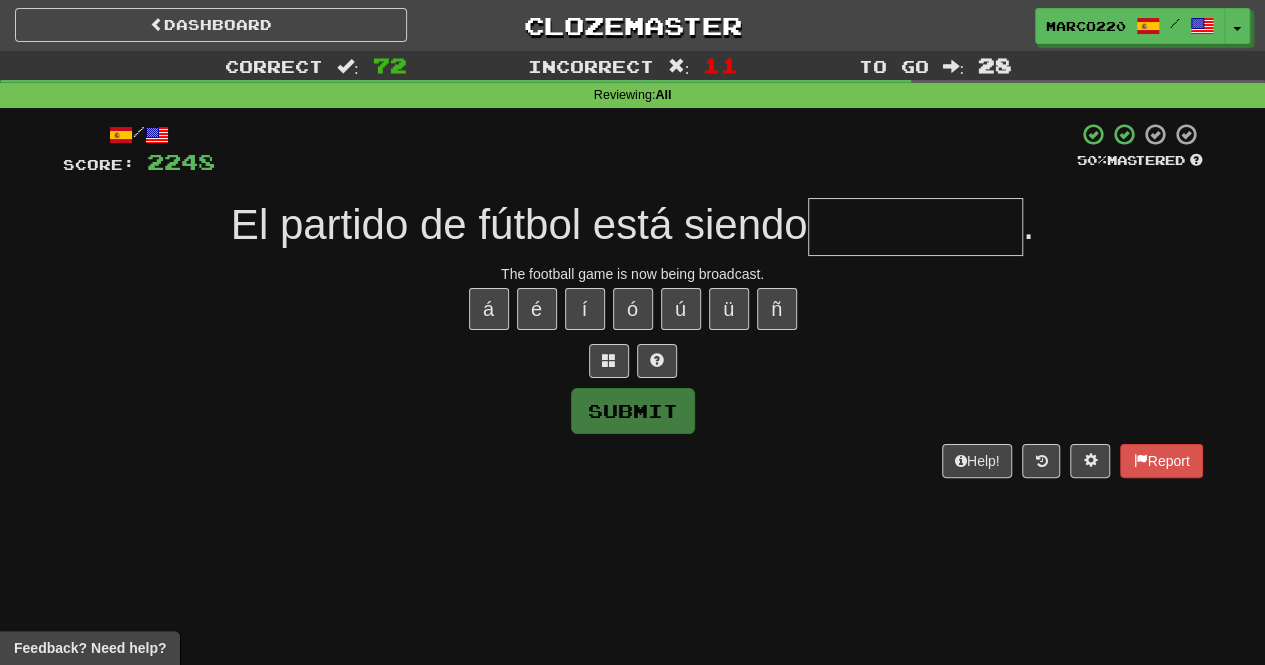 type on "**********" 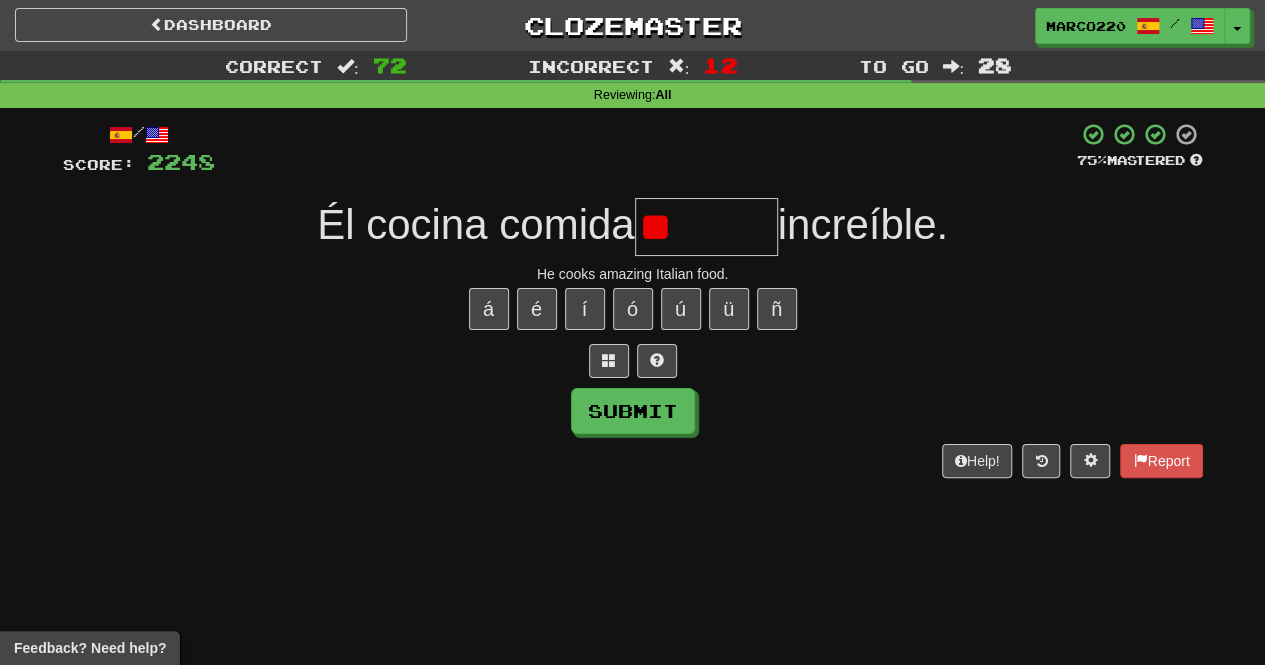 type on "*" 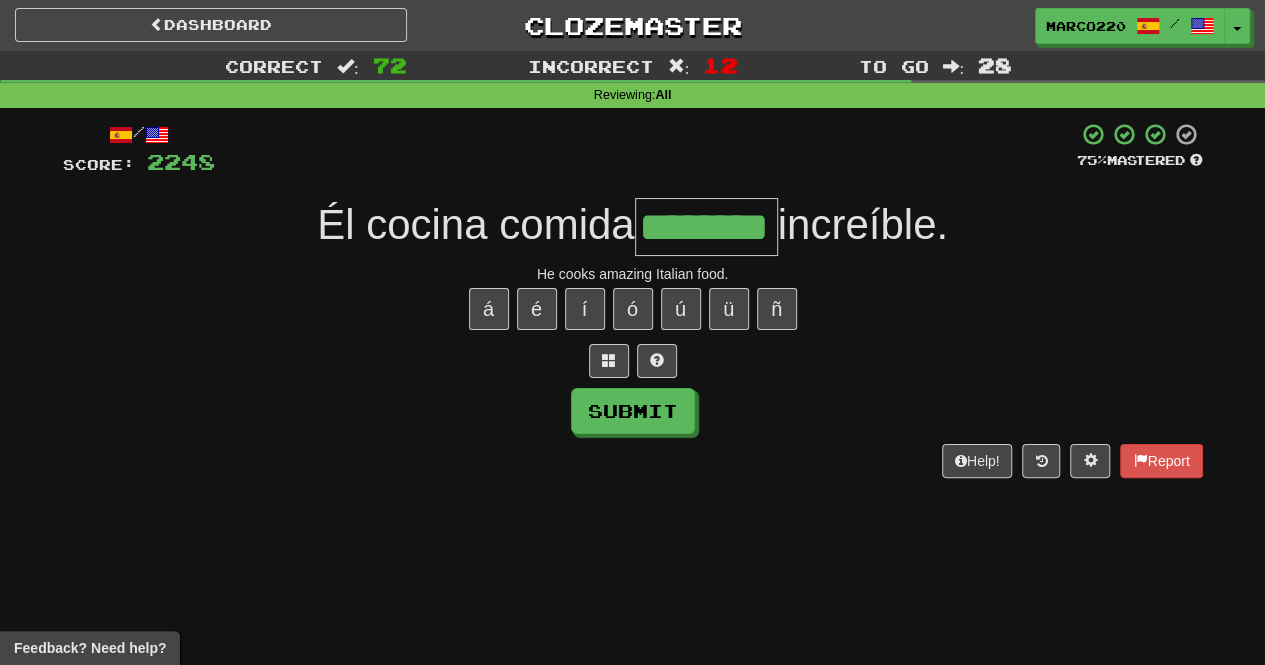 type on "********" 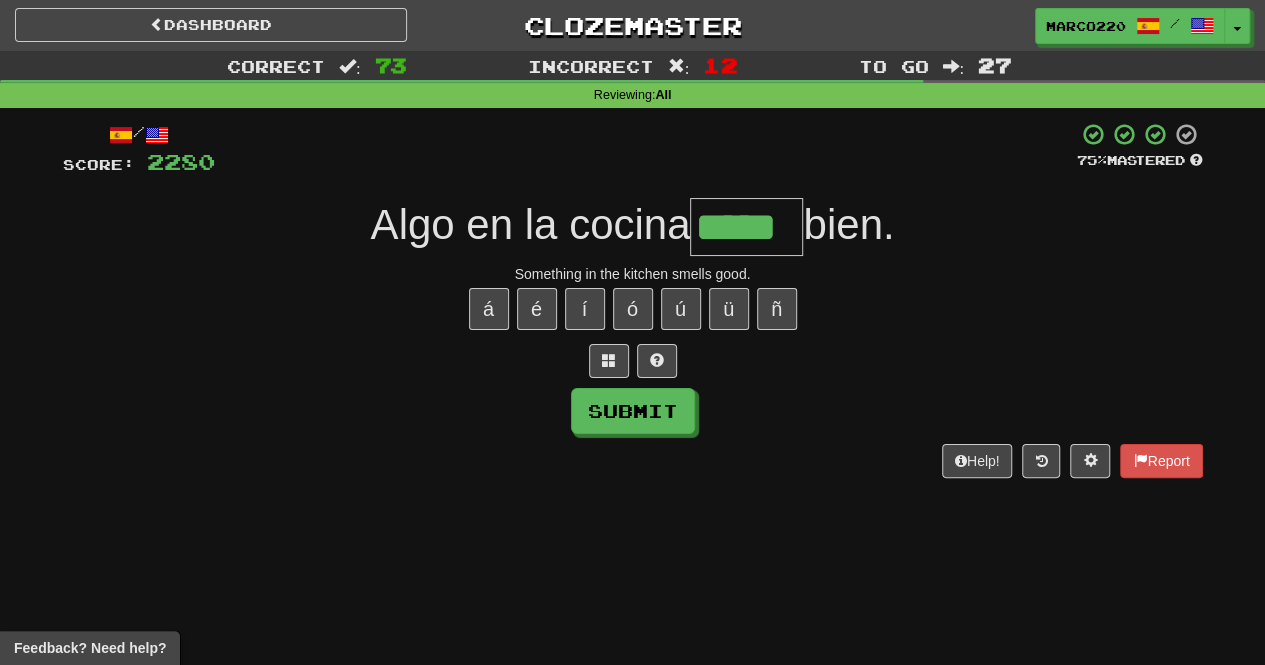 type on "*****" 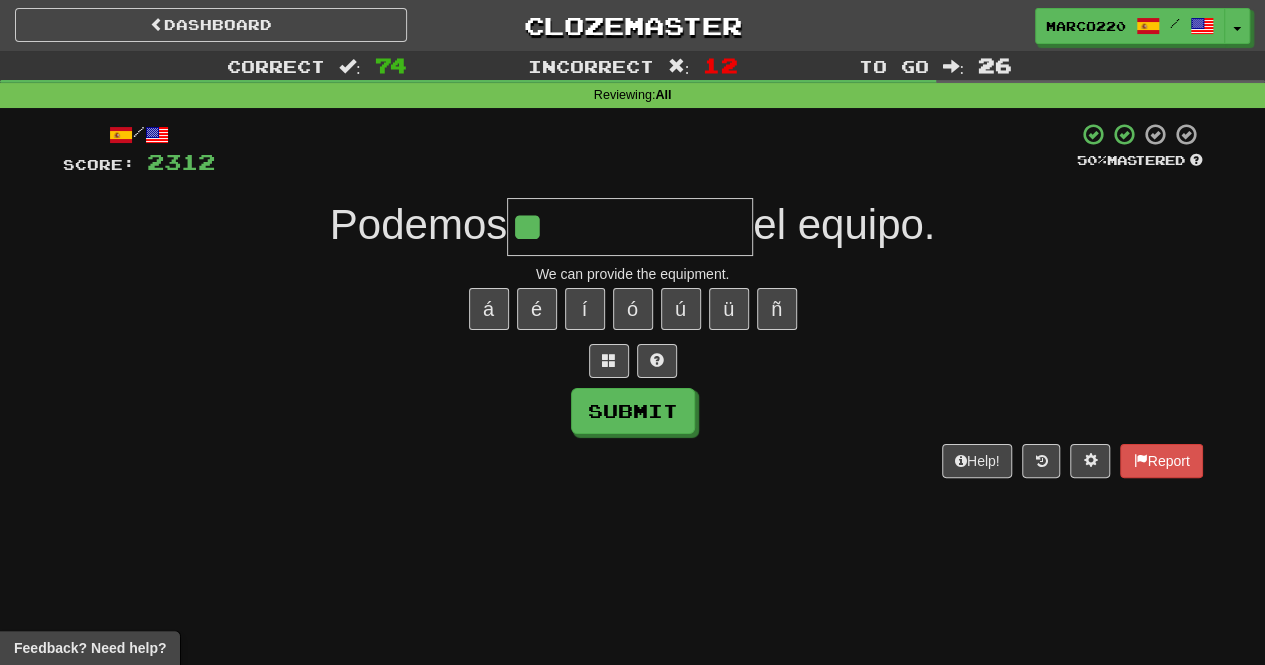 type on "*" 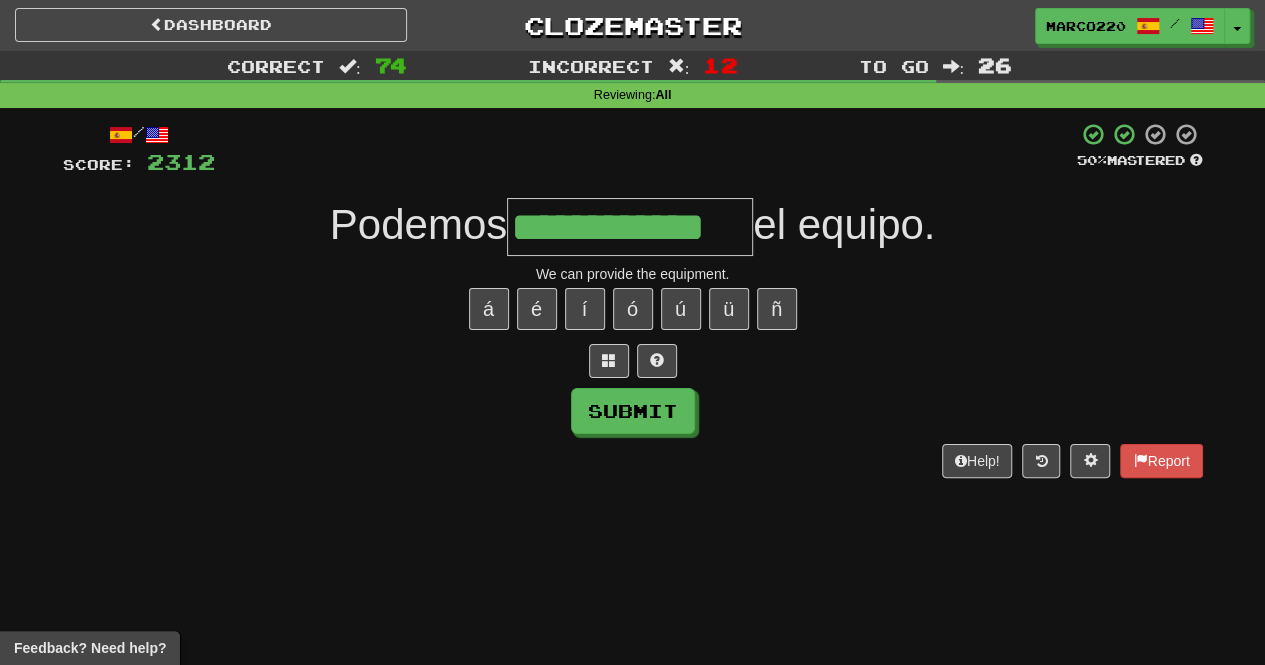 type on "**********" 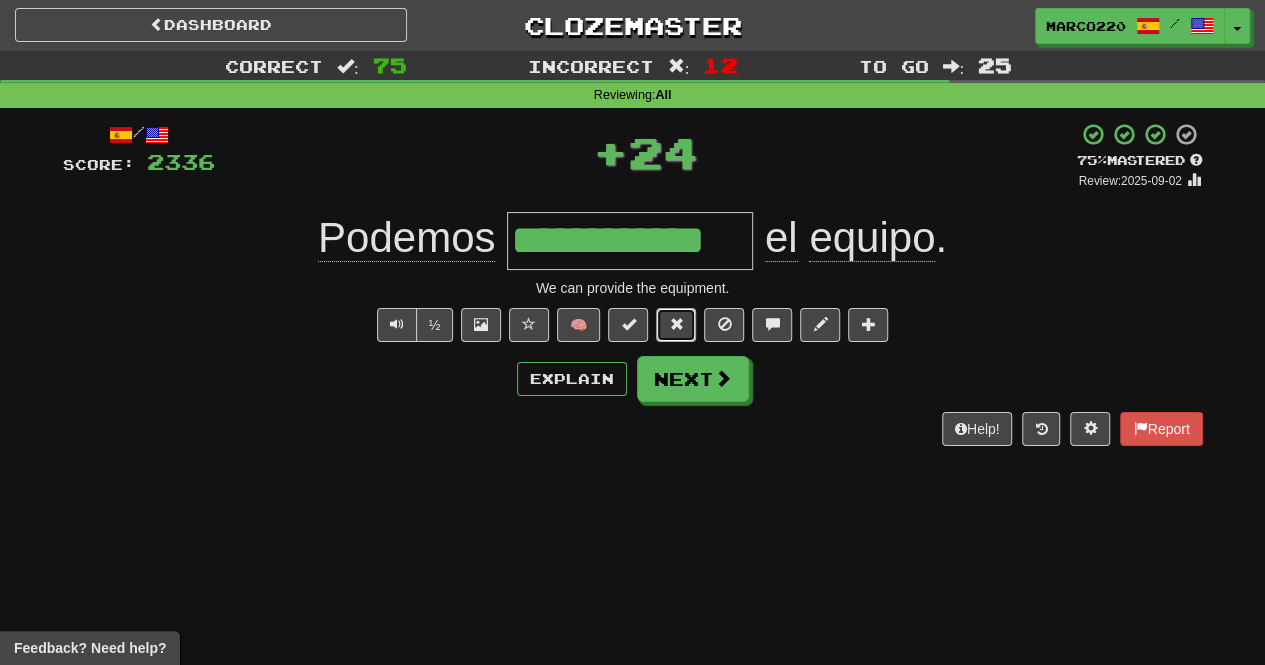 click at bounding box center (676, 324) 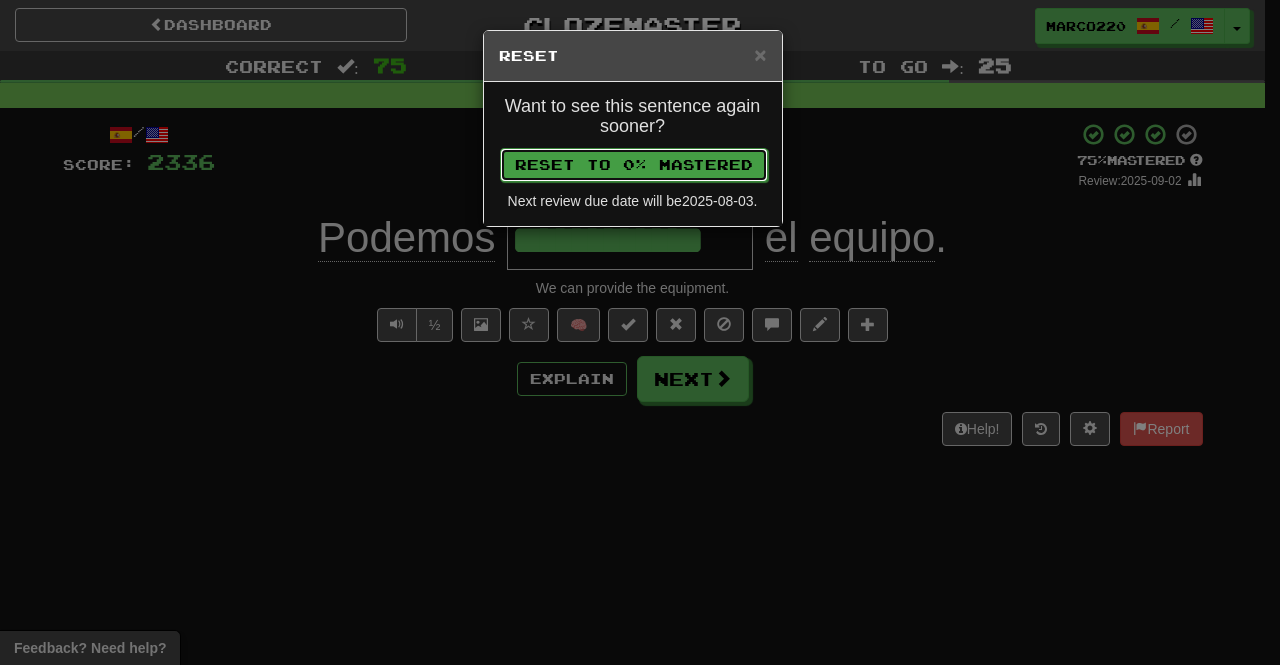click on "Reset to 0% Mastered" at bounding box center [634, 165] 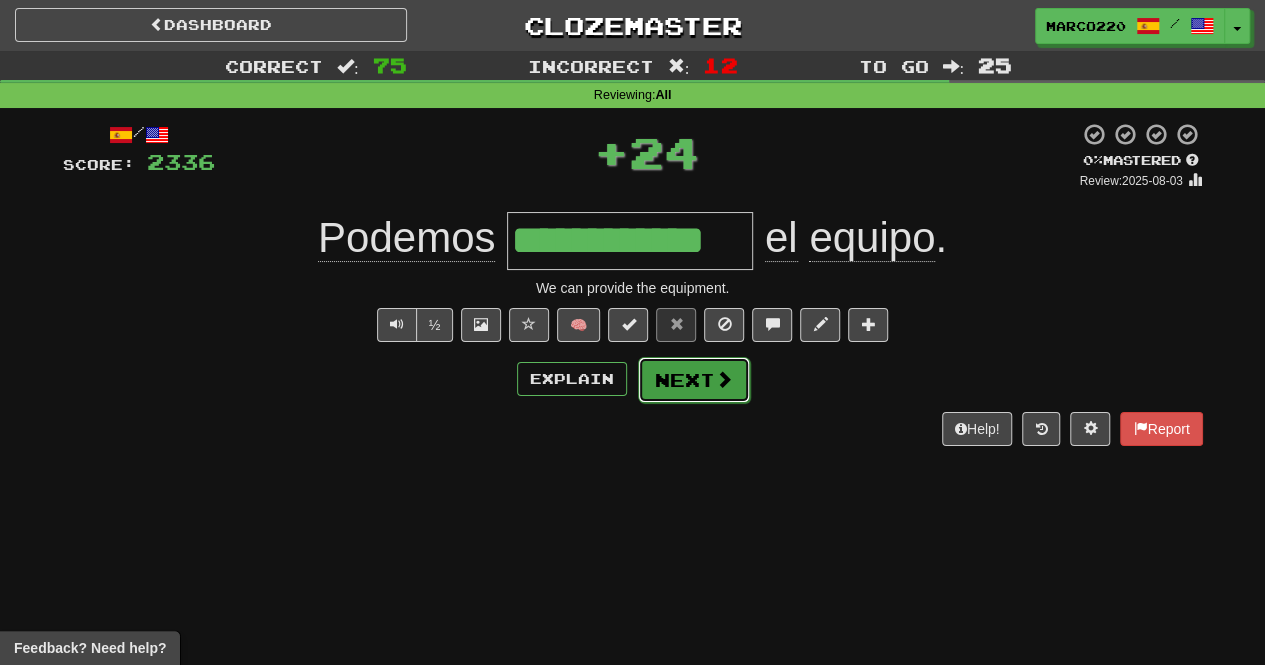 click on "Next" at bounding box center (694, 380) 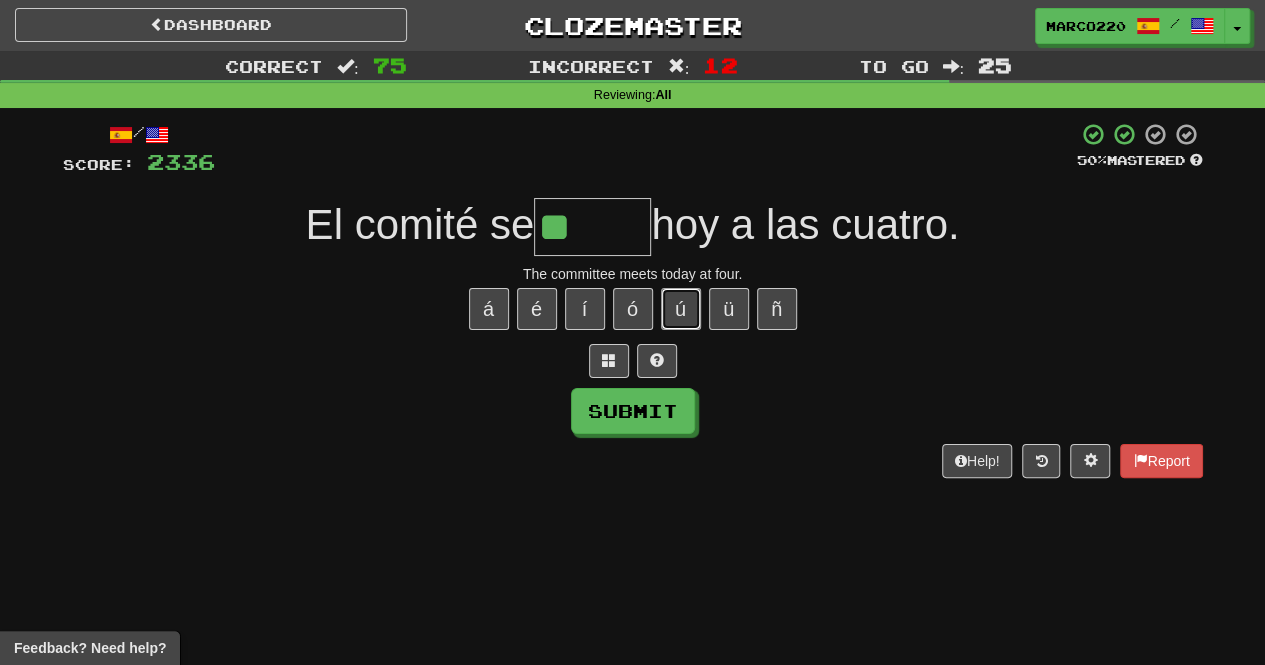 click on "ú" at bounding box center (681, 309) 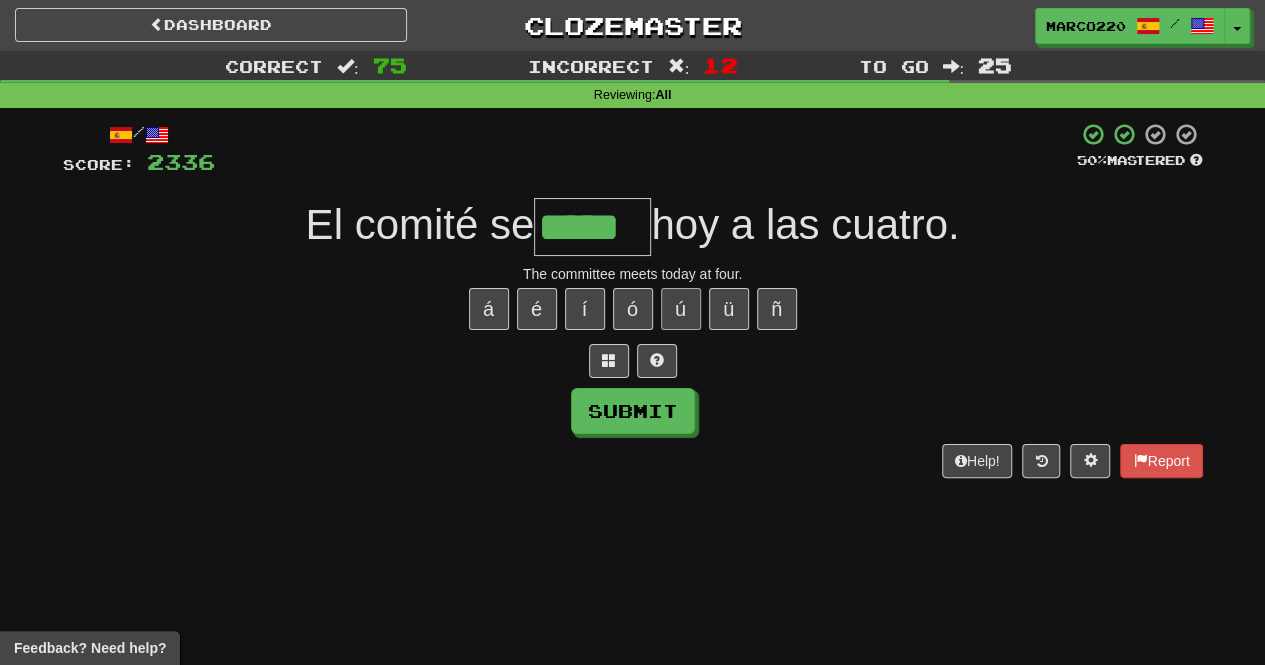 type on "*****" 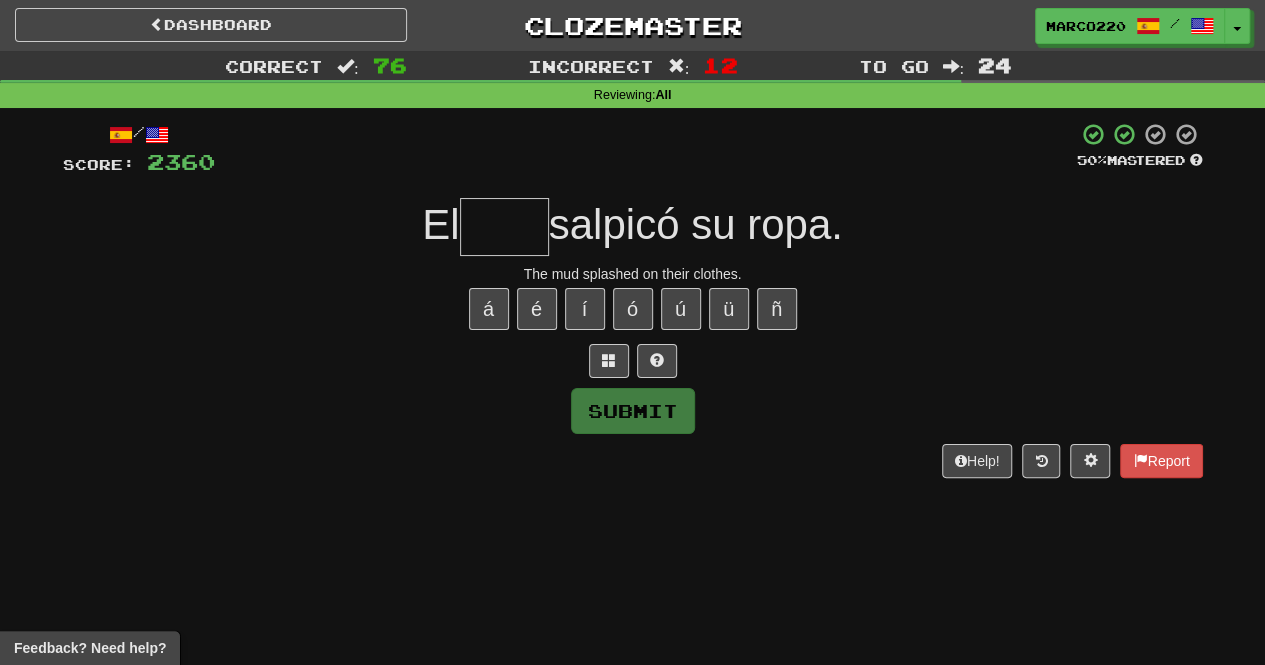 type on "****" 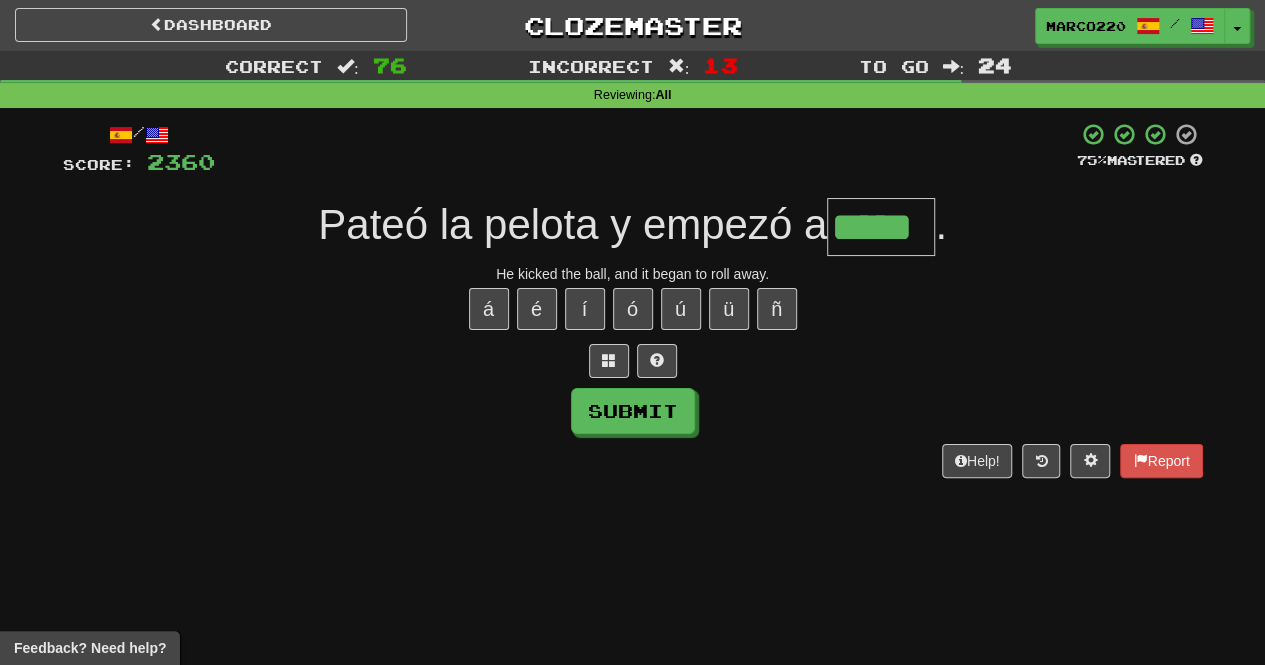 type on "*****" 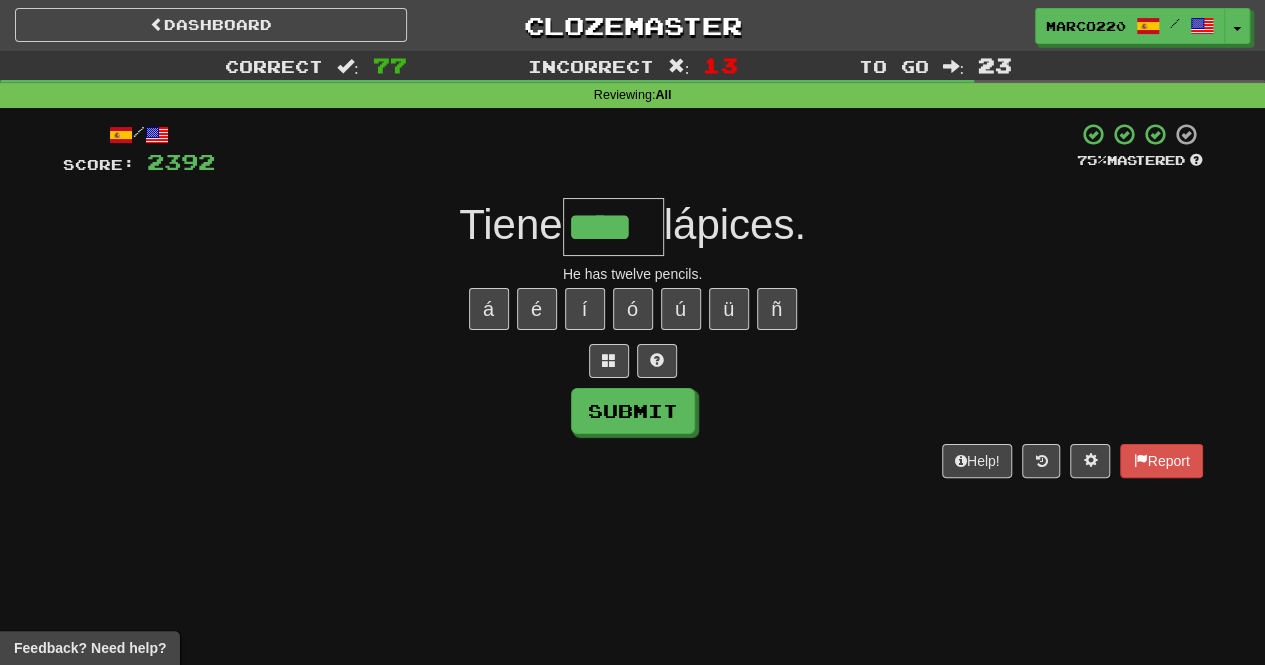 type on "****" 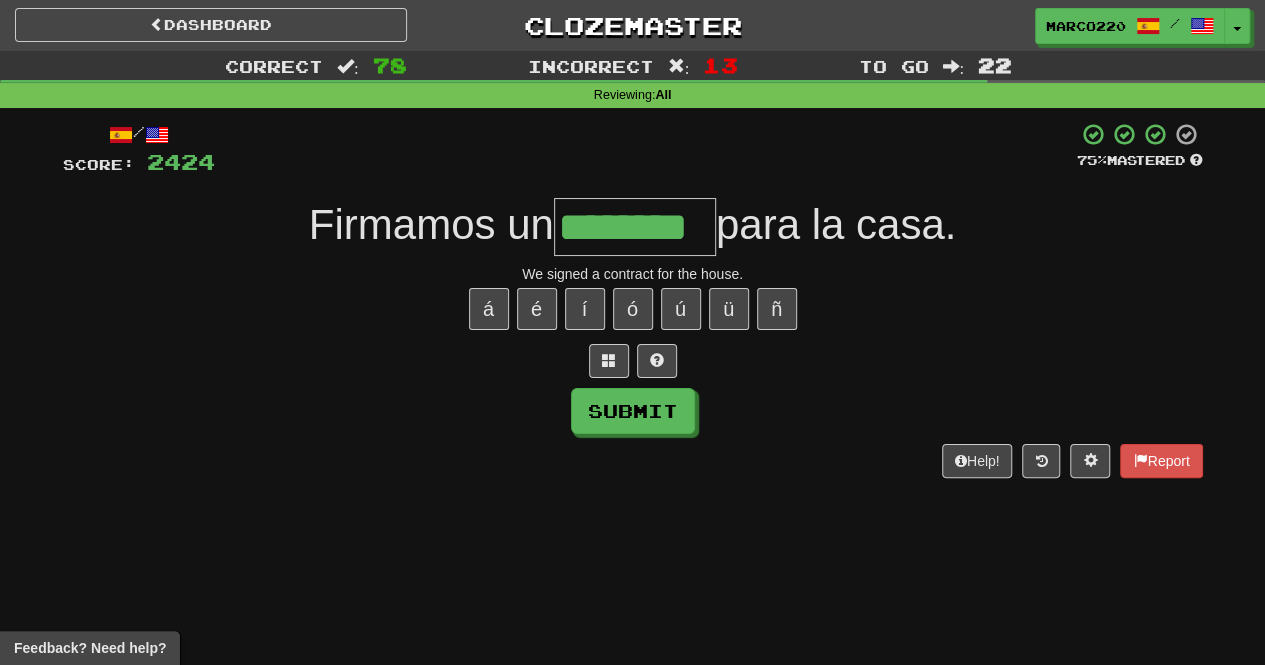 type on "********" 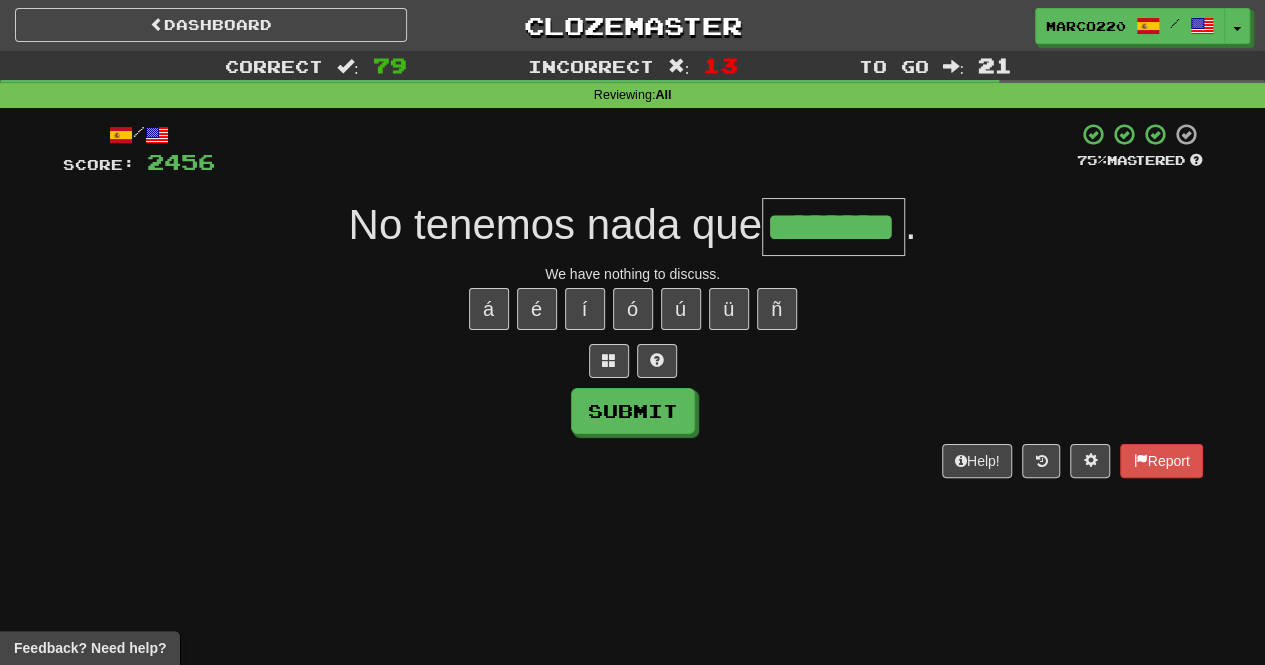 type on "********" 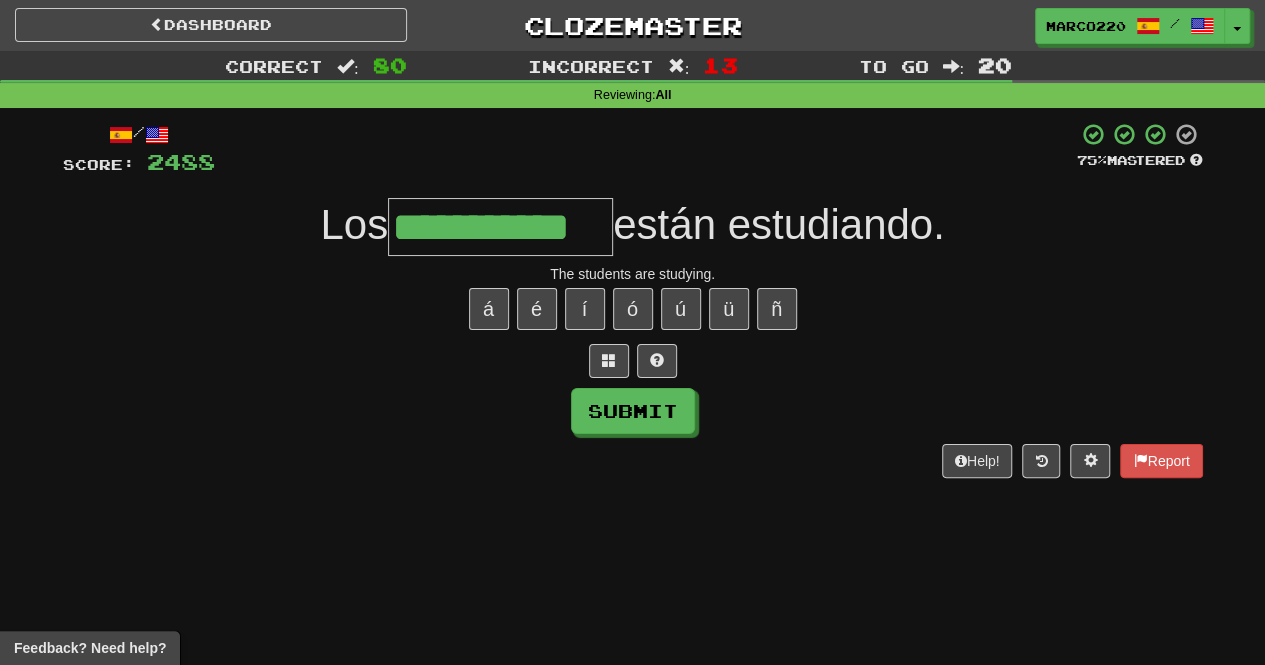 type on "**********" 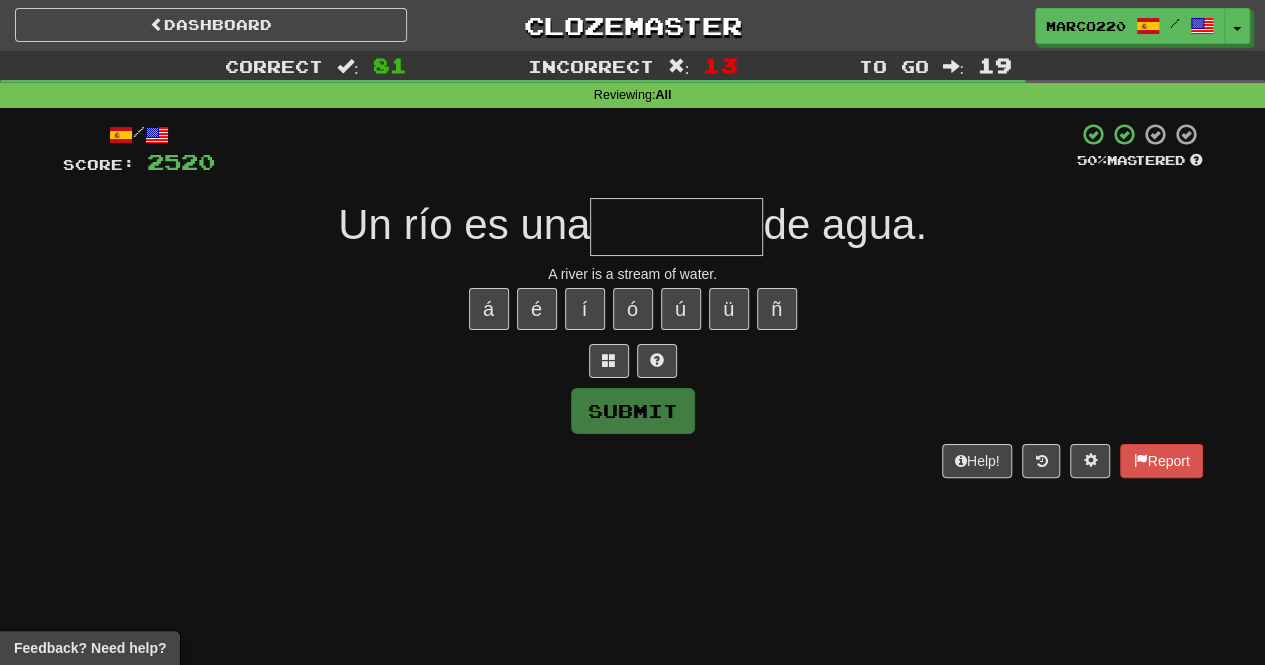 type on "*********" 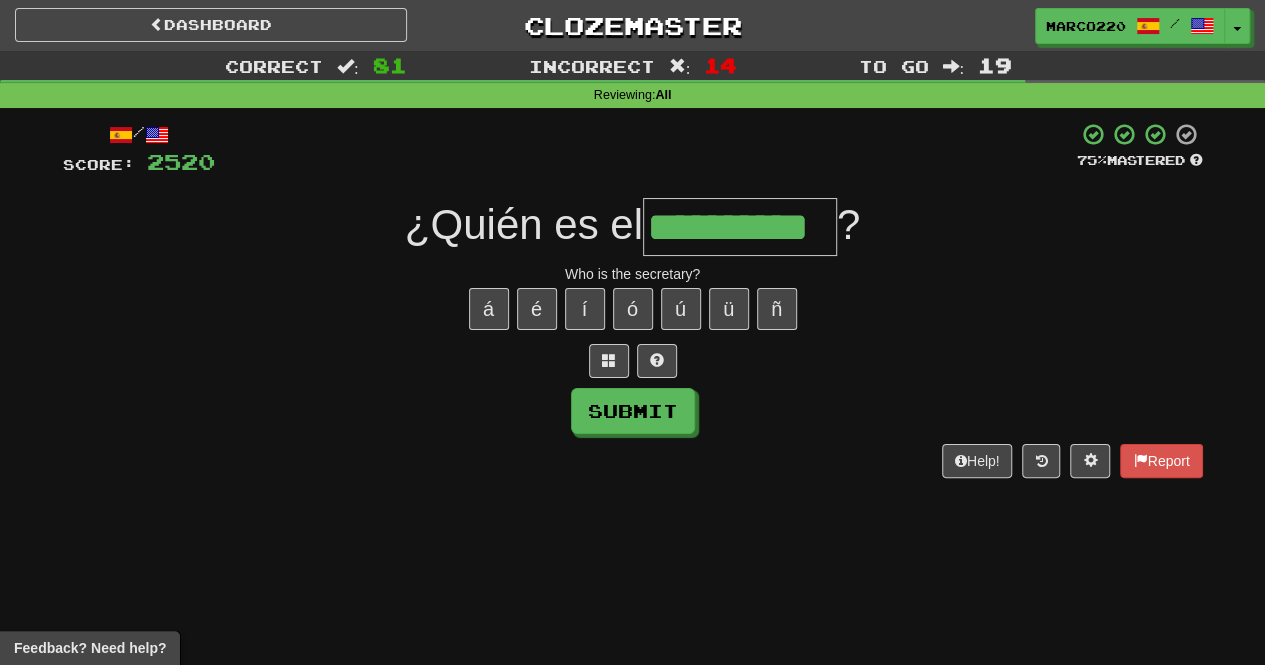 type on "**********" 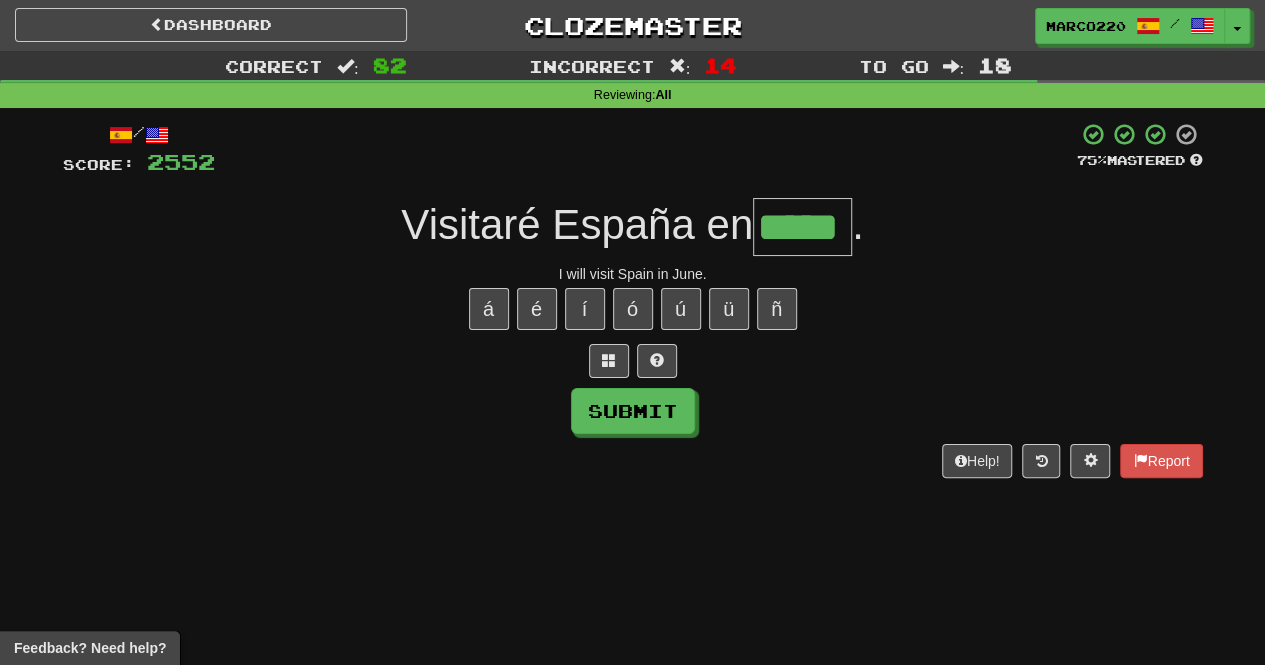 type on "*****" 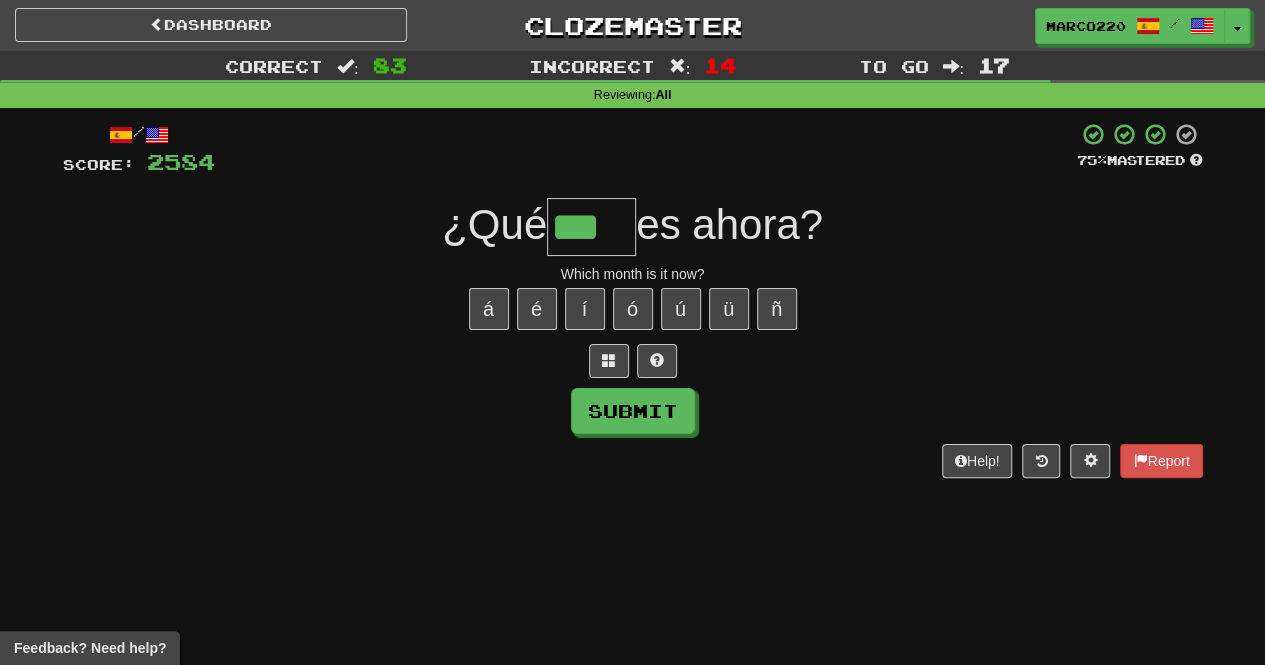 type on "***" 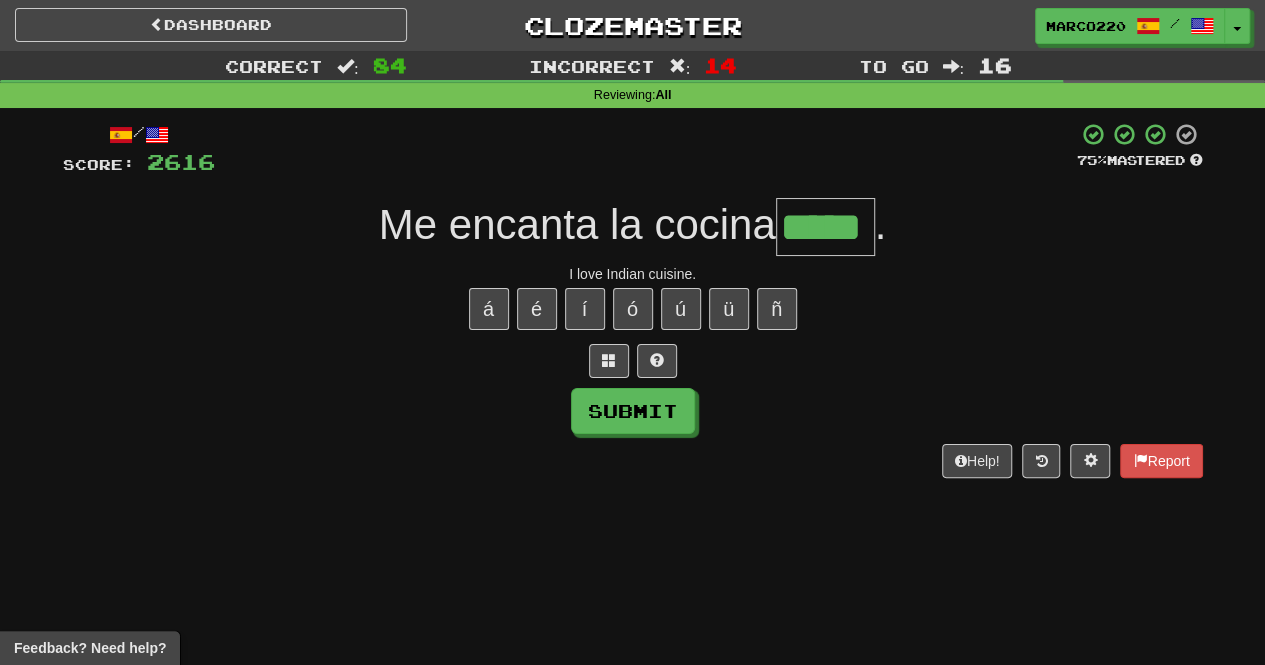 type on "*****" 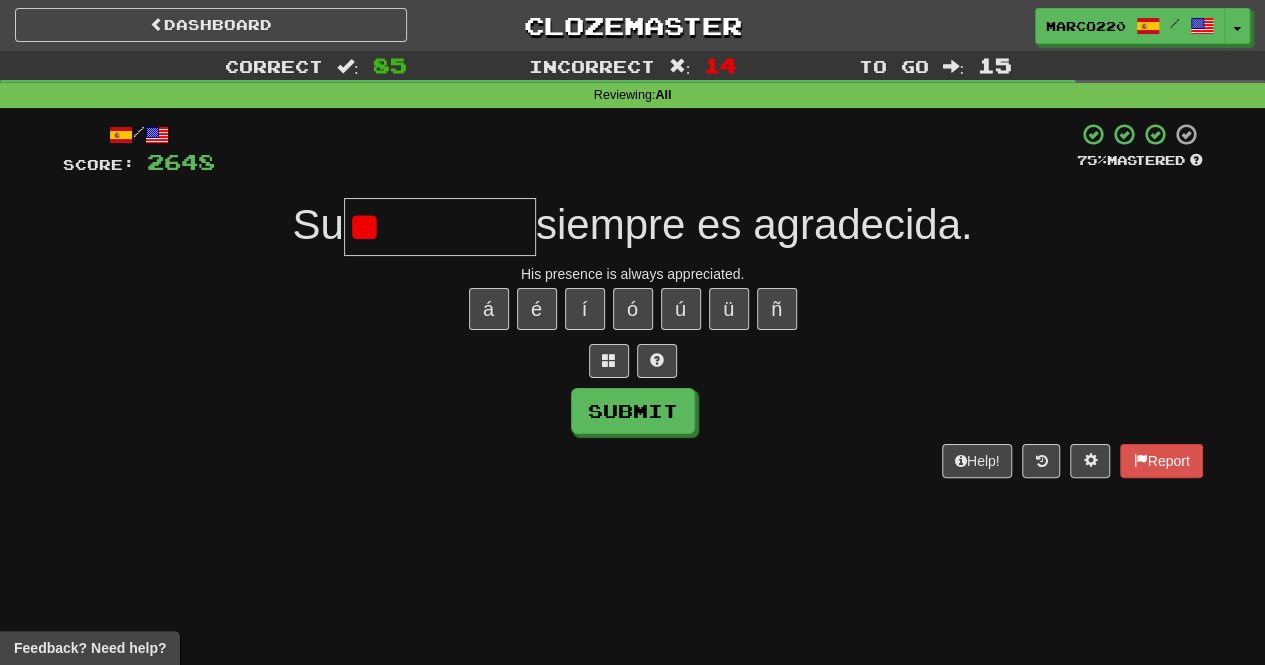 type on "*" 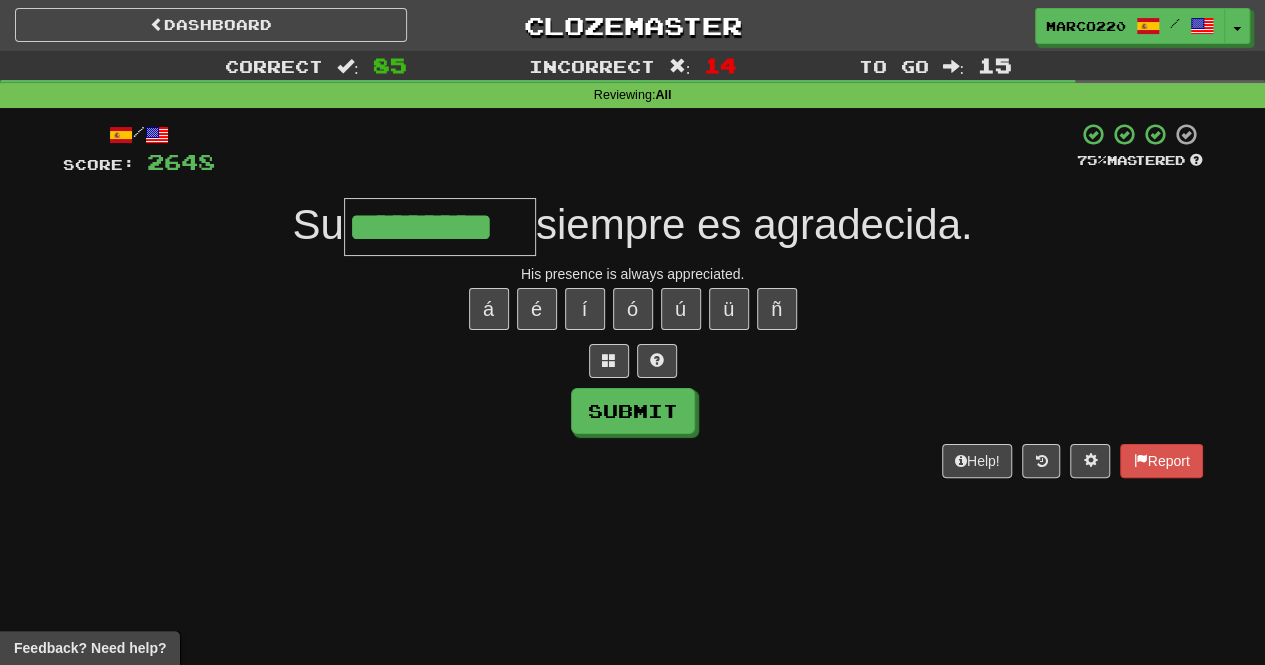 type on "*********" 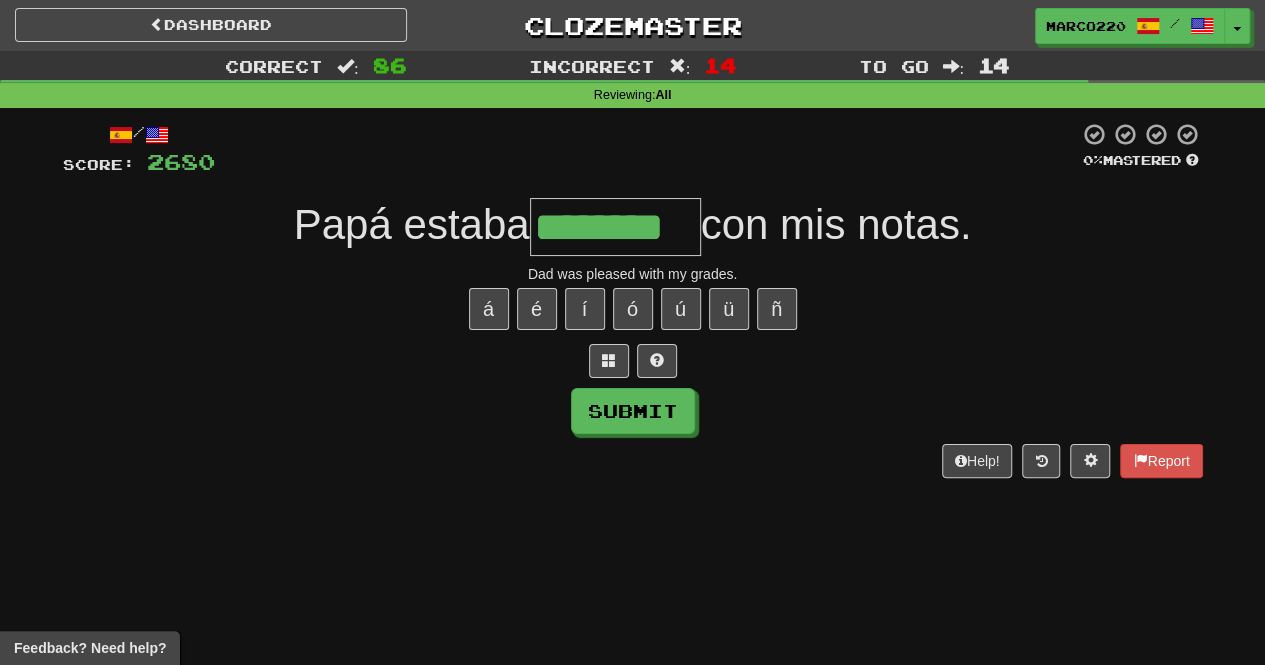 type on "********" 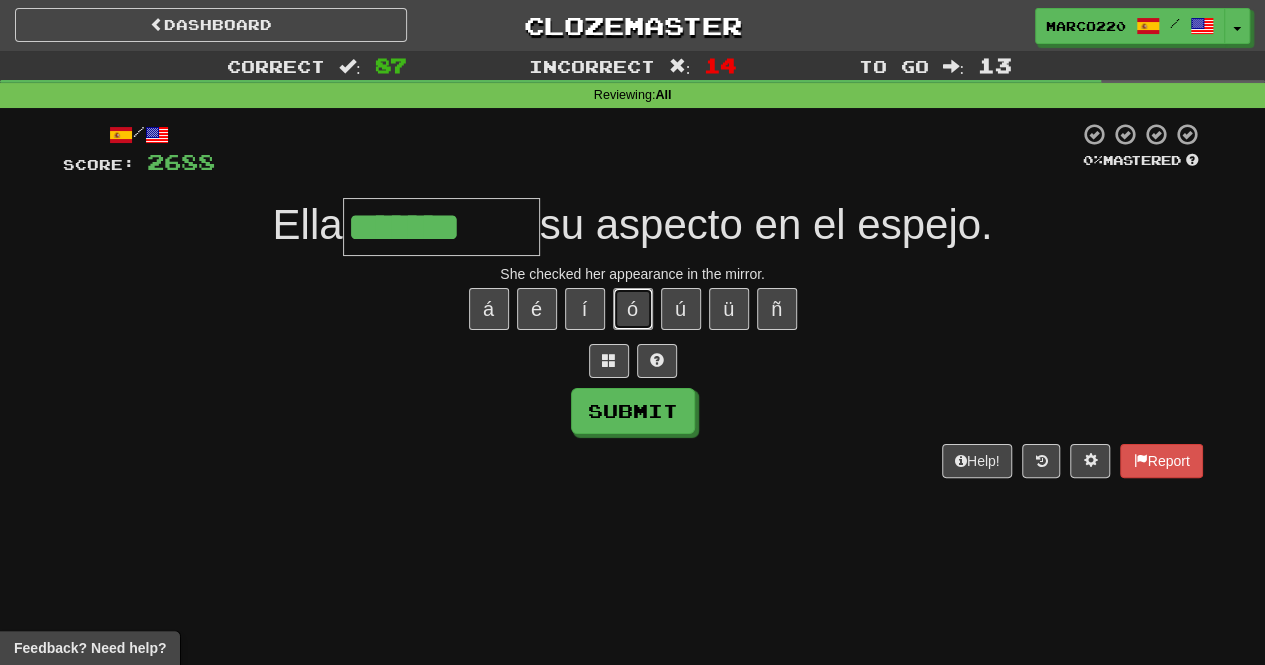 click on "ó" at bounding box center (633, 309) 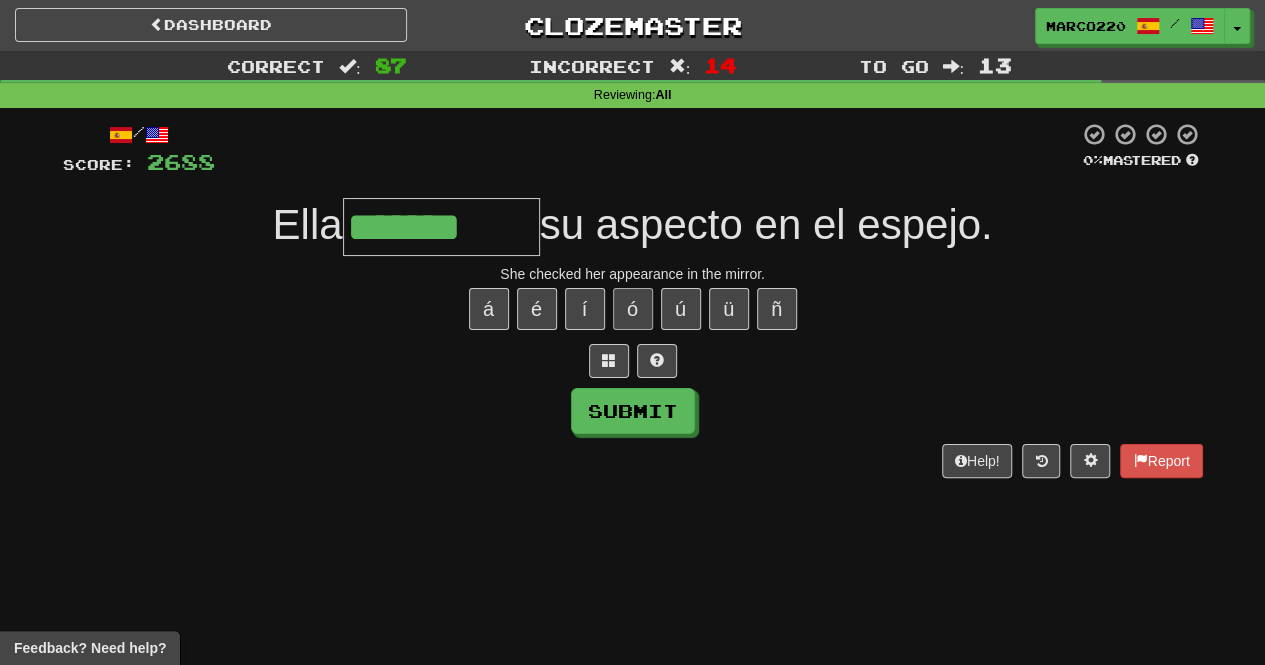 type on "********" 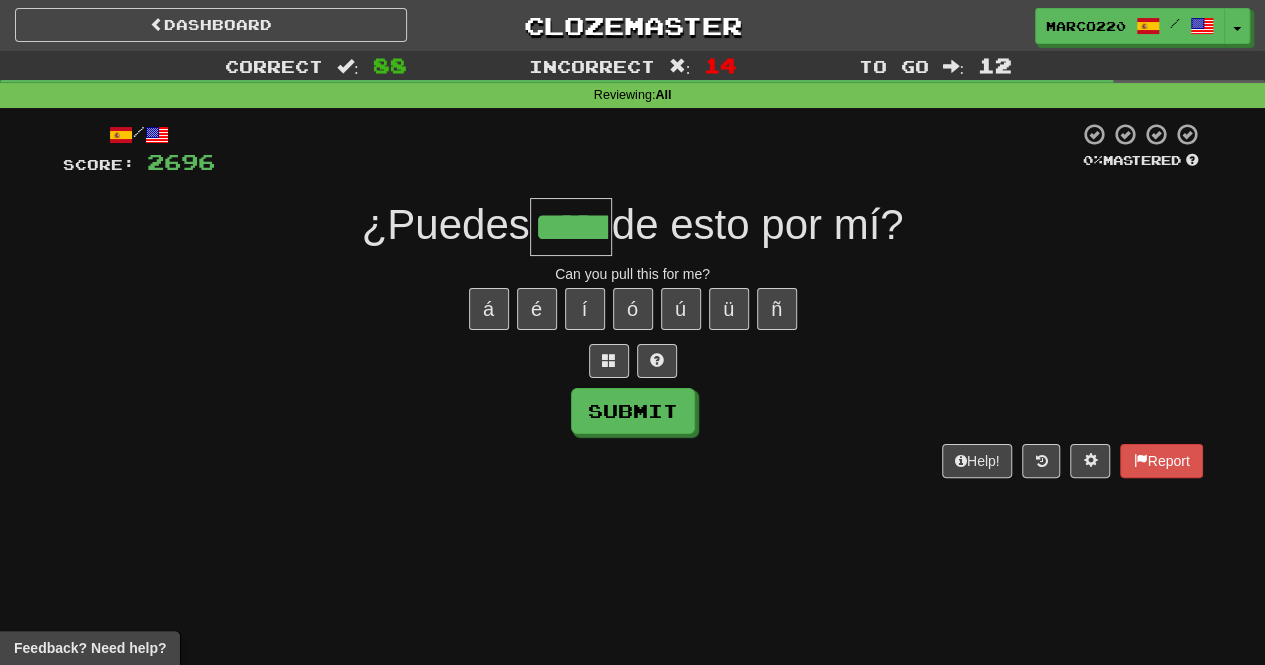 type on "*****" 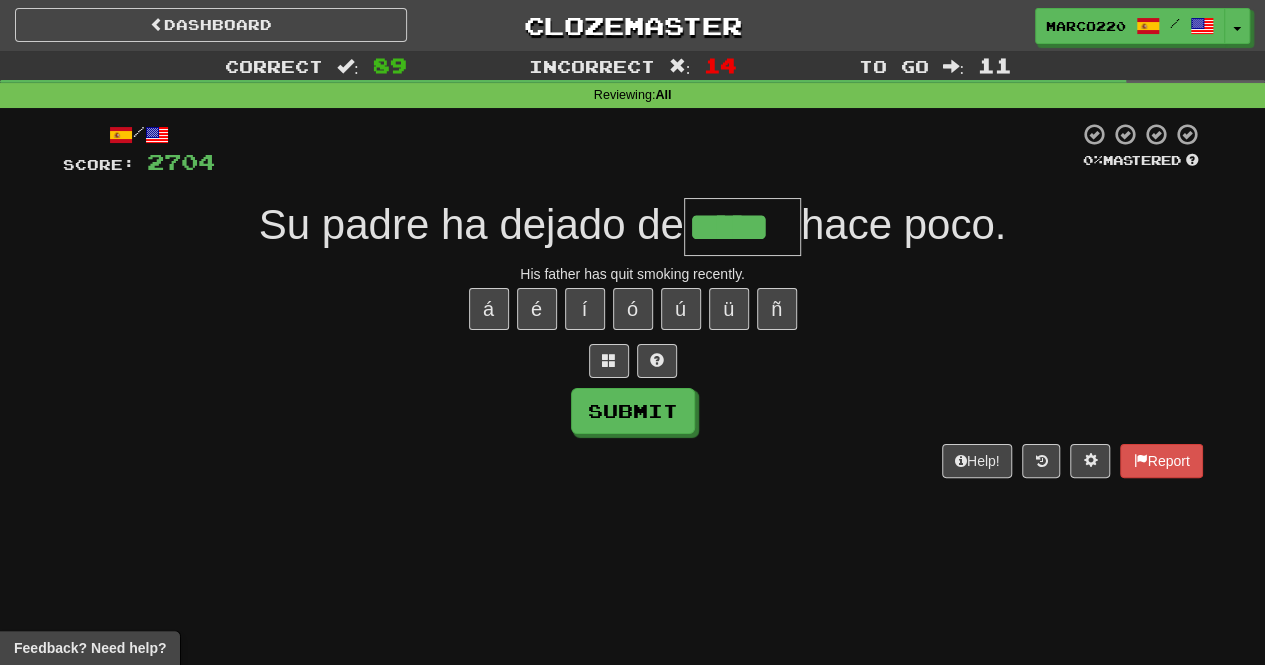 type on "*****" 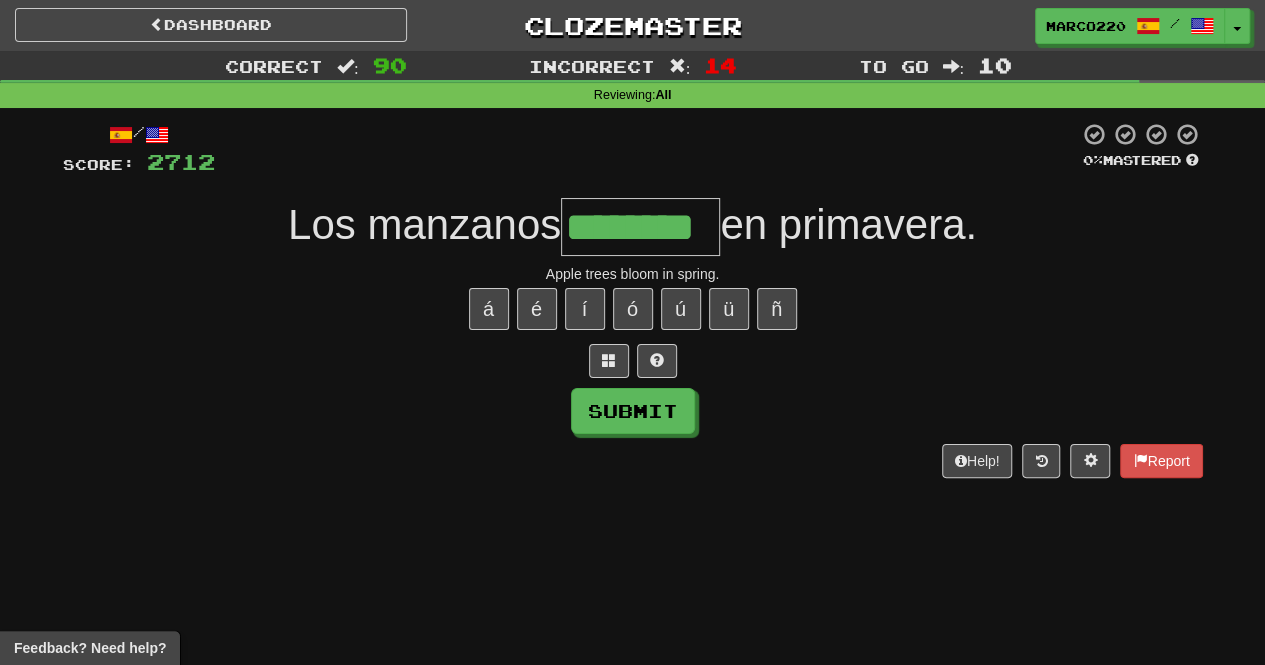type on "********" 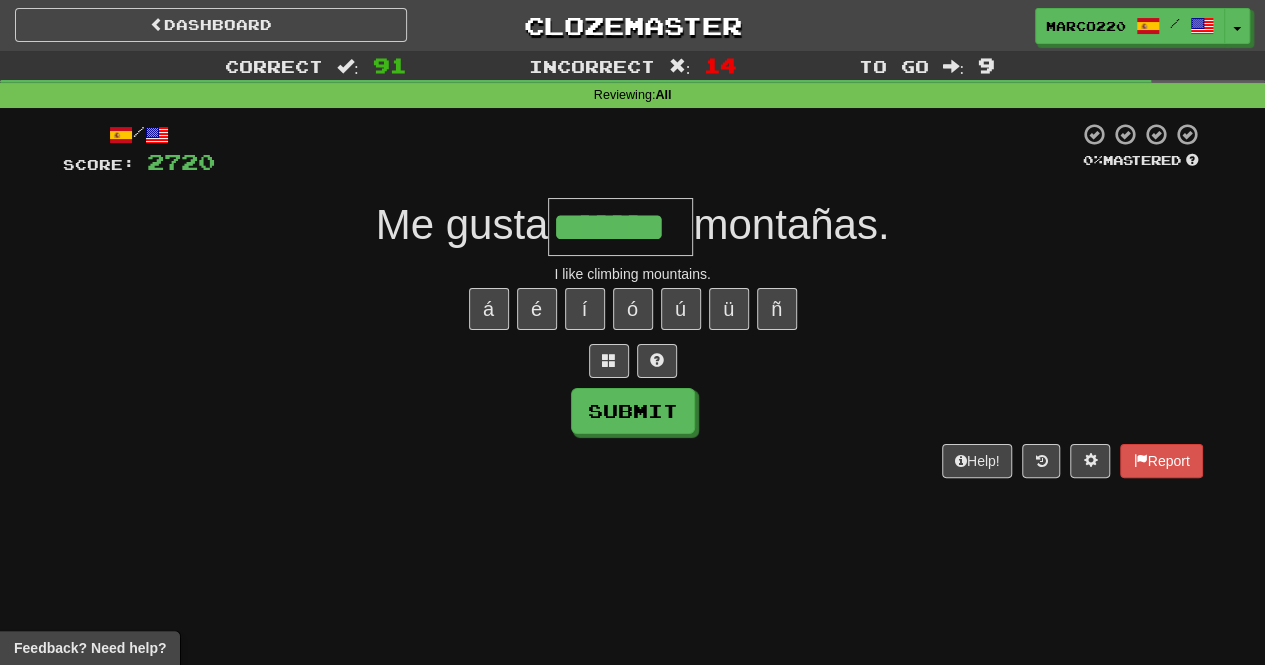 type on "*******" 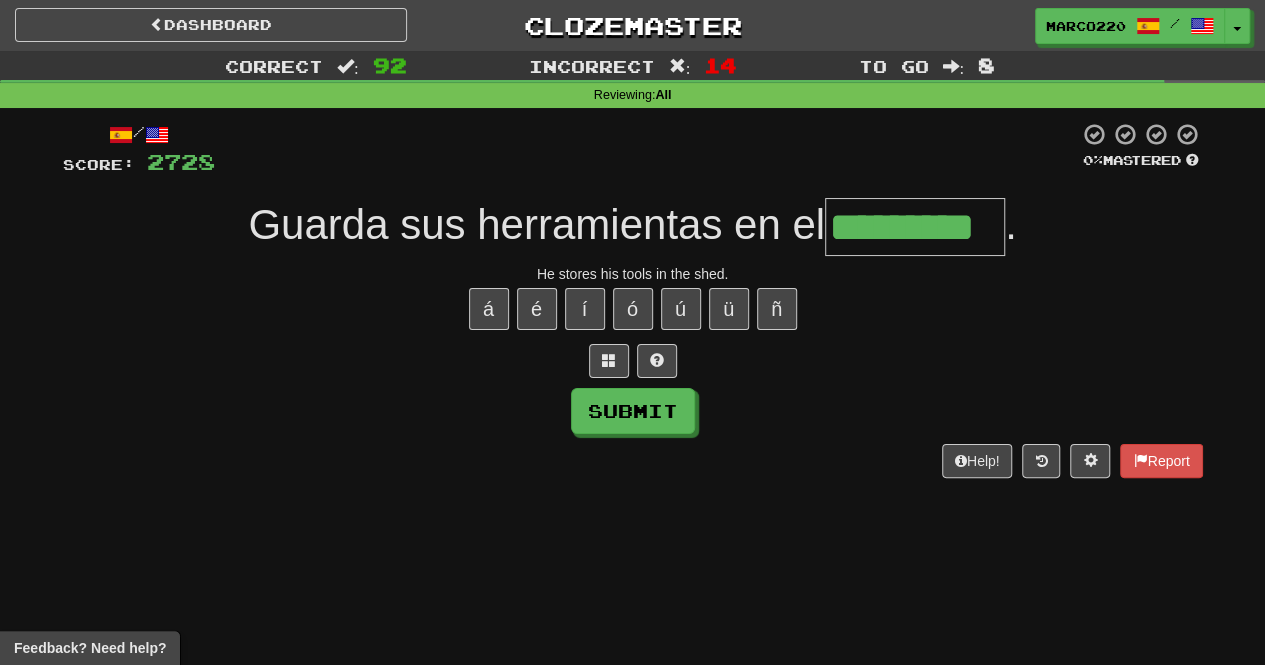 type on "*********" 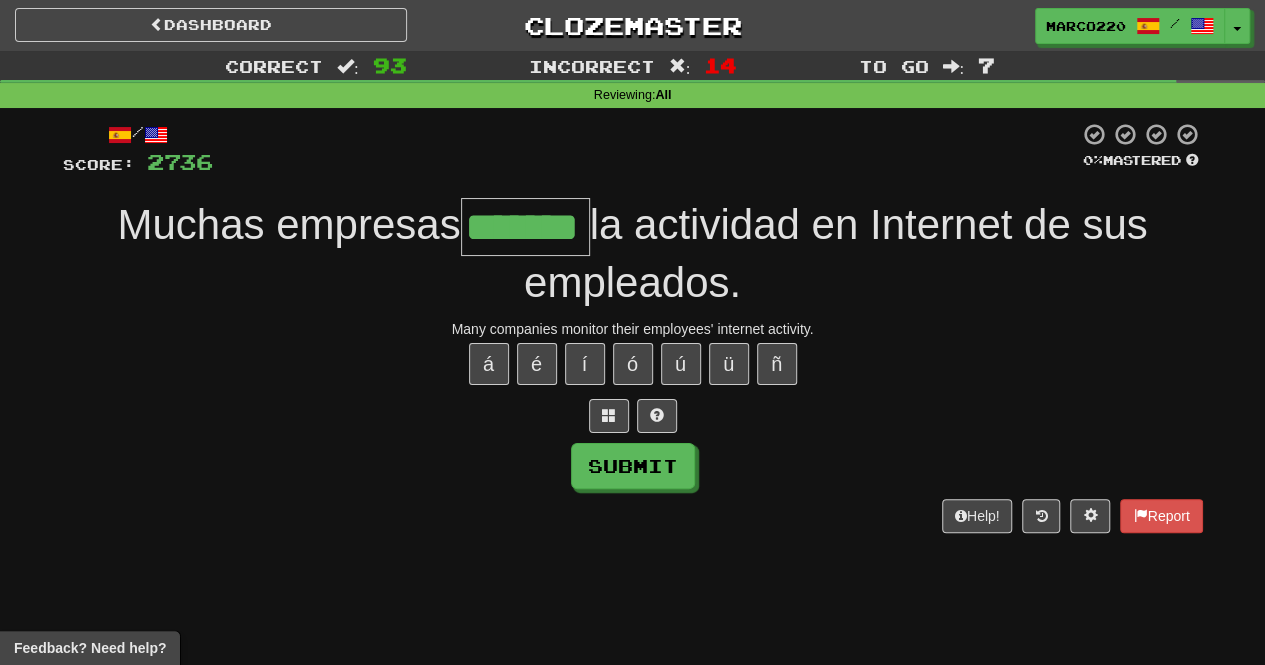 type on "*******" 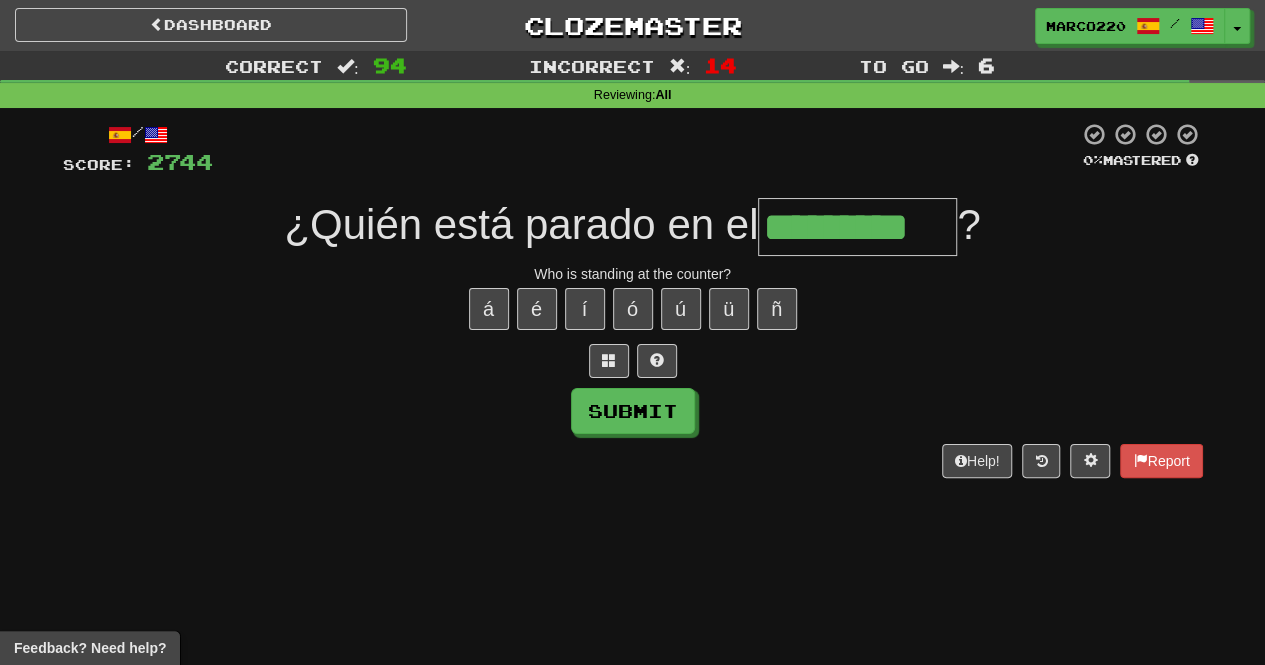 type on "*********" 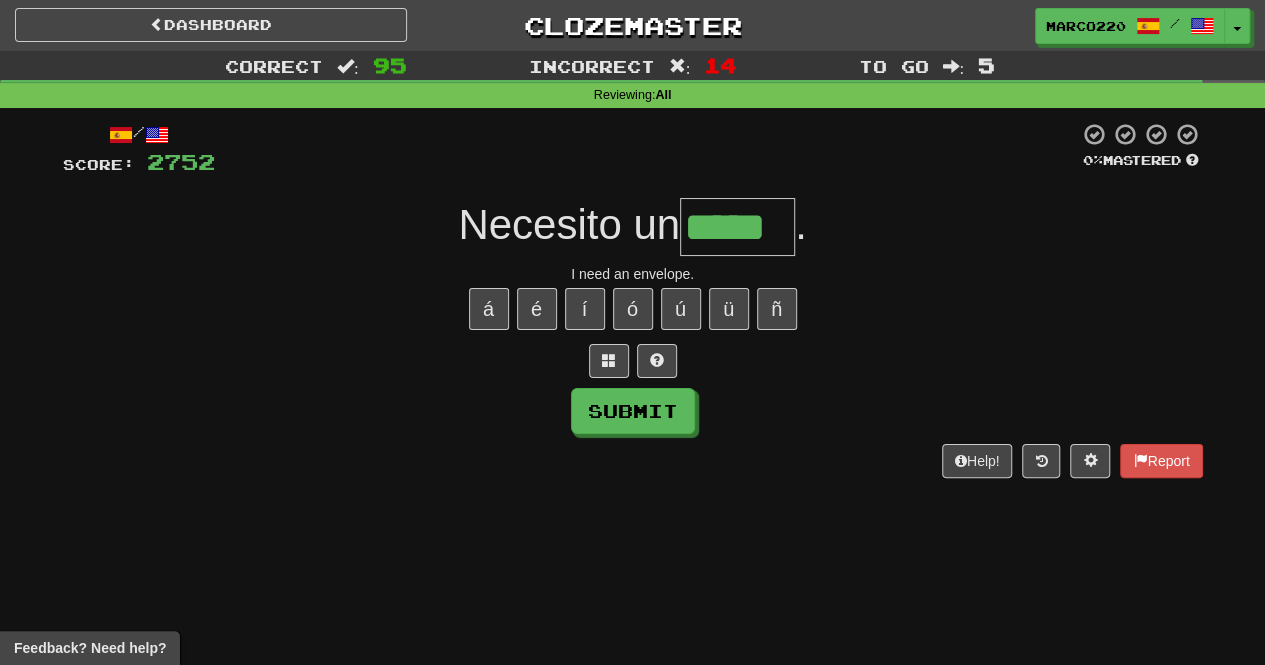 type on "*****" 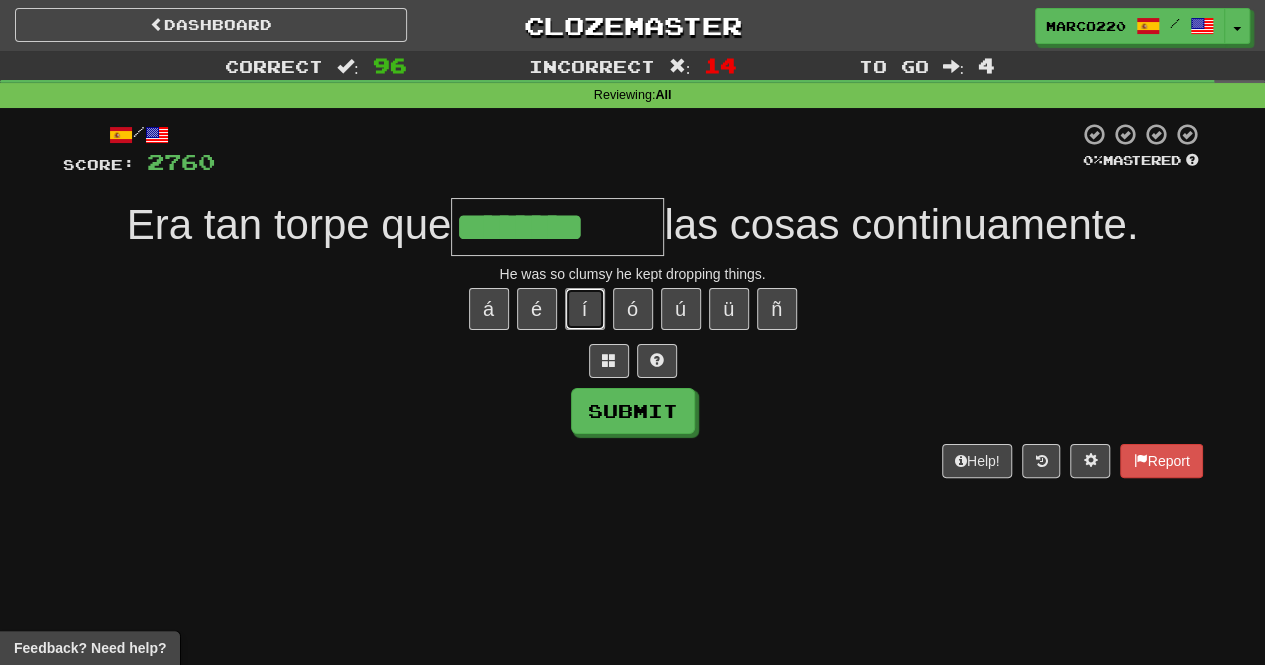 click on "í" at bounding box center [585, 309] 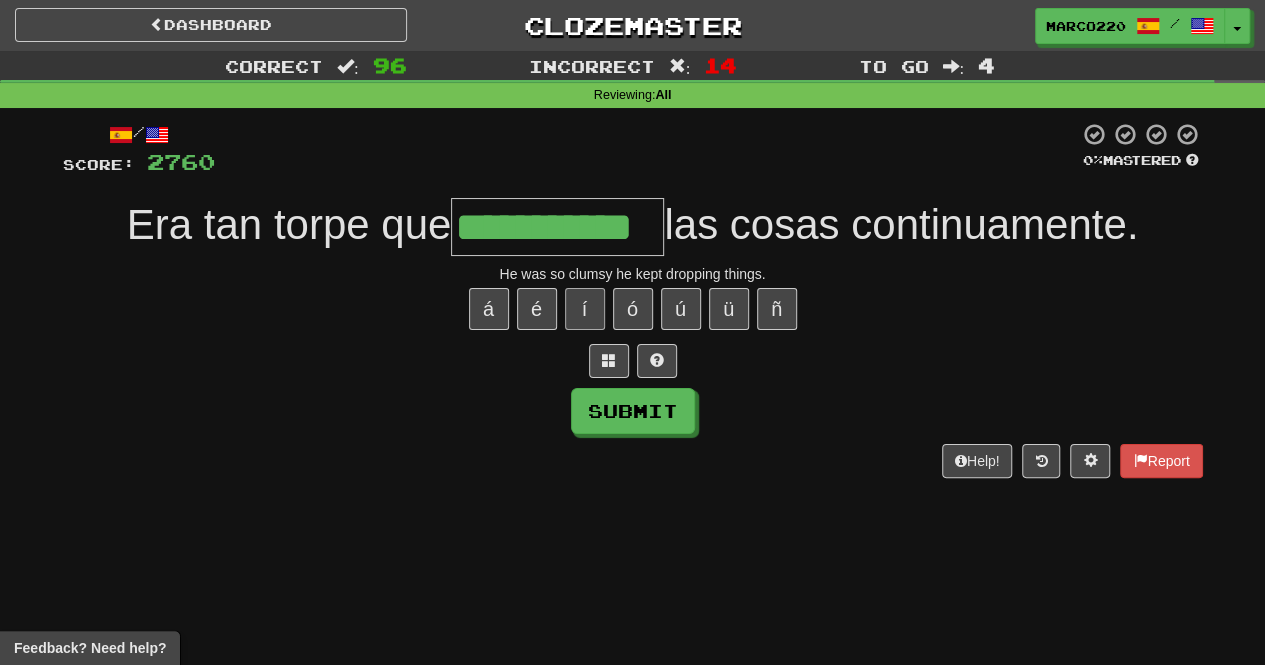 type on "**********" 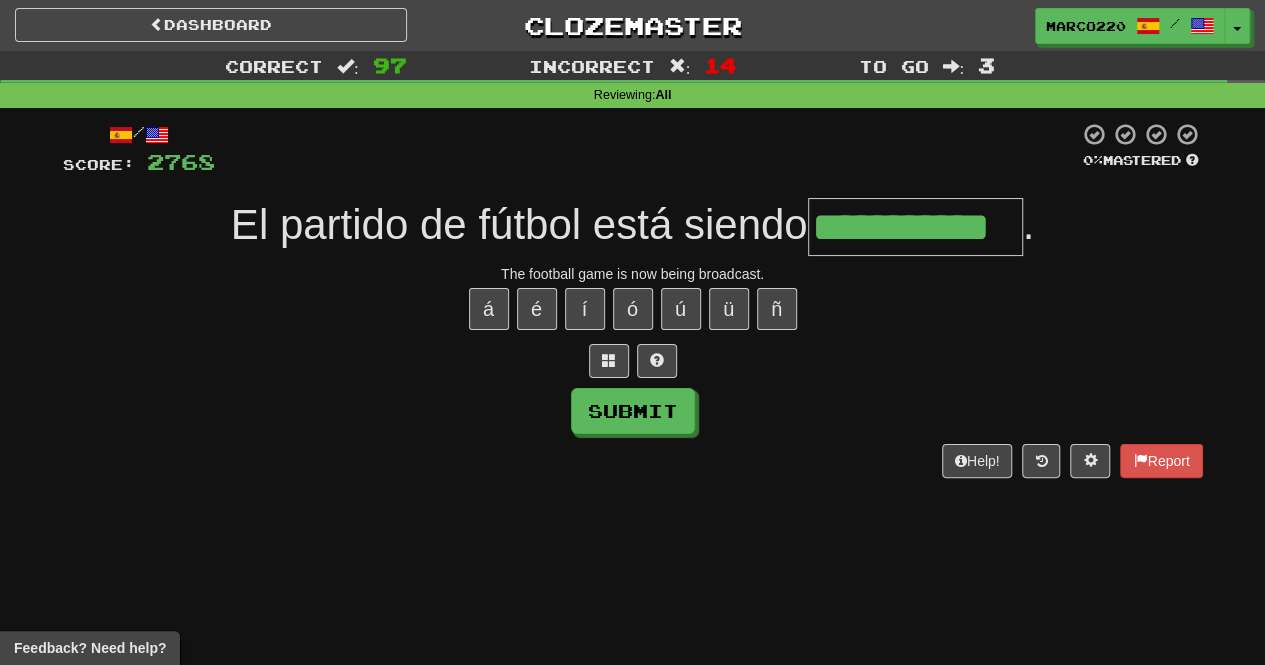 type on "**********" 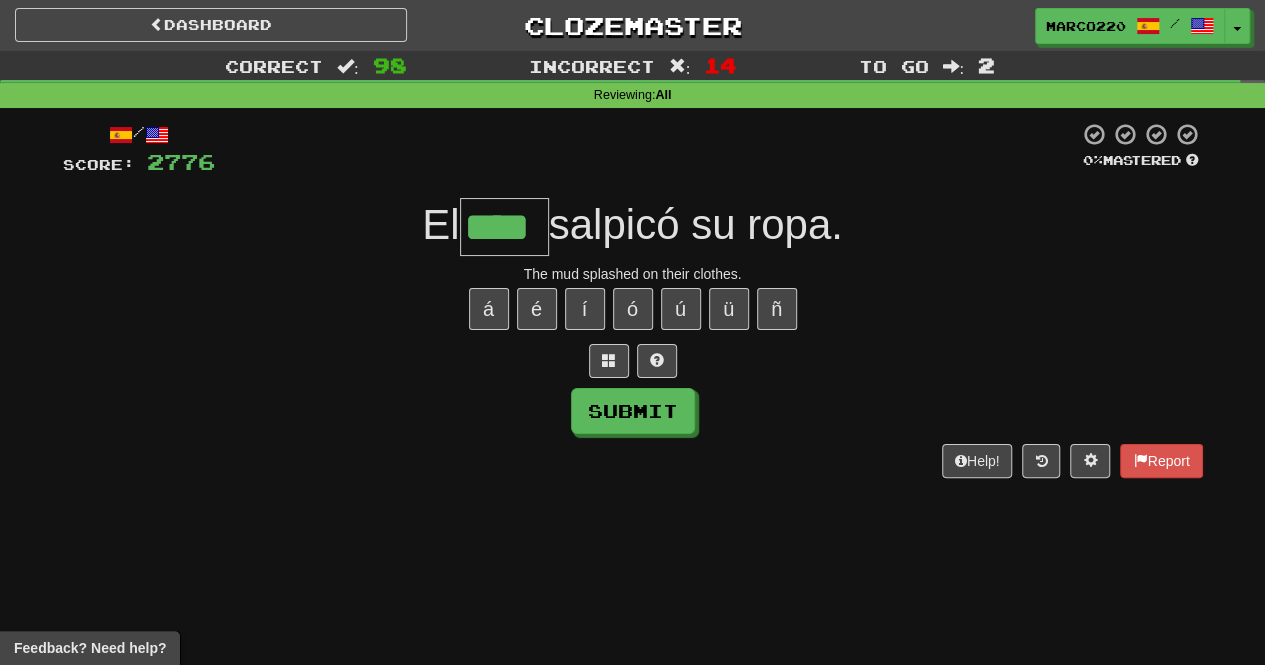 type on "****" 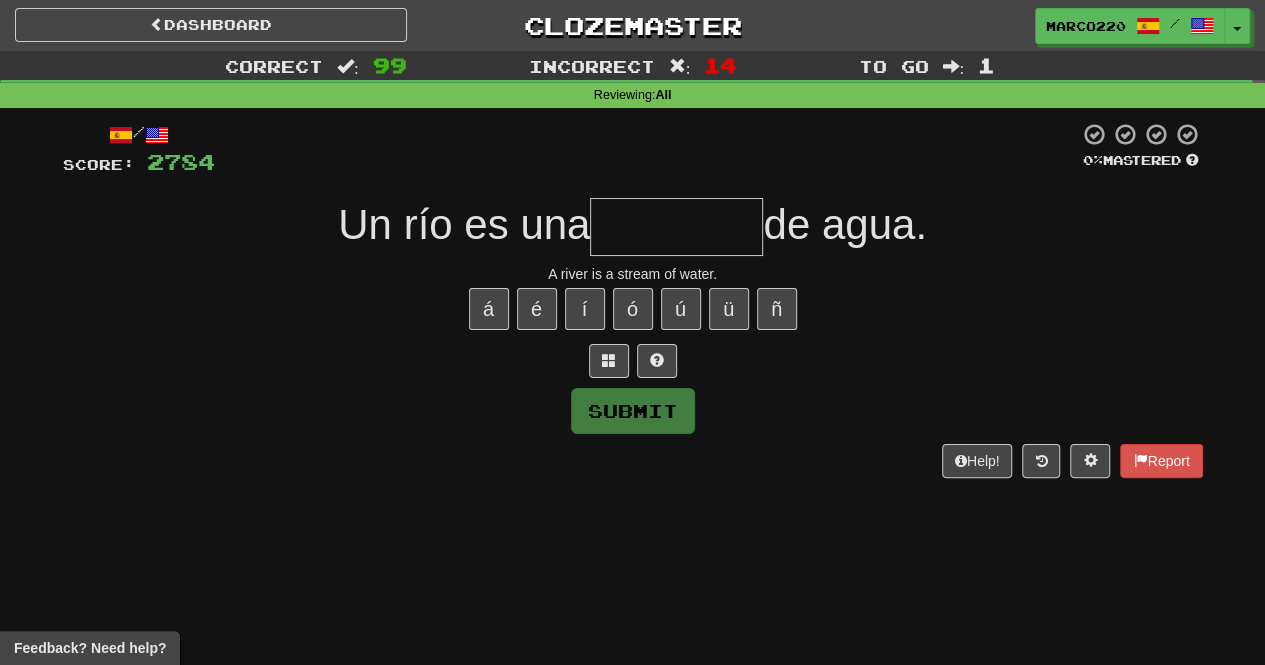 type on "*********" 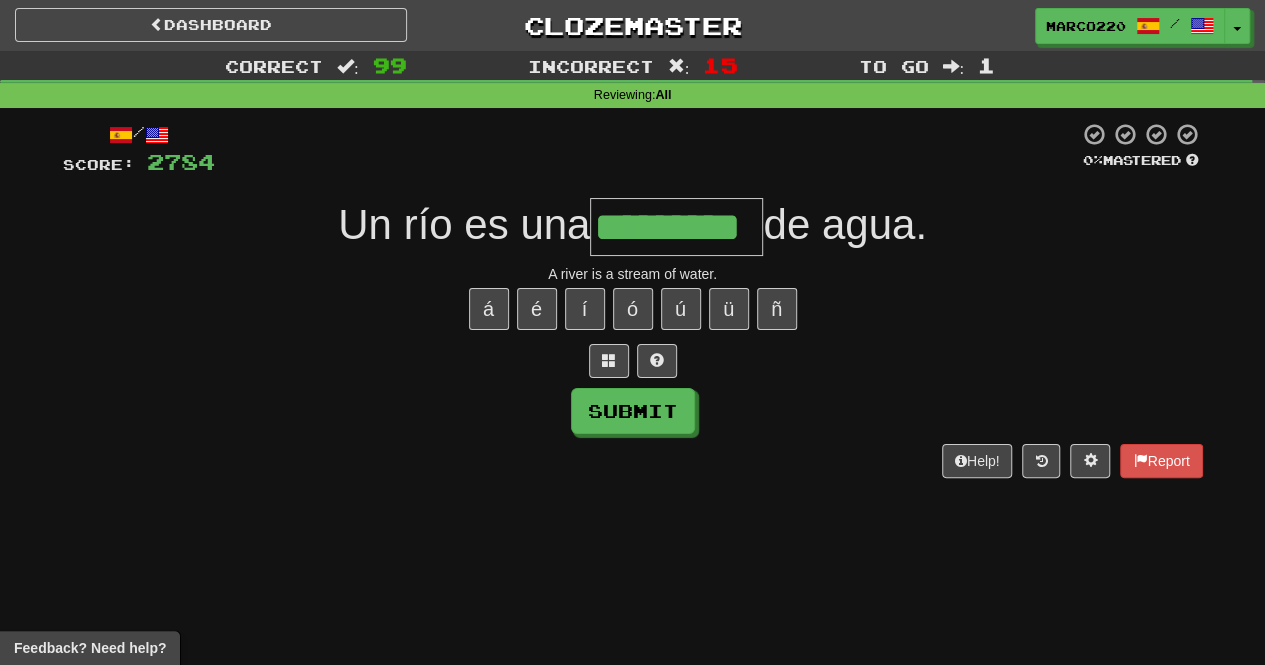 type on "*********" 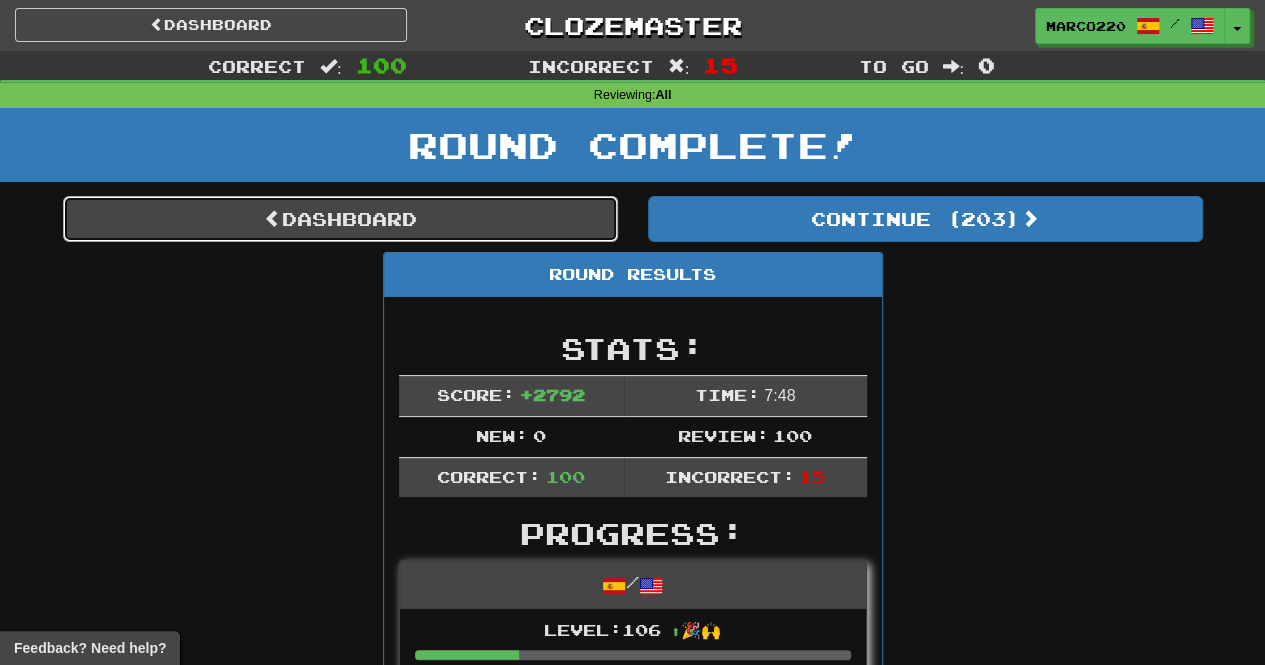 click on "Dashboard" at bounding box center (340, 219) 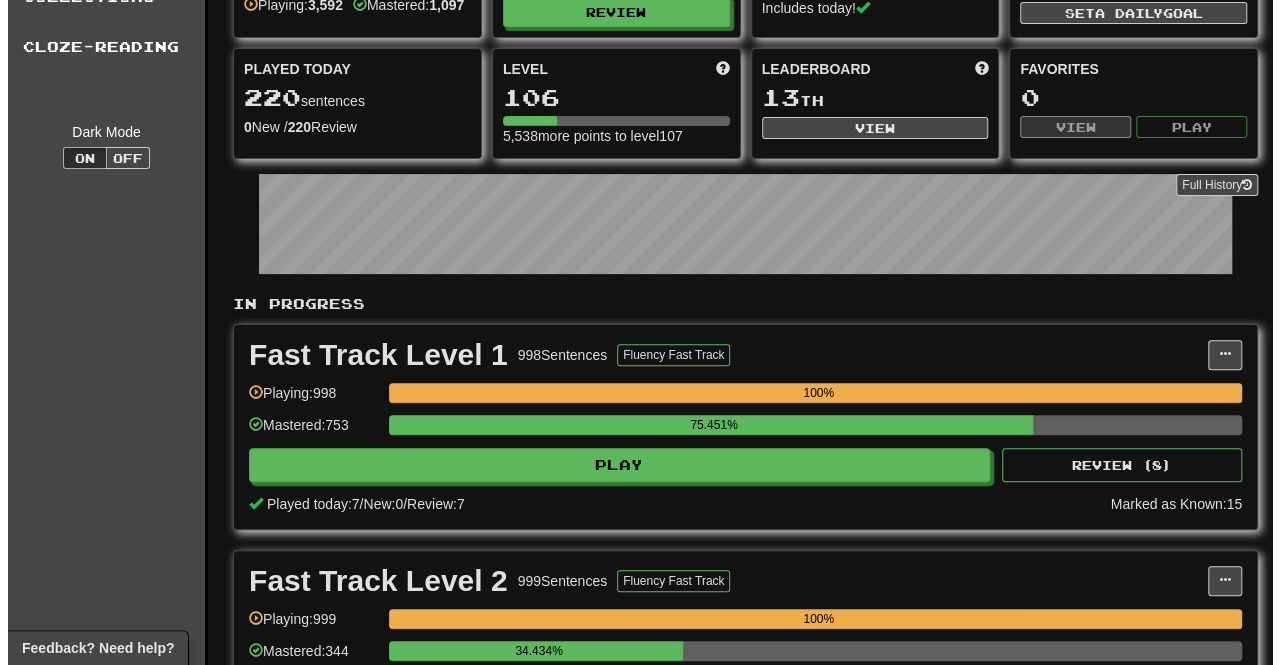 scroll, scrollTop: 0, scrollLeft: 0, axis: both 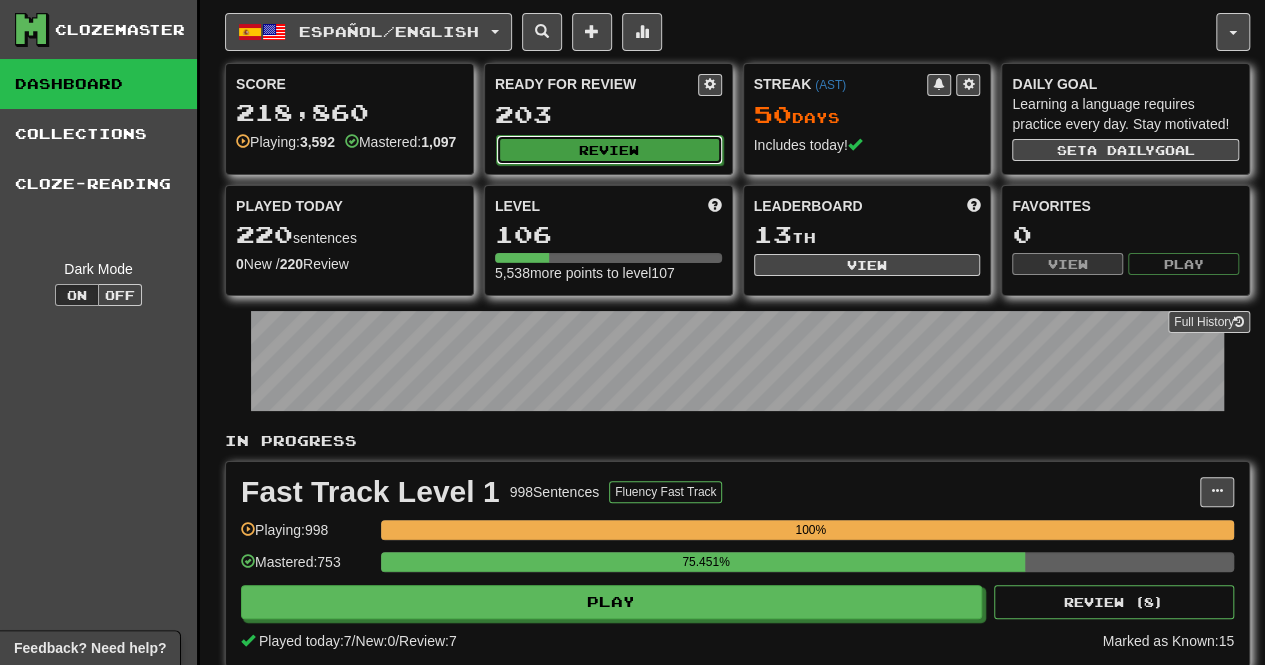 click on "Review" at bounding box center (609, 150) 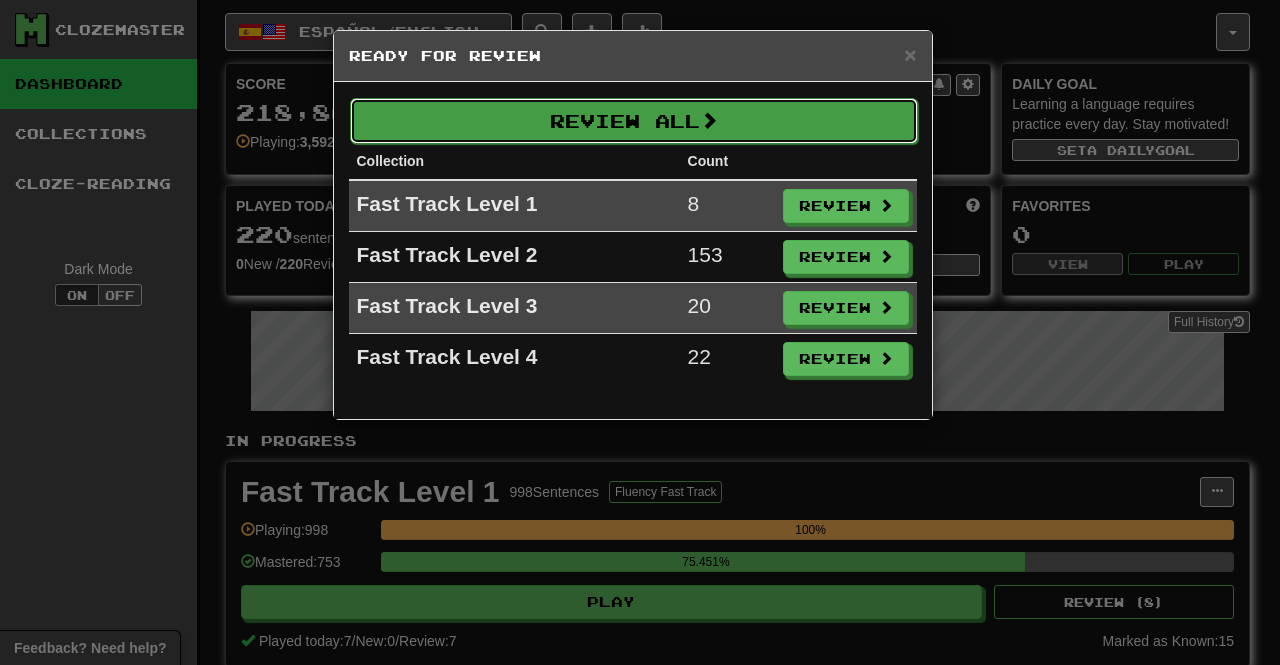click on "Review All" at bounding box center [634, 121] 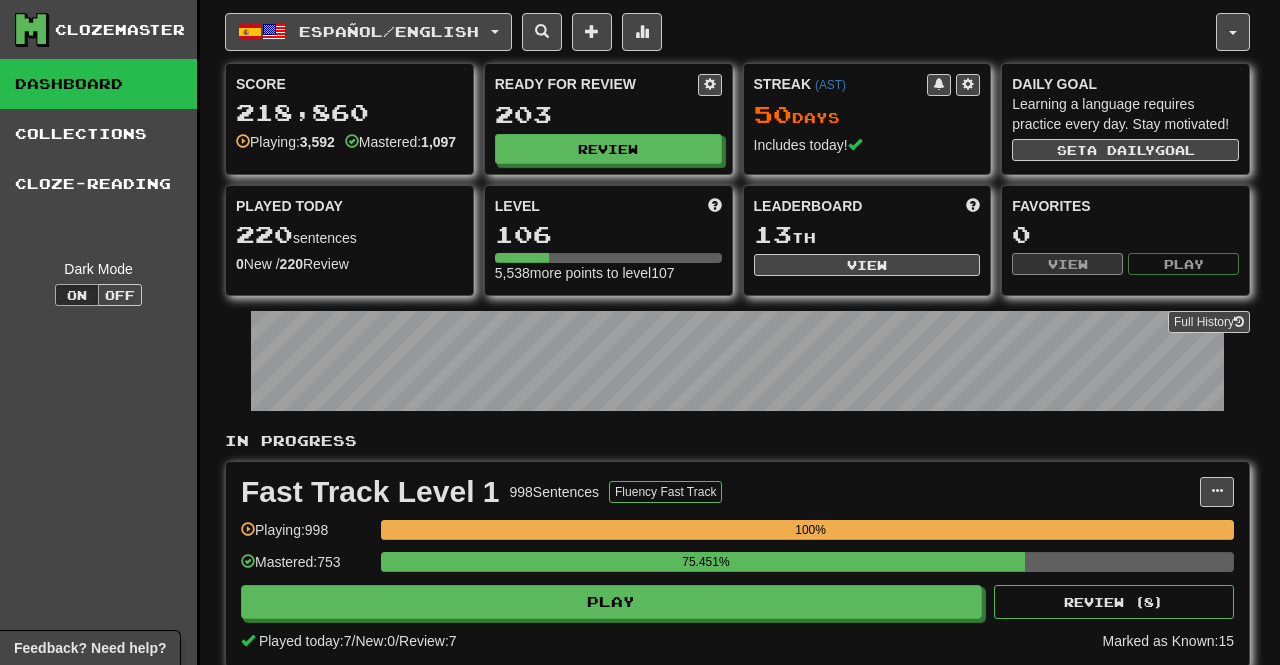 select on "***" 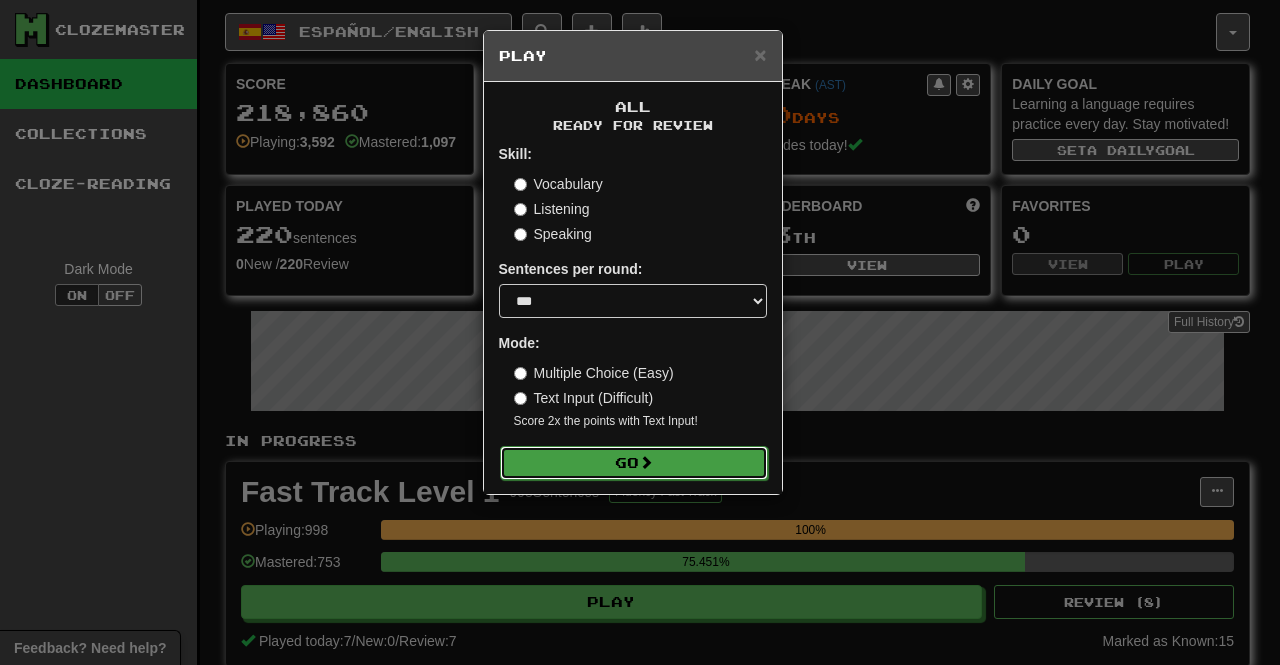 click on "Go" at bounding box center (634, 463) 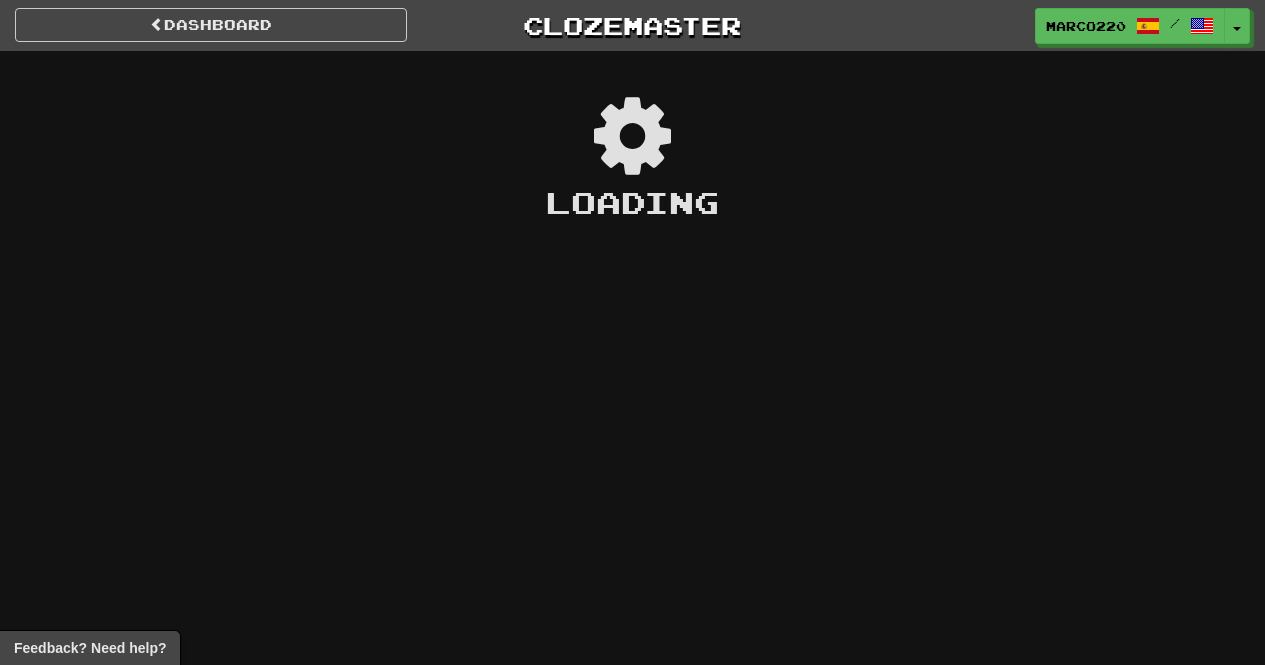 scroll, scrollTop: 0, scrollLeft: 0, axis: both 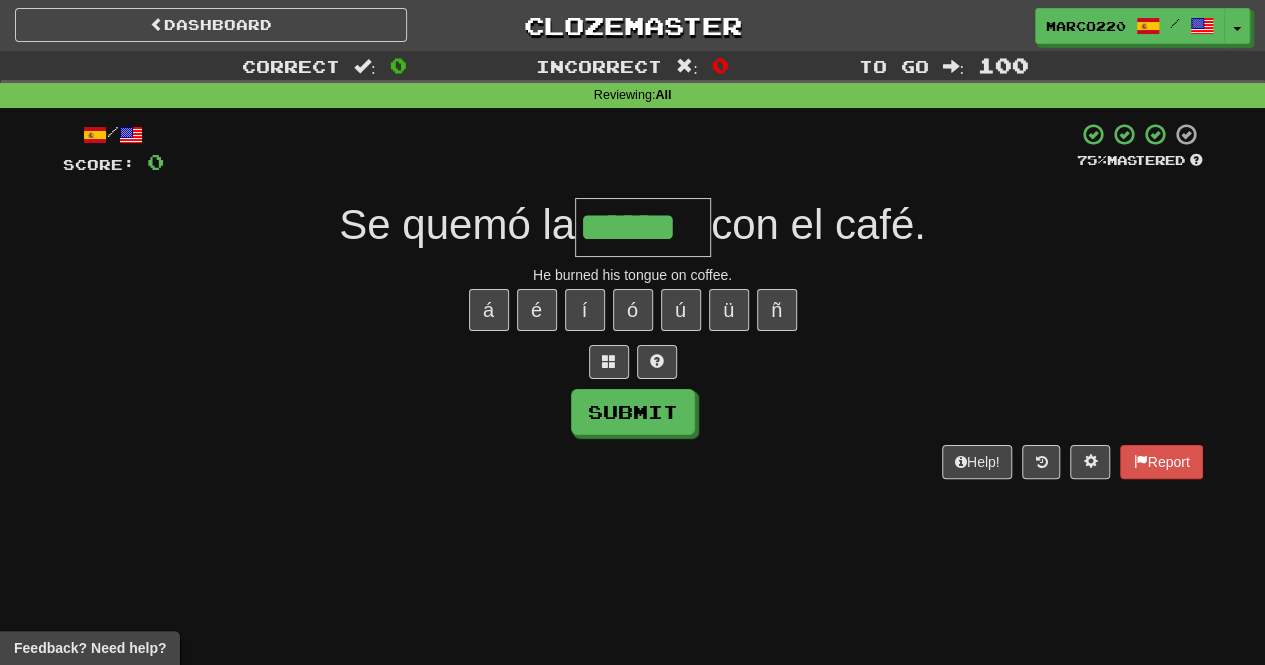 type on "******" 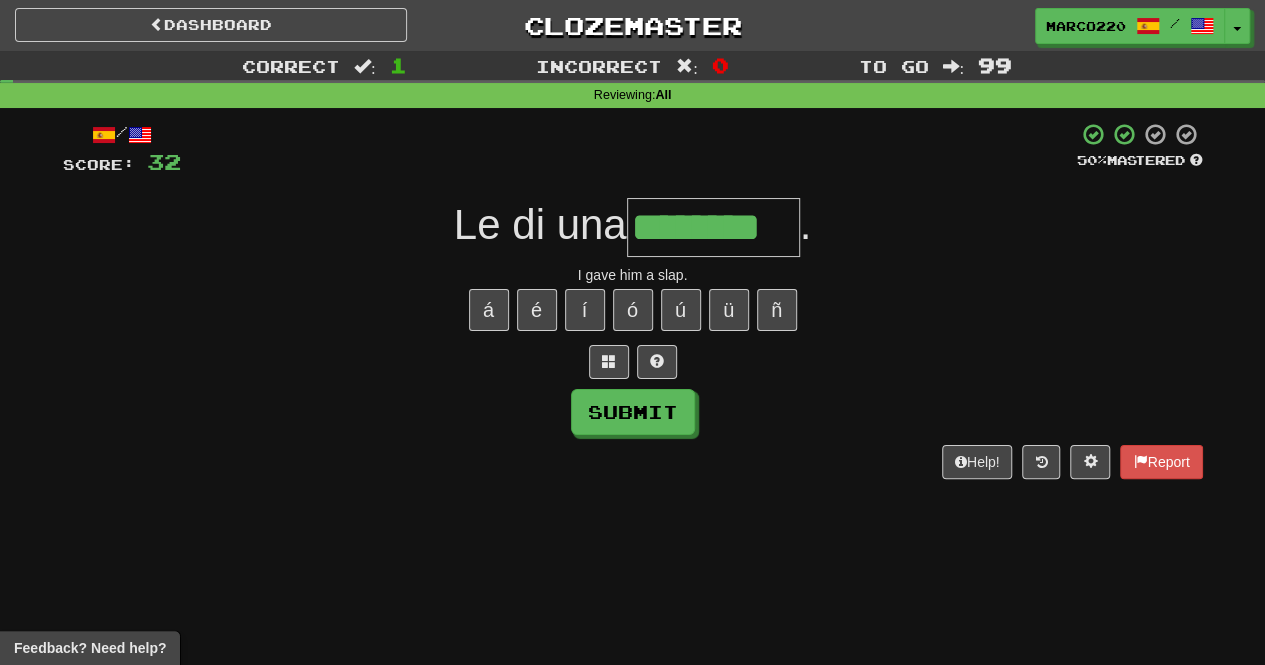type on "********" 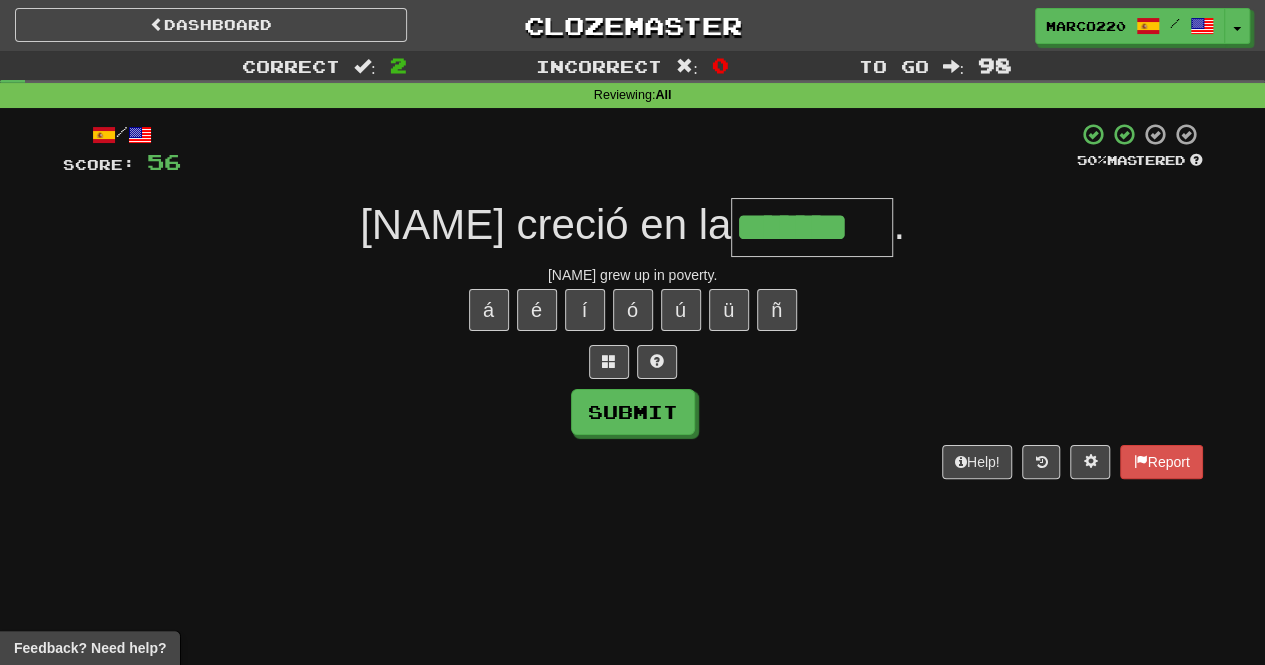 type on "*******" 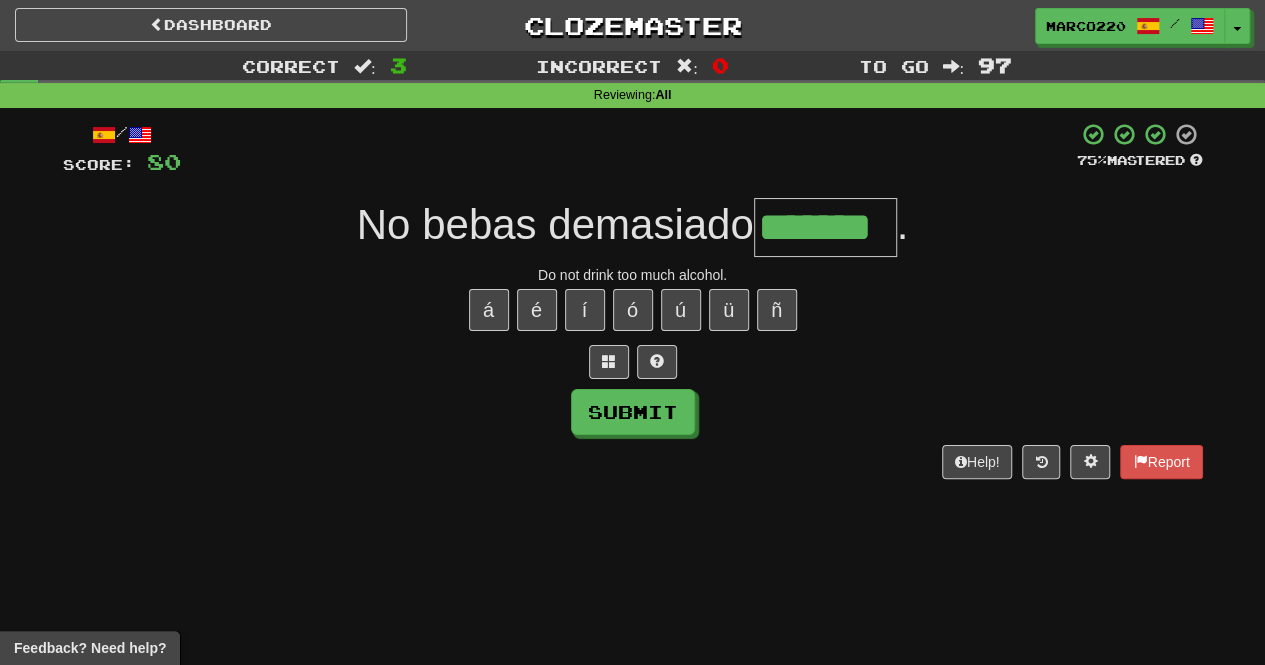 type on "*******" 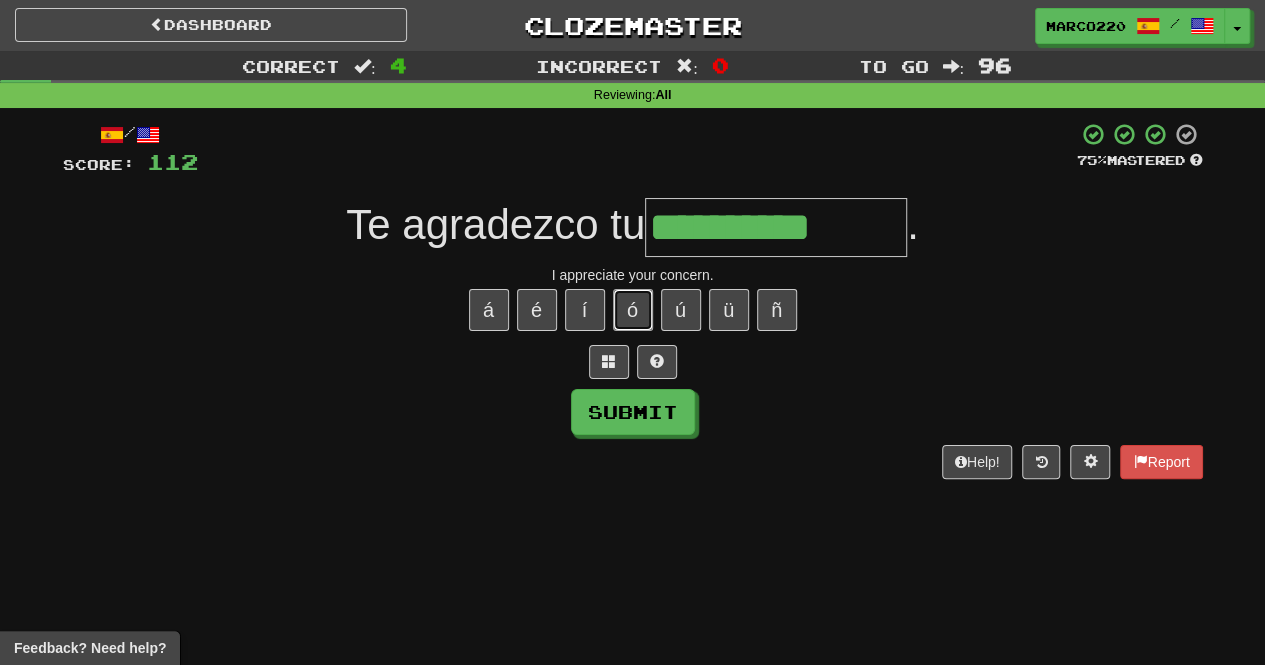 click on "ó" at bounding box center [633, 310] 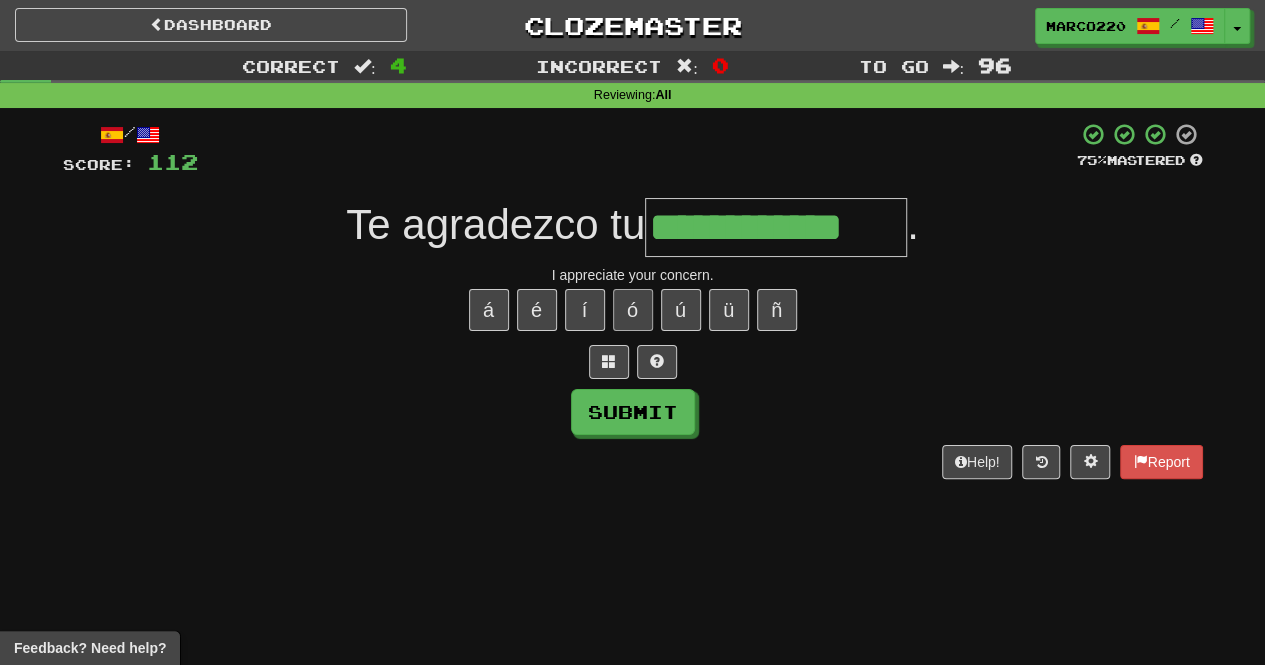 type on "**********" 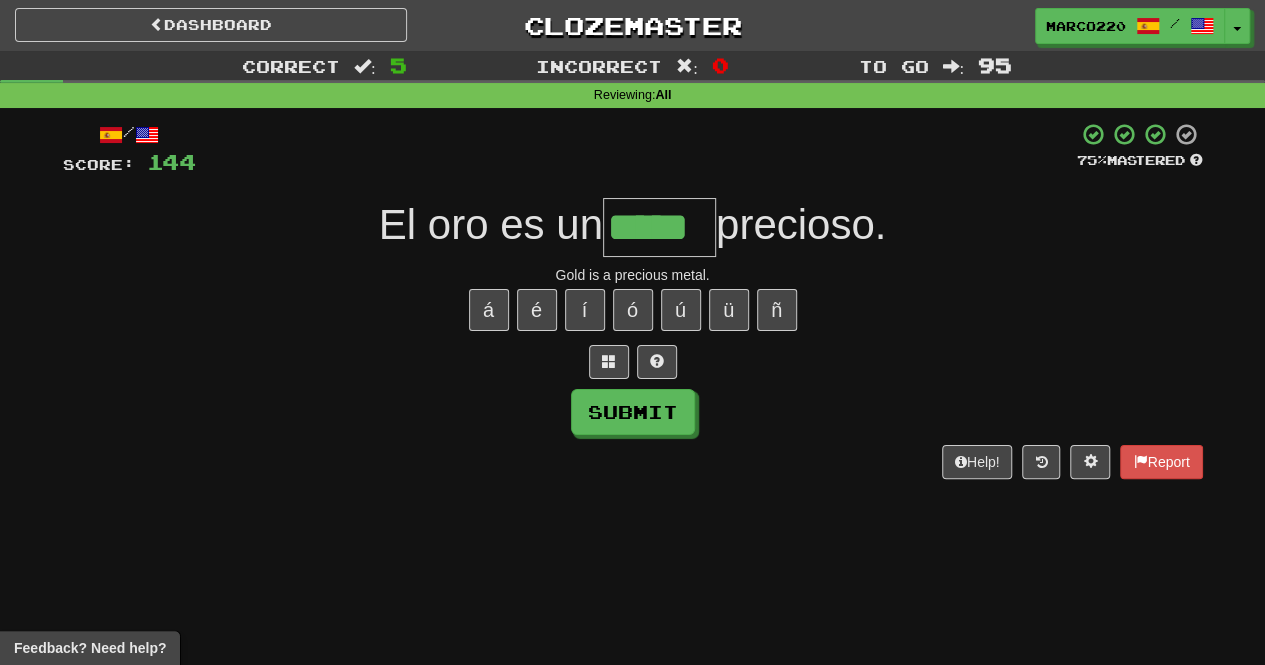 type on "*****" 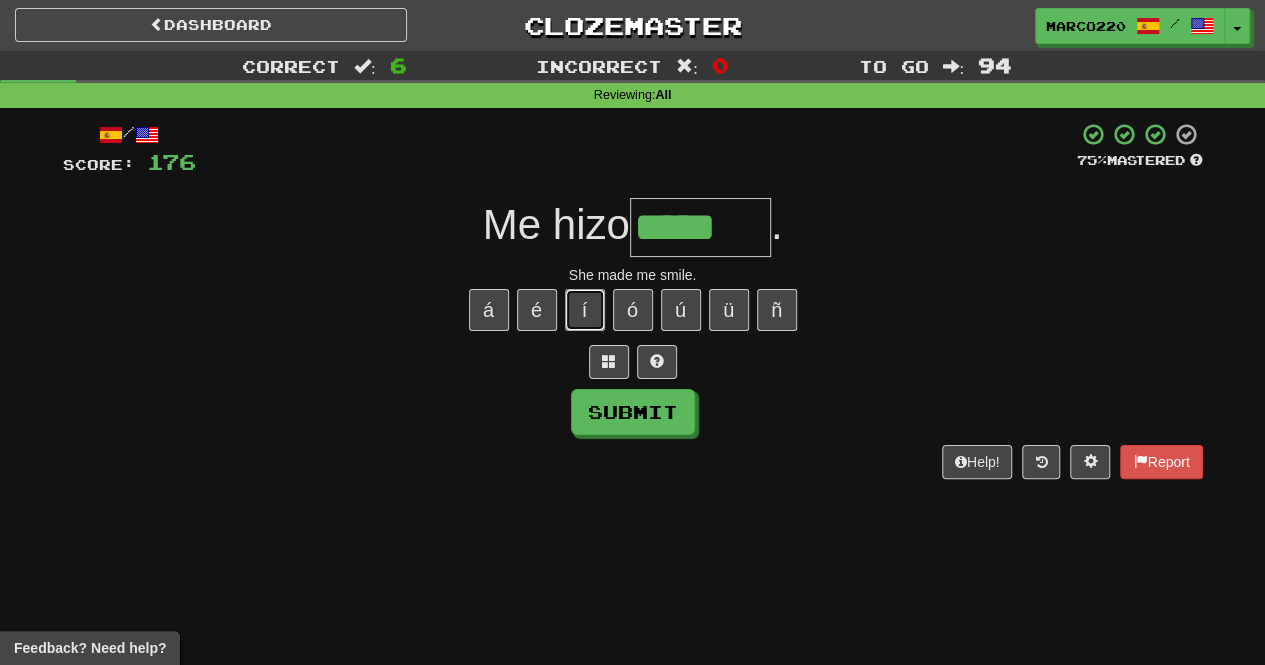 click on "í" at bounding box center [585, 310] 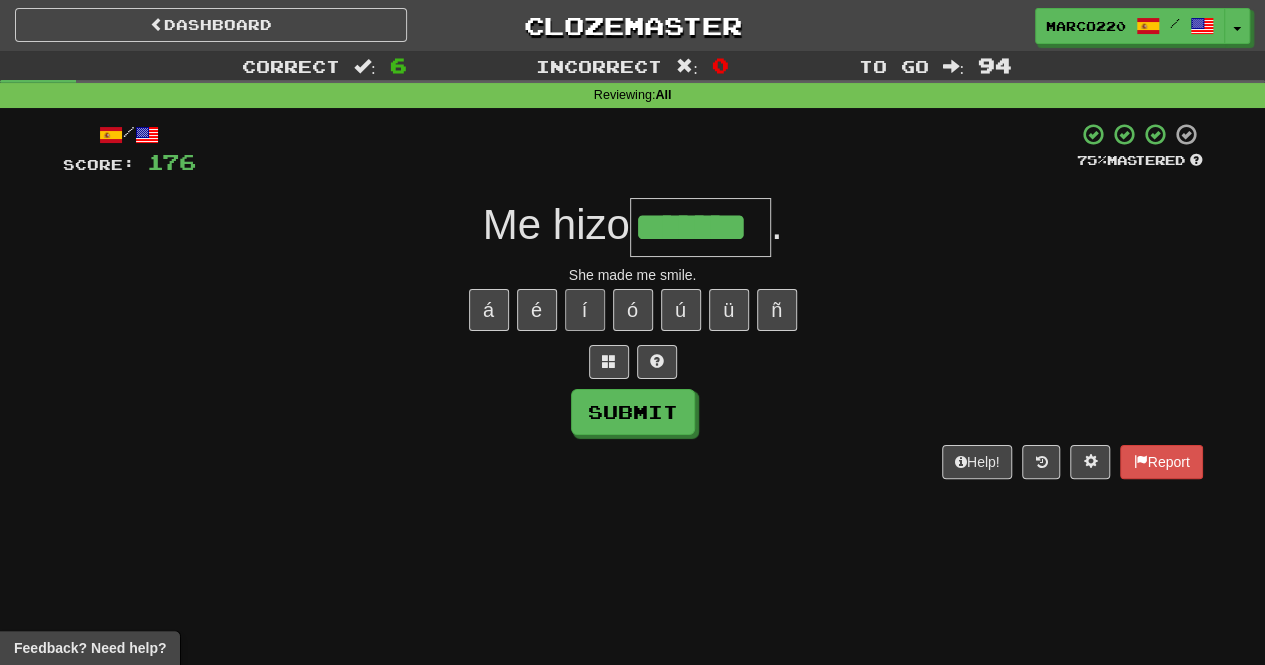 type on "*******" 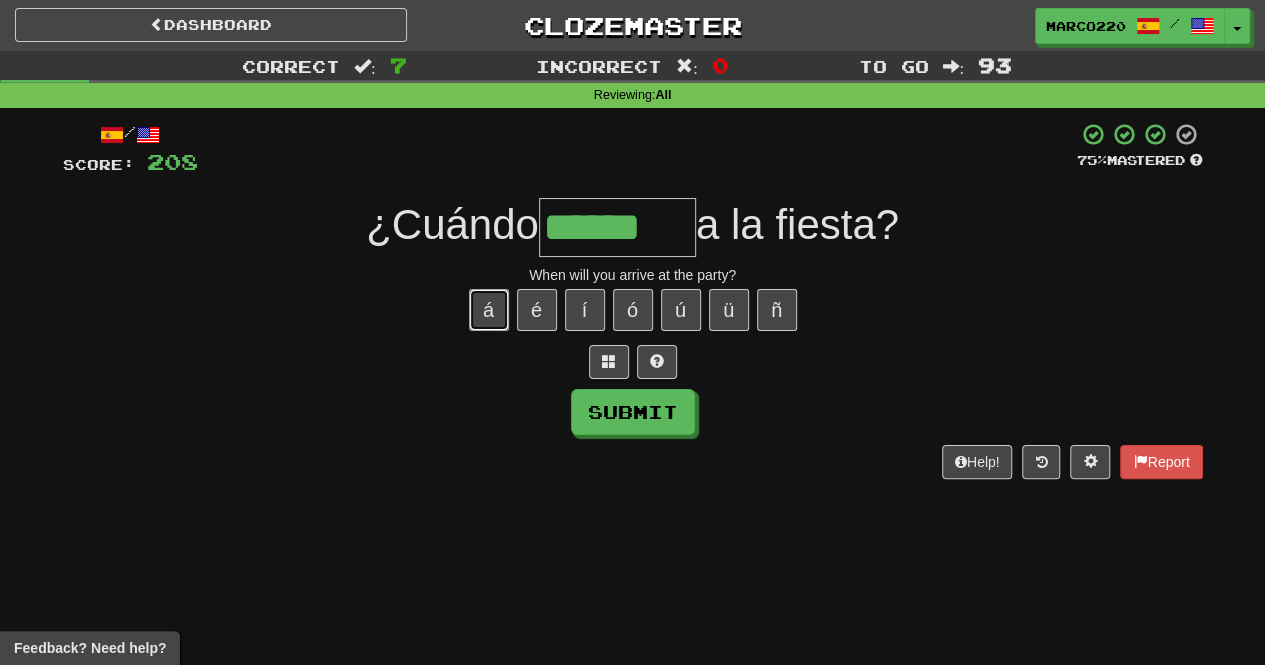 click on "á" at bounding box center (489, 310) 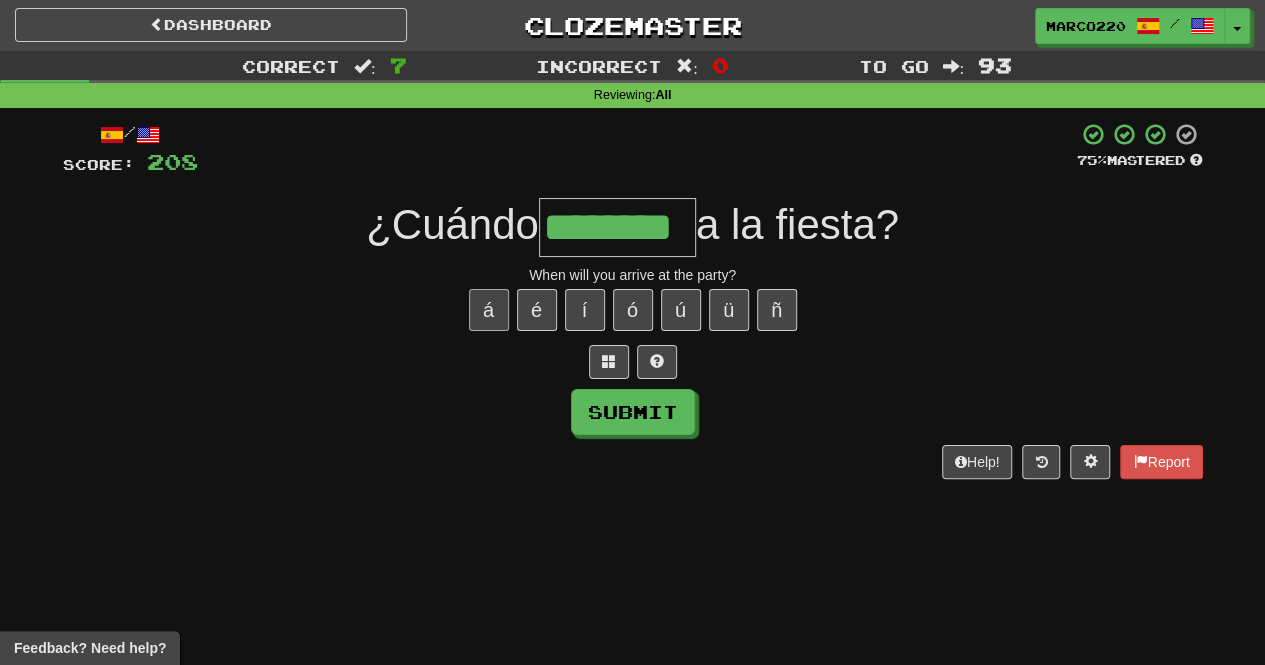type on "********" 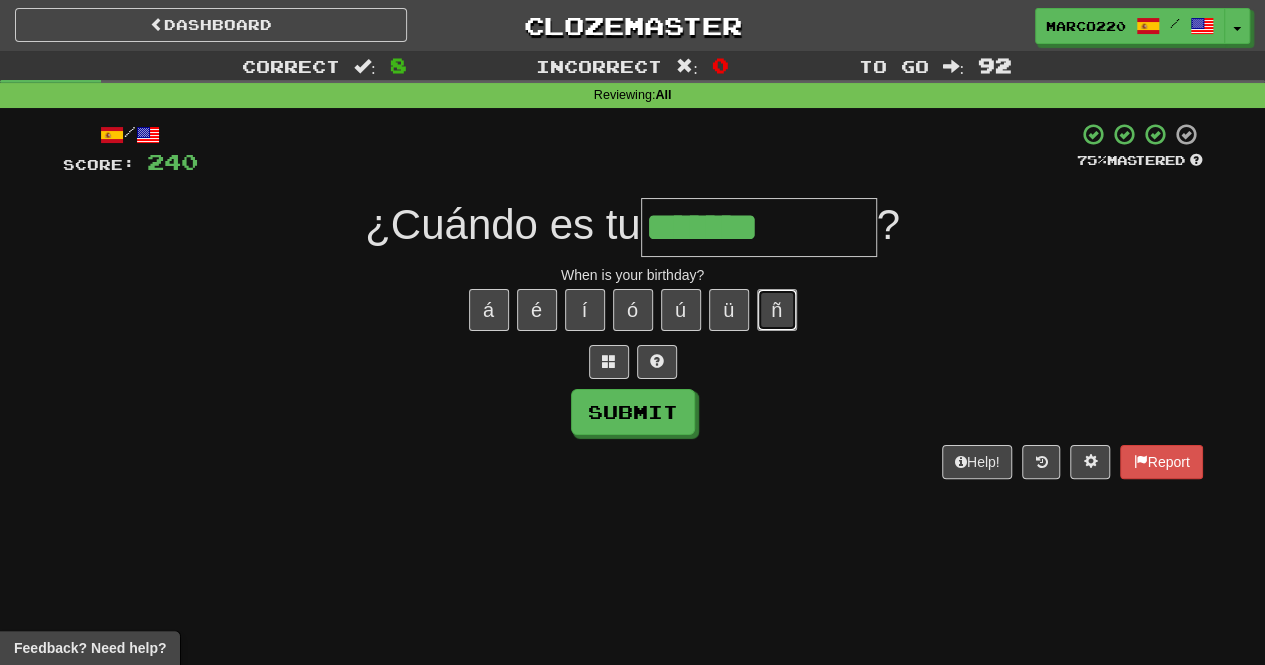 click on "ñ" at bounding box center [777, 310] 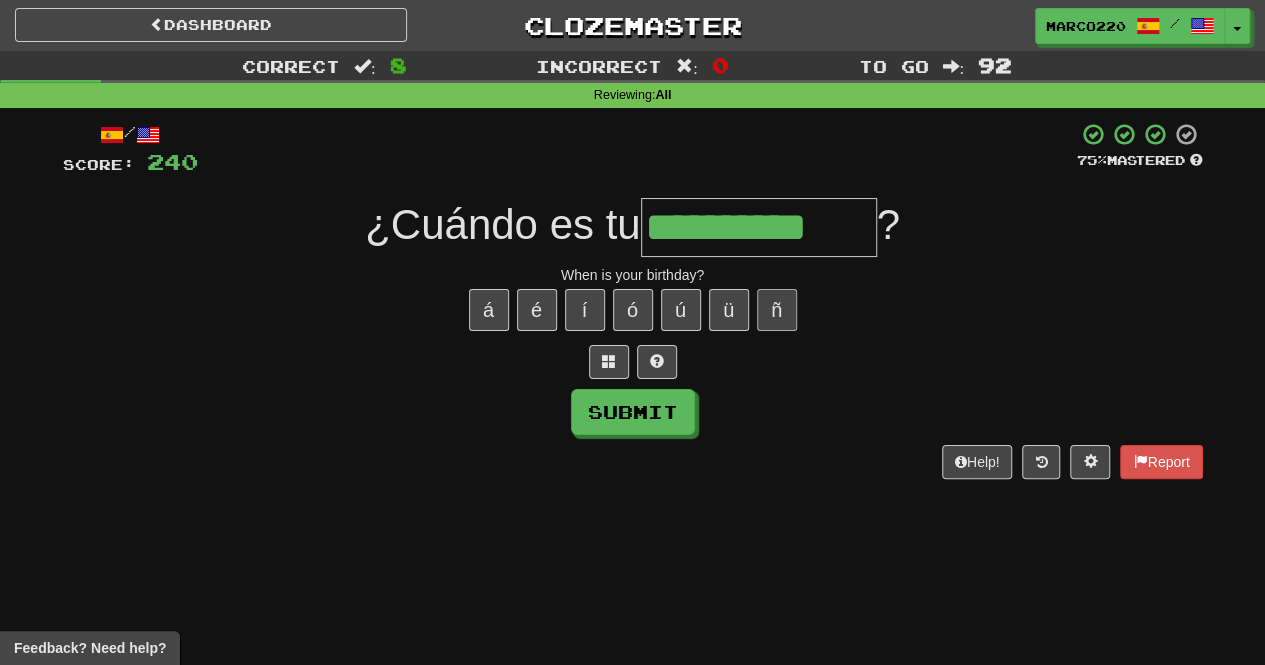 type on "**********" 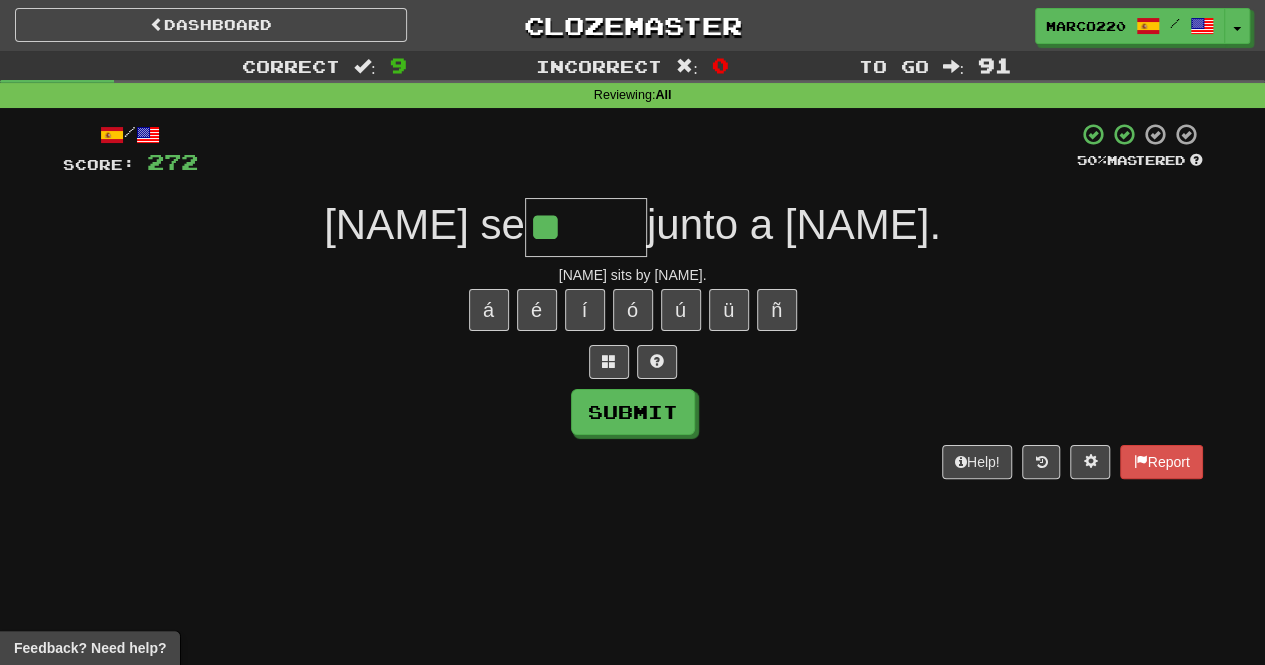 type on "*" 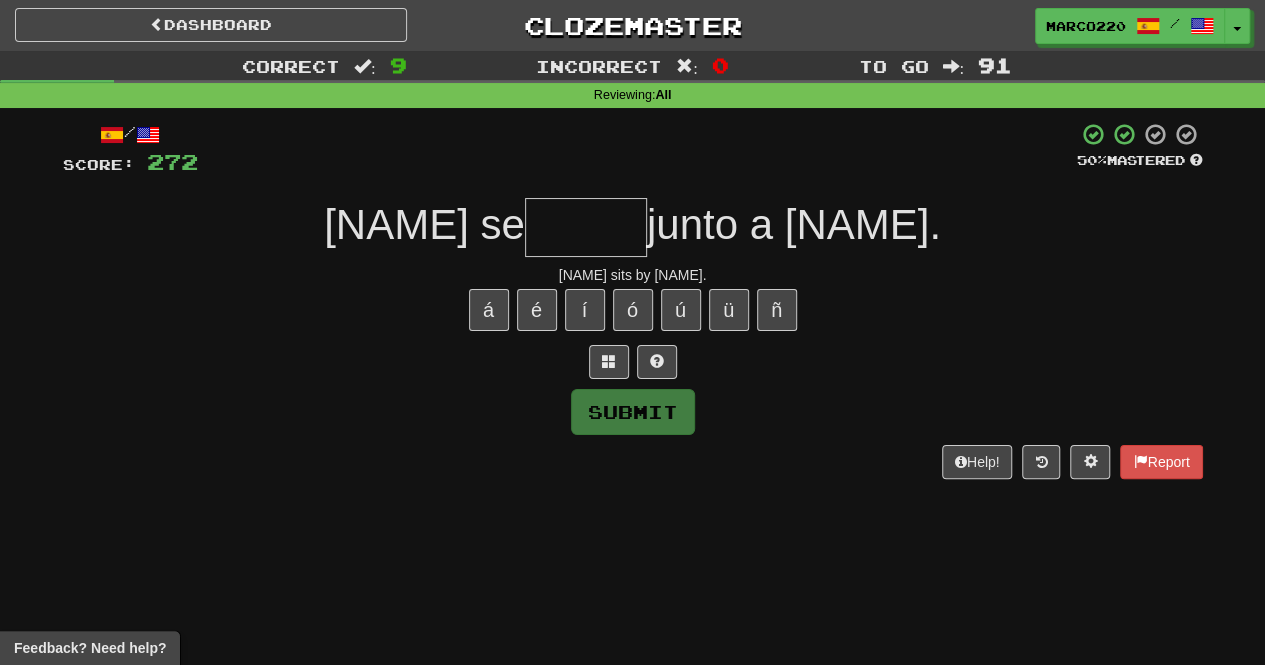 type on "******" 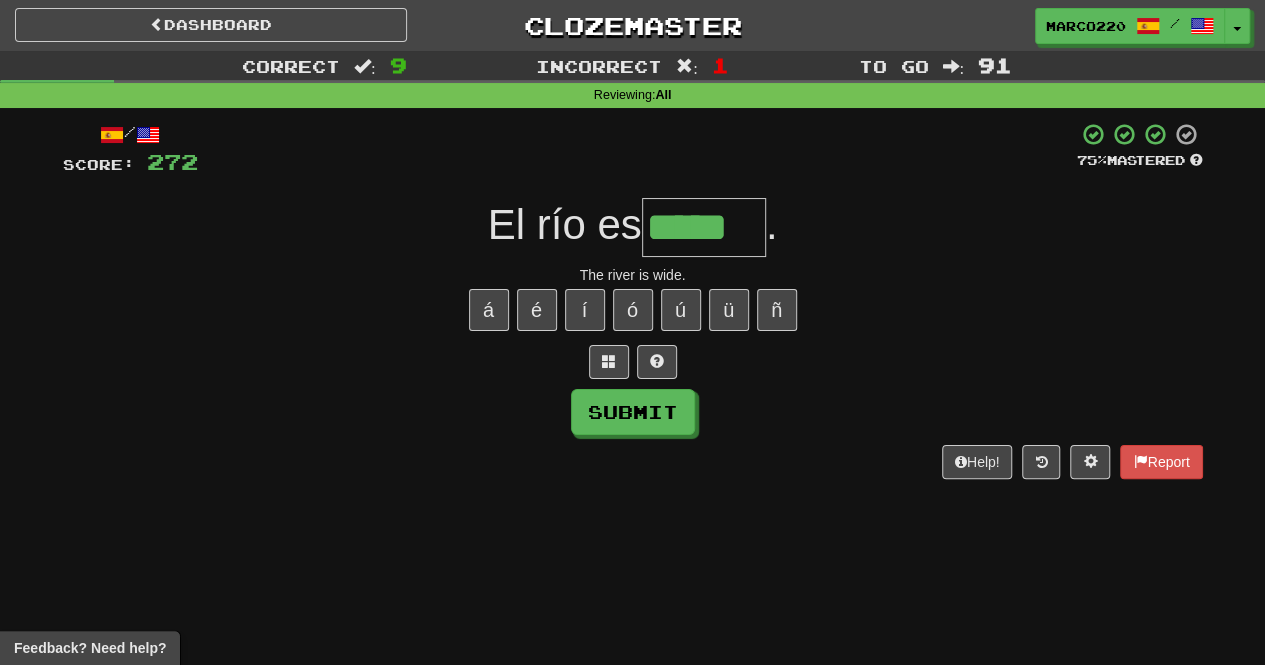 type on "*****" 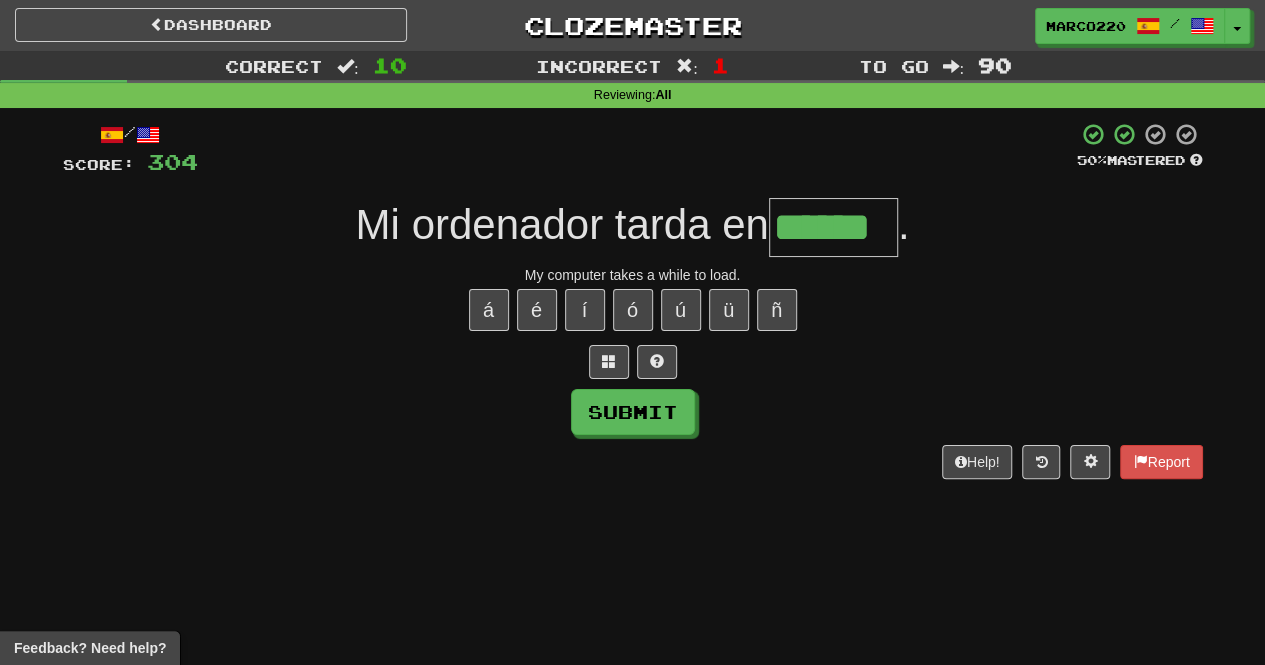 type on "******" 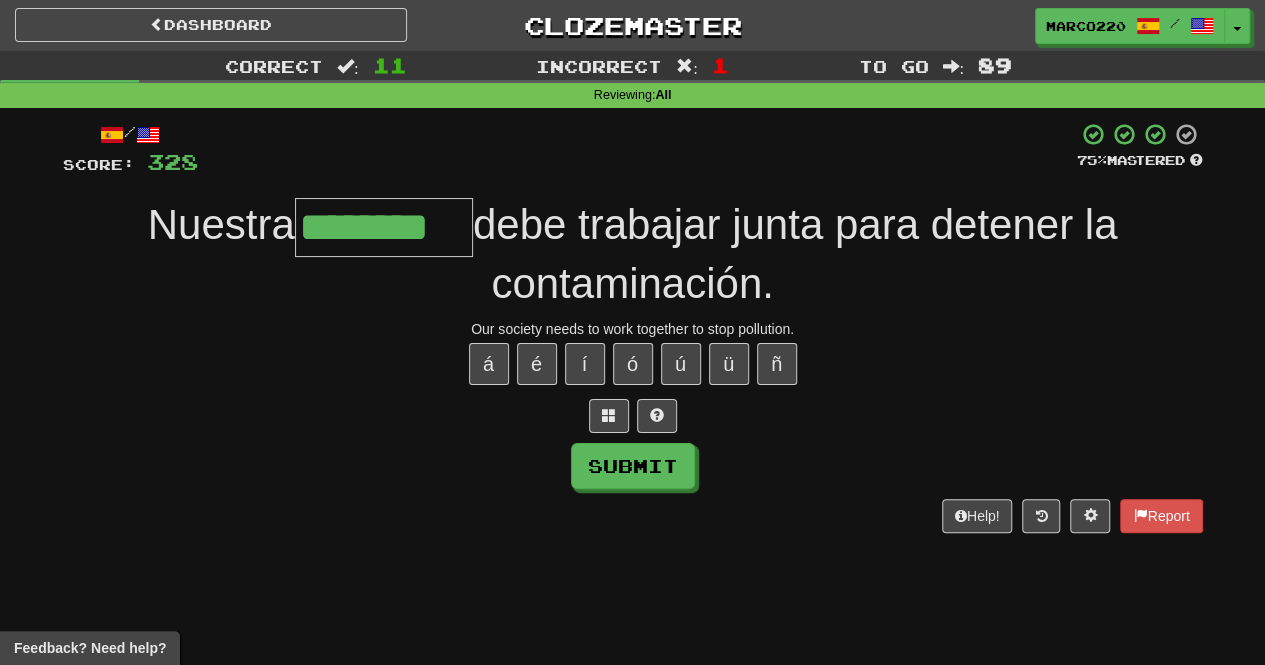 type on "********" 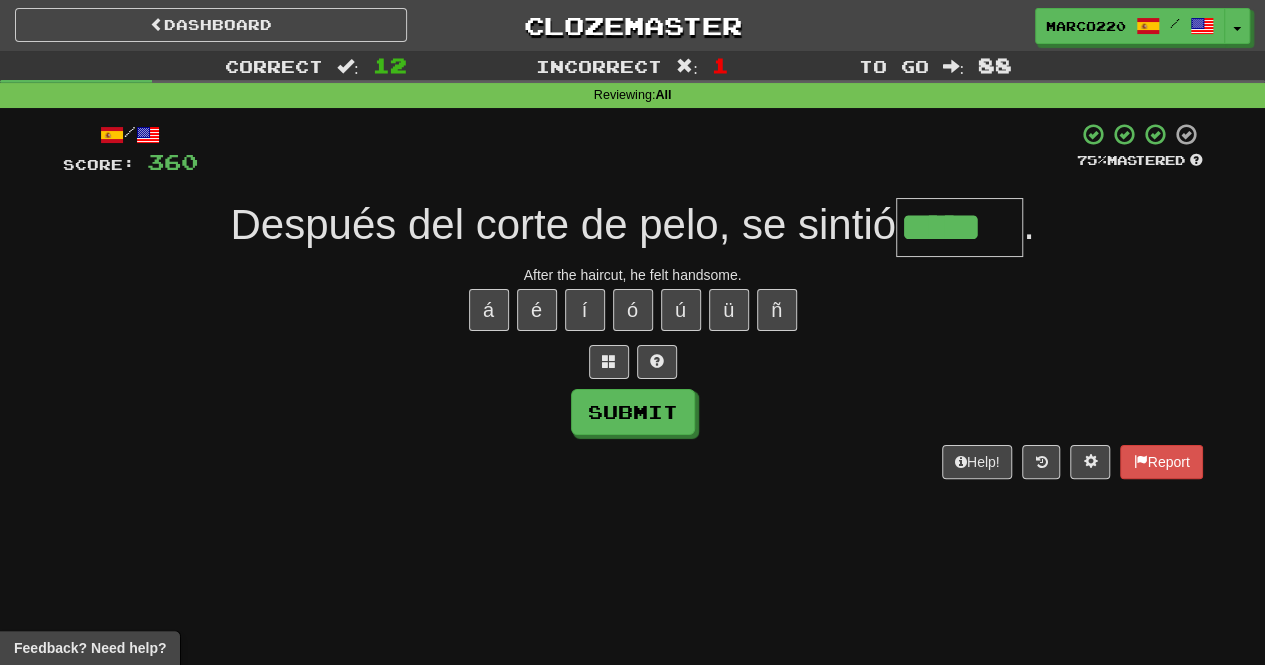 type on "*****" 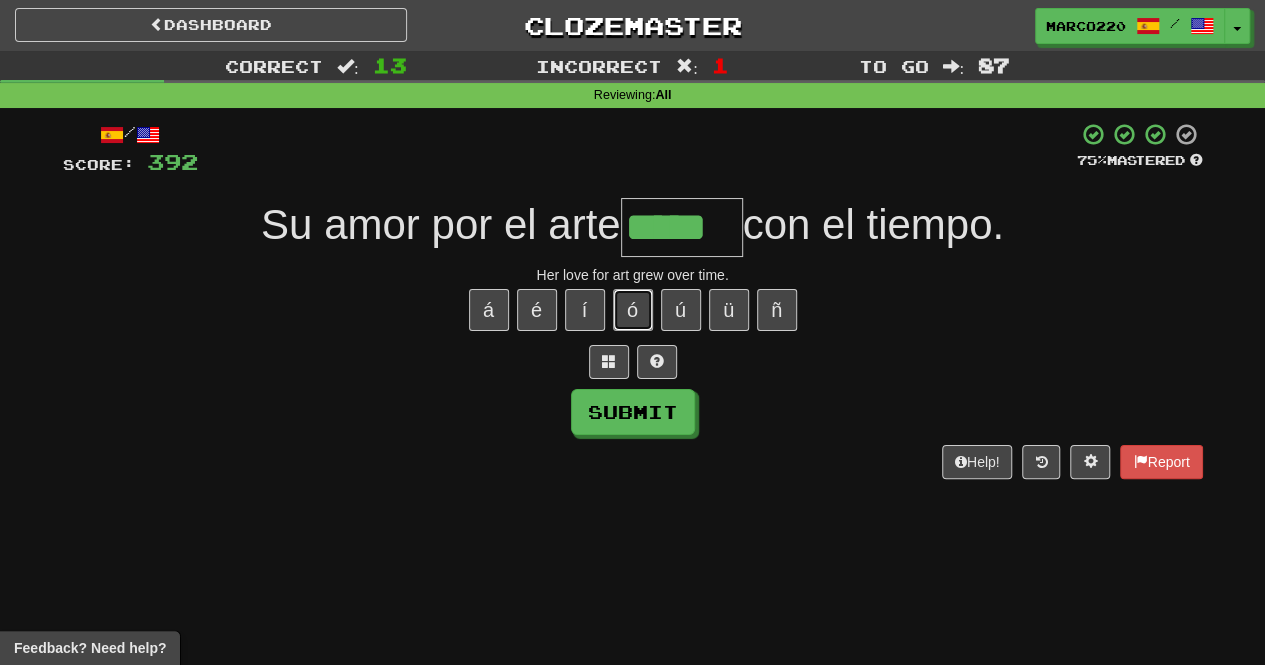 click on "ó" at bounding box center (633, 310) 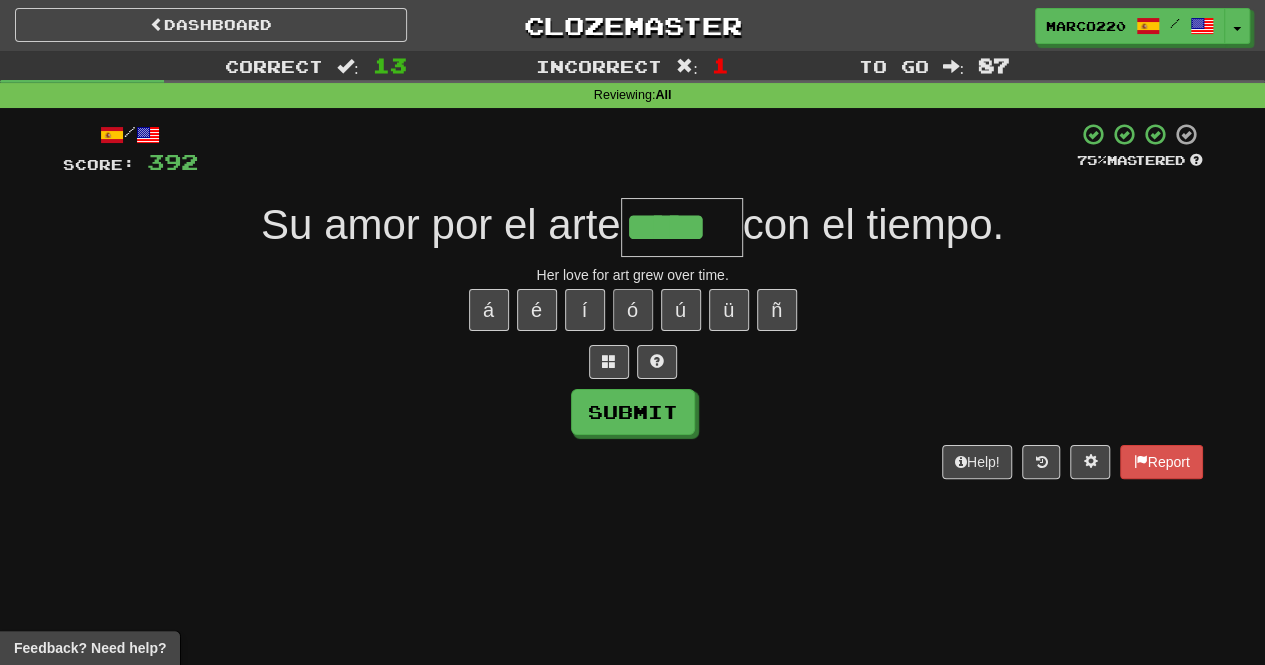 type on "******" 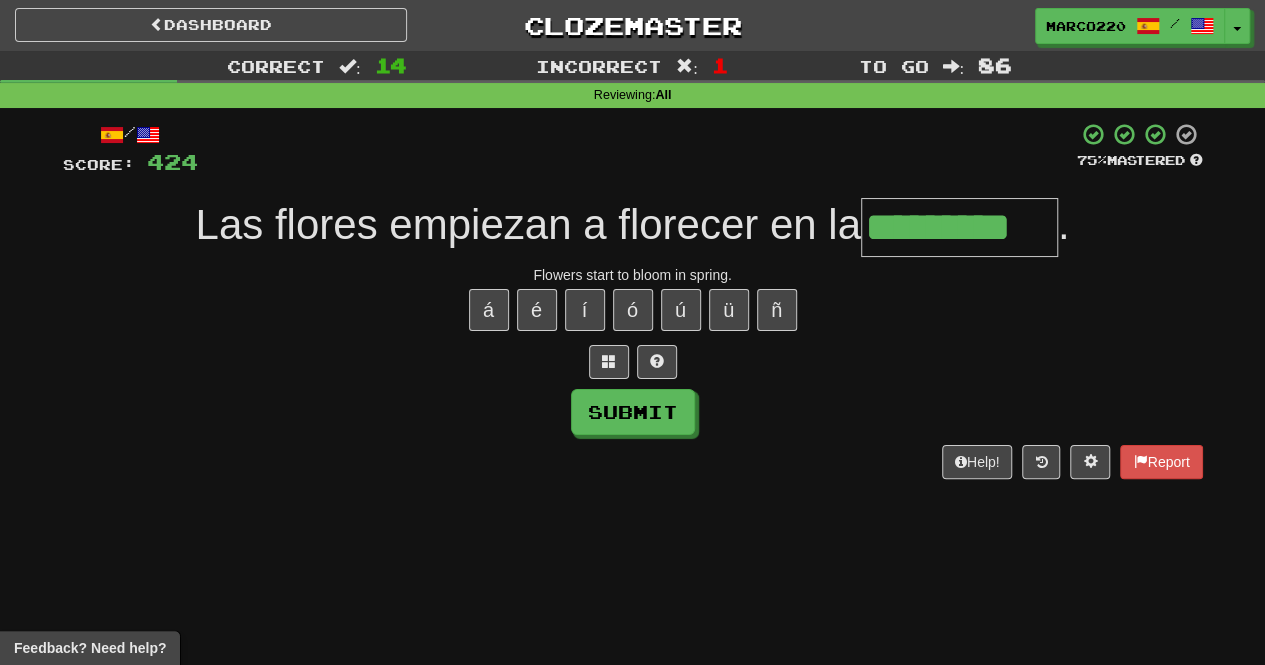 type on "*********" 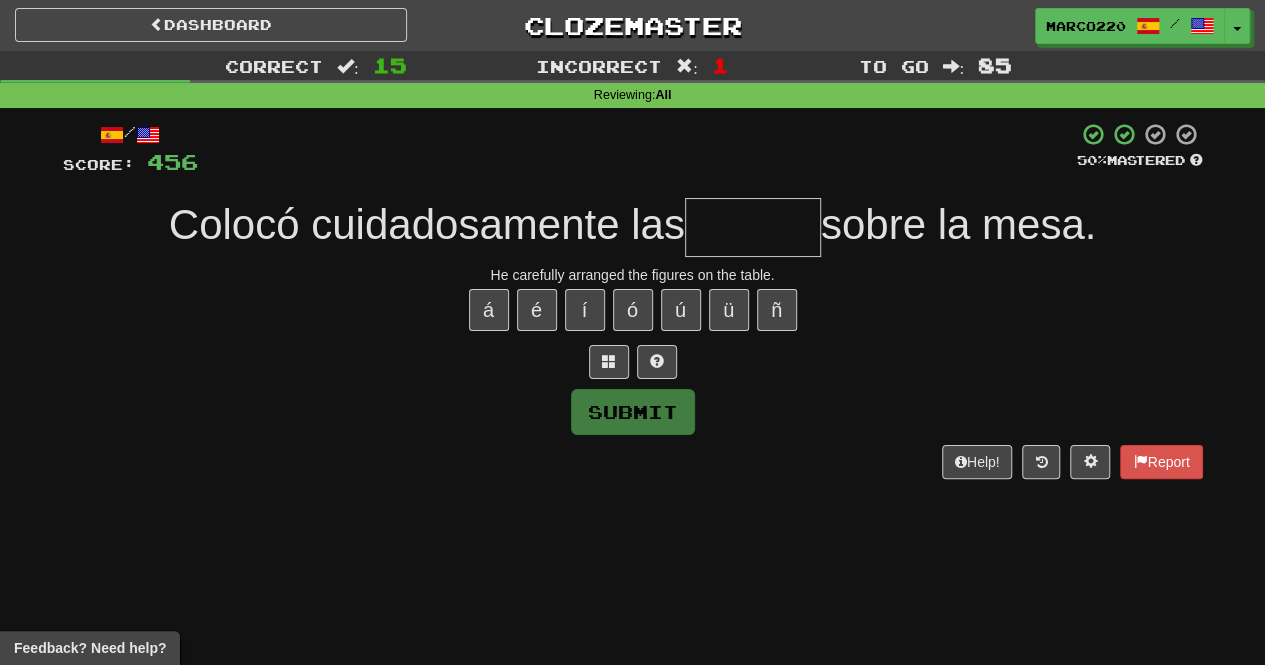 type on "*" 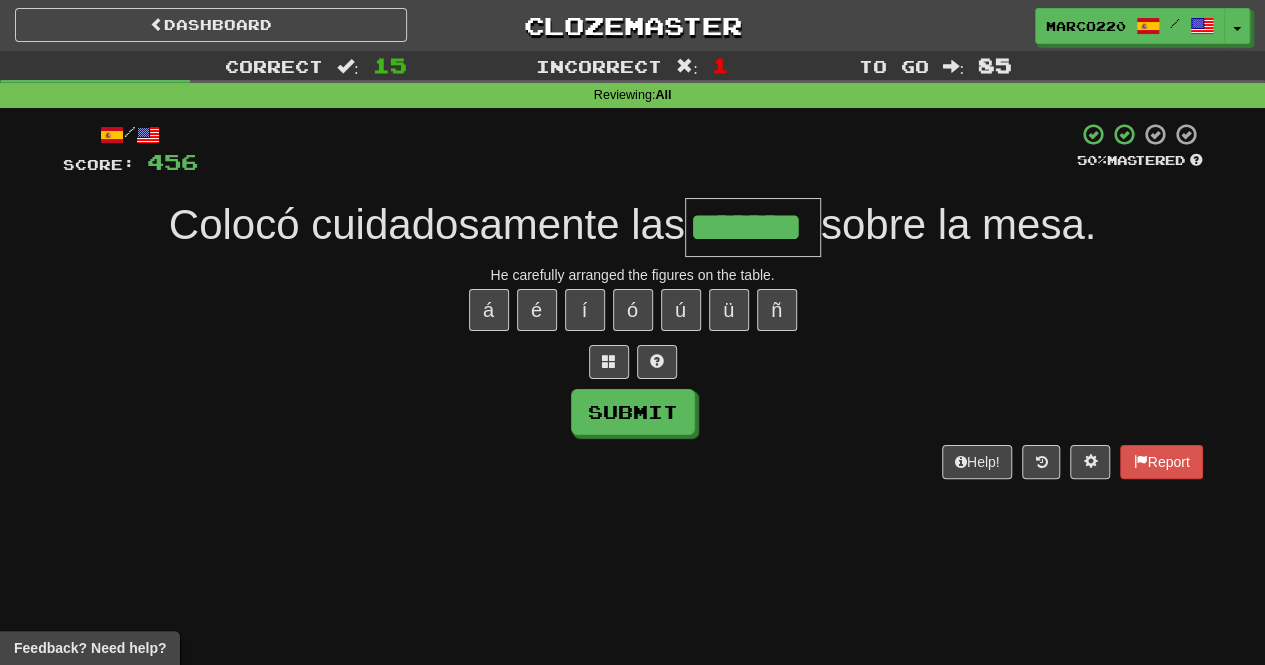 type on "*******" 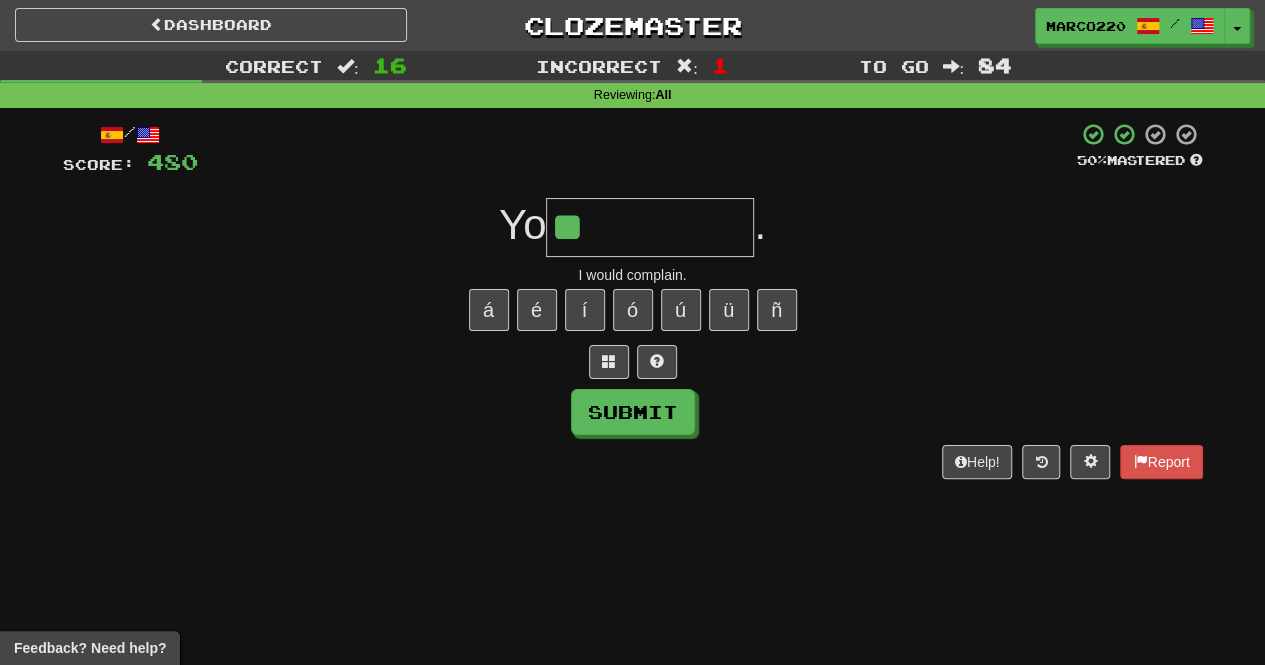 type on "*" 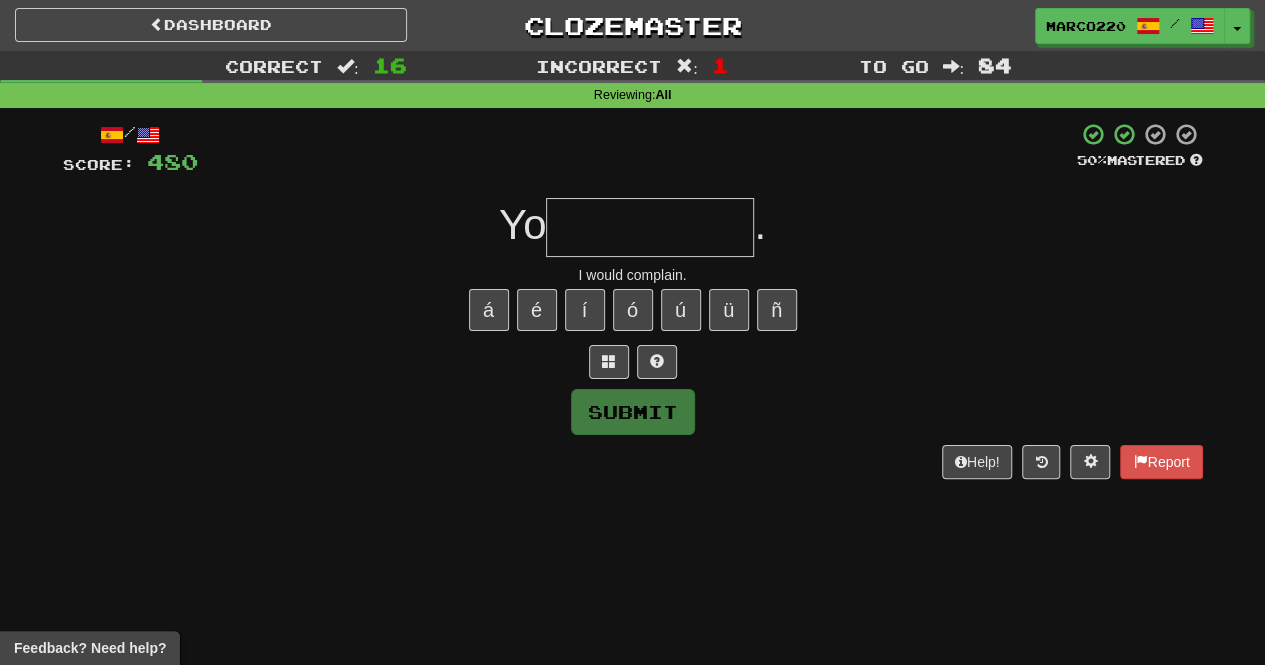 type on "**********" 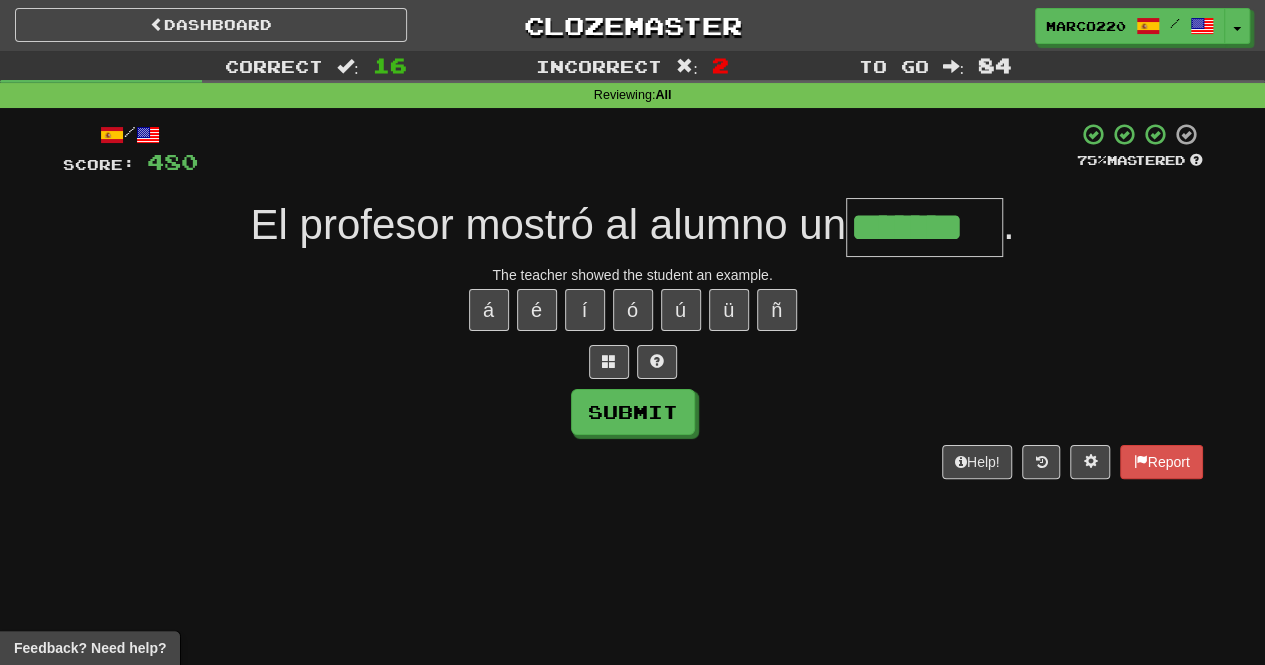type on "*******" 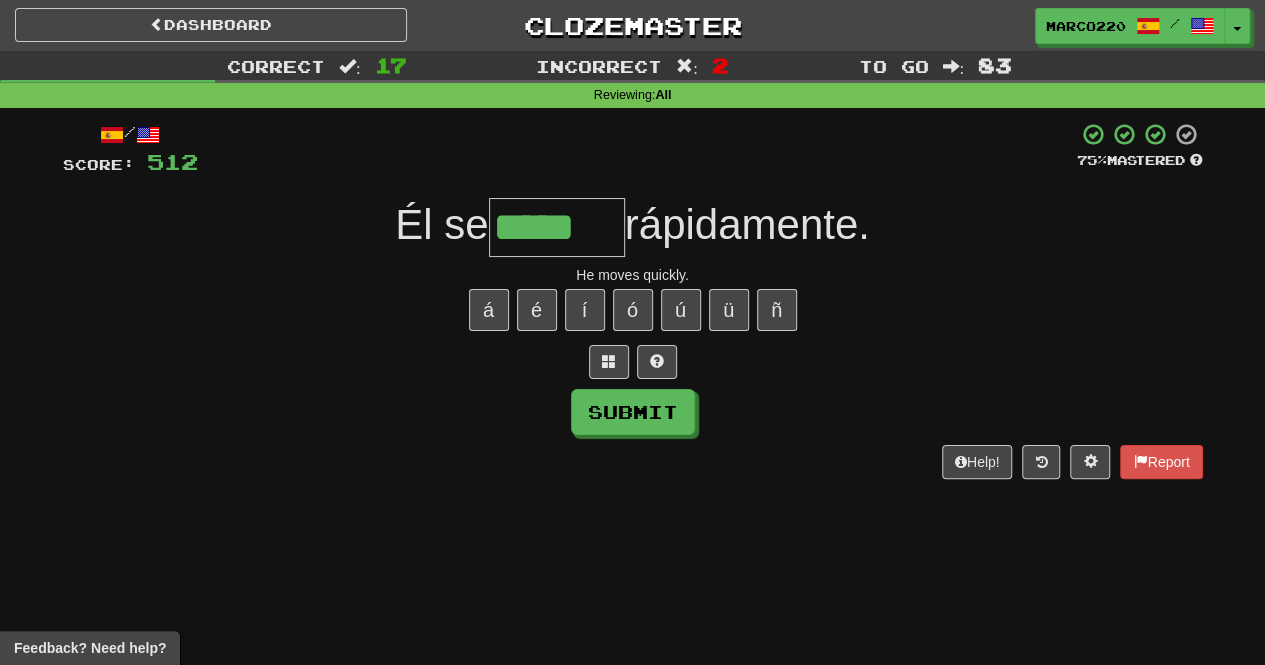 type on "*****" 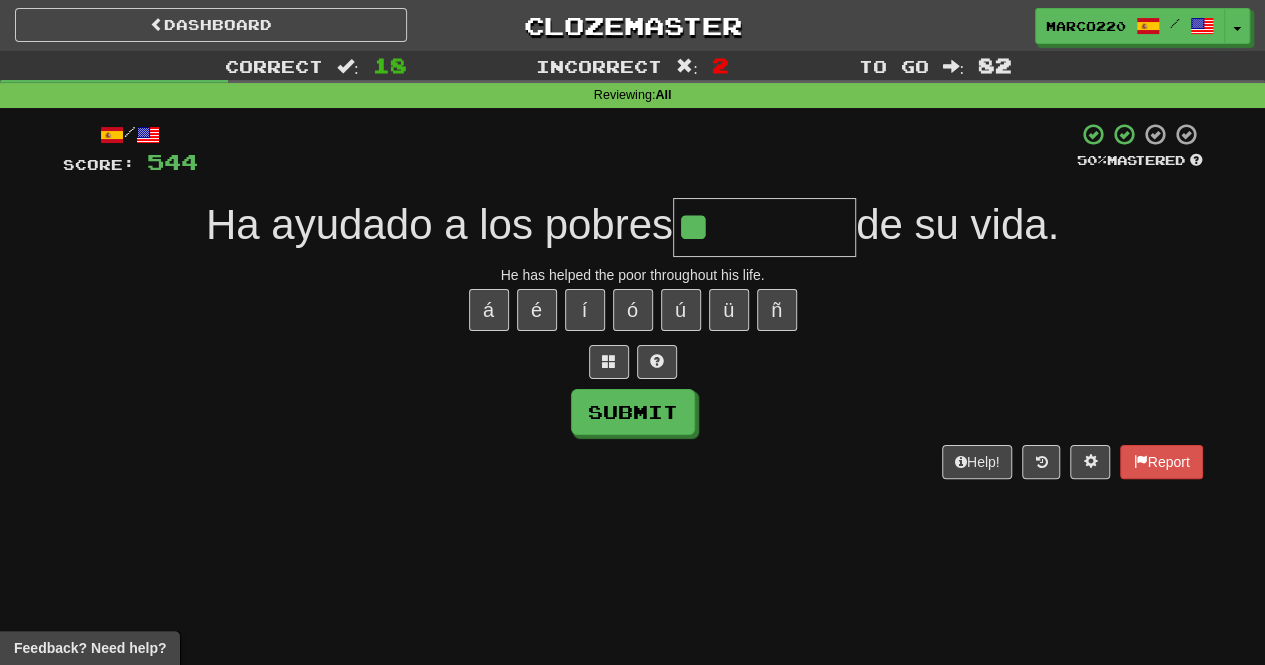 type on "*" 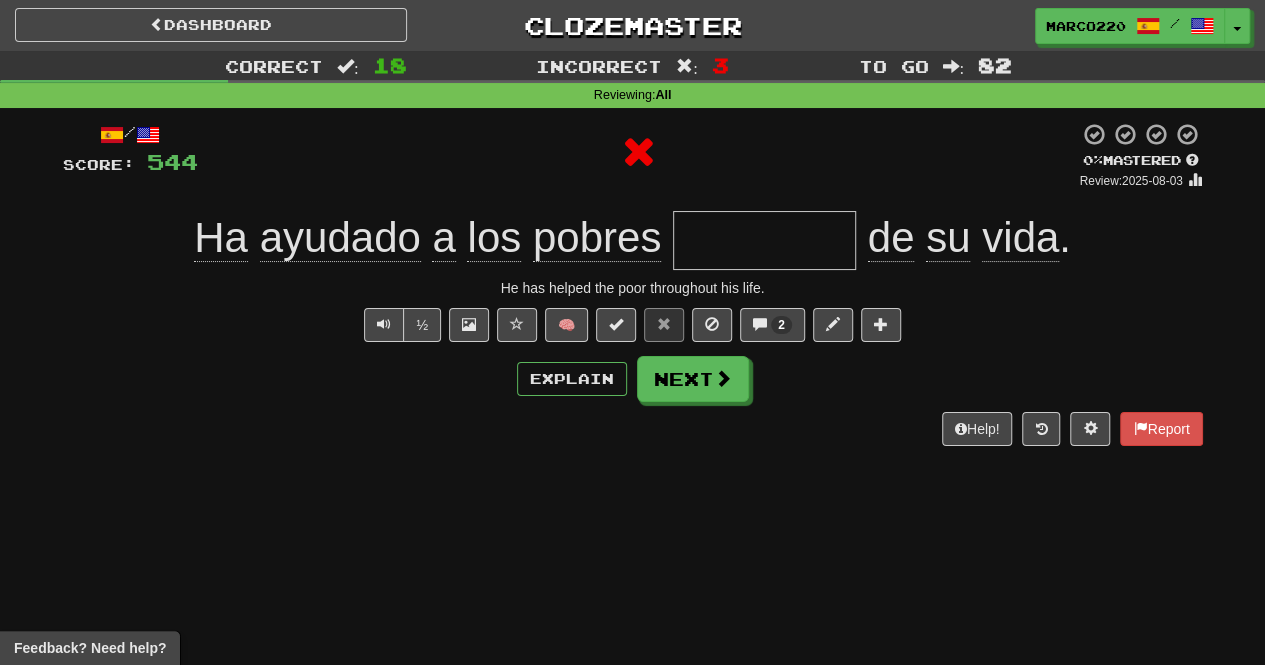 type on "**********" 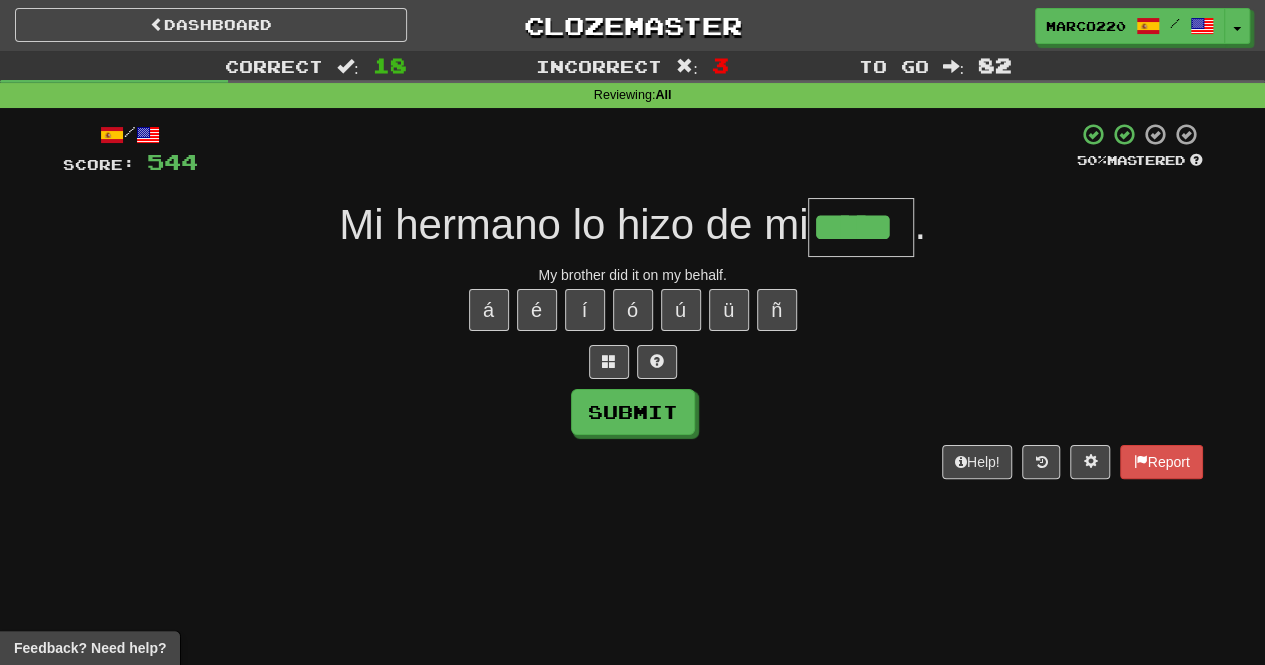 type on "*****" 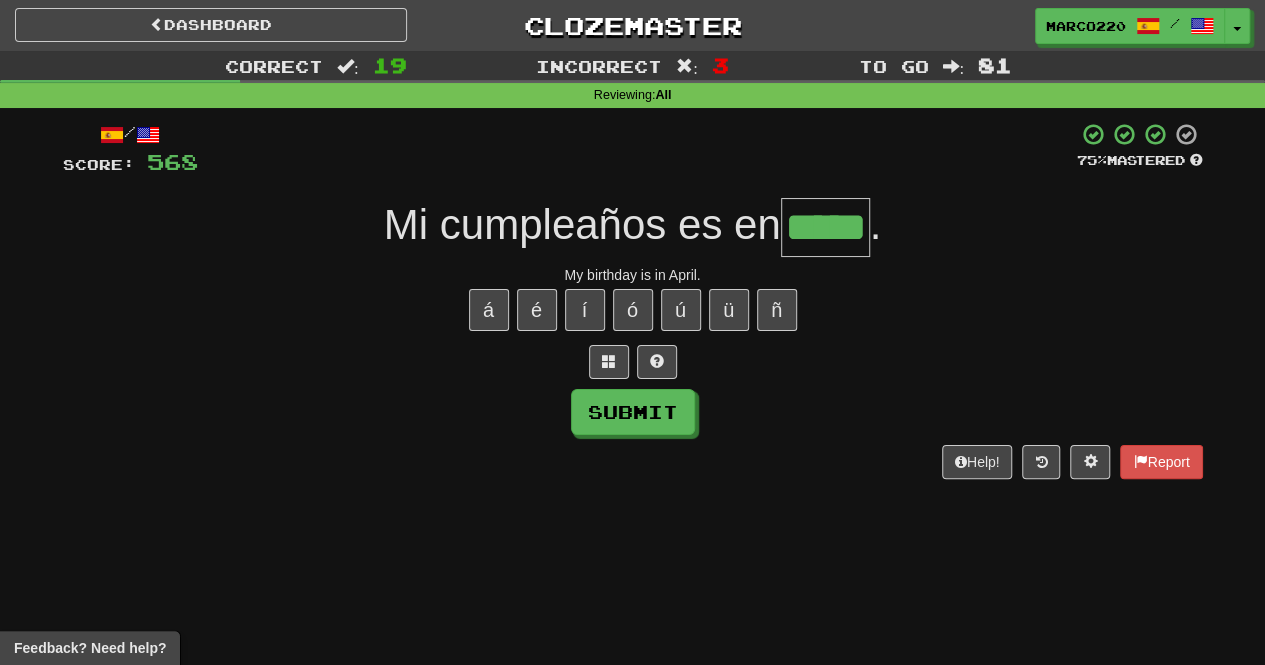 type on "*****" 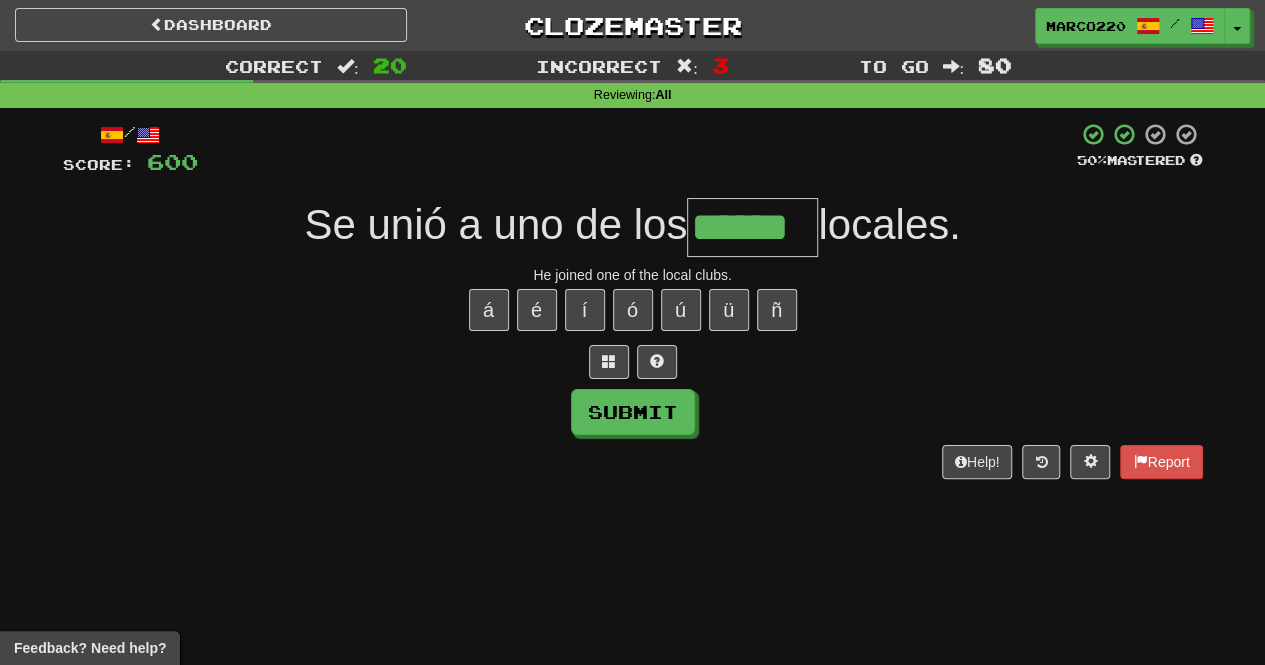 type on "******" 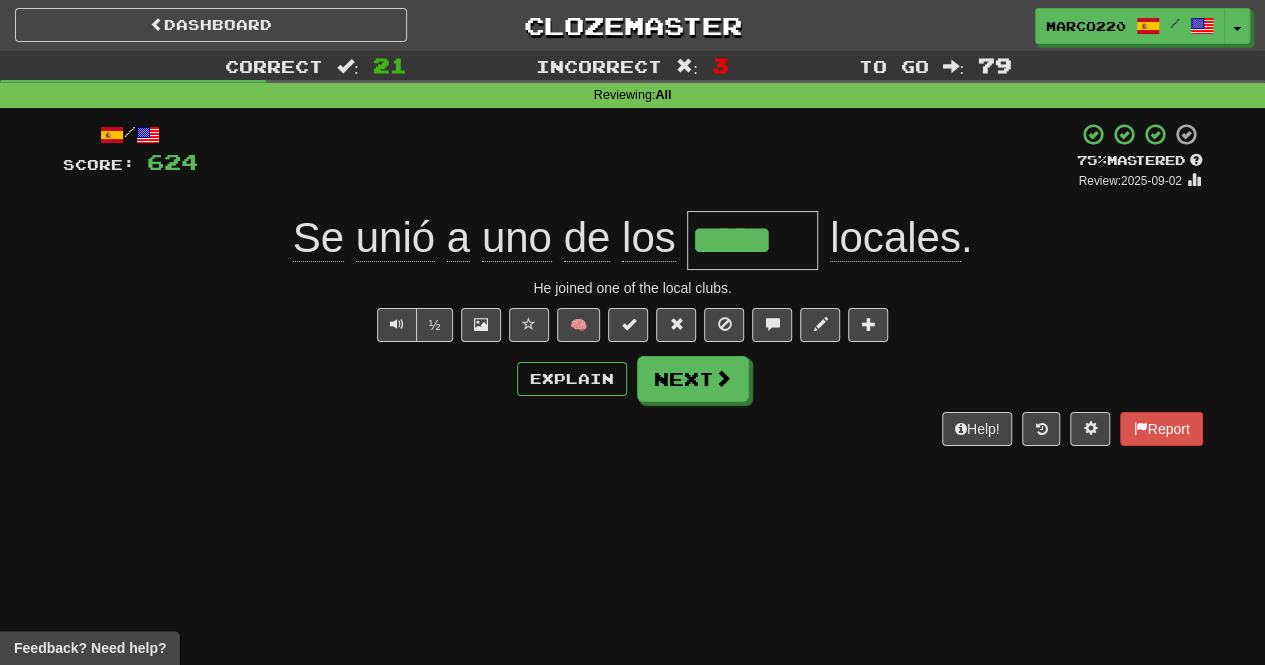 type on "******" 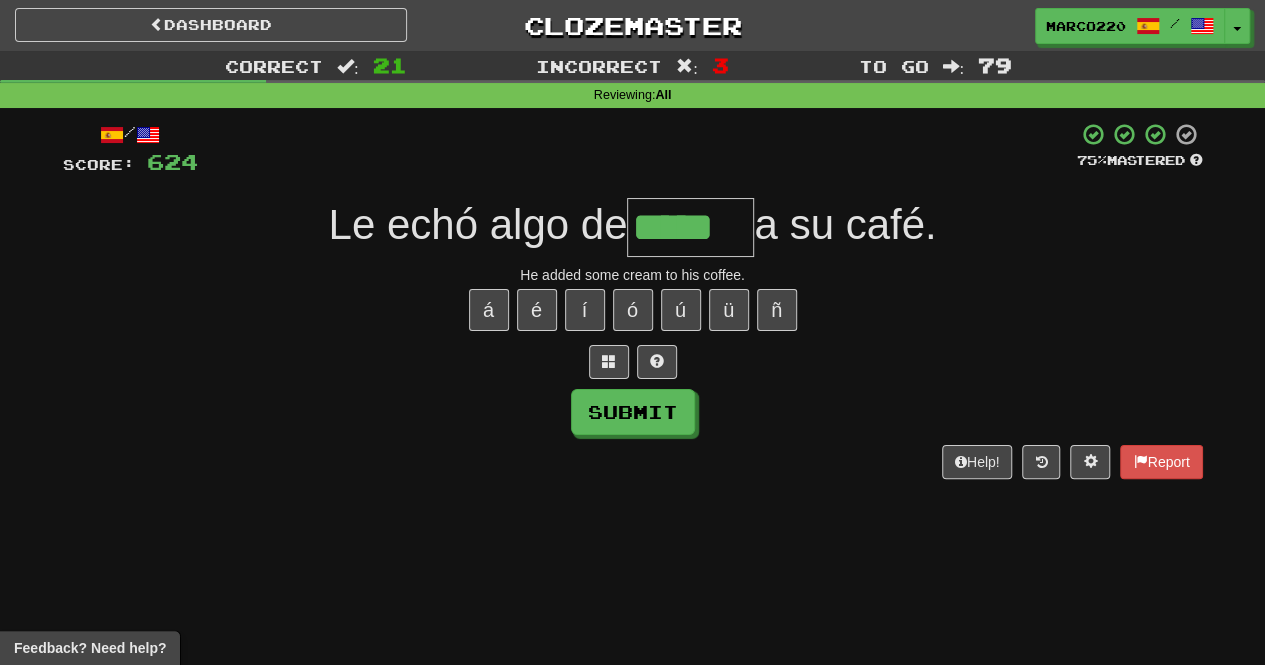 type on "*****" 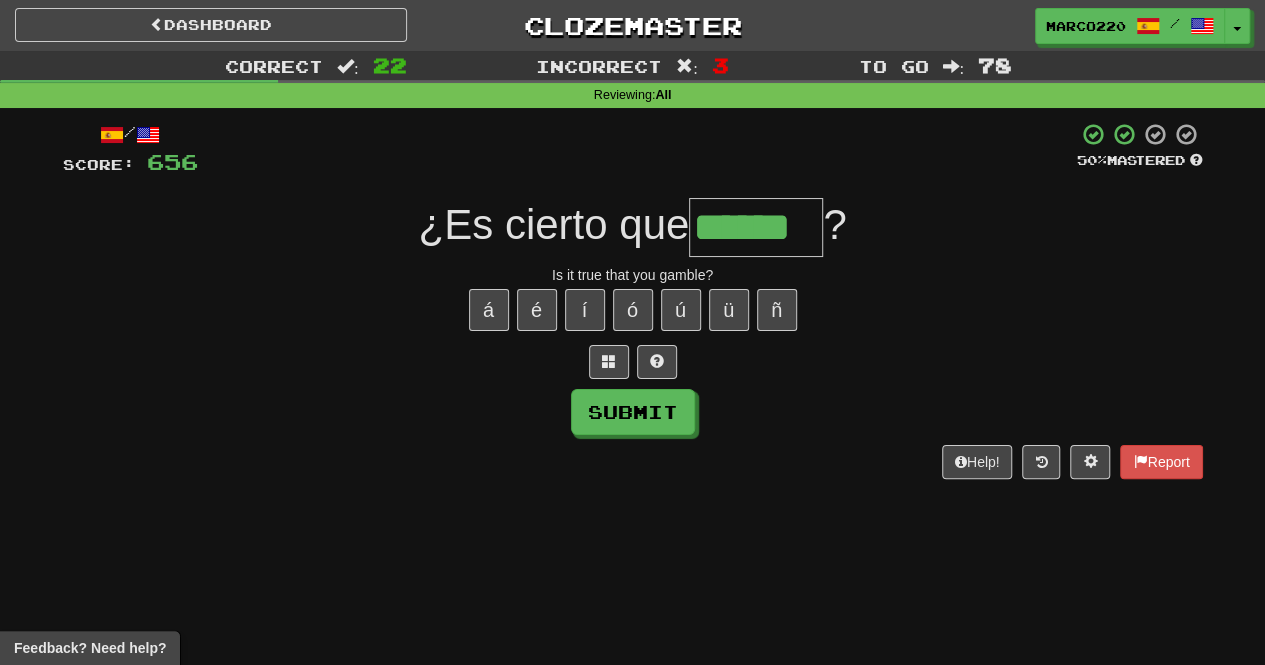 type on "******" 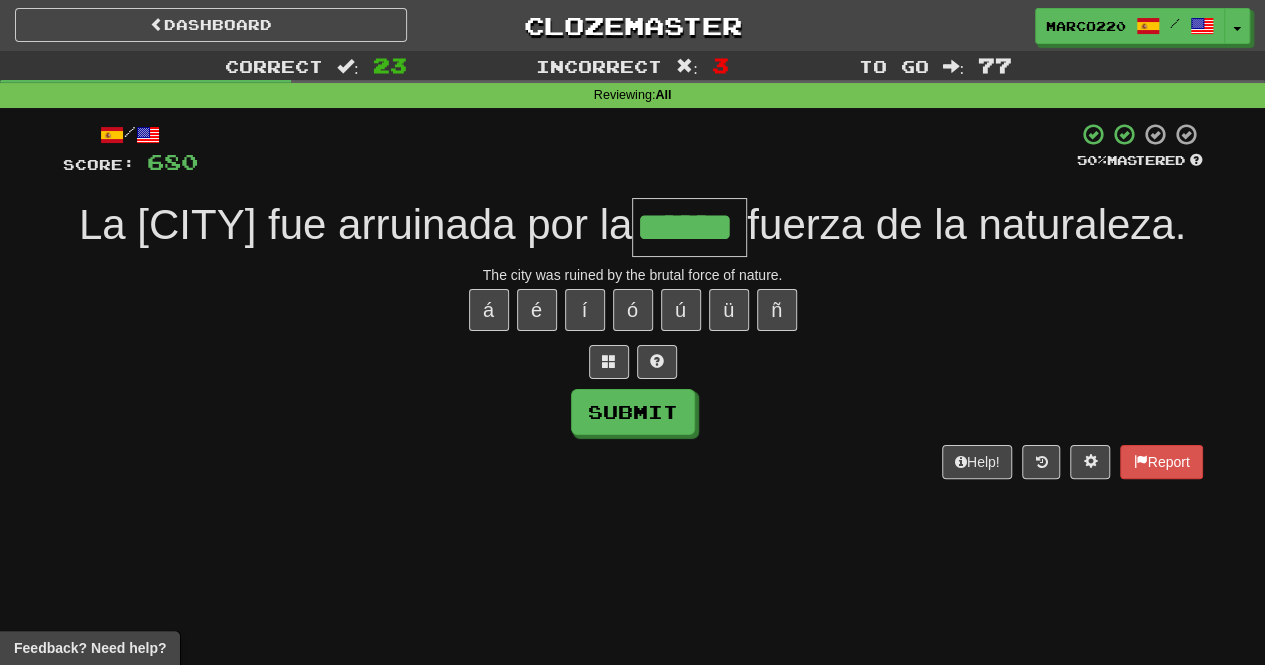 type on "******" 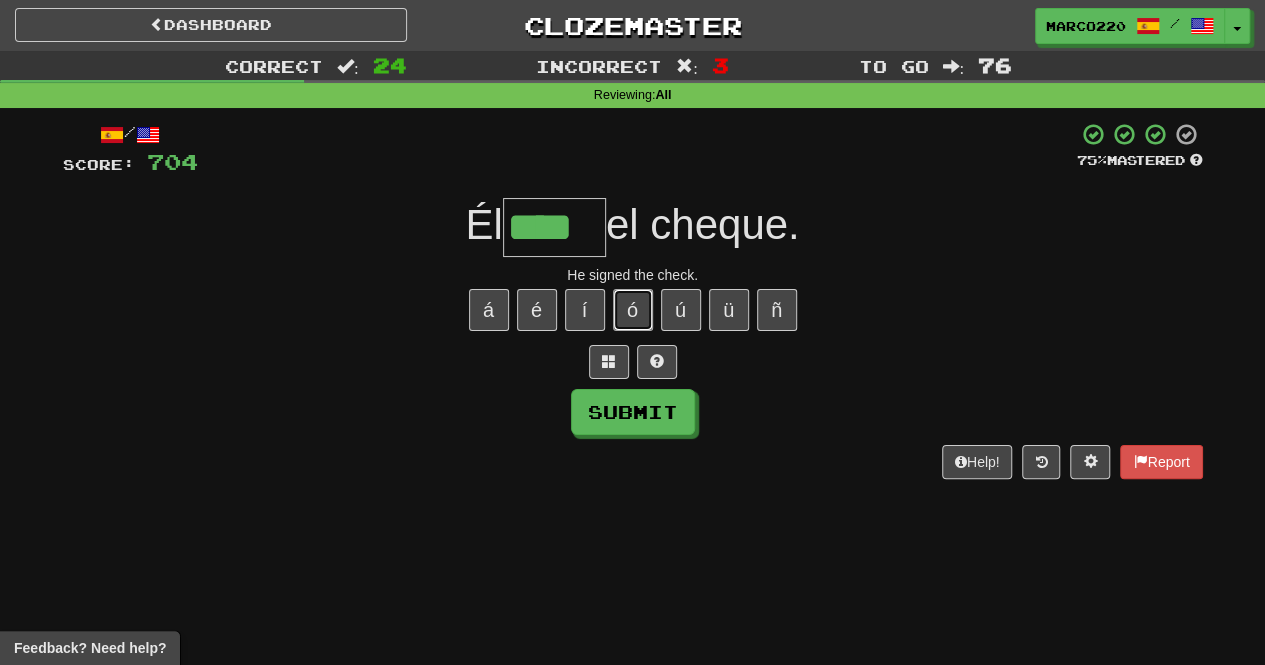 click on "ó" at bounding box center (633, 310) 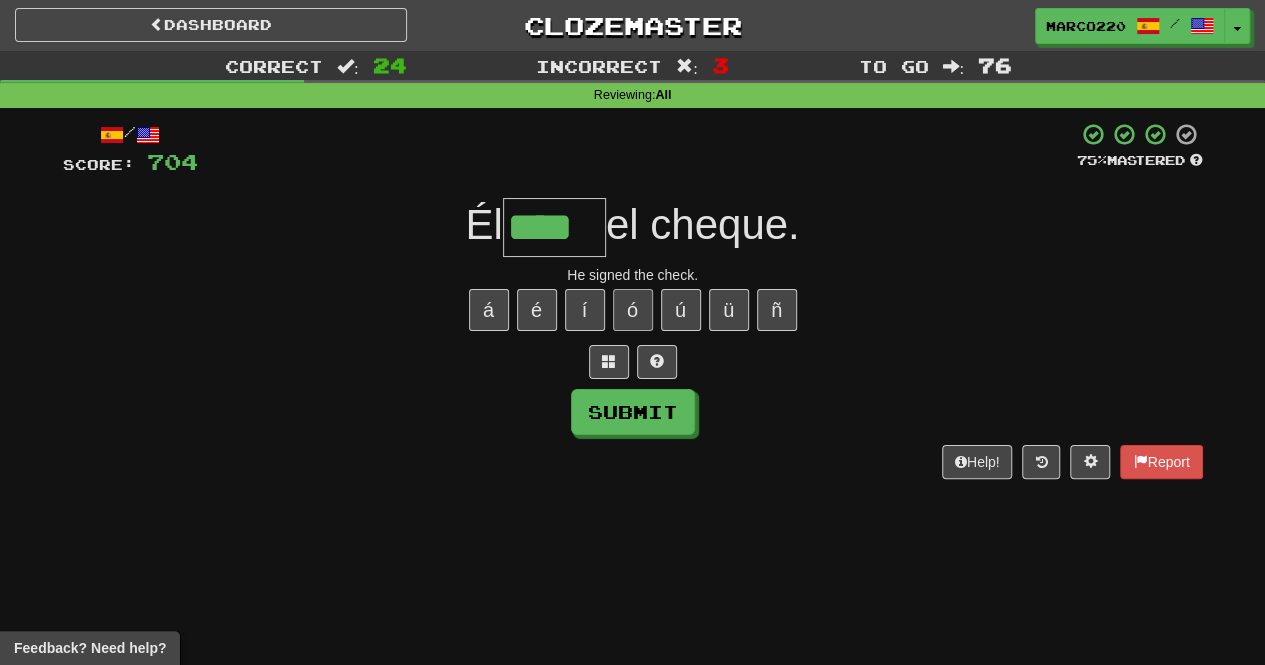type on "*****" 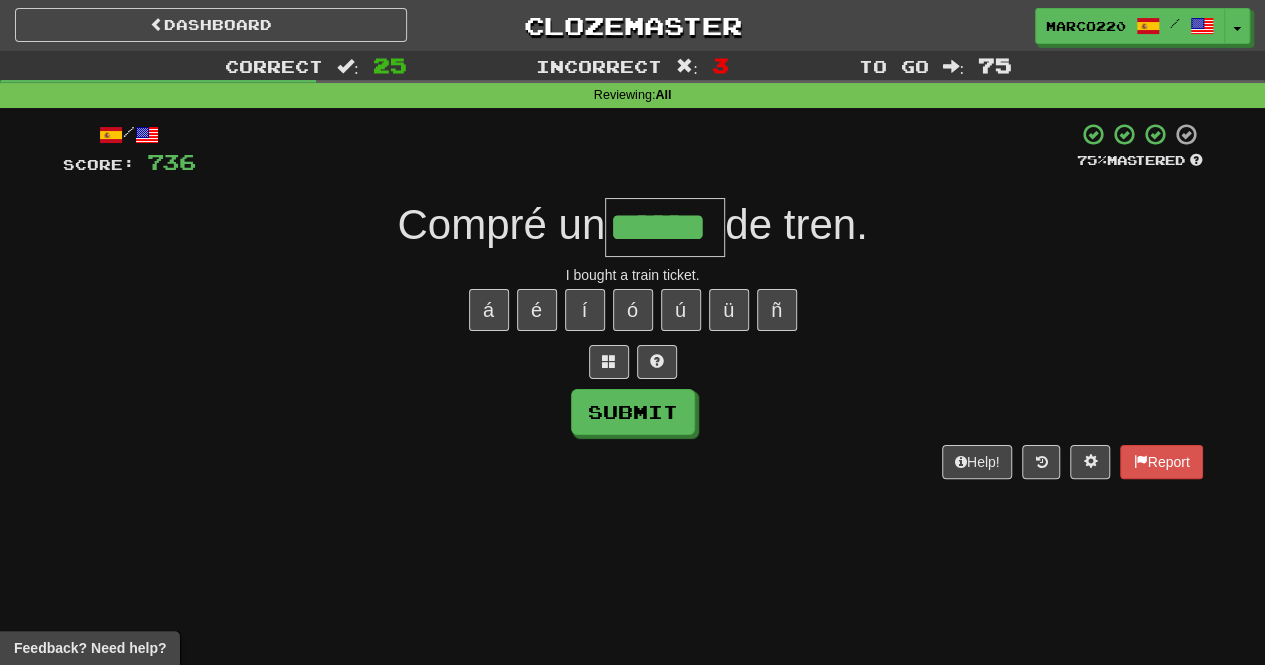 scroll, scrollTop: 0, scrollLeft: 2, axis: horizontal 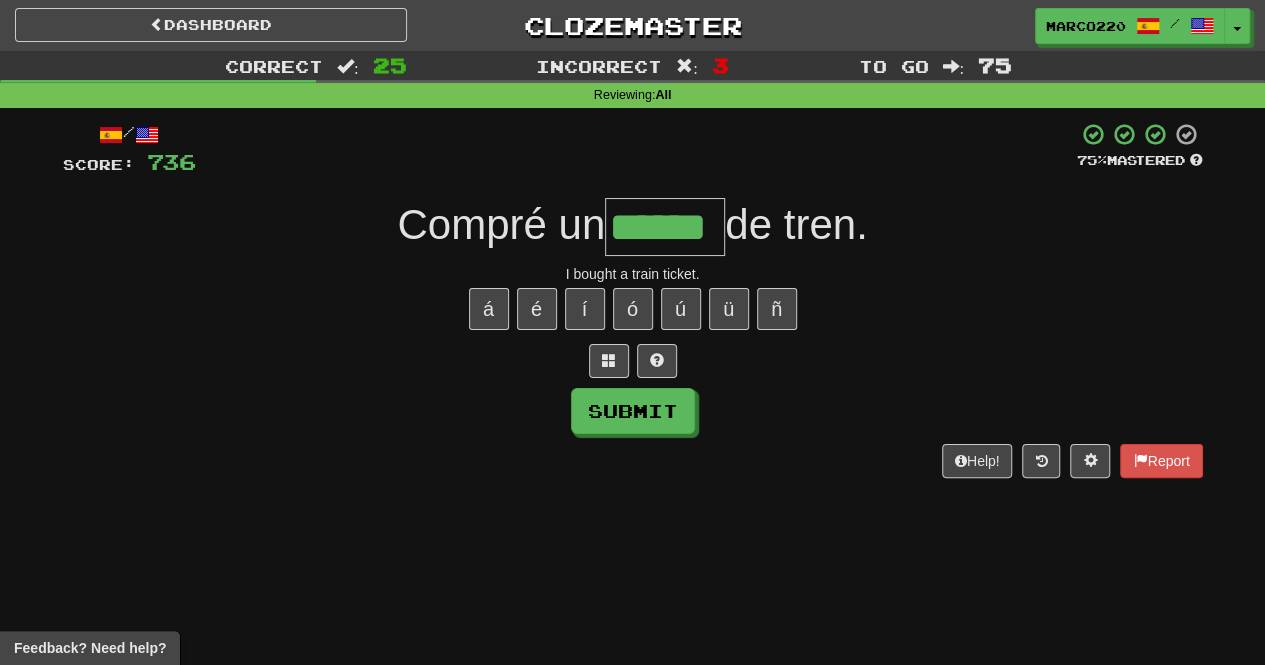 type on "*******" 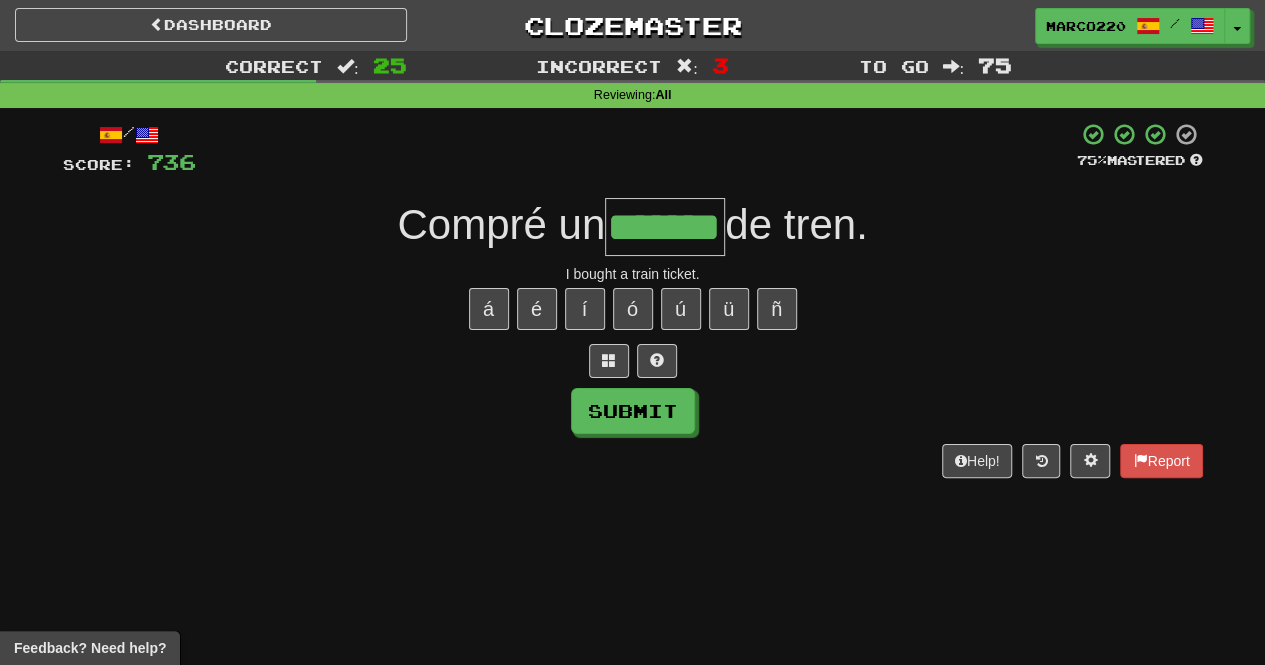 scroll, scrollTop: 0, scrollLeft: 0, axis: both 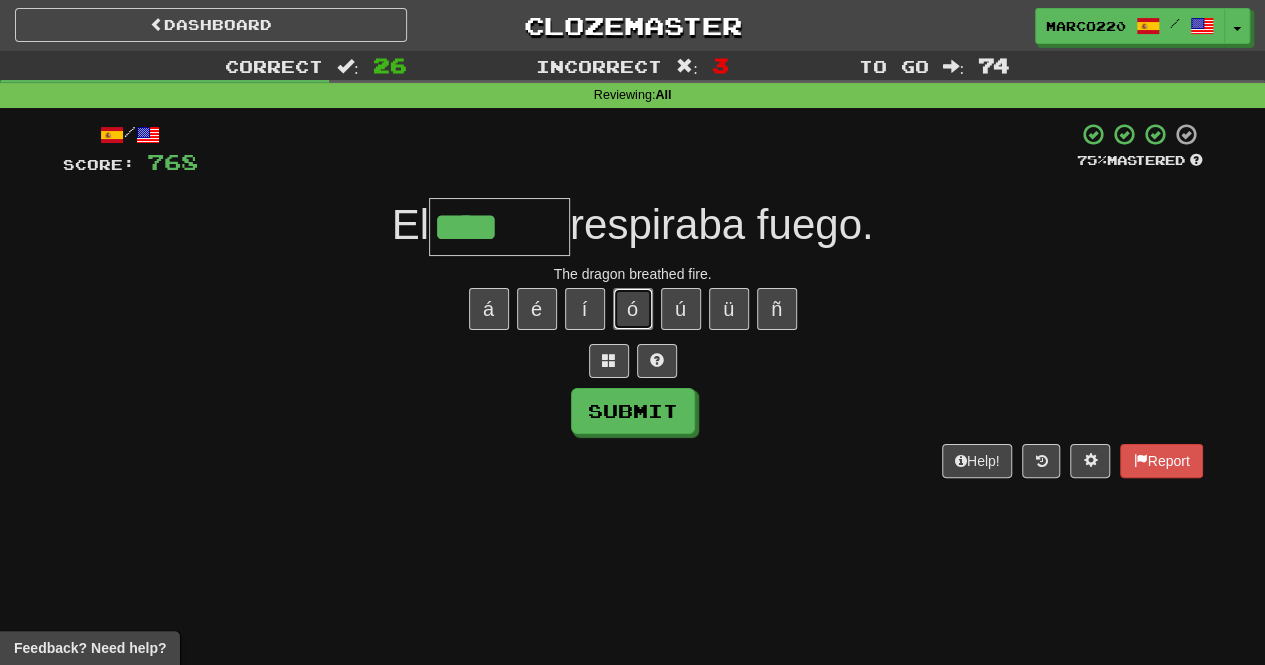 click on "ó" at bounding box center [633, 309] 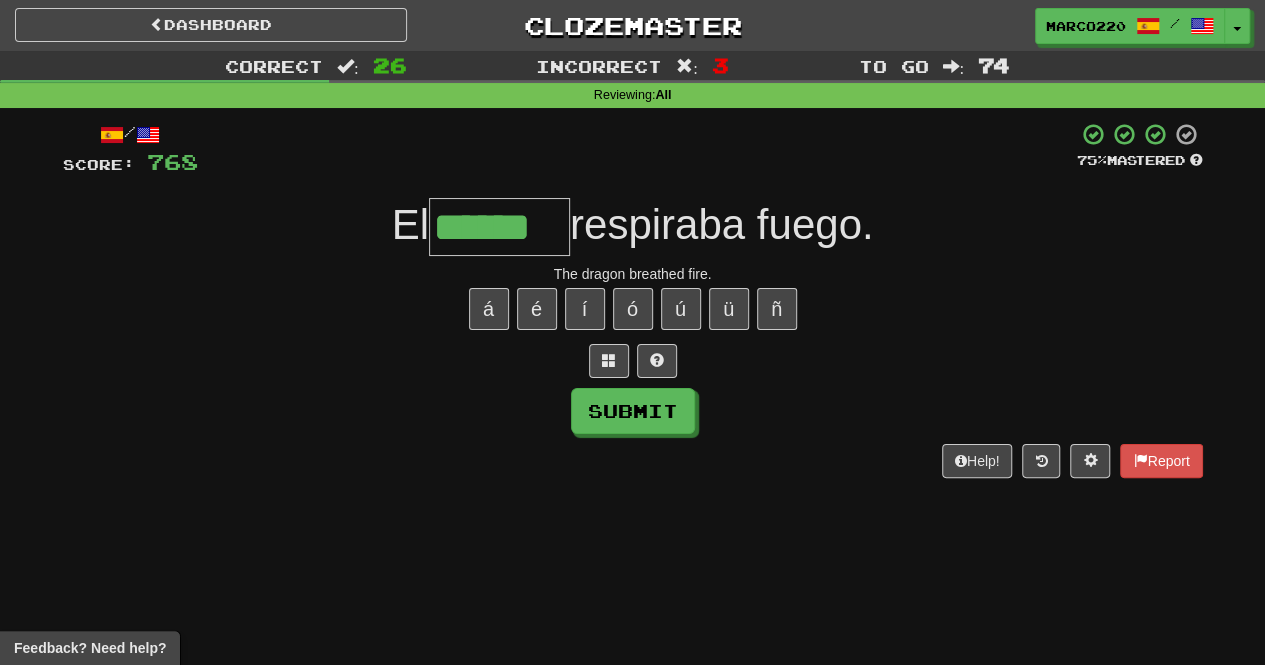 type on "******" 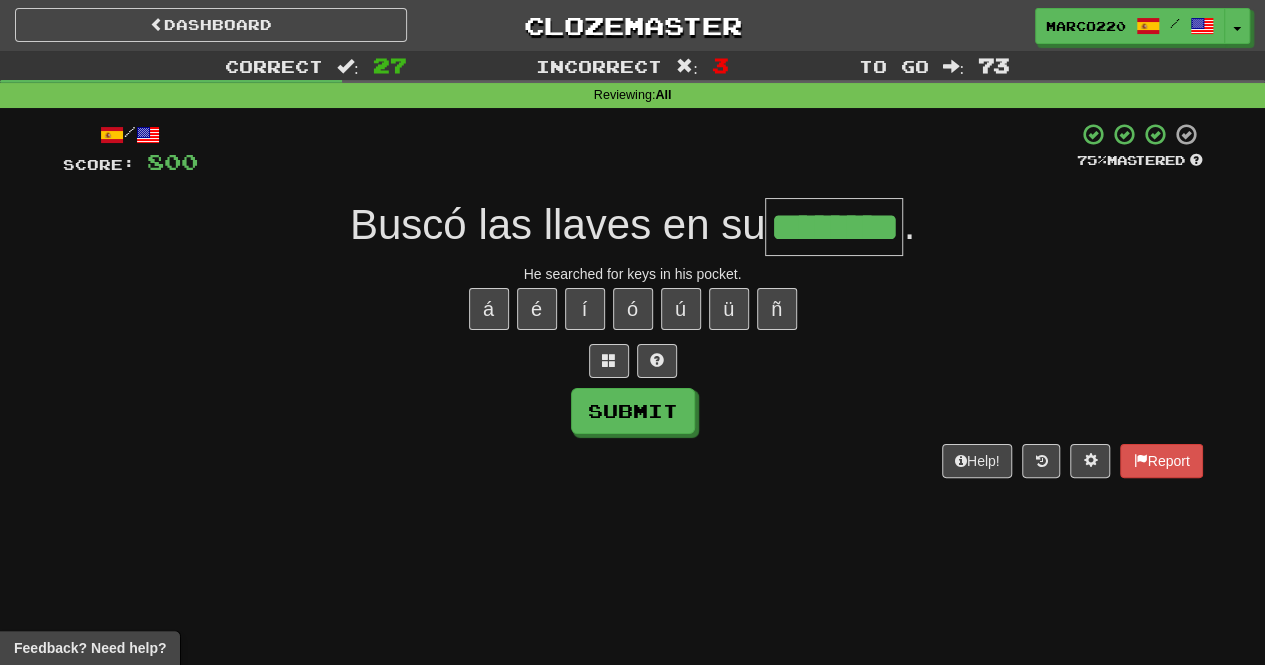 type on "********" 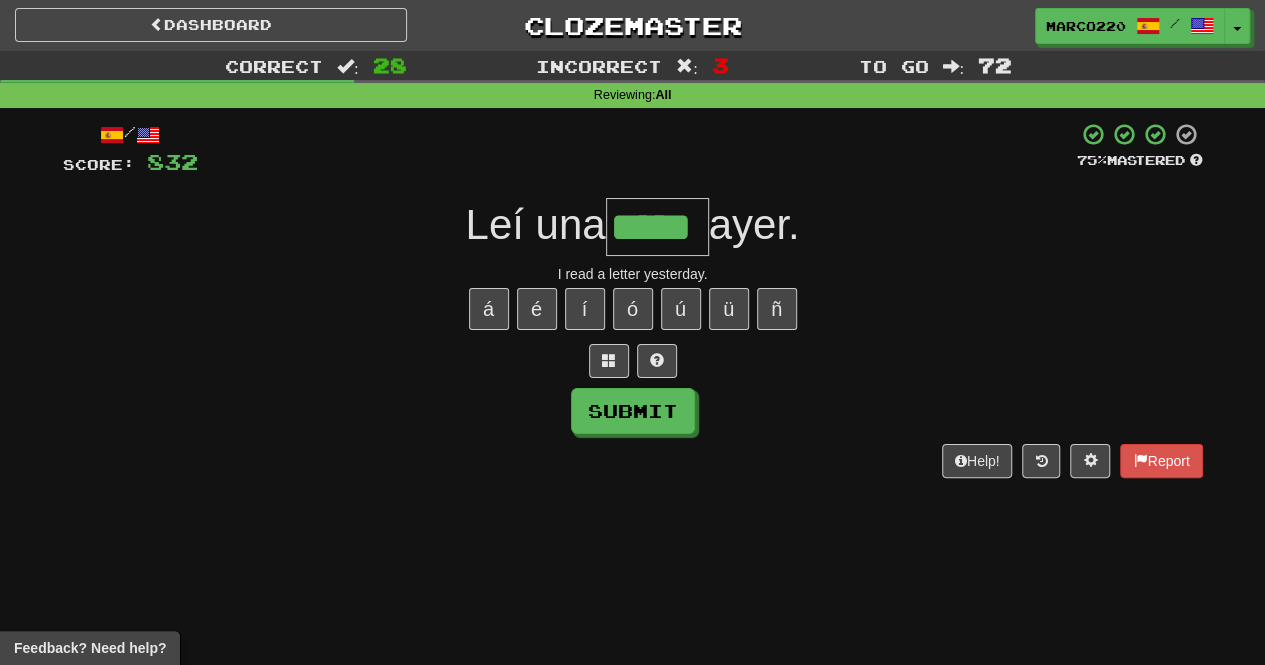 type on "*****" 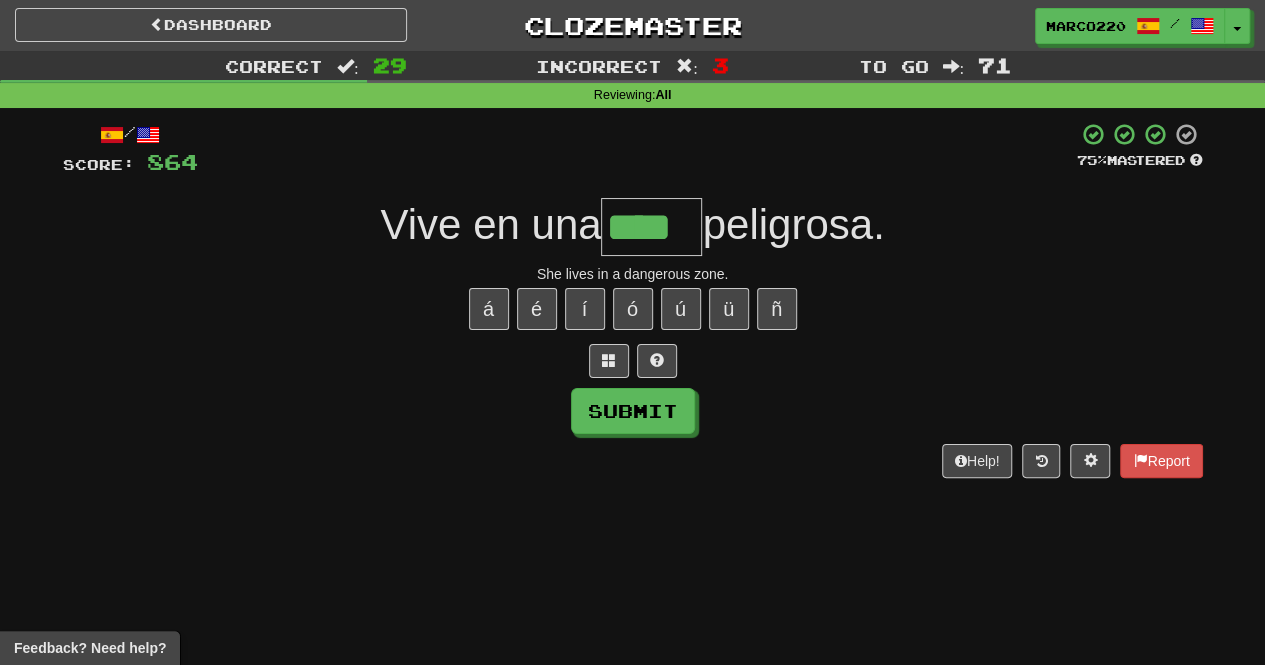 type on "****" 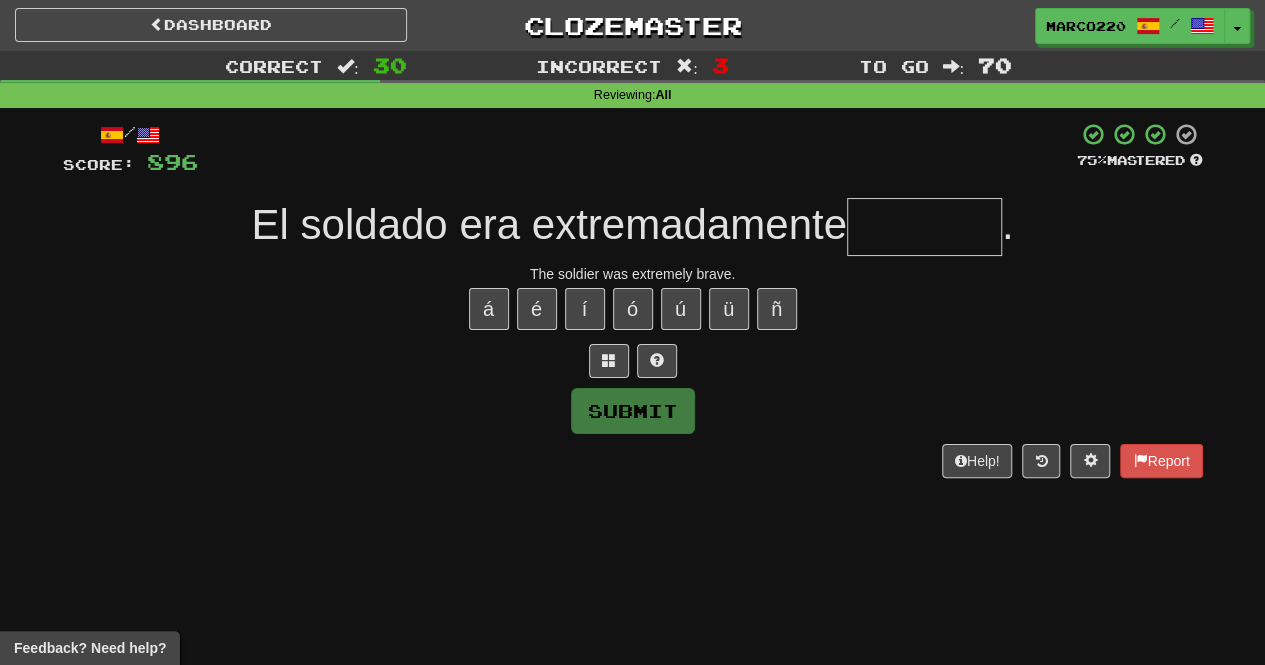 type on "********" 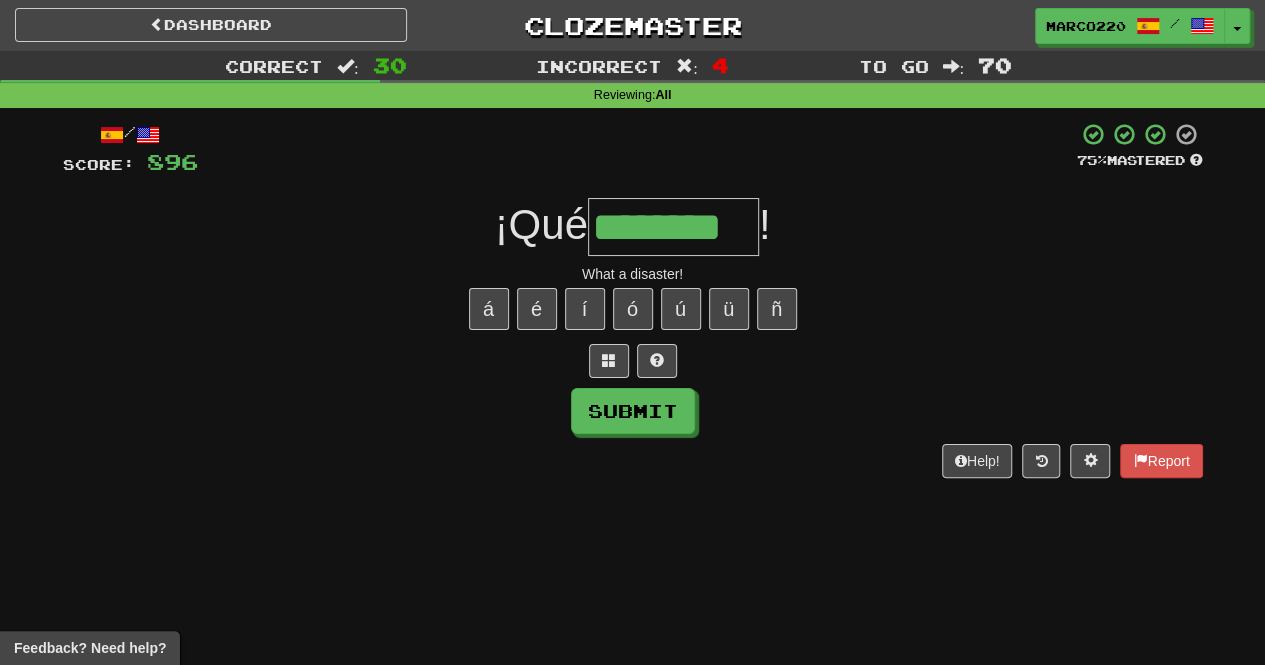 type on "********" 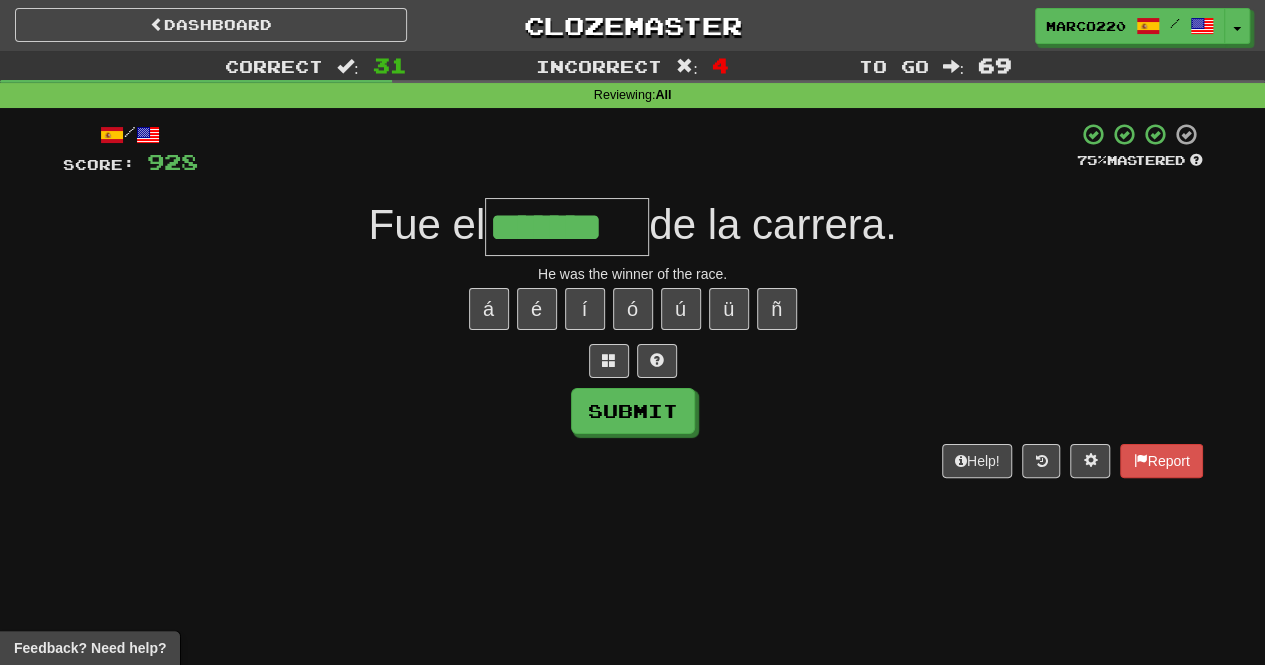 type on "*******" 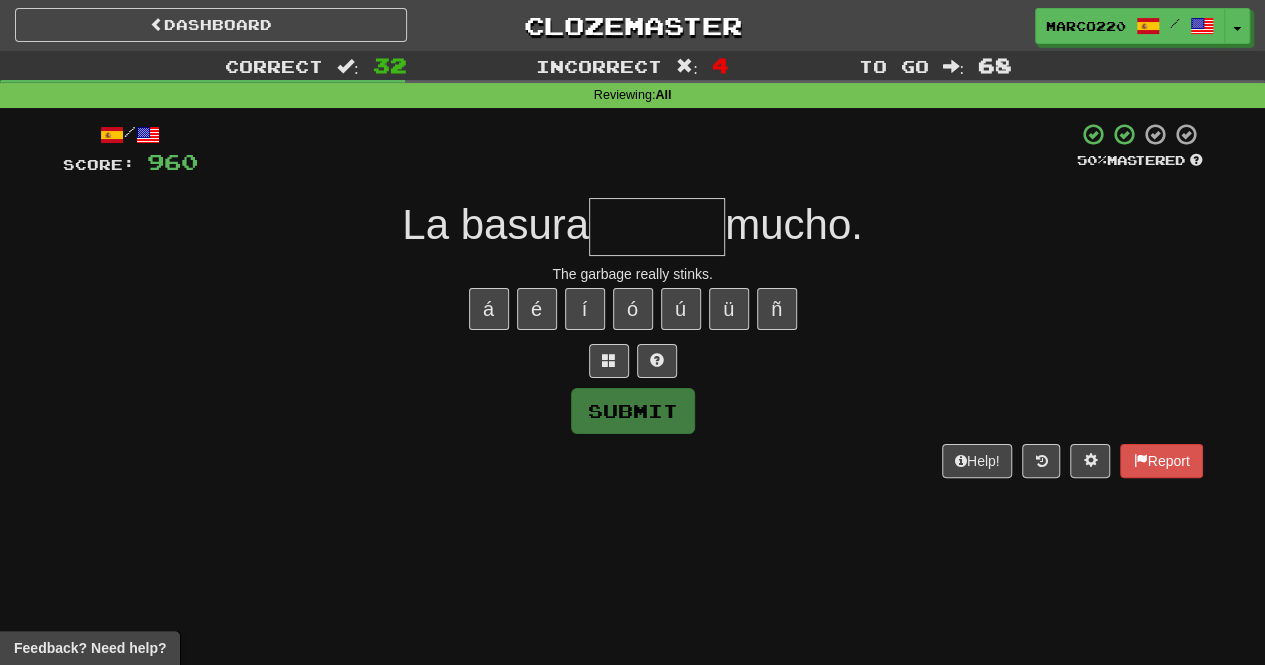 type on "******" 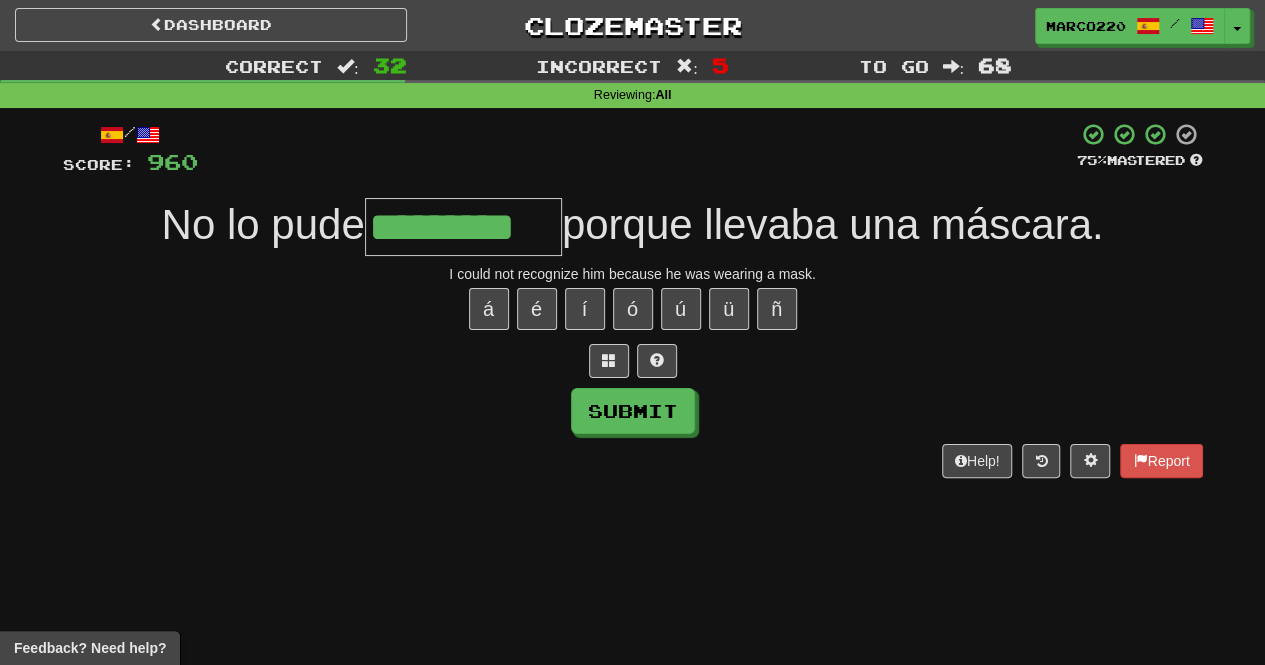 type on "*********" 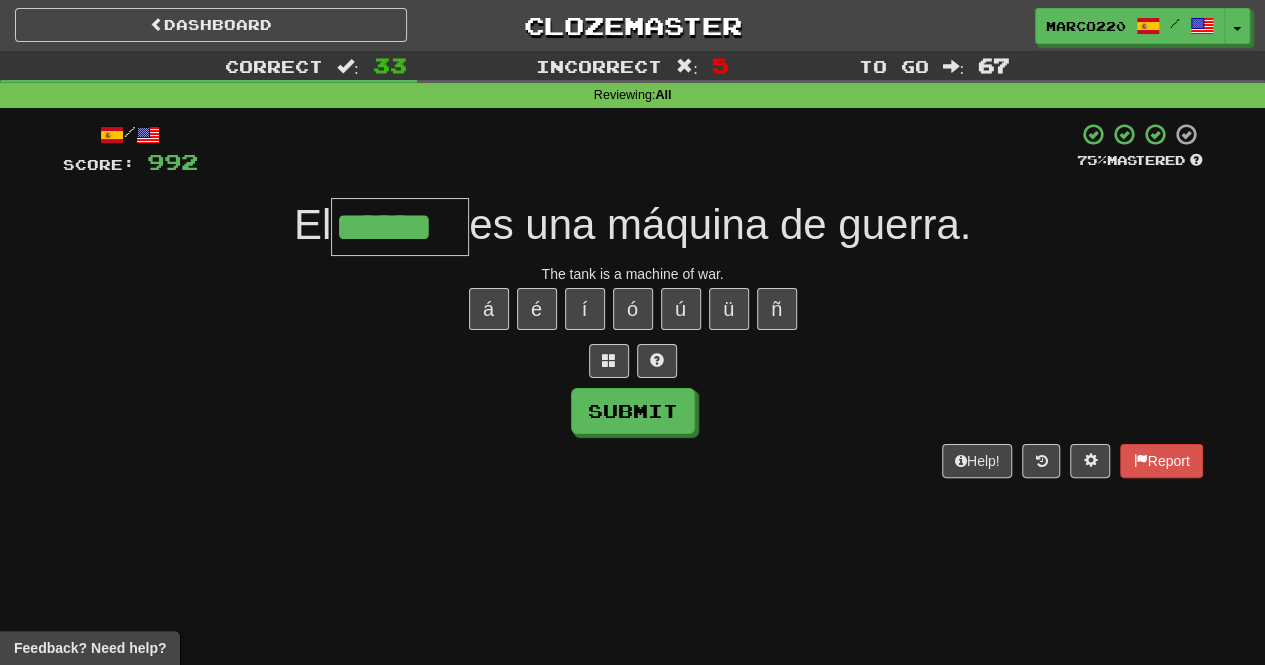 type on "******" 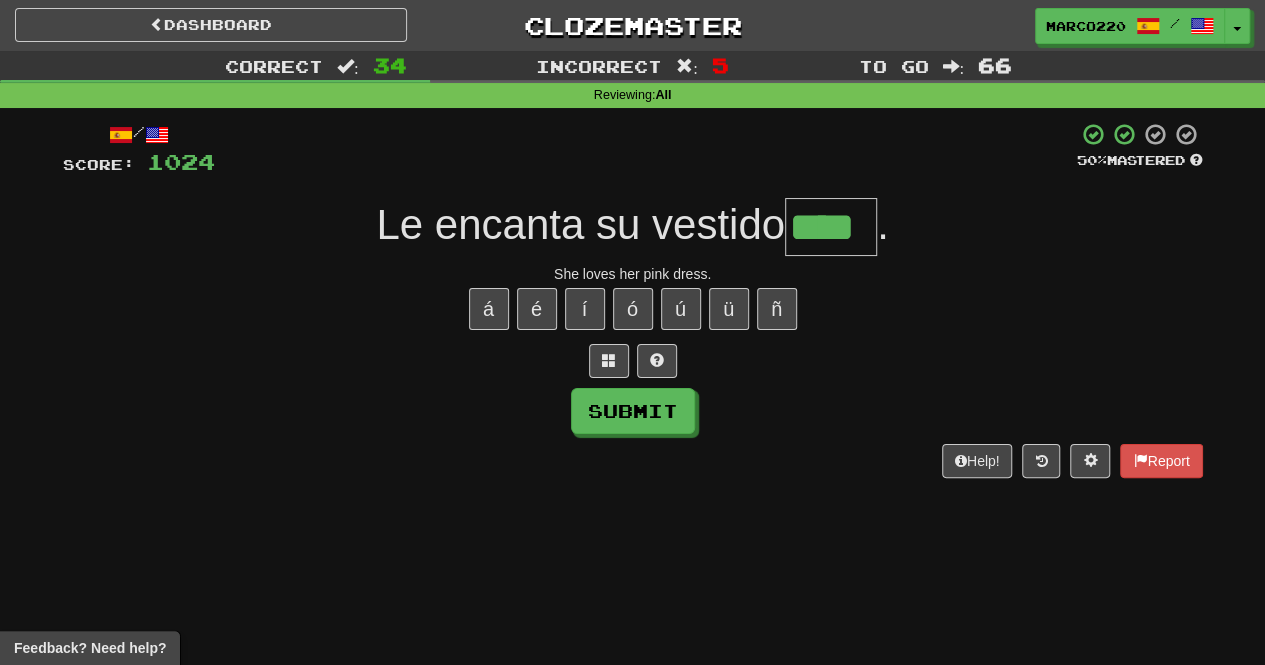 type on "****" 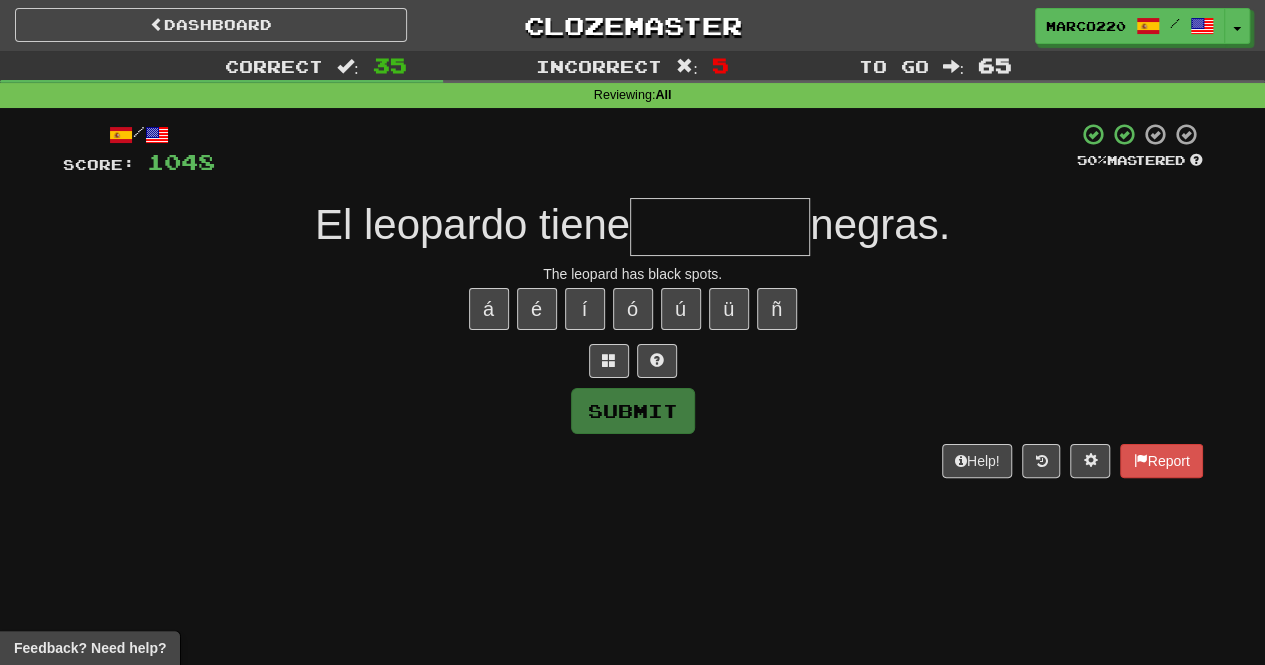 type on "*******" 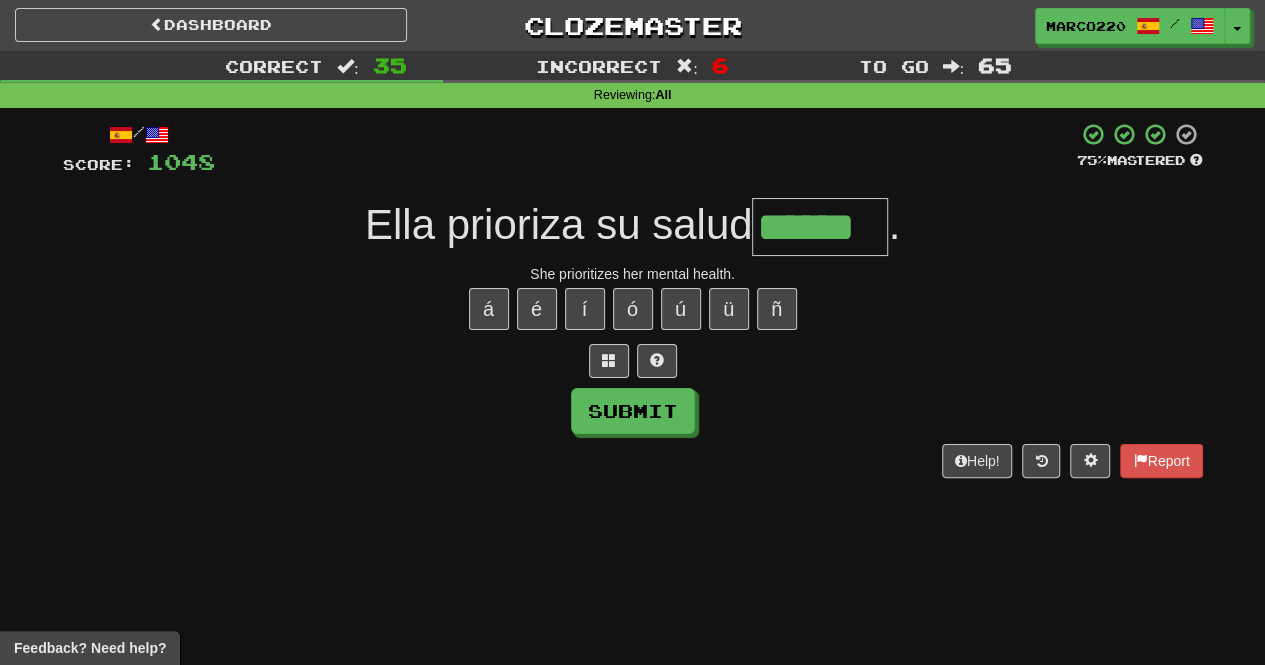 type on "******" 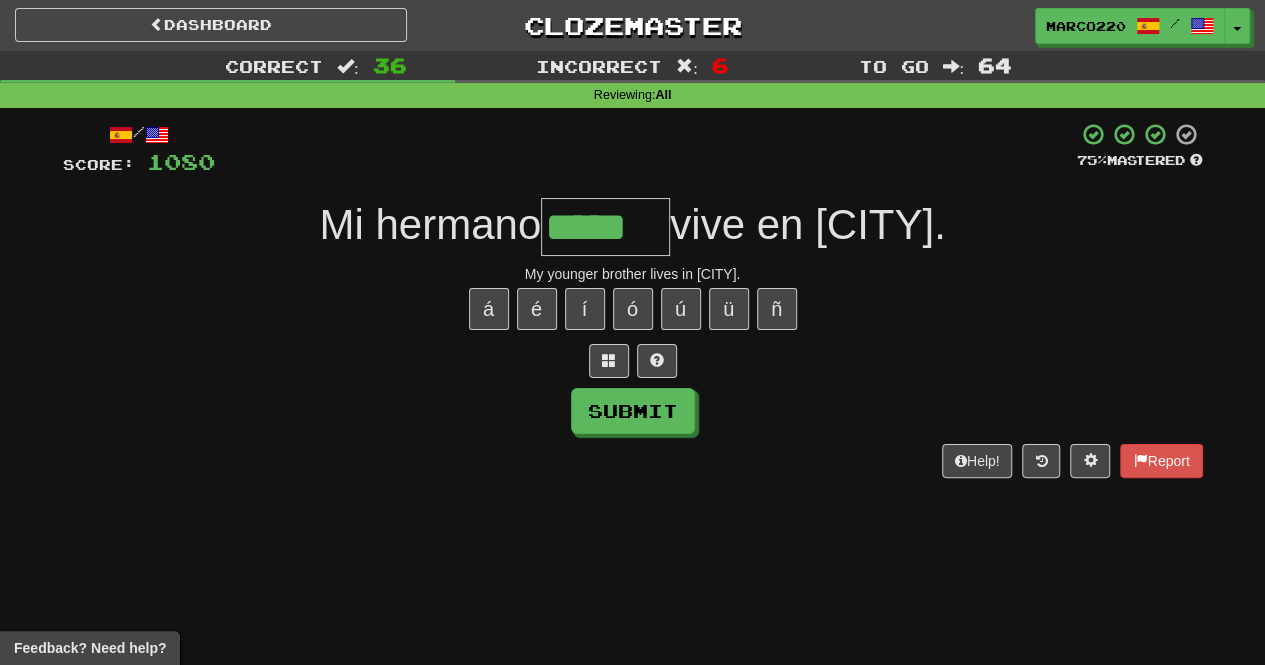 type on "*****" 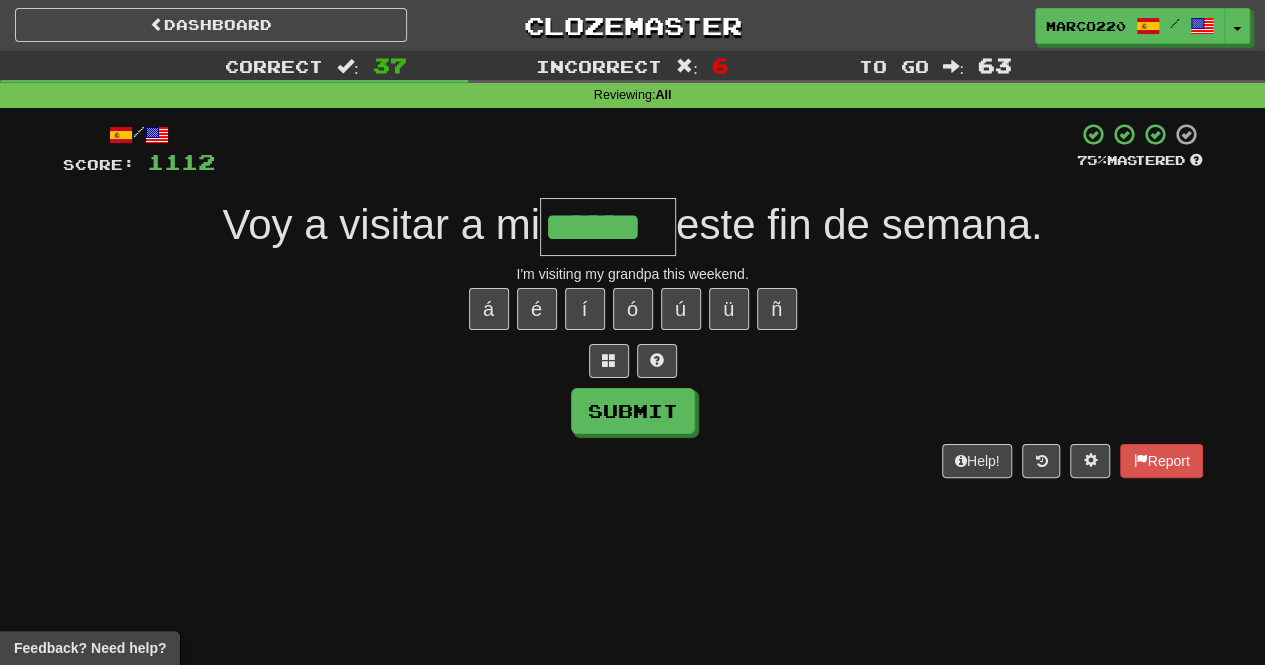 type on "******" 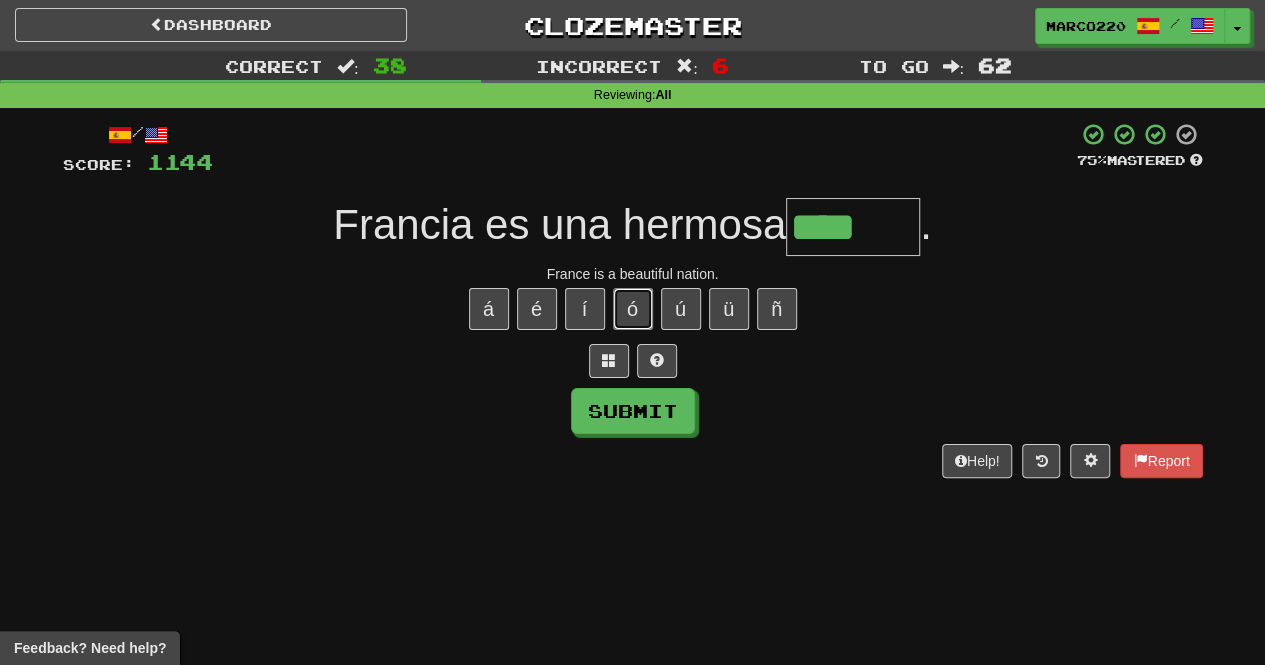 click on "ó" at bounding box center (633, 309) 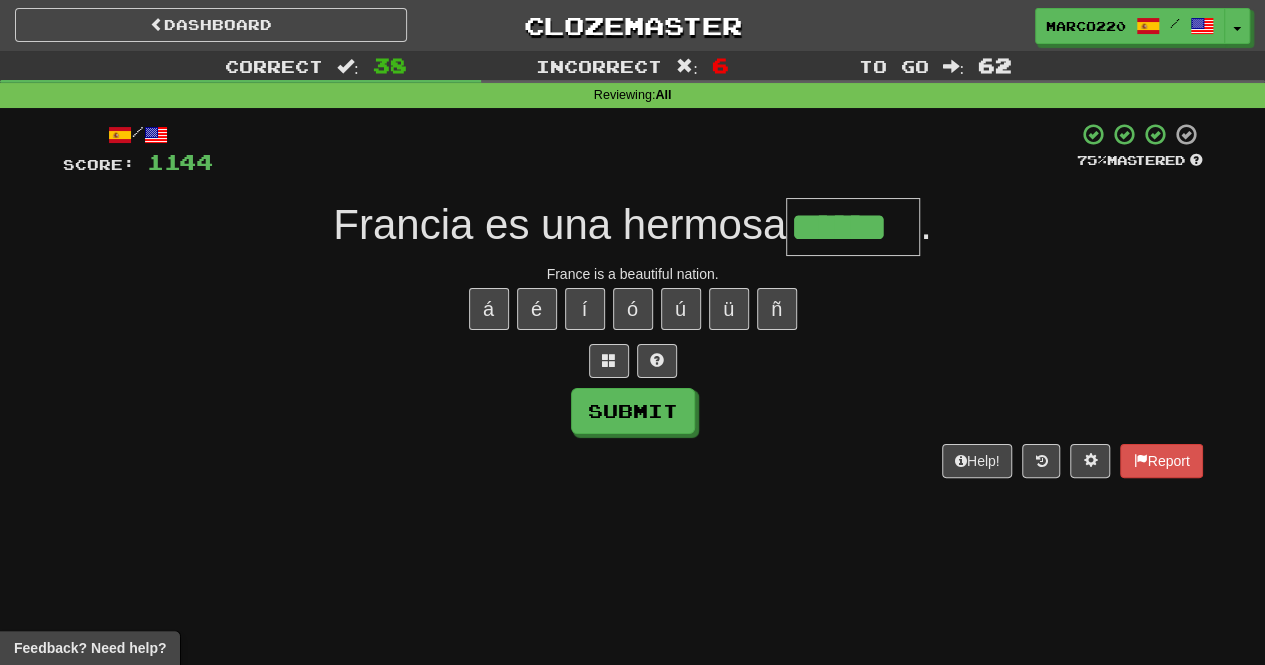 type on "******" 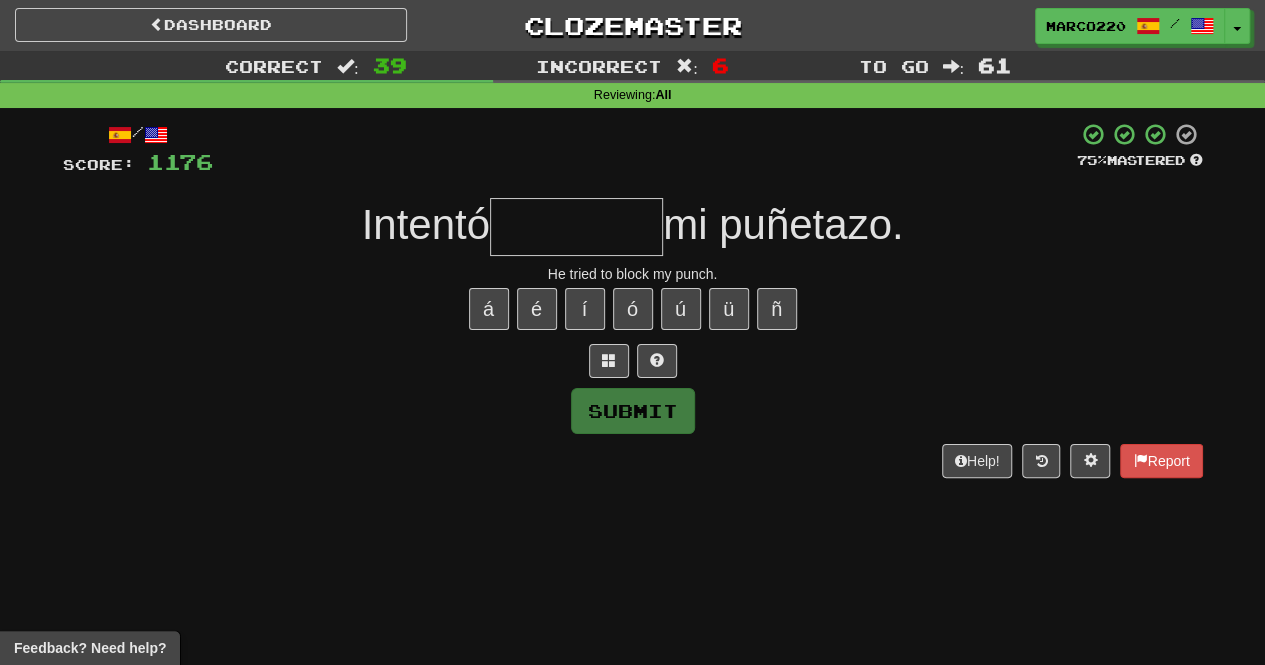 type on "*" 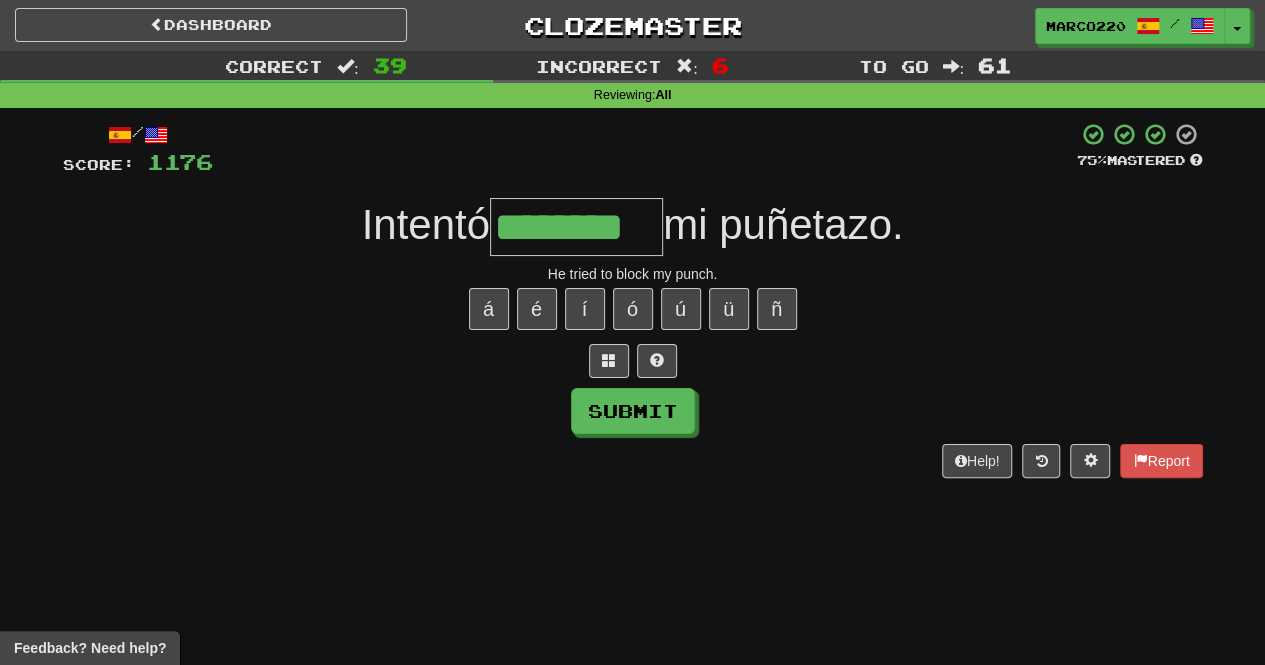 type on "********" 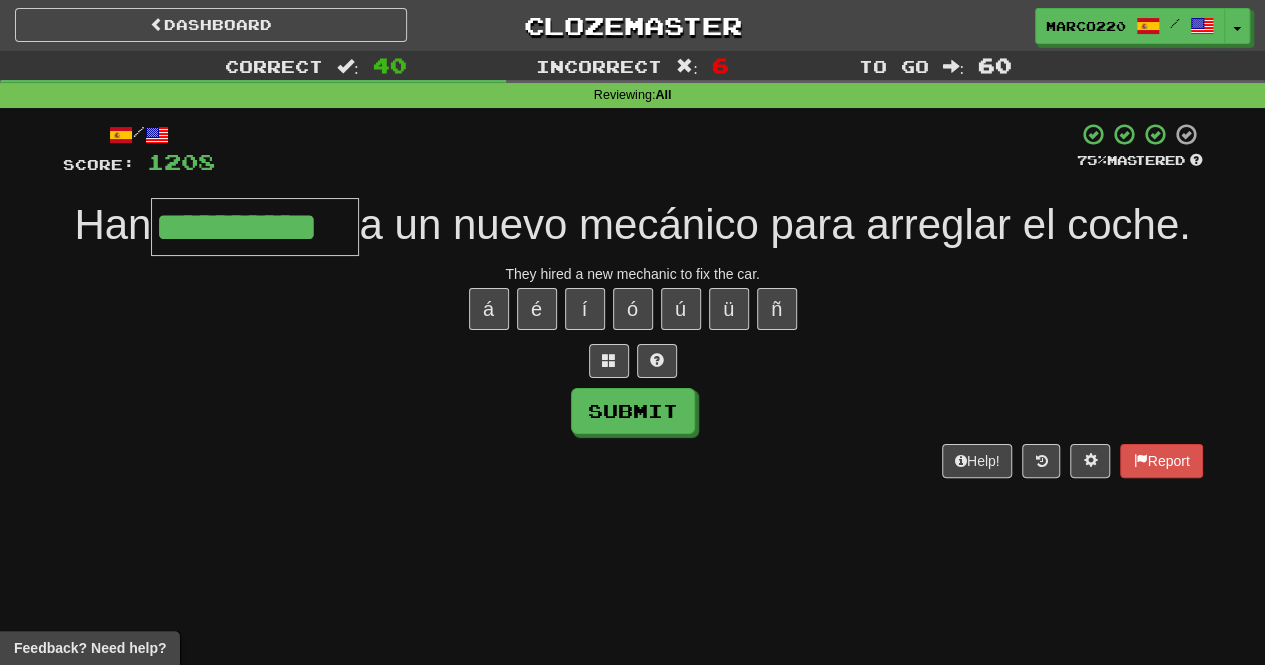 type on "**********" 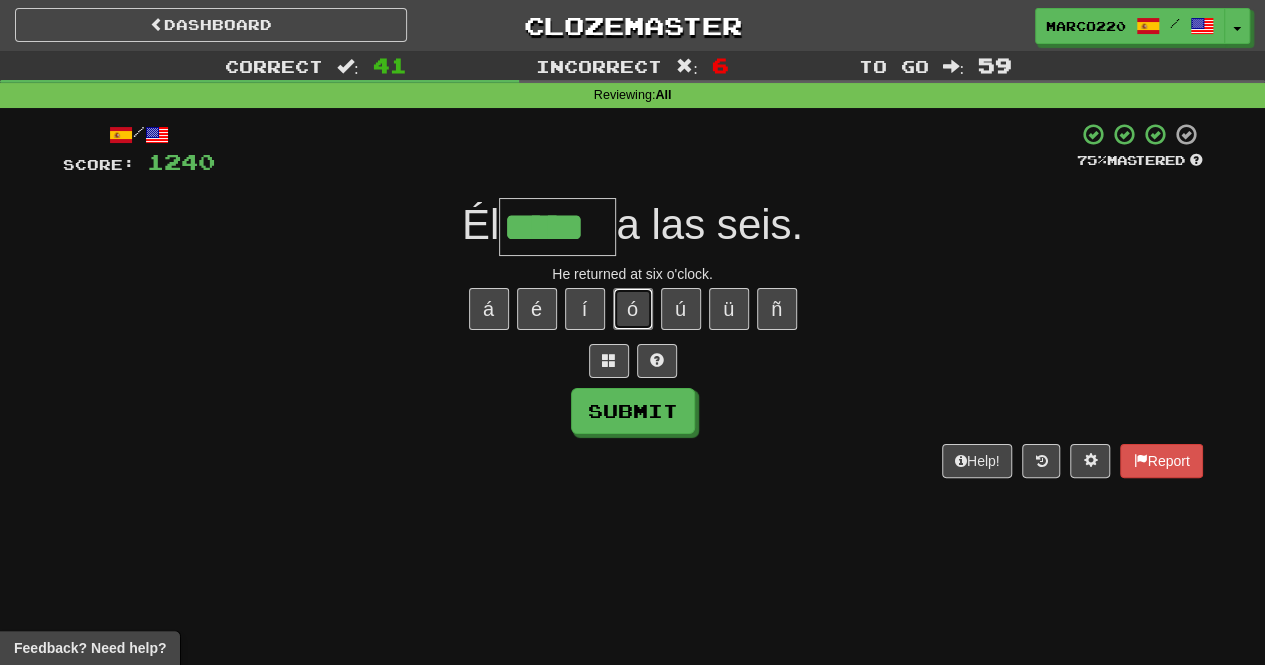 click on "ó" at bounding box center (633, 309) 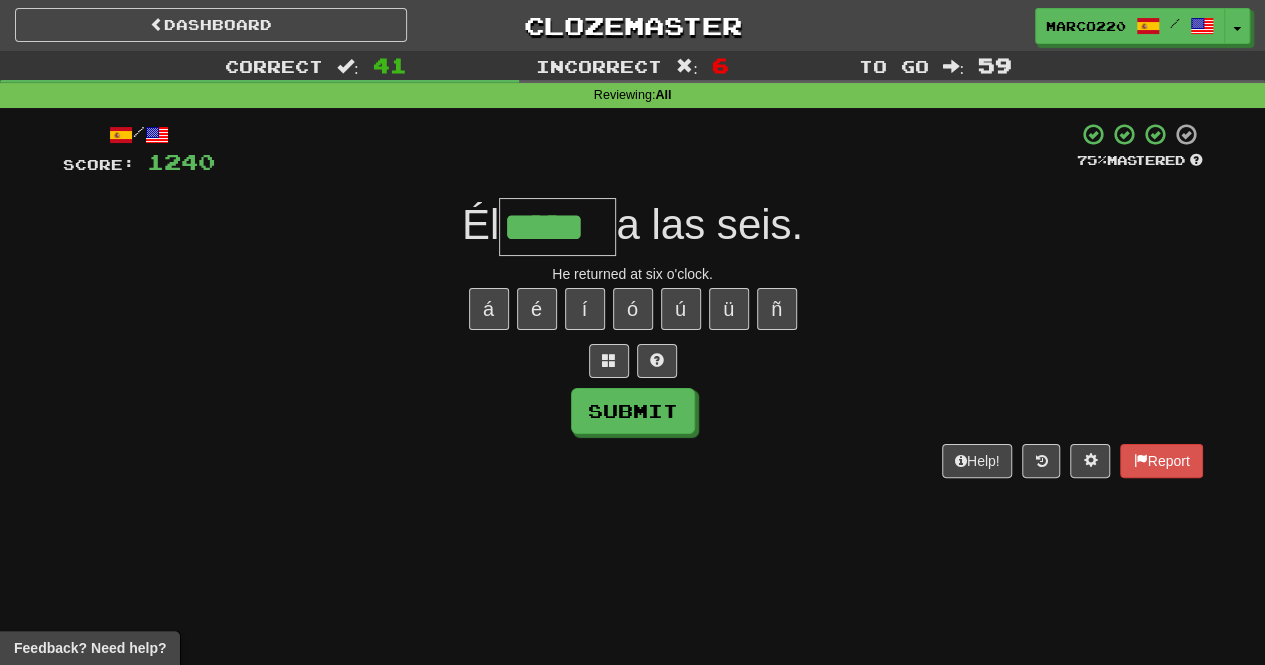 type on "******" 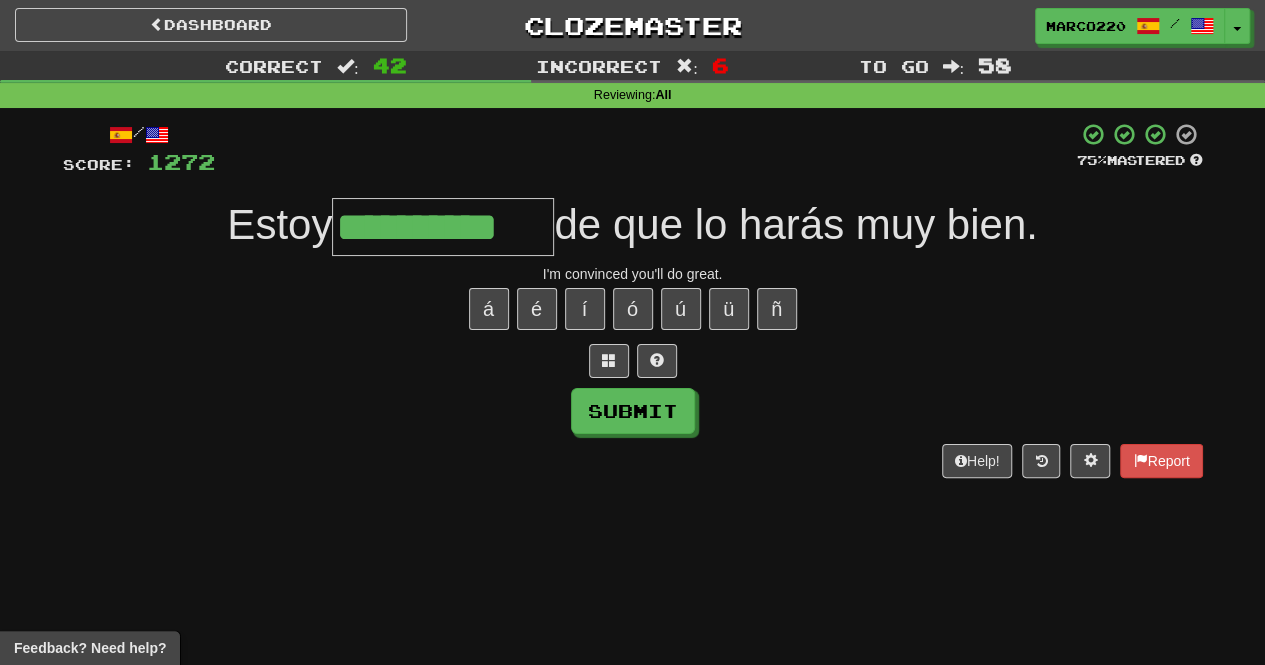 type on "**********" 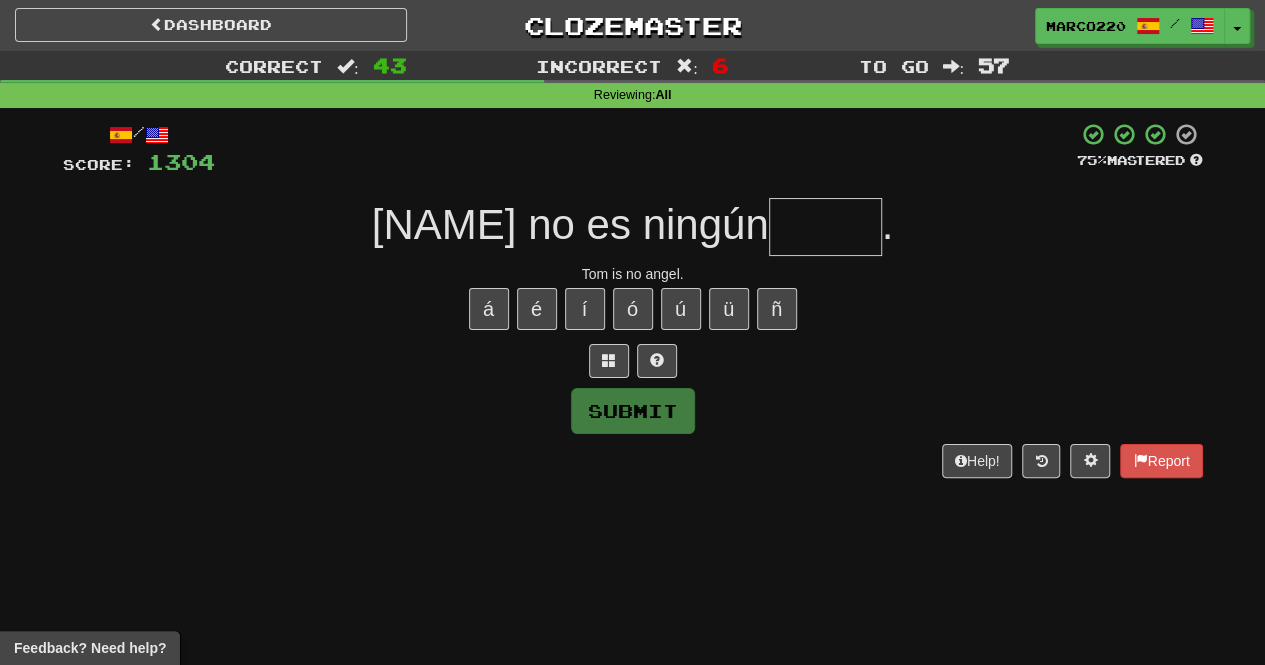 type on "*" 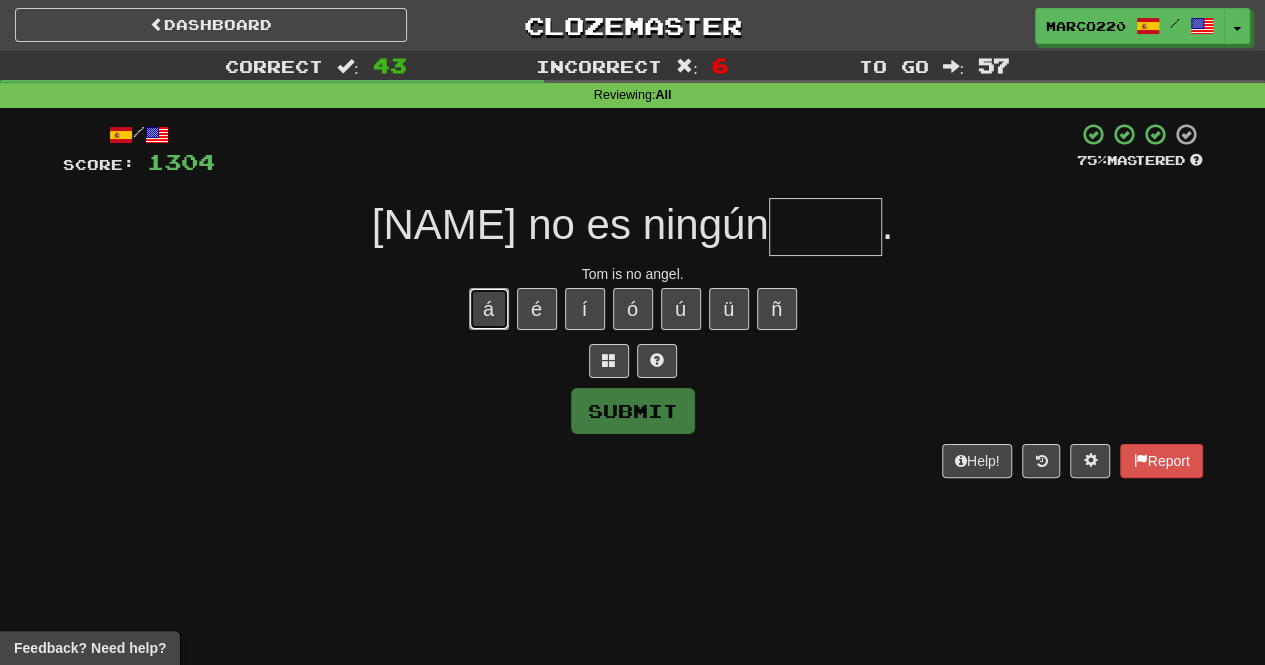 click on "á" at bounding box center [489, 309] 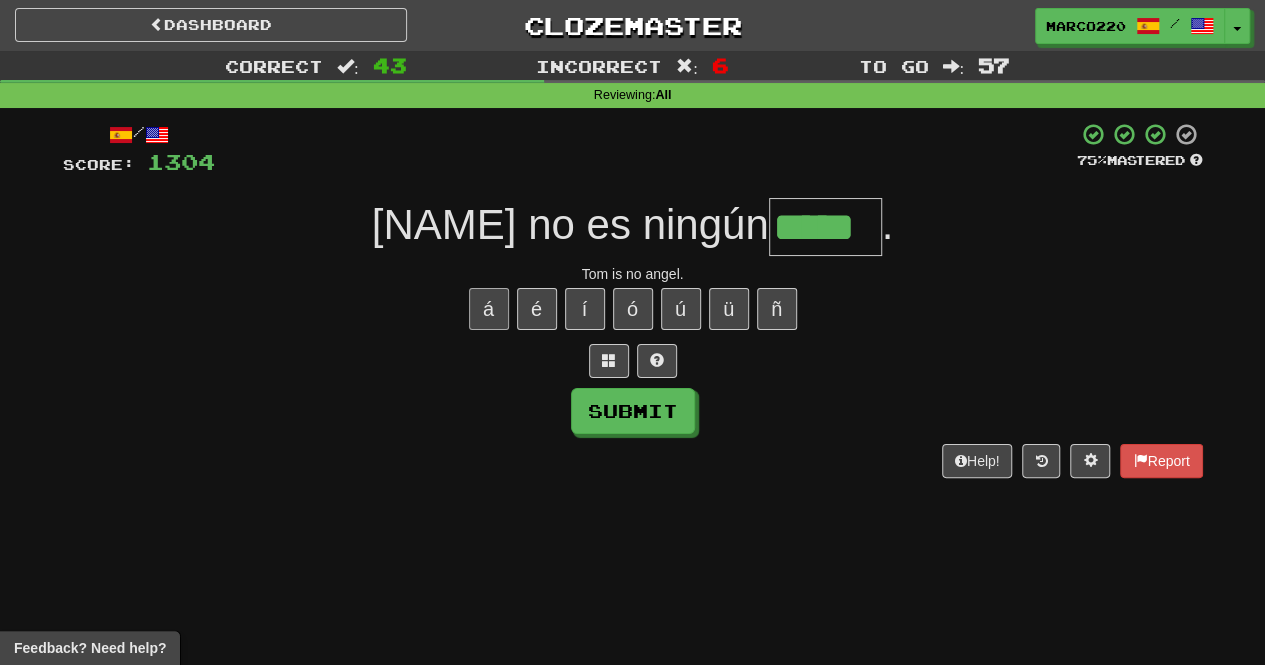 type on "*****" 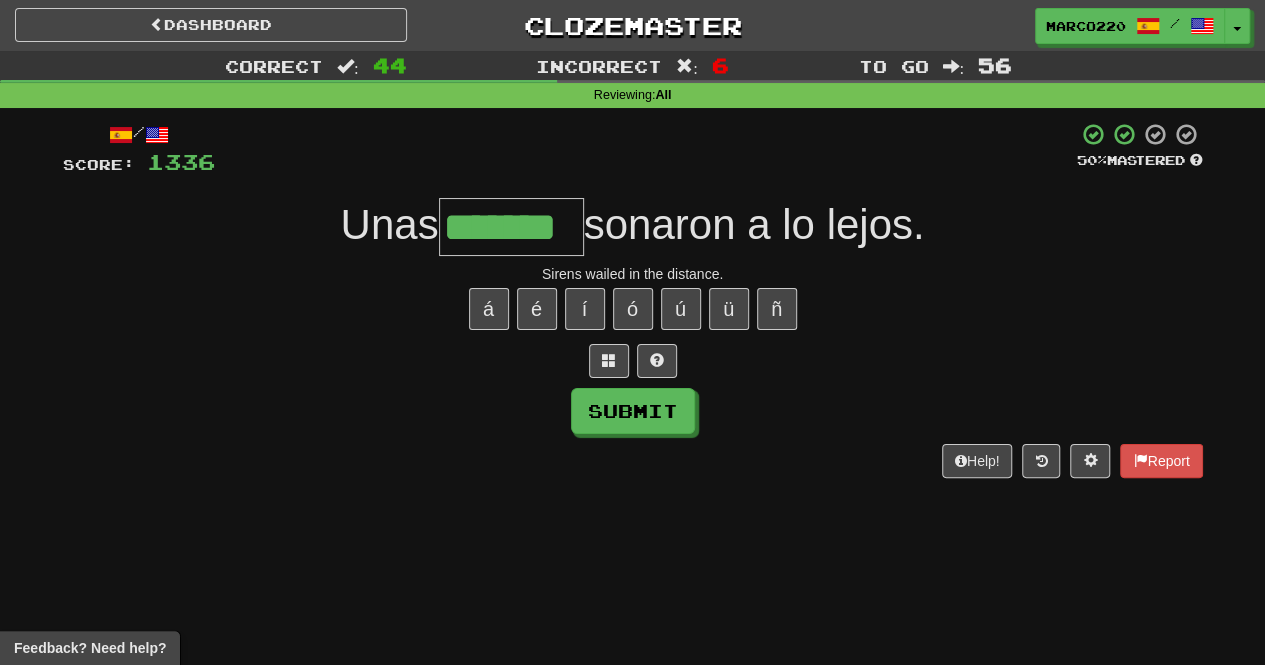 type on "*******" 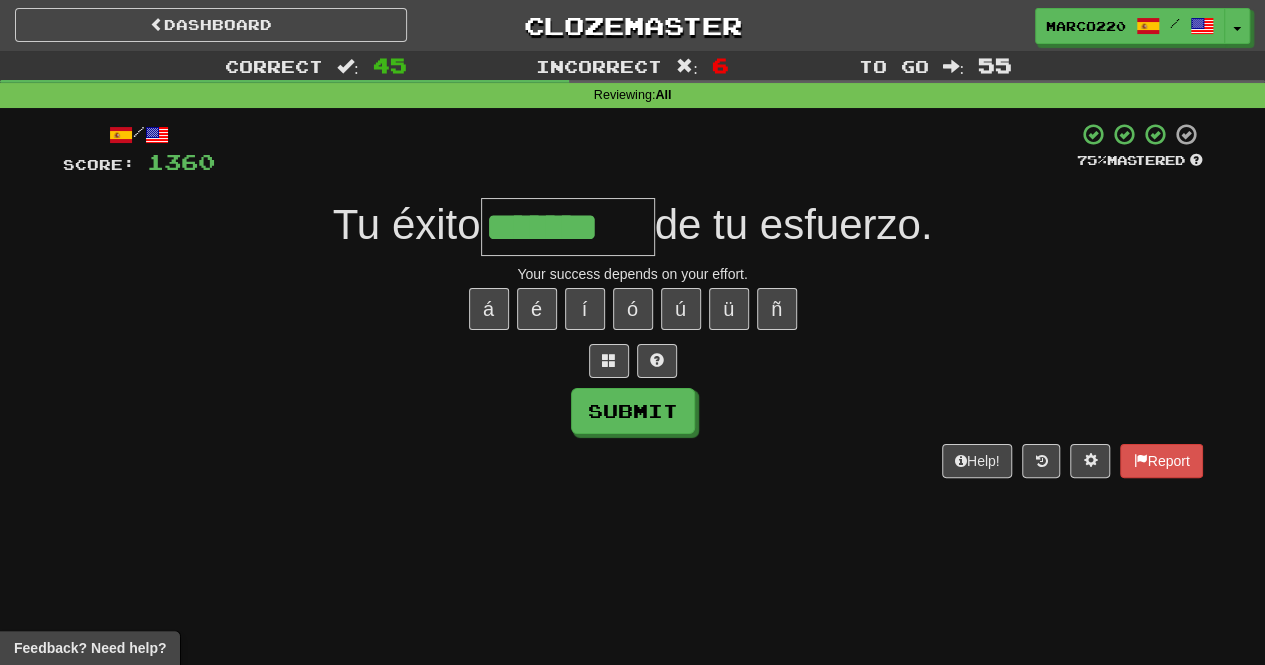 type on "*******" 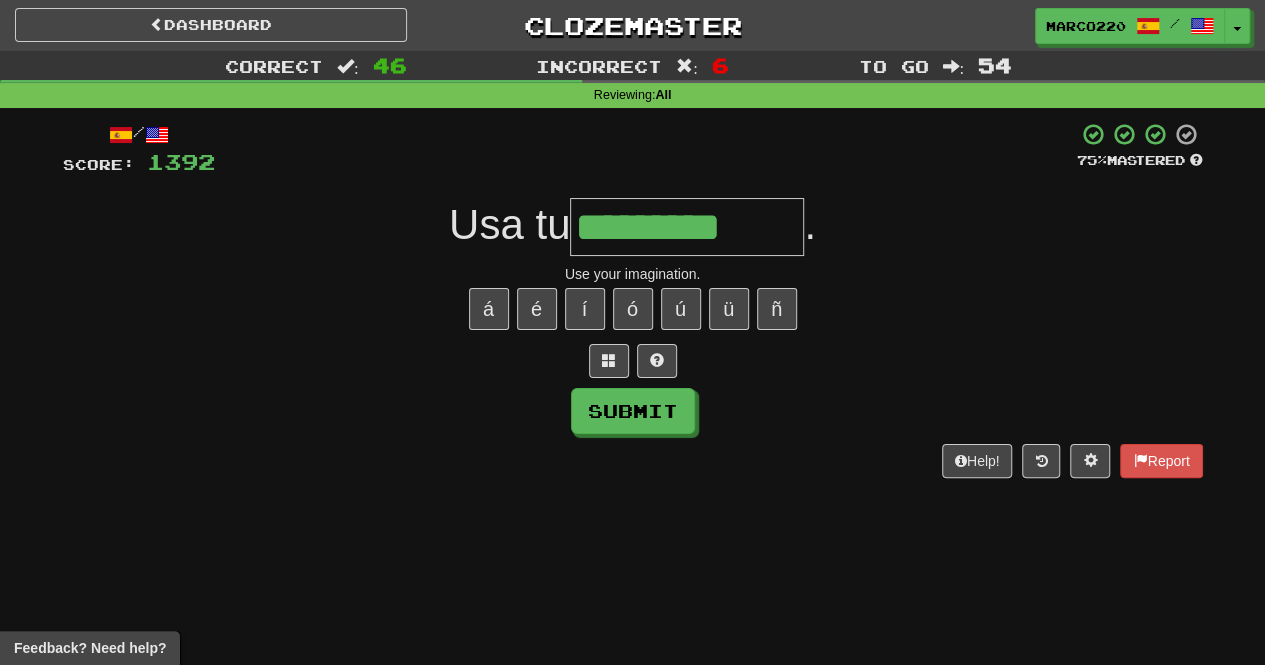 click on "á é í ó ú ü ñ" at bounding box center [633, 309] 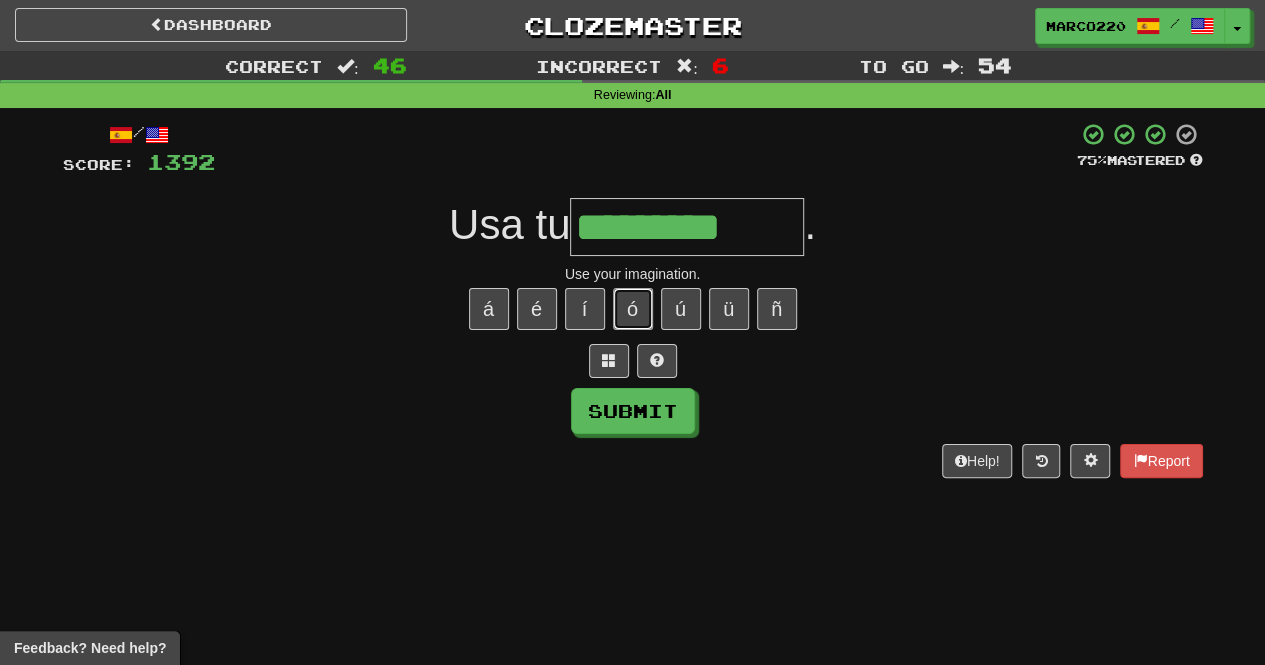 click on "ó" at bounding box center (633, 309) 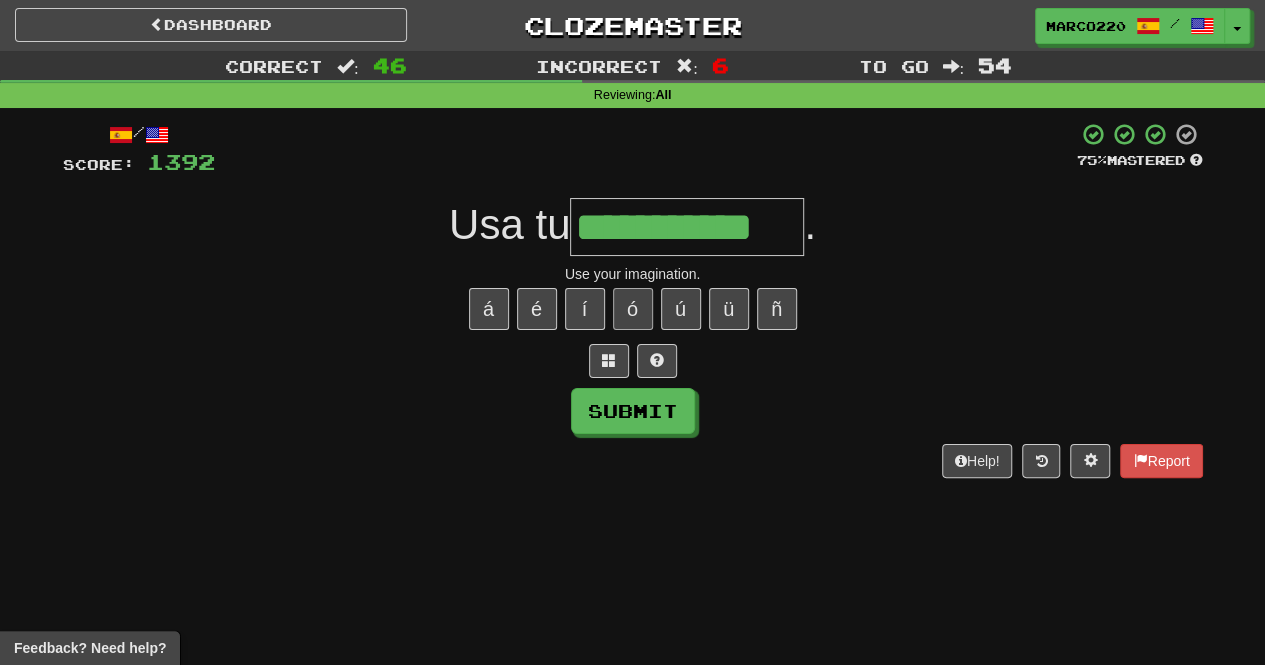 type on "**********" 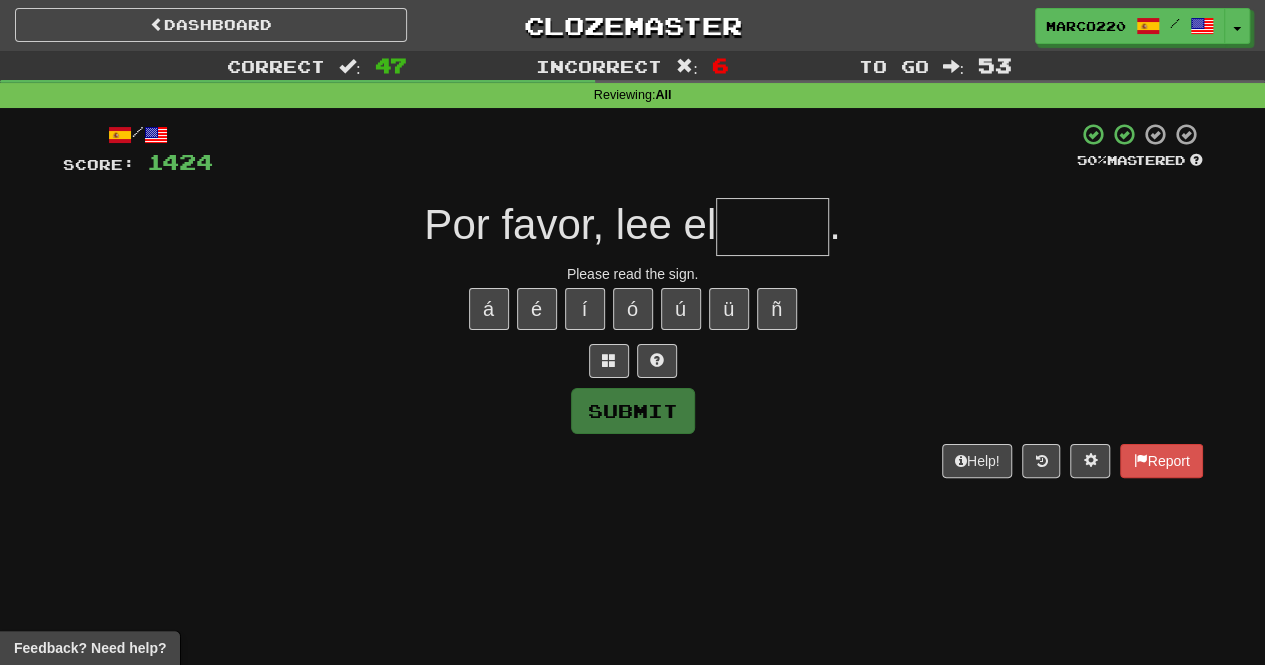 type on "*" 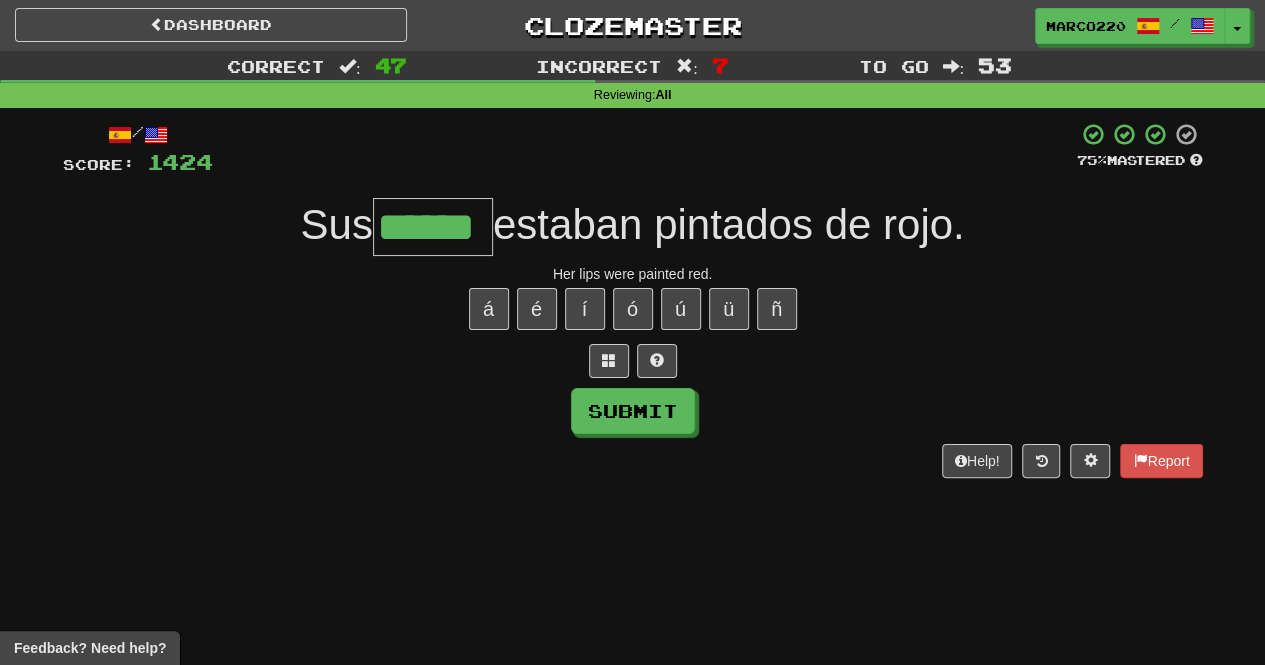 type on "******" 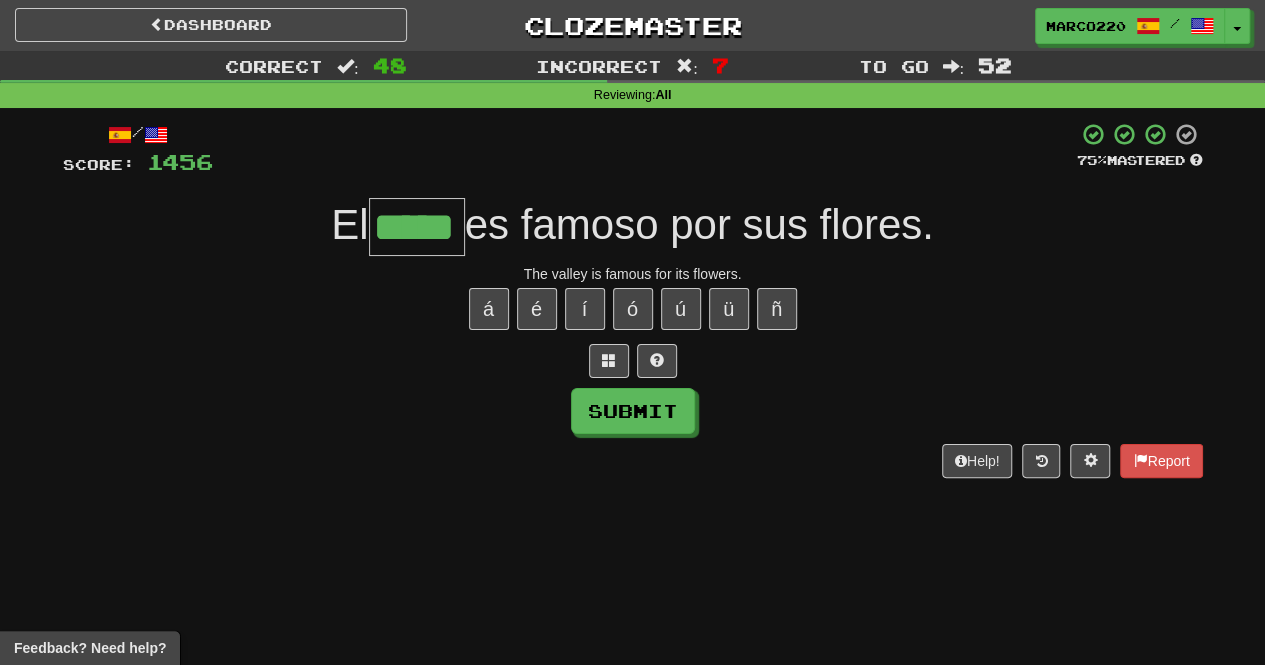 type on "*****" 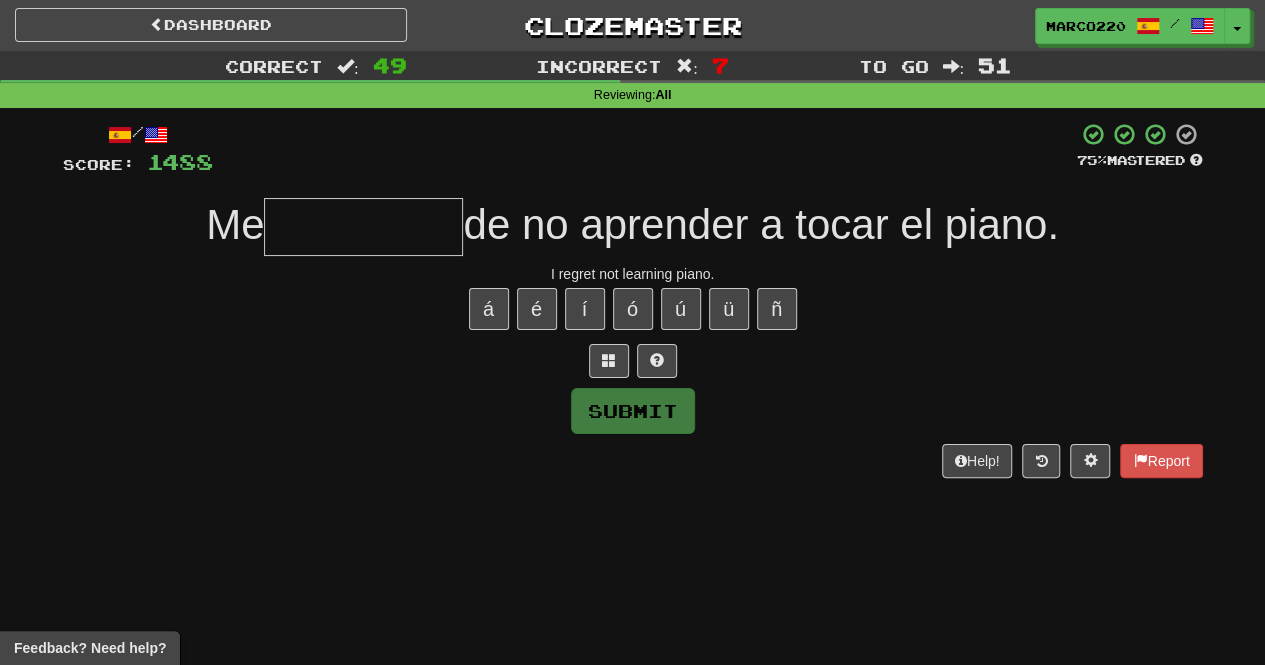 type on "**********" 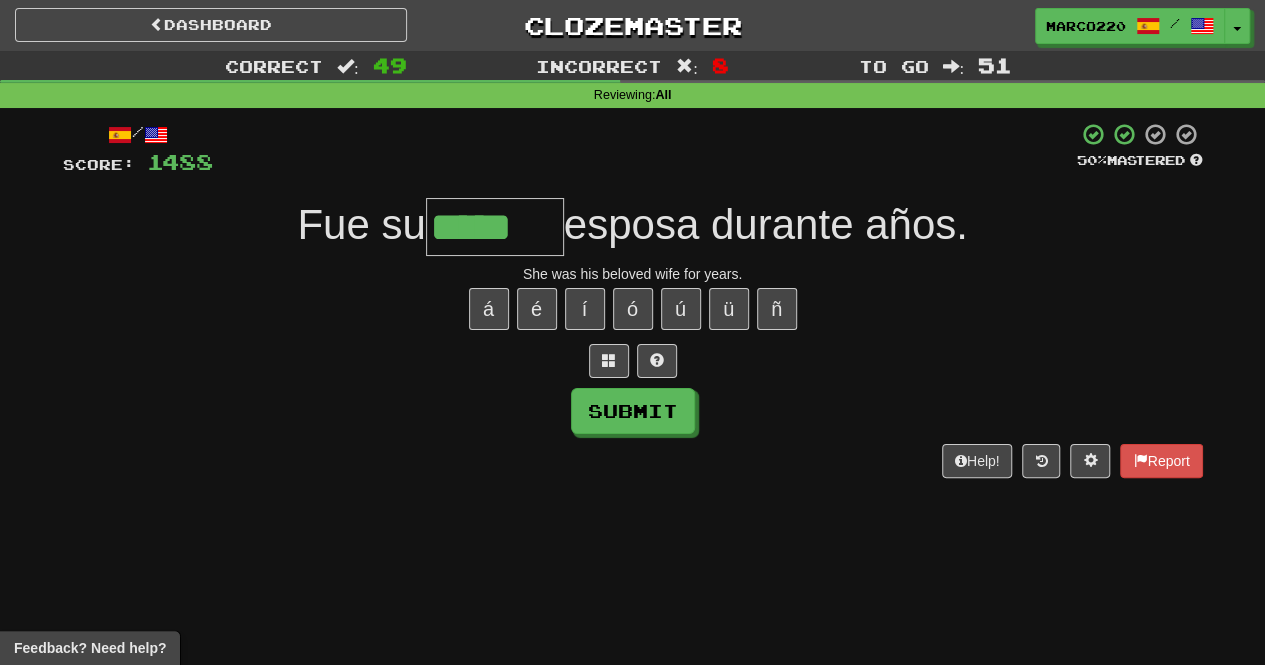 type on "*****" 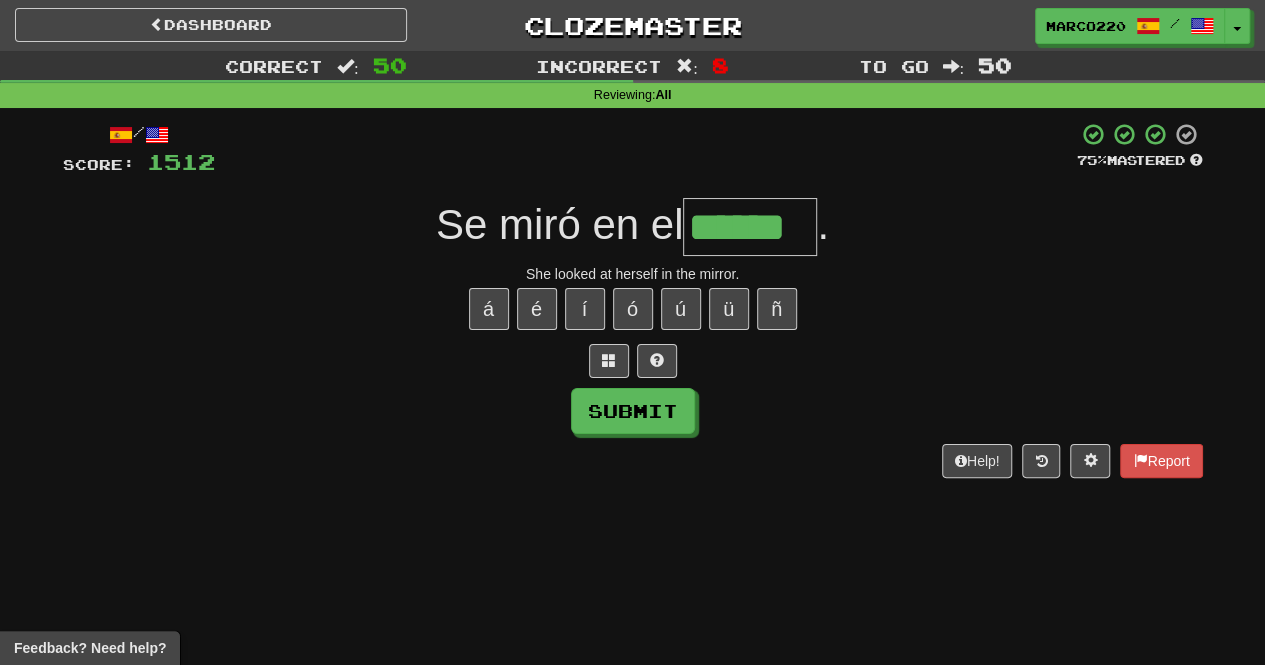 type on "******" 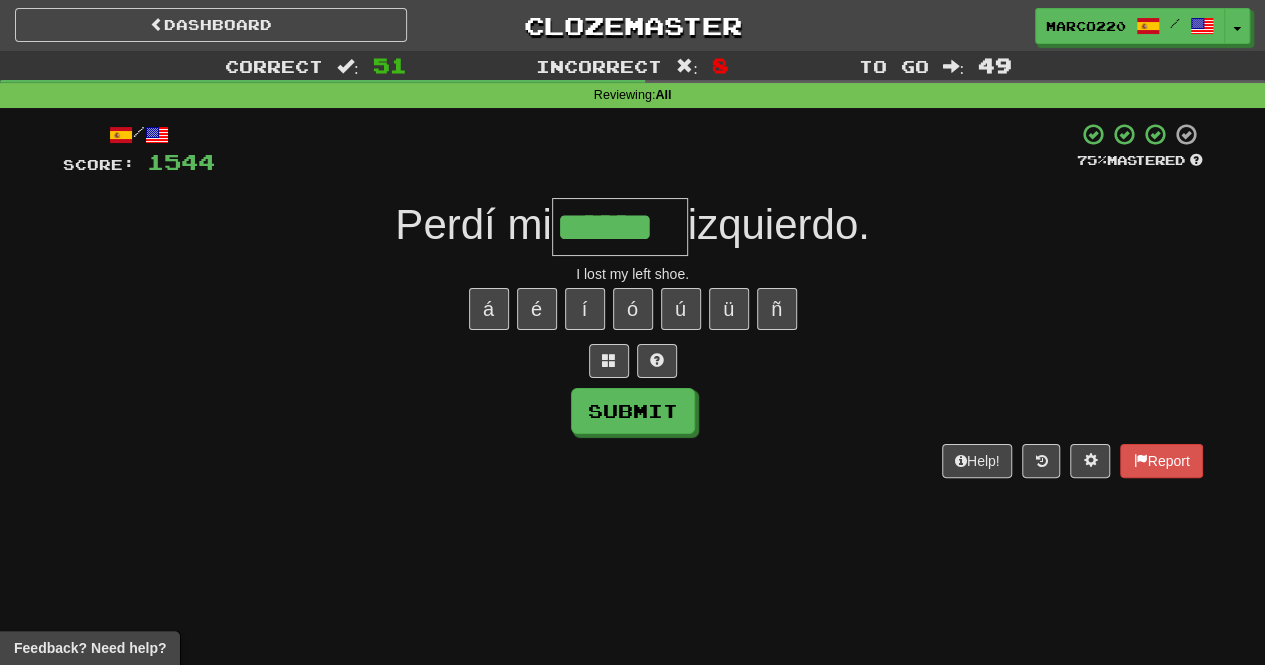 type on "******" 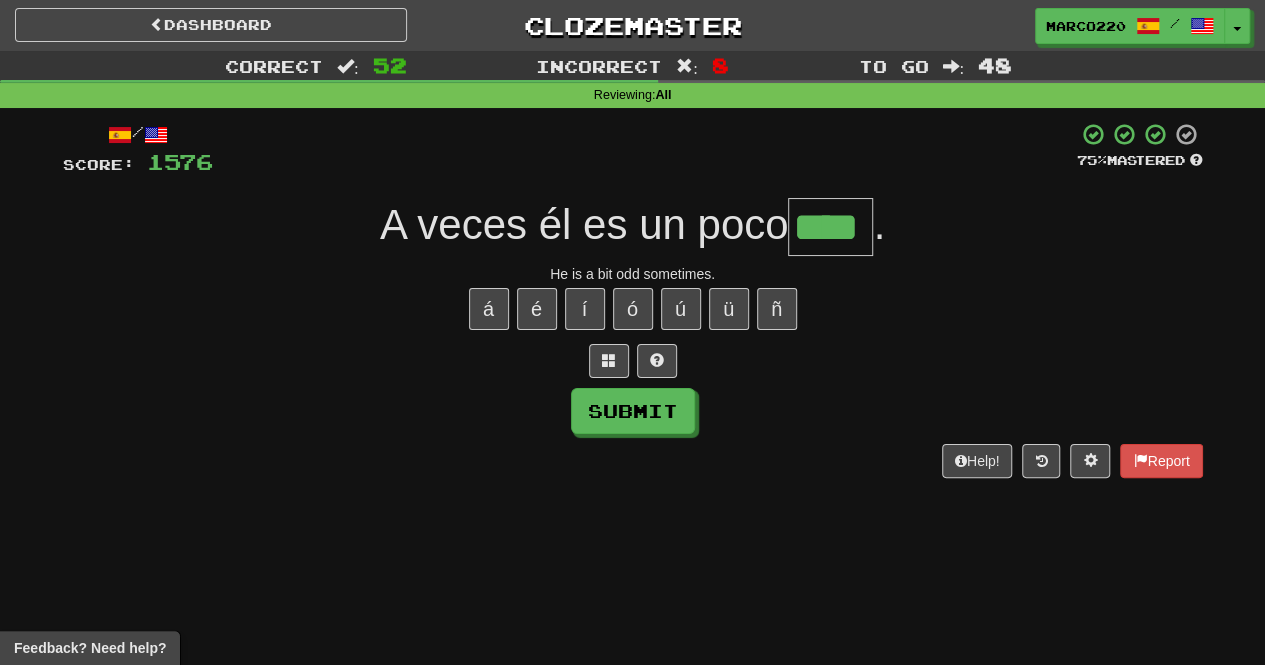 type on "****" 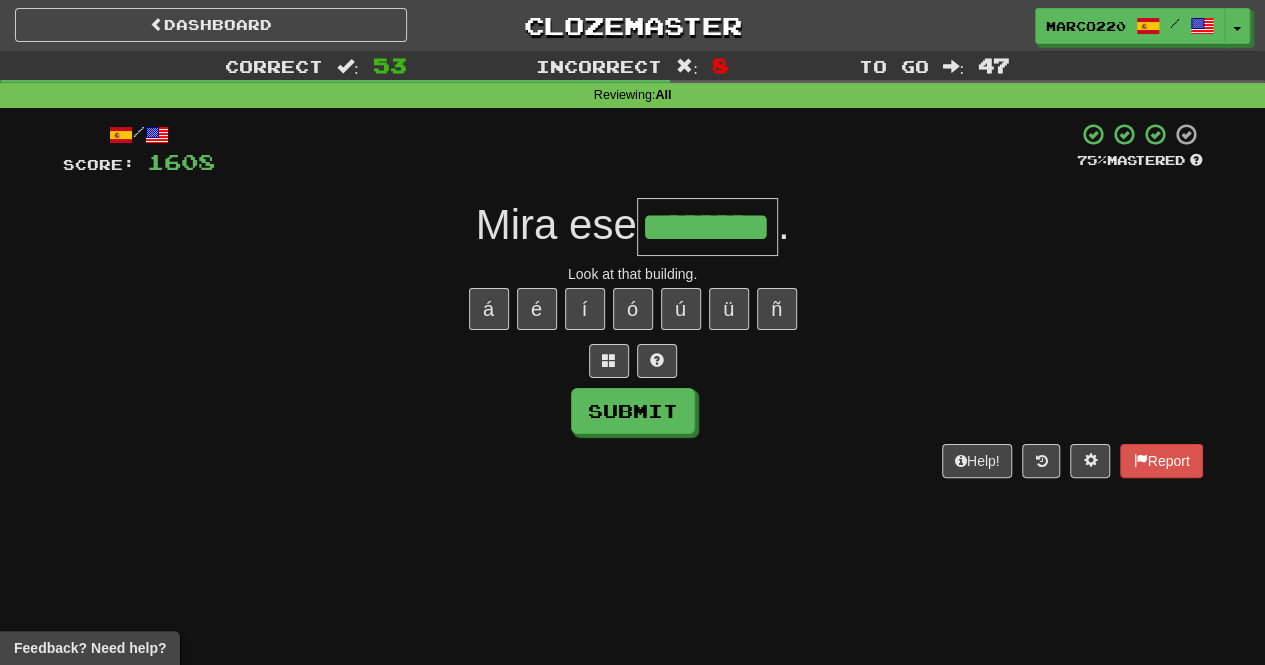 type on "********" 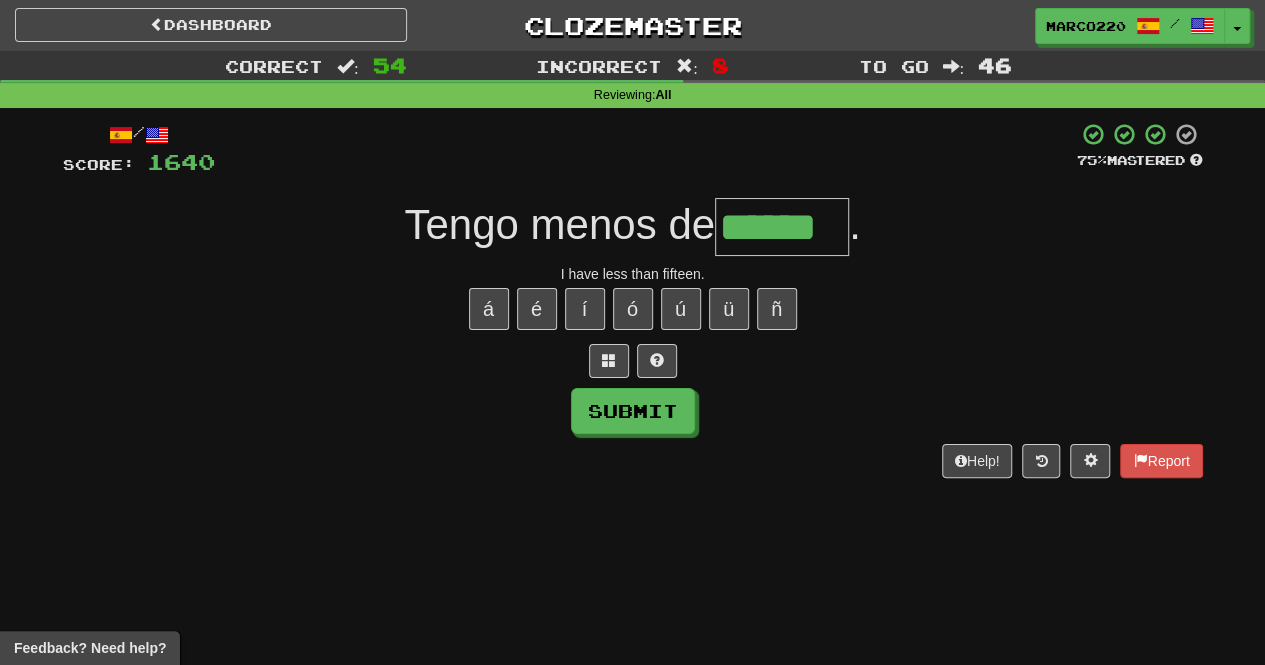 type on "******" 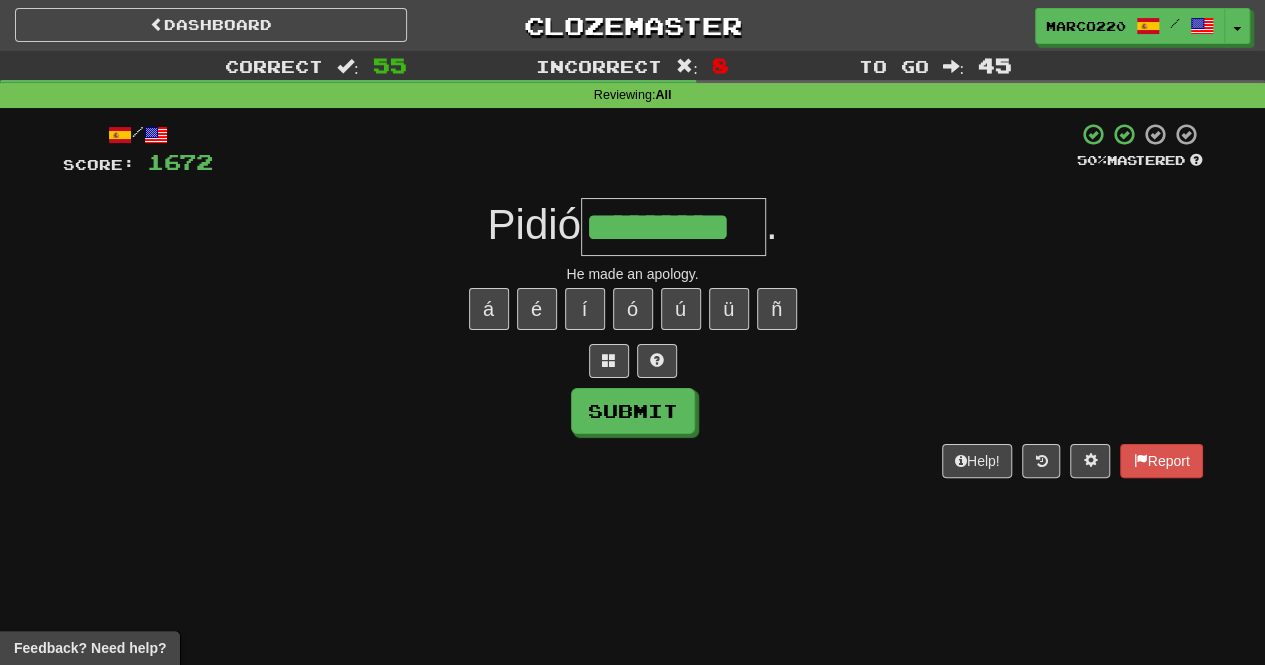 type on "*********" 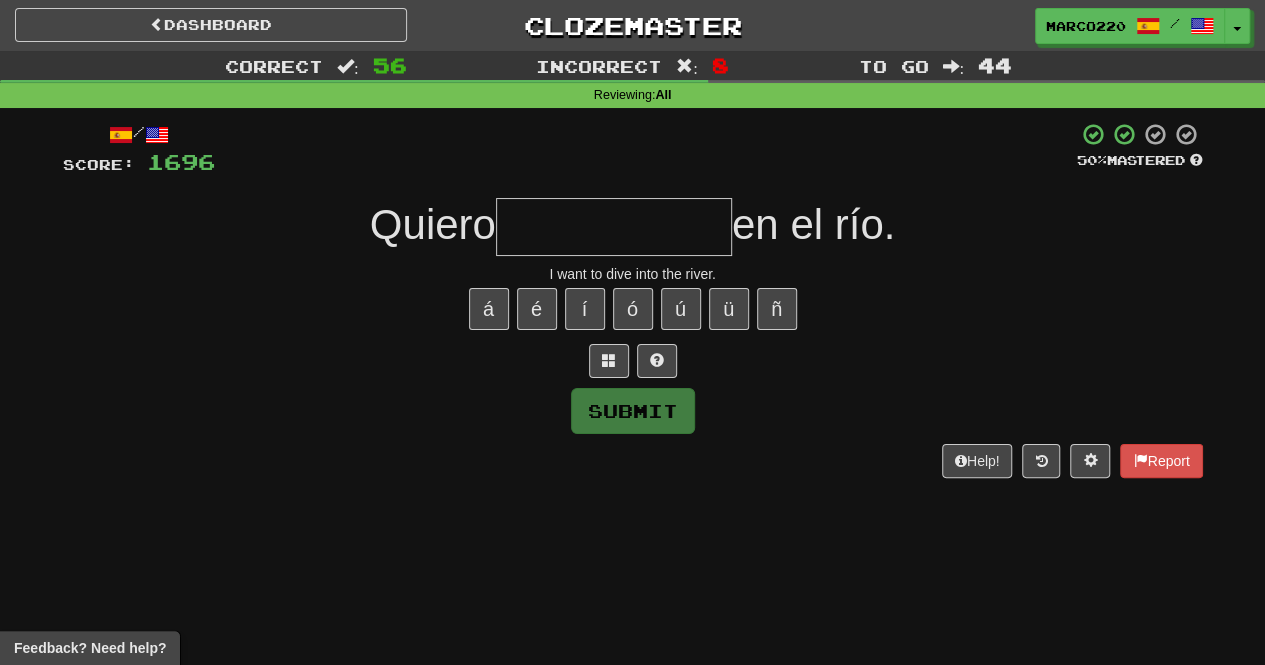 type on "**********" 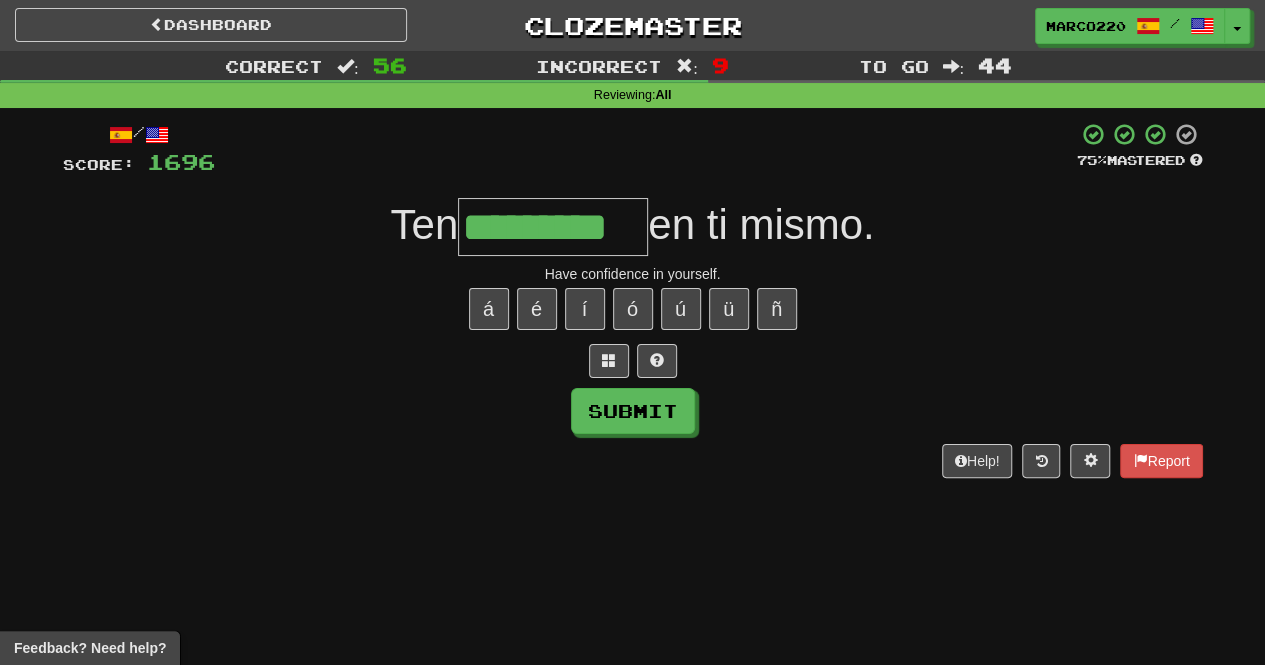 type on "*********" 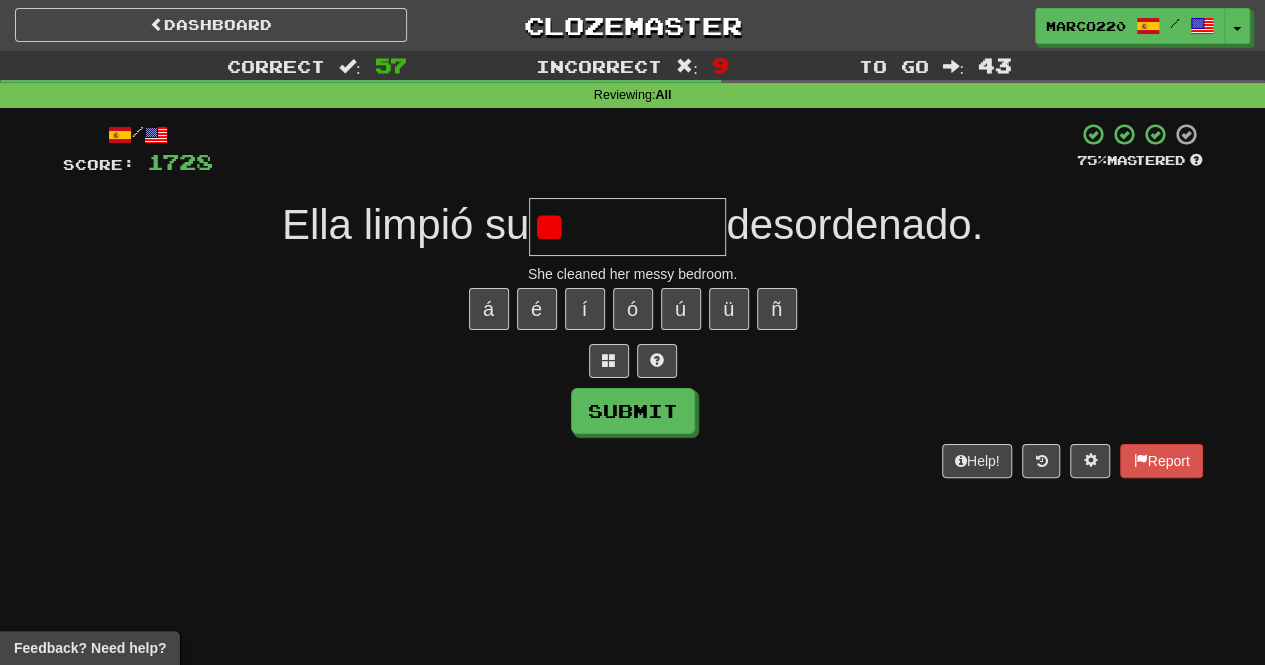 type on "*" 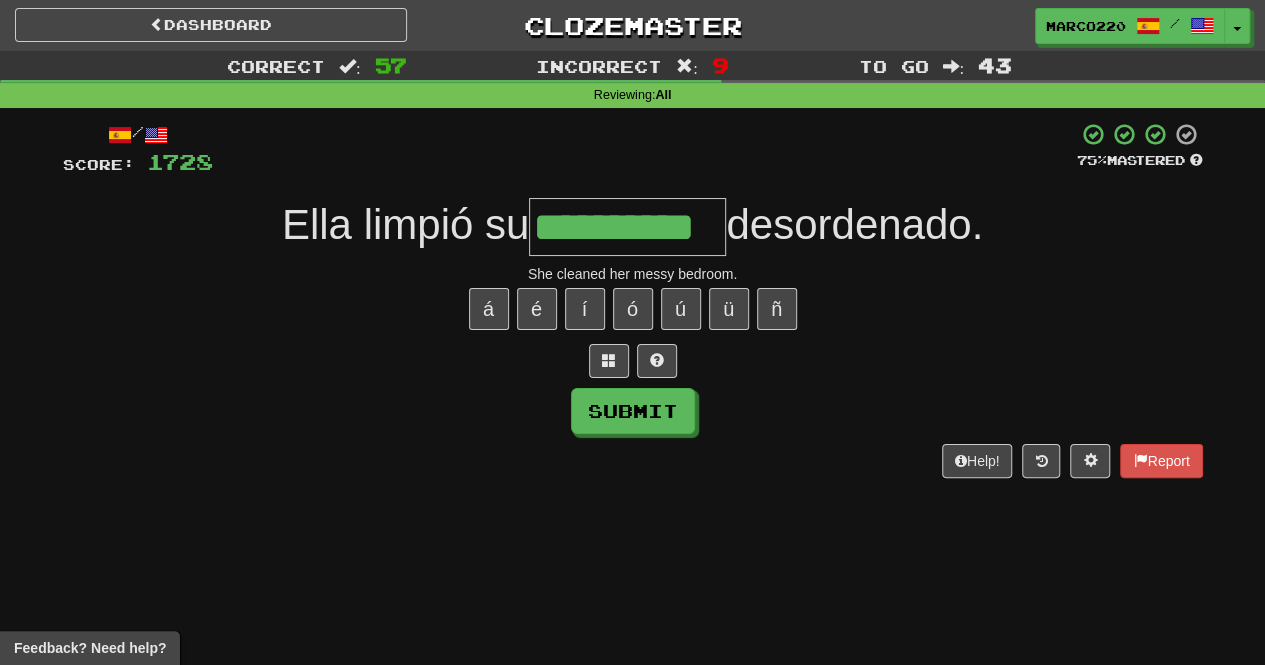 type on "**********" 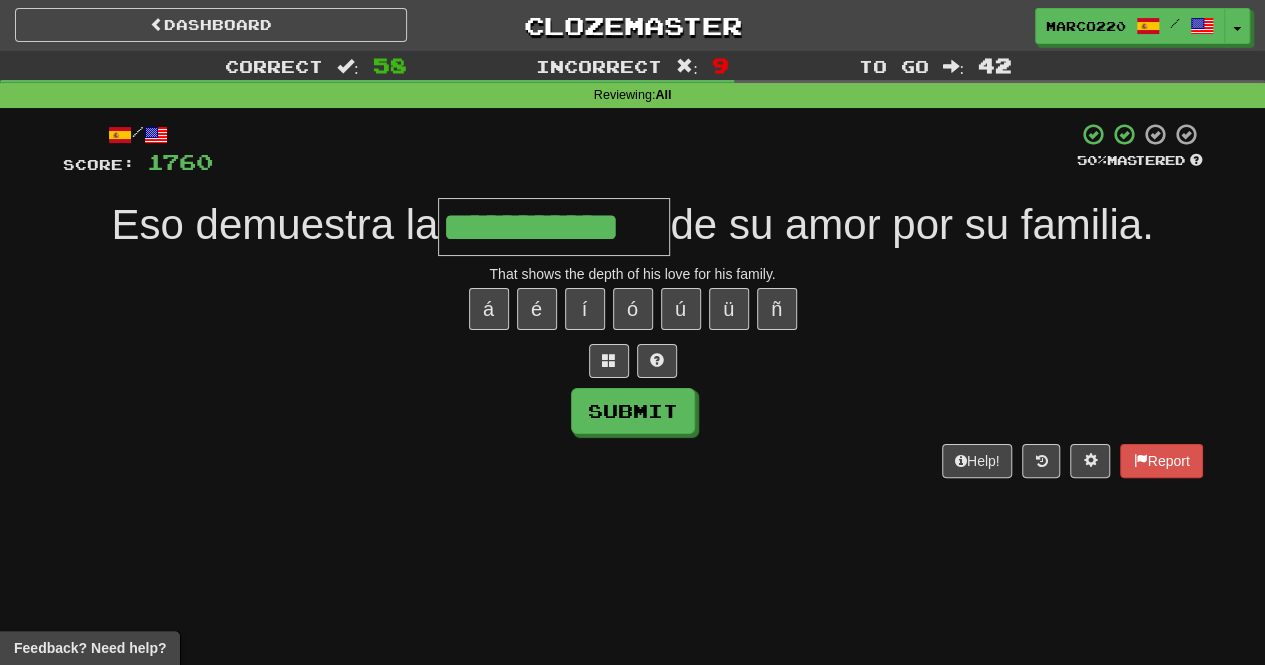 type on "**********" 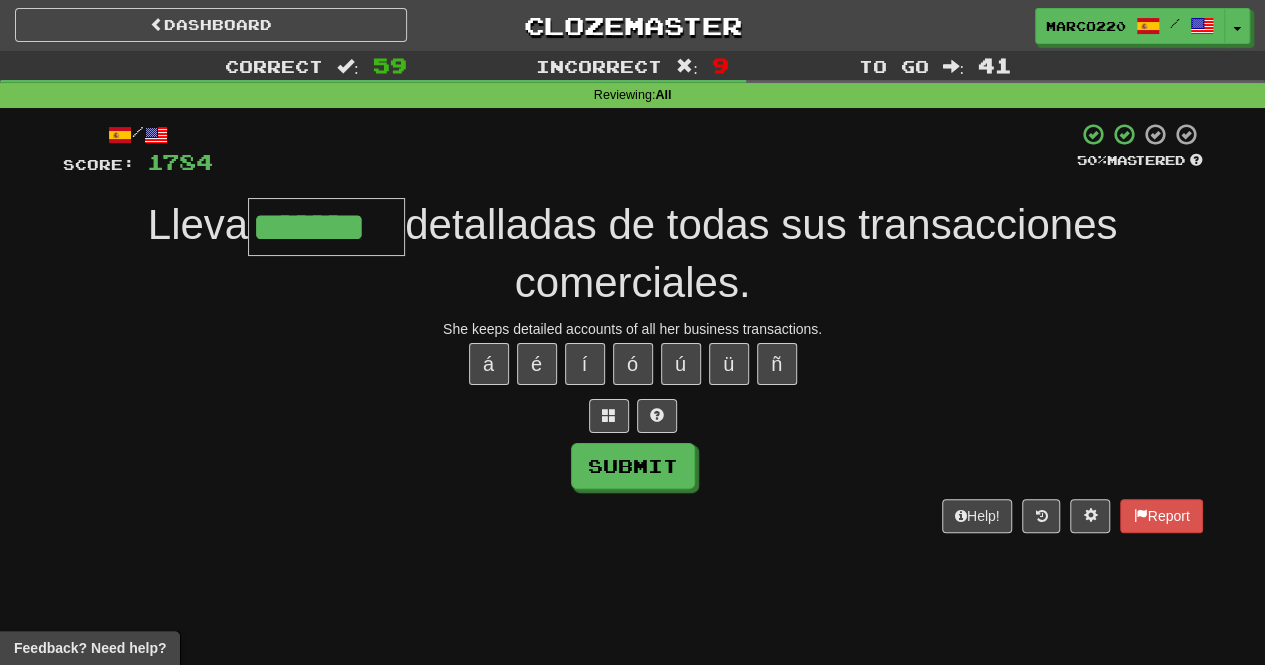 type on "*******" 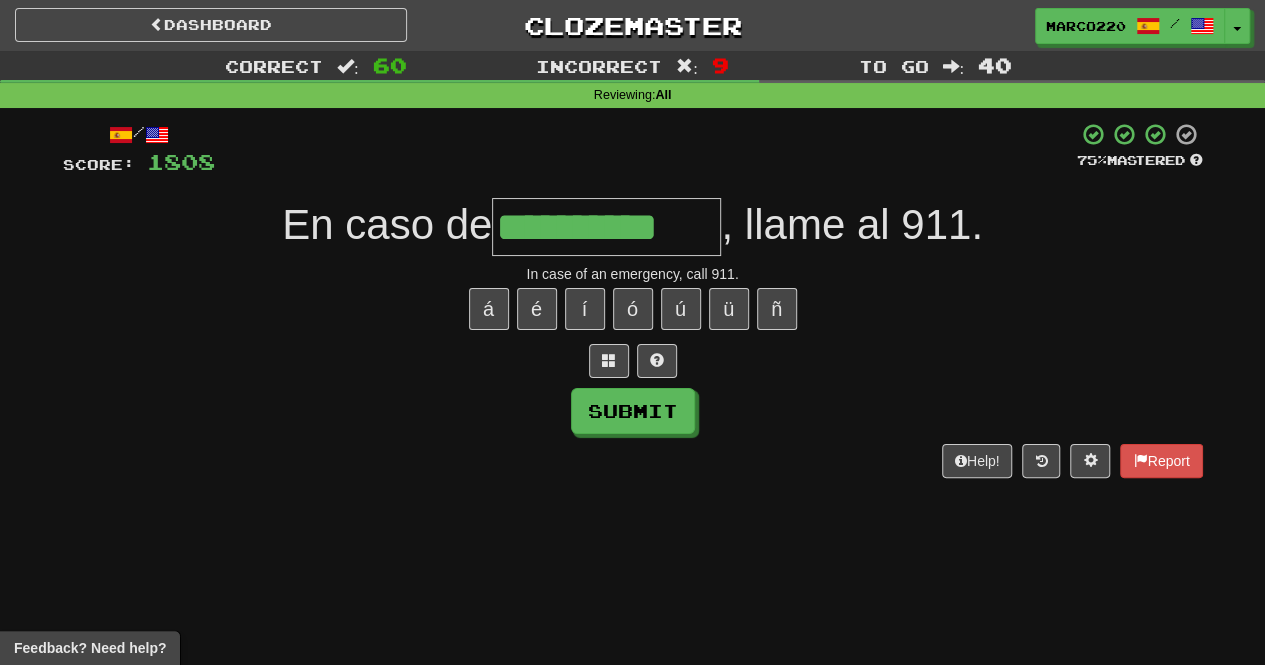 type on "**********" 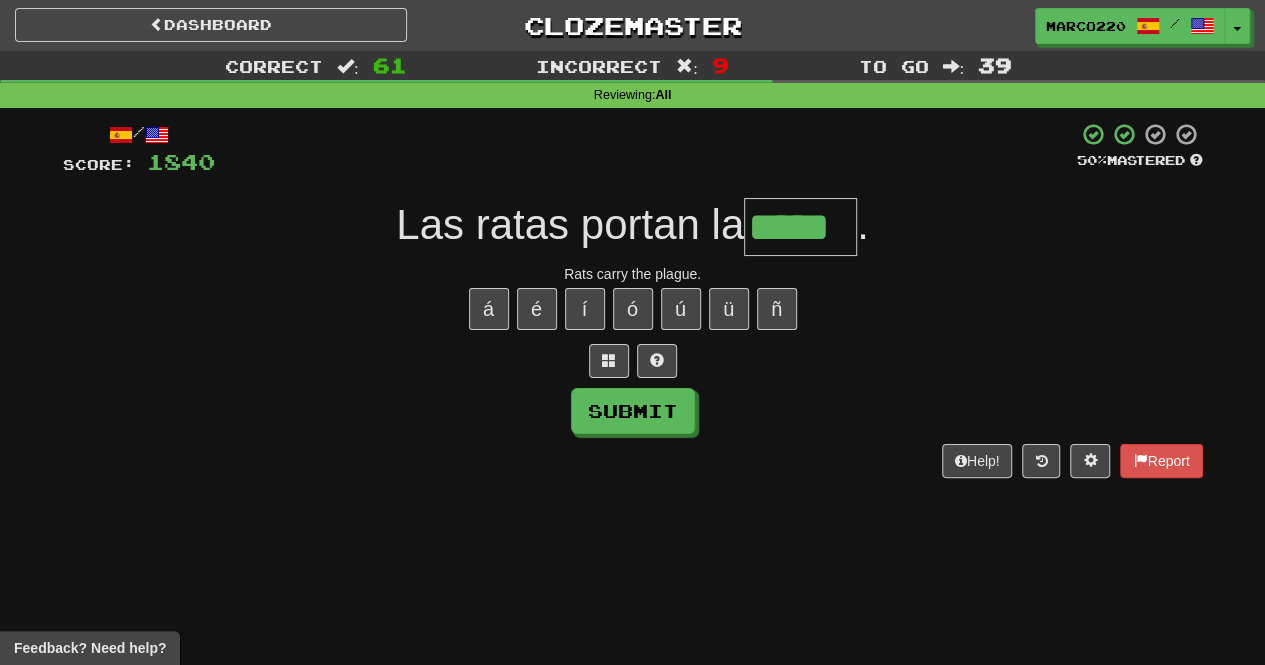 type on "*****" 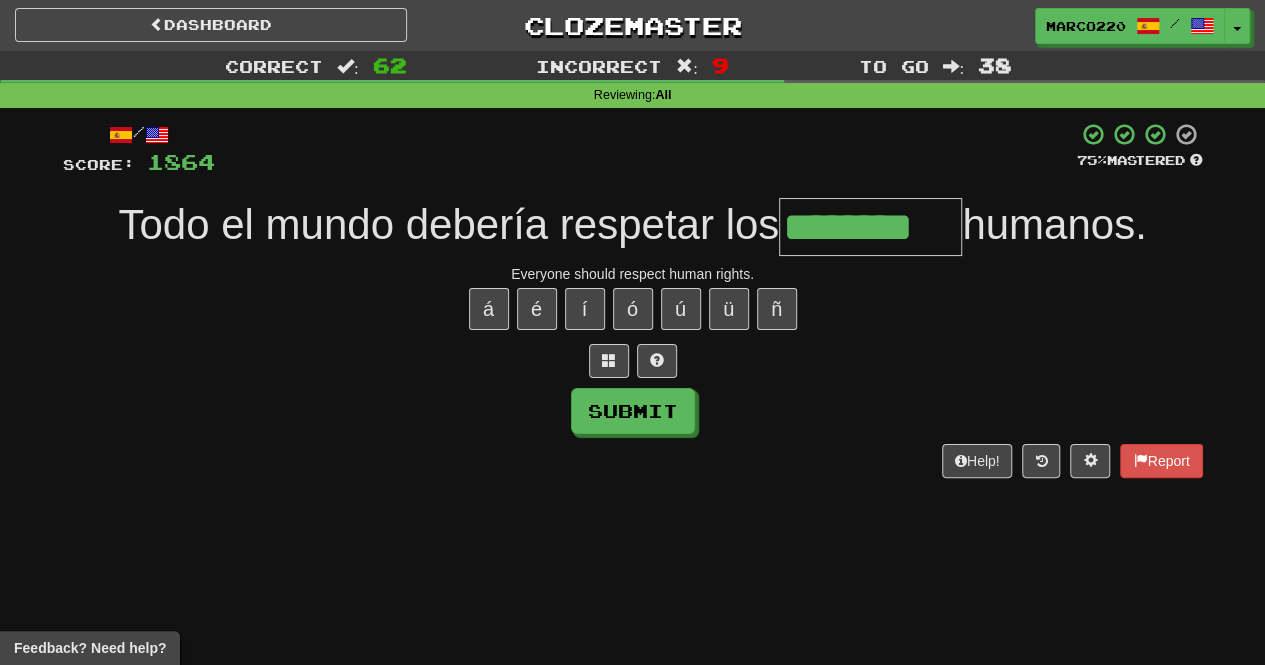 type on "********" 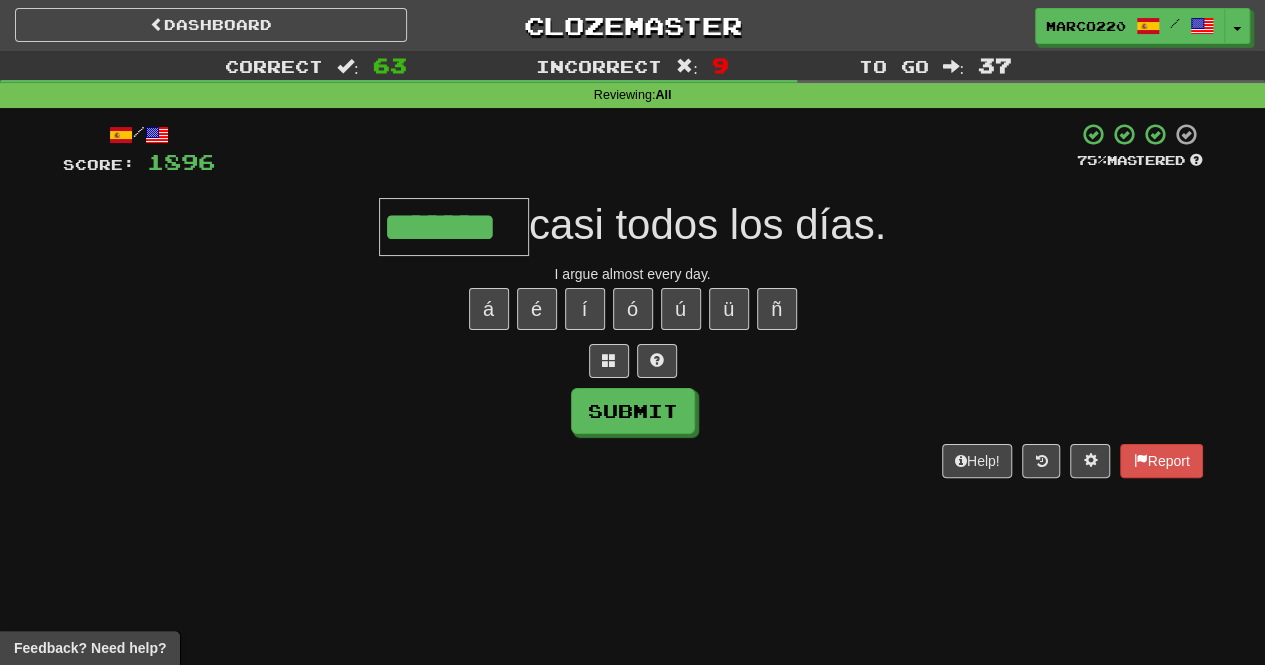 type on "*******" 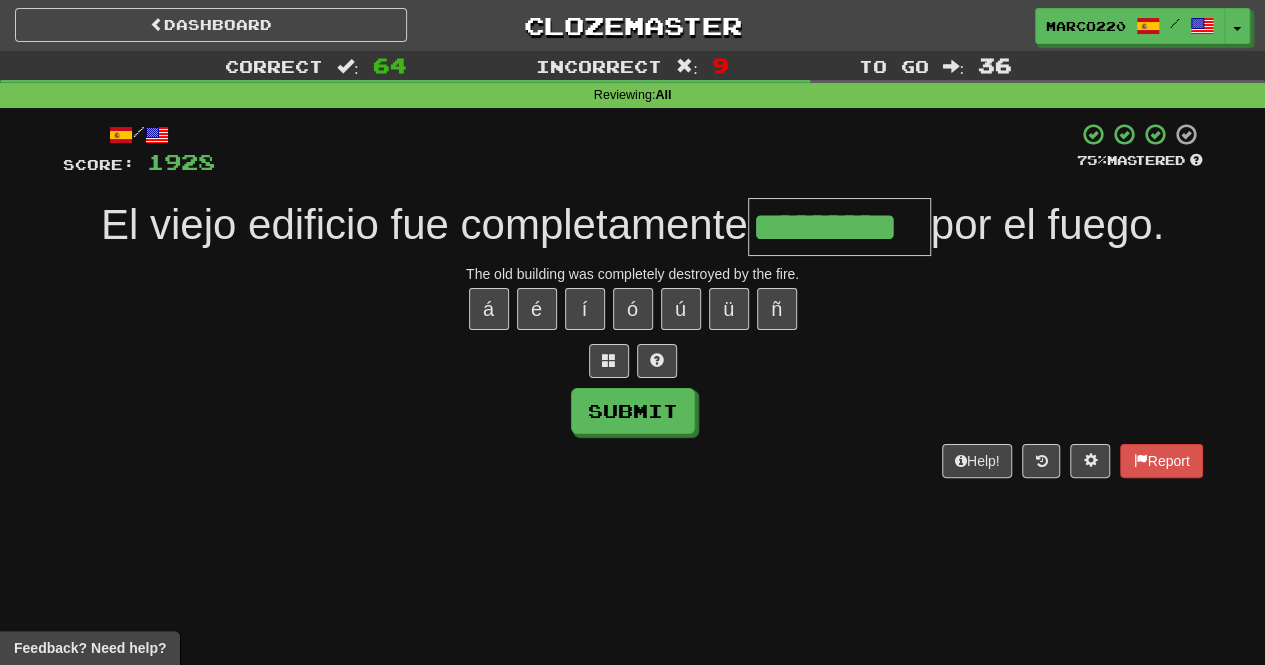 type on "*********" 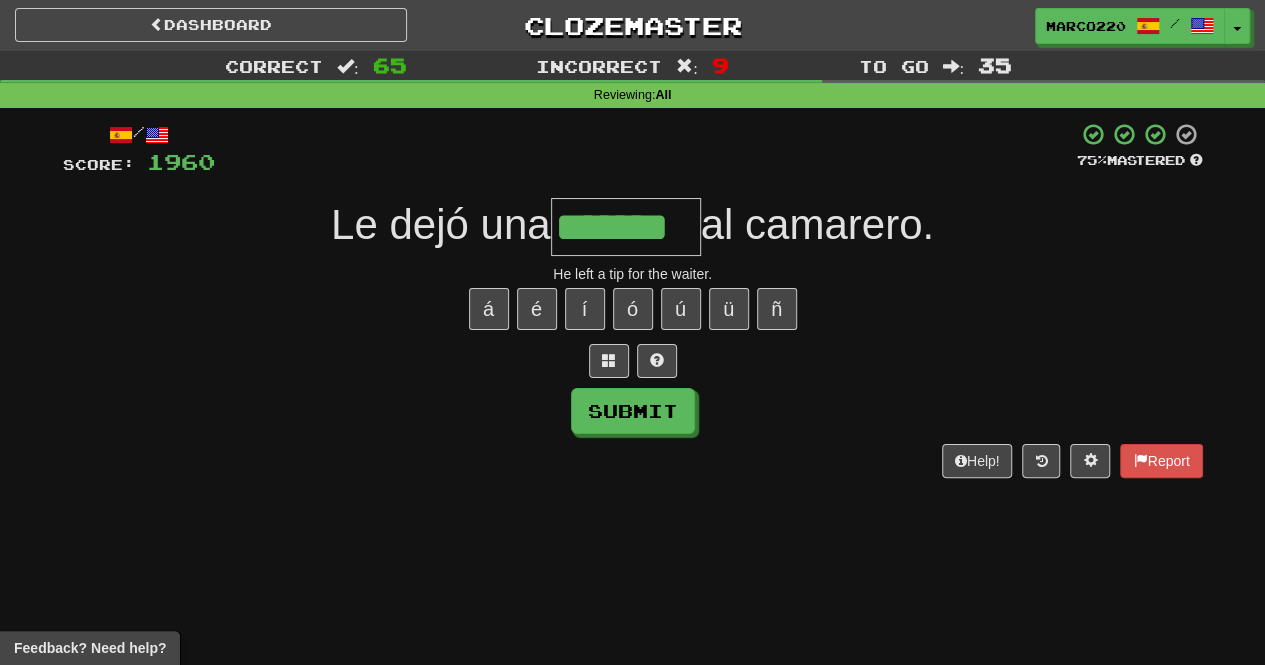 type on "*******" 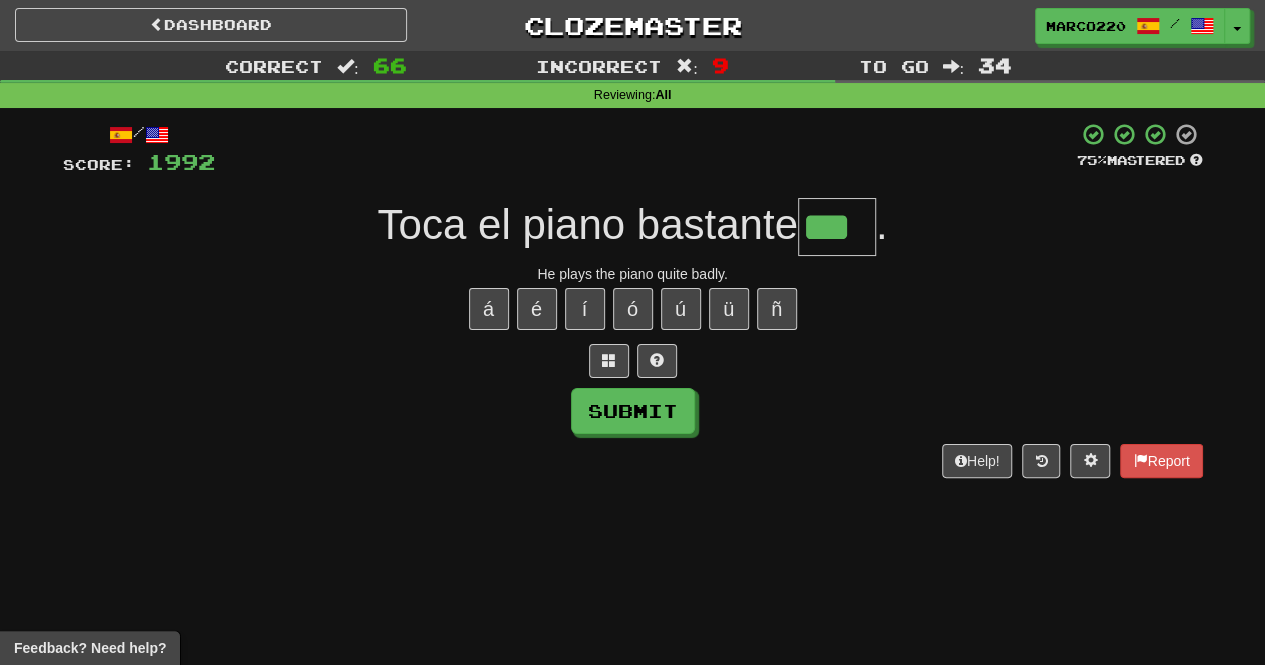 type on "***" 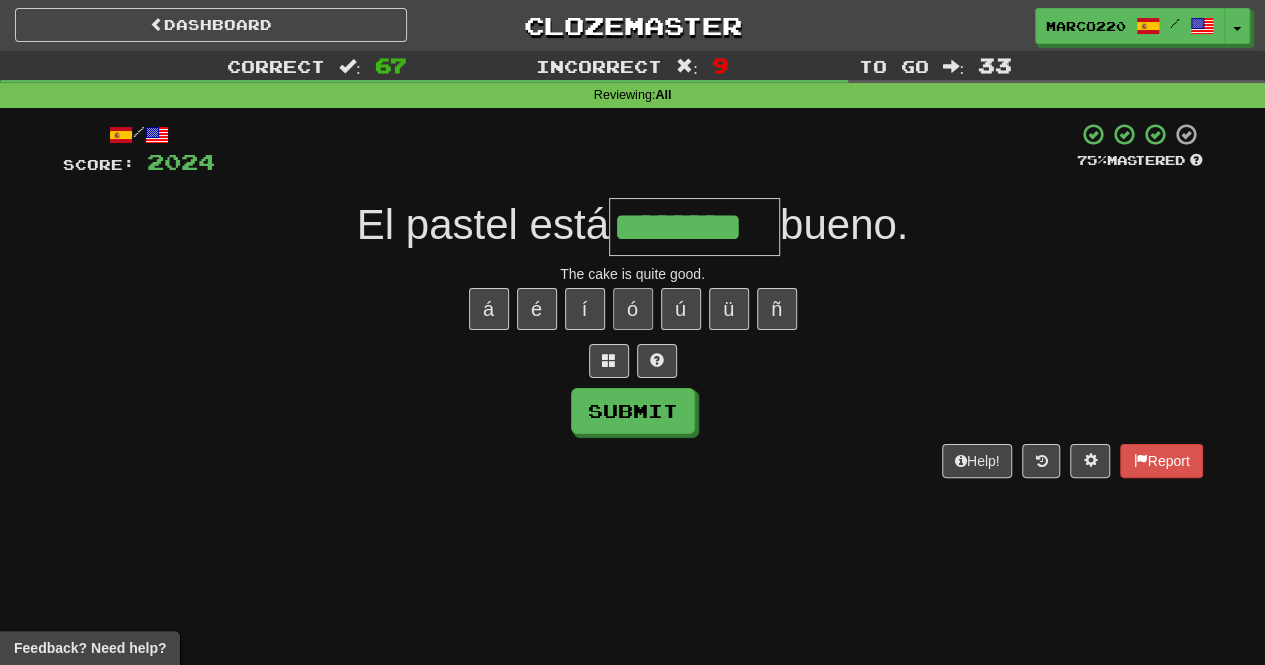 type on "********" 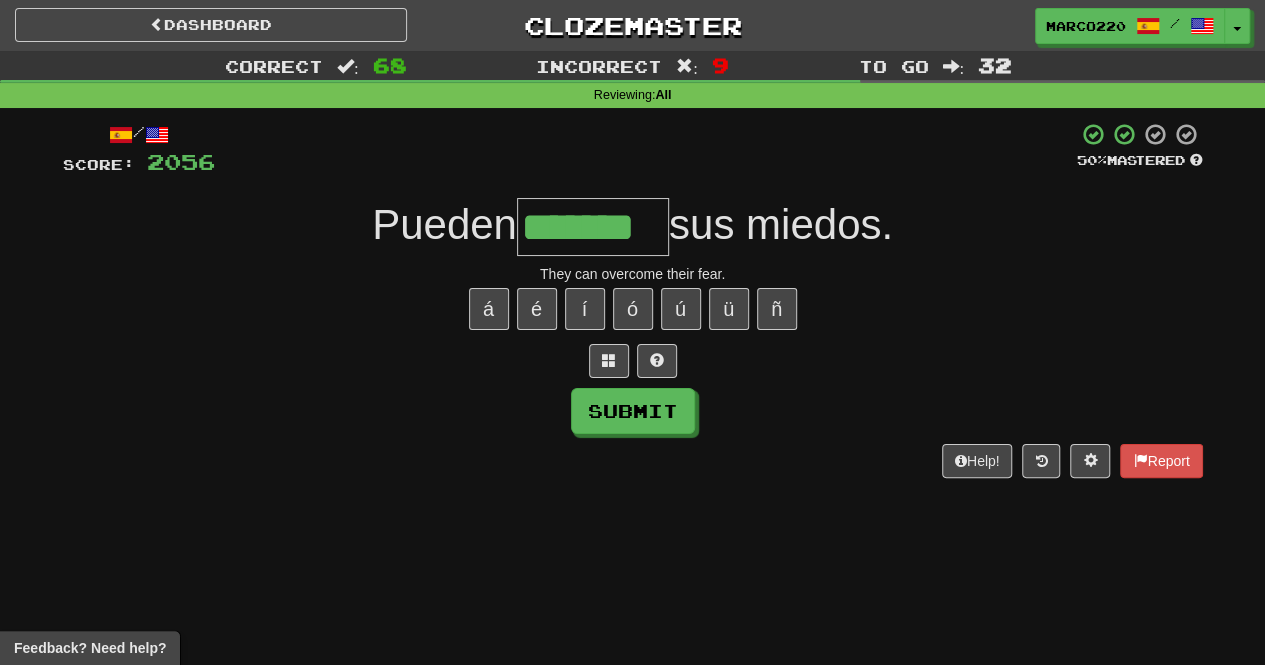 type on "*******" 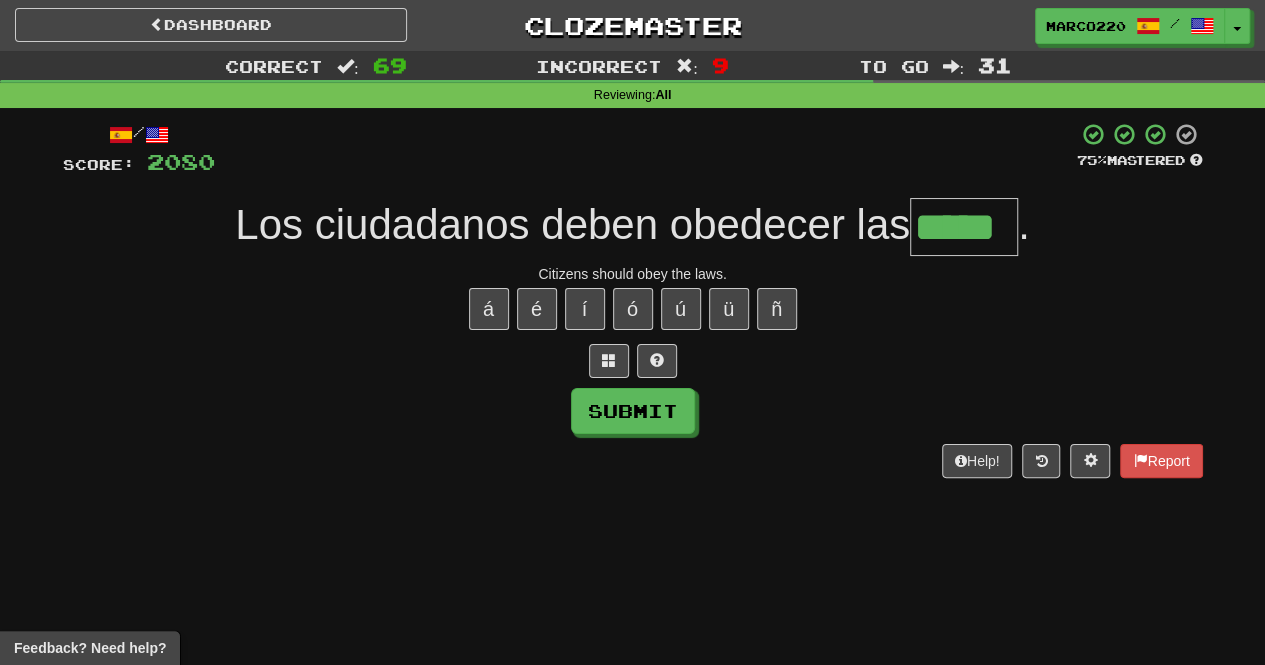 type on "*****" 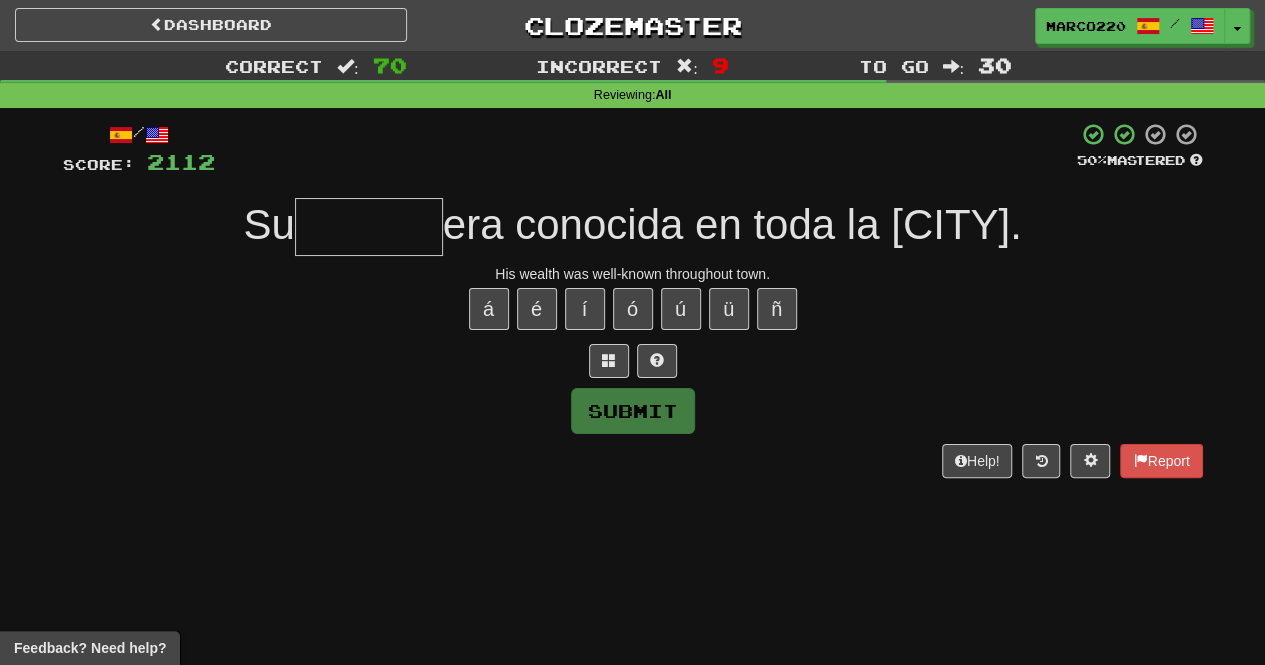 type on "*******" 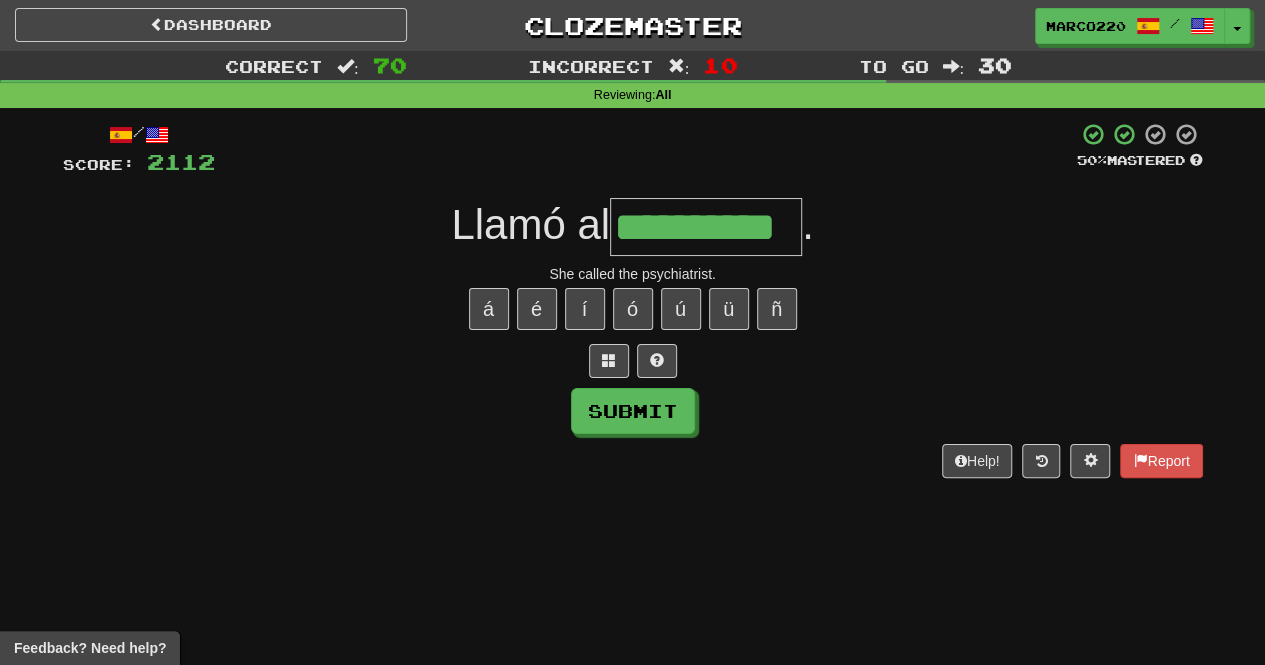 type on "**********" 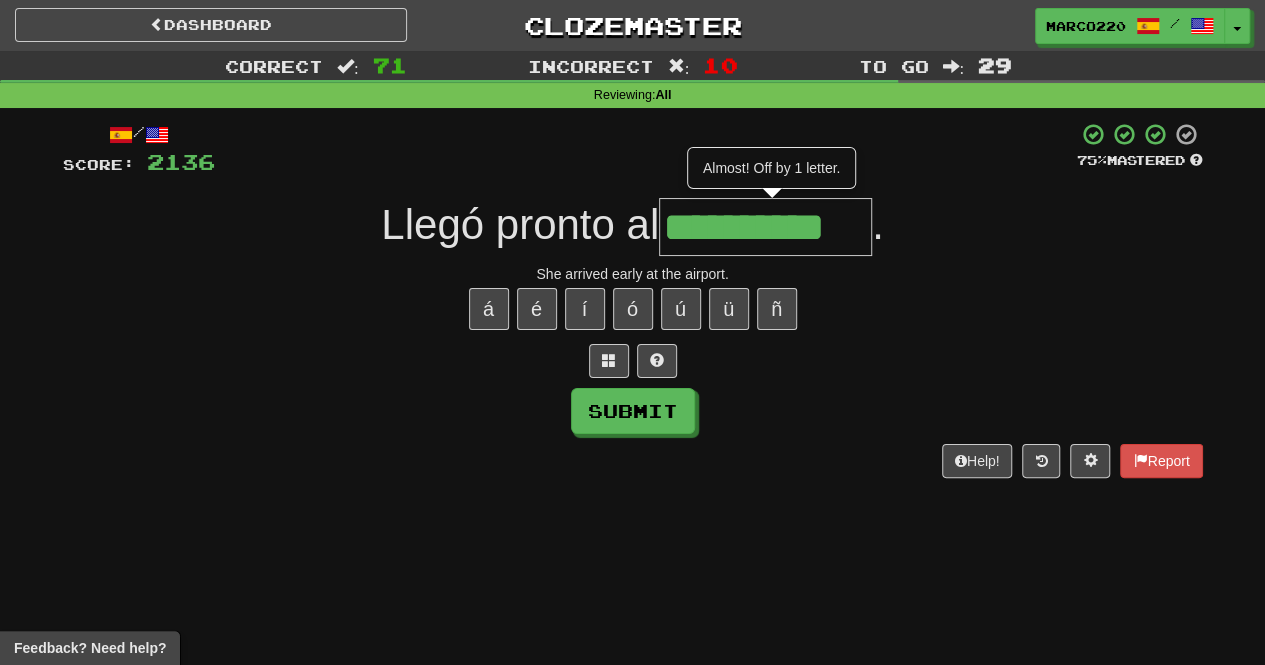 type on "**********" 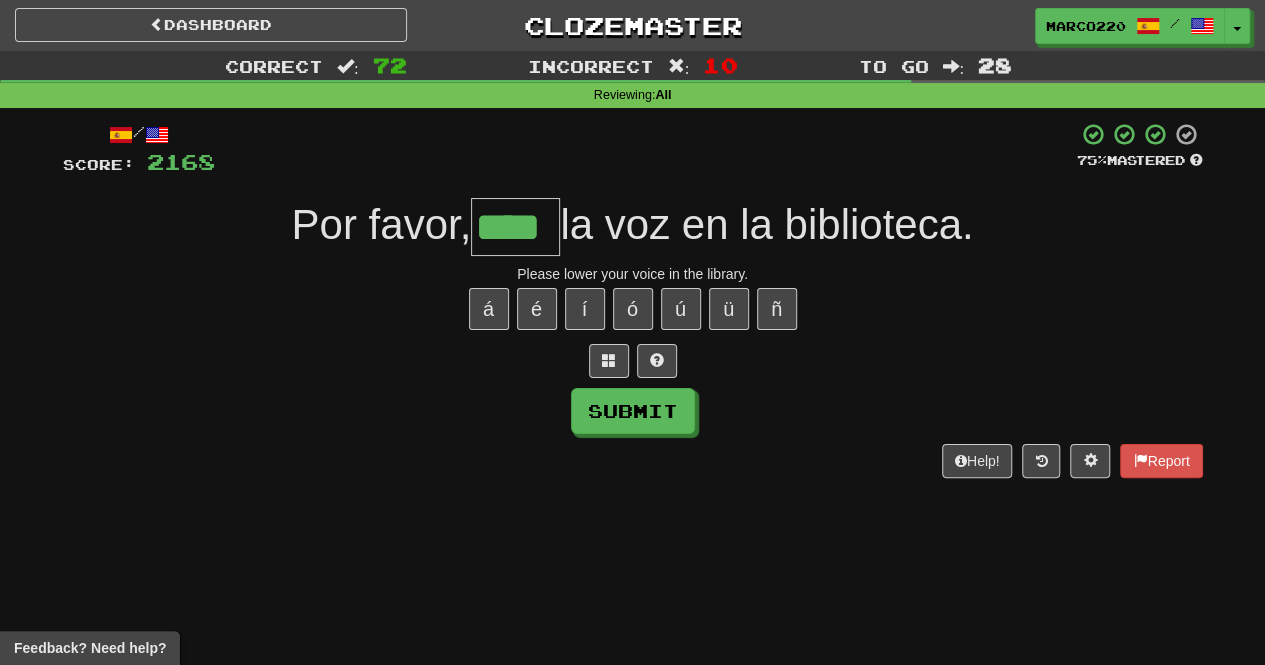 type on "****" 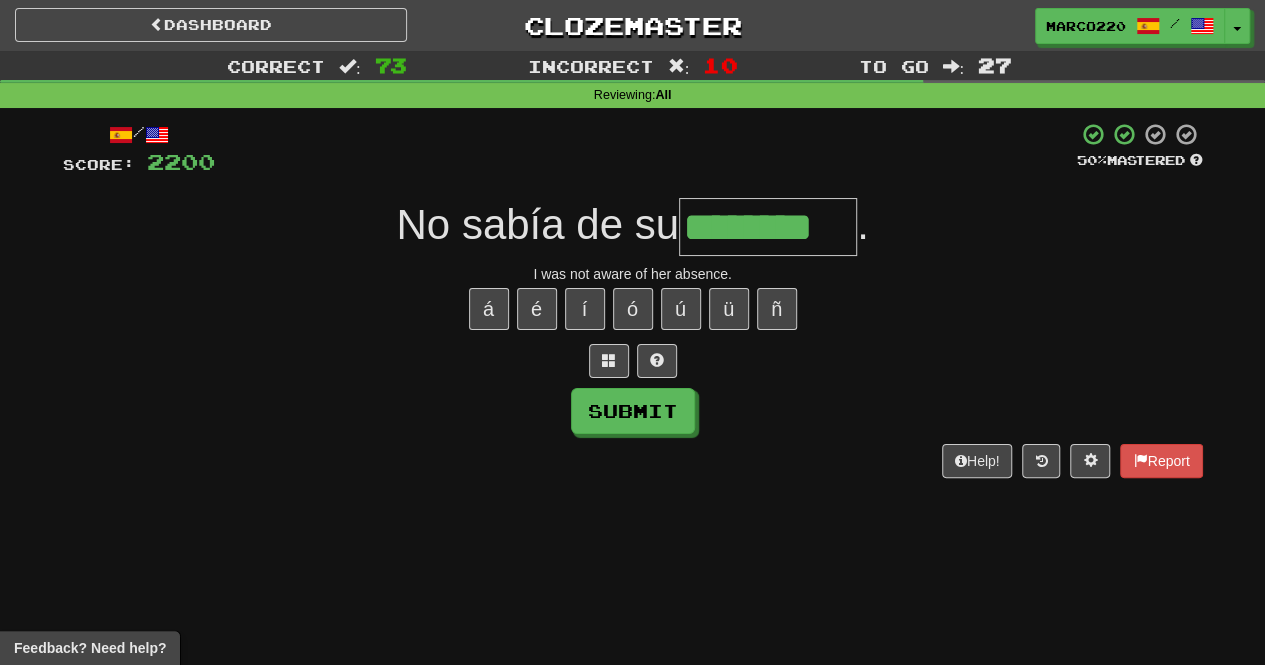 type on "********" 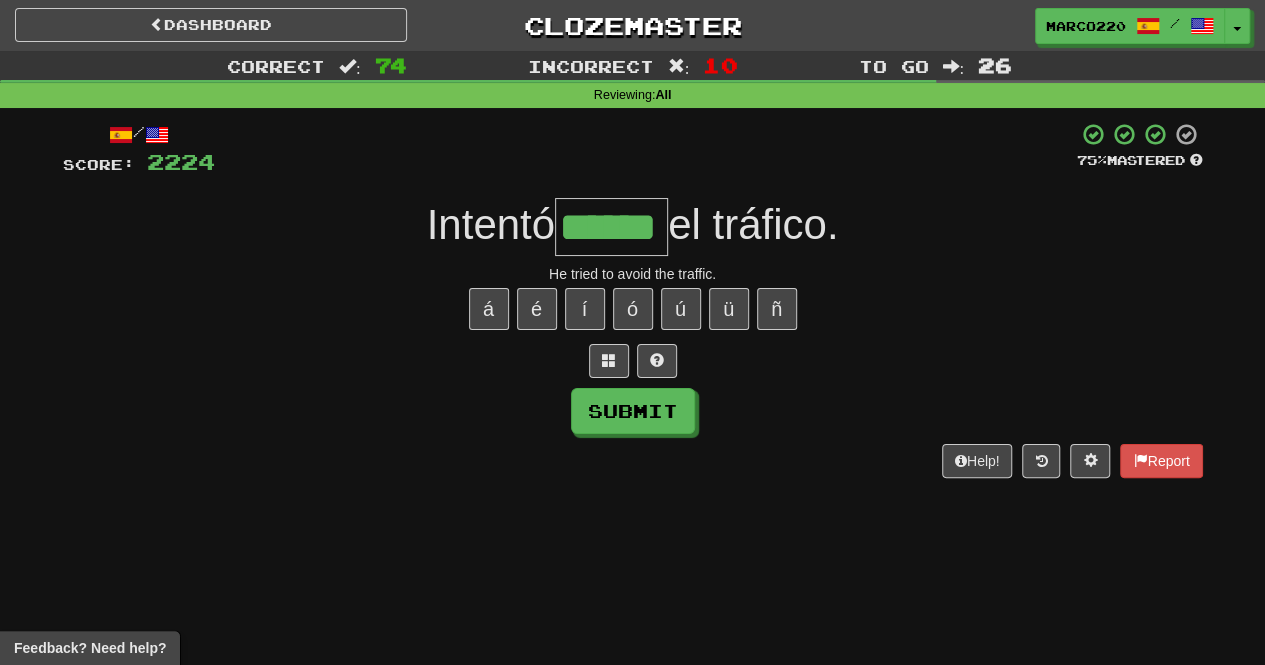 type on "******" 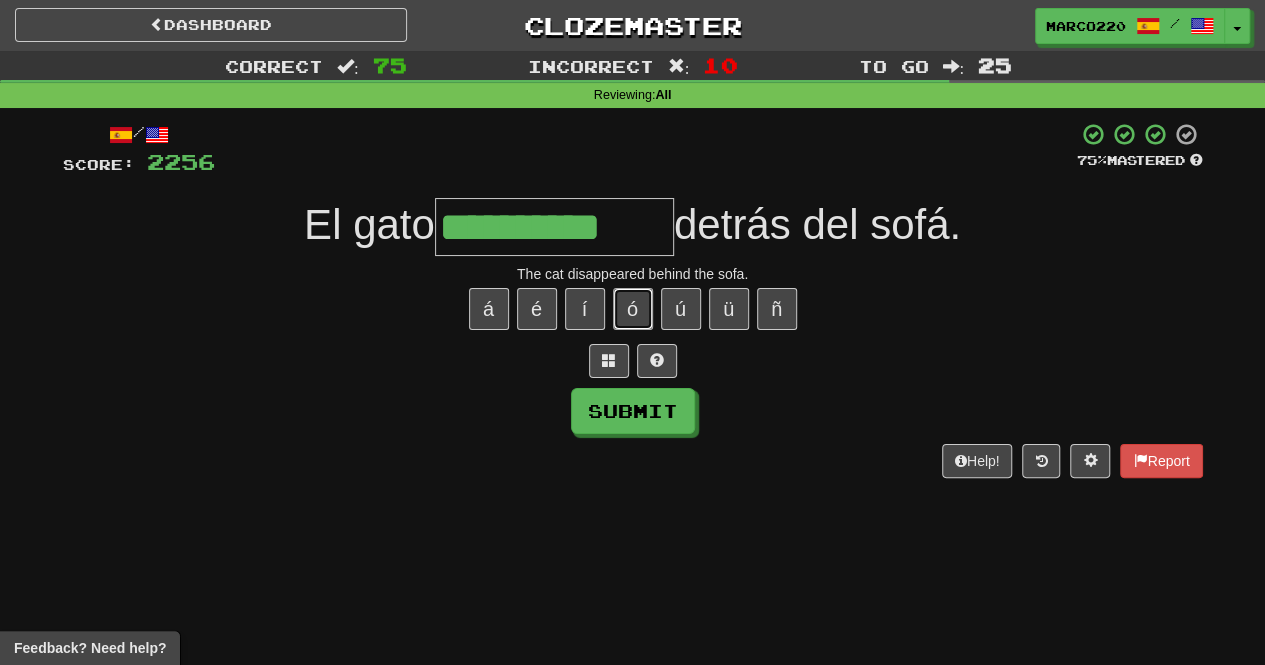 click on "ó" at bounding box center [633, 309] 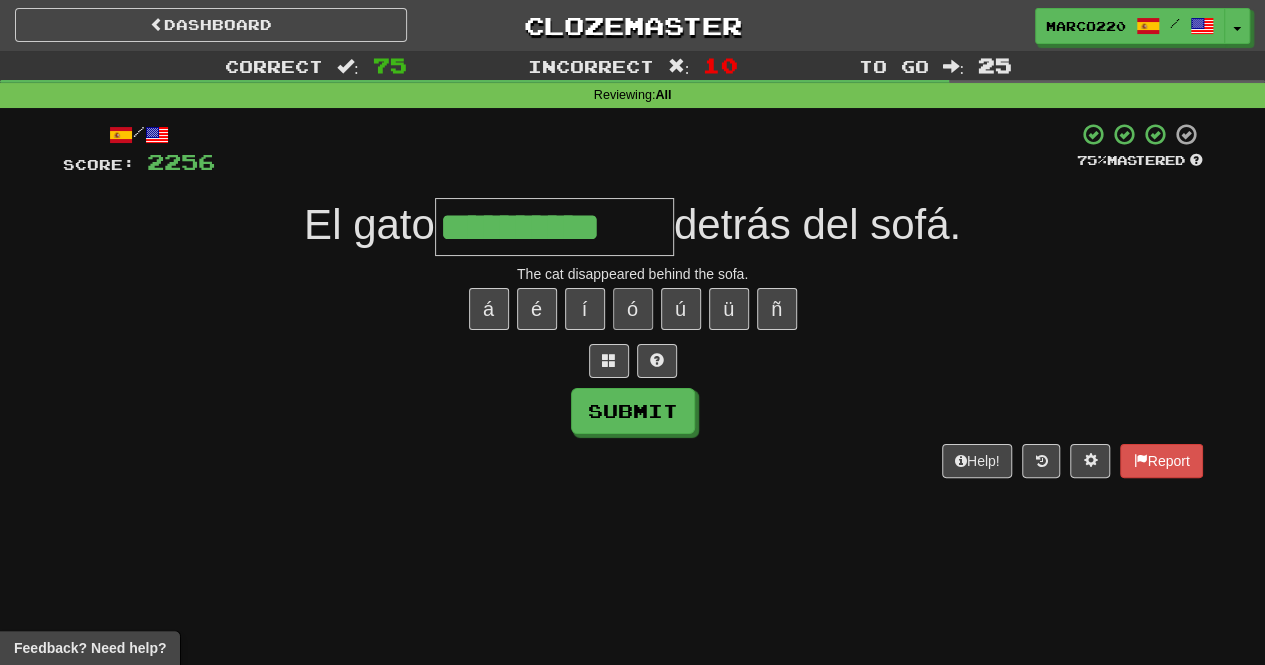type on "**********" 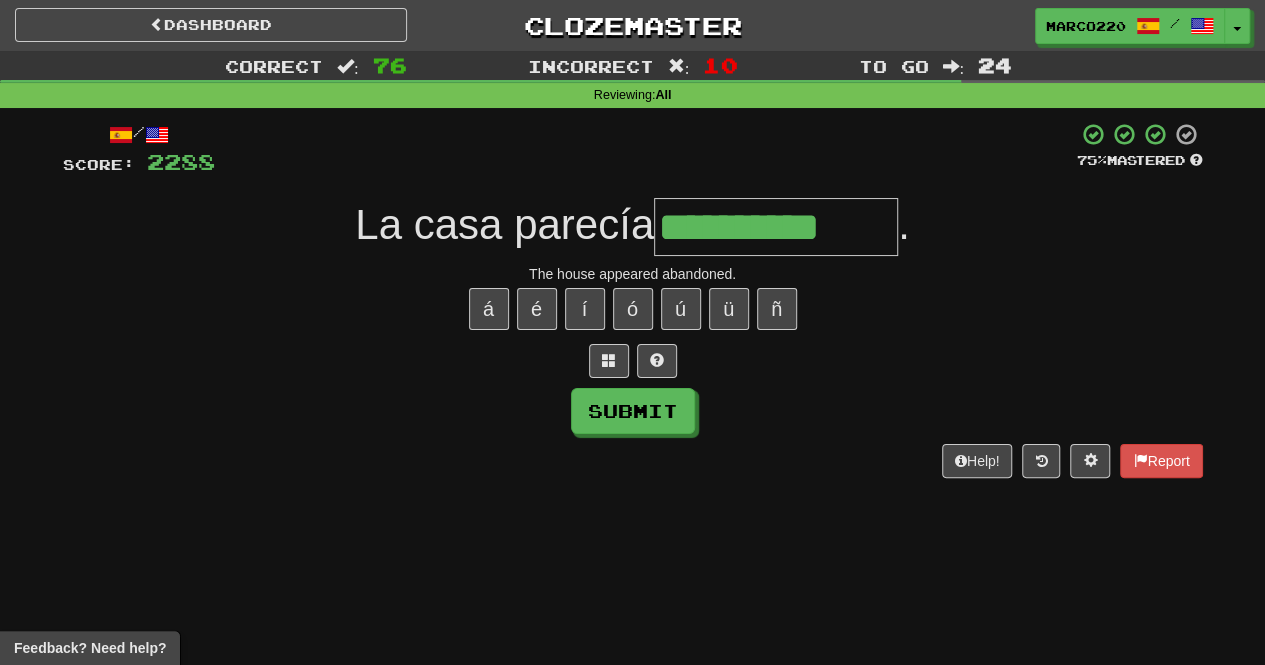 type on "**********" 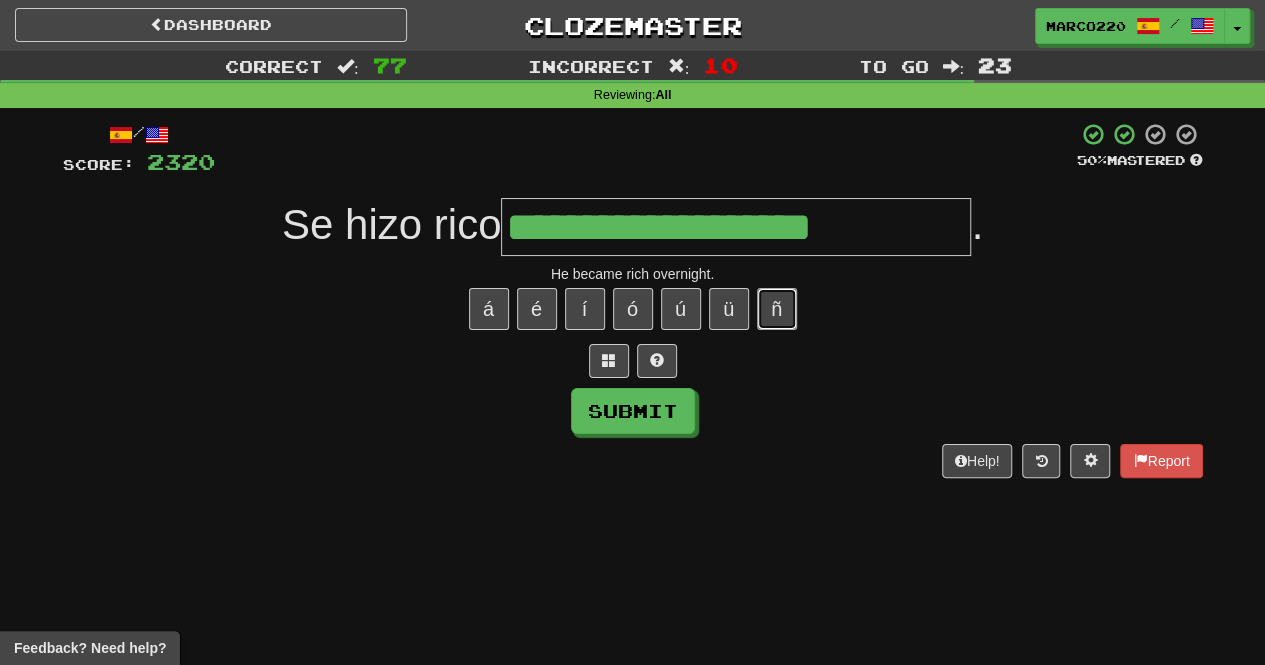 click on "ñ" at bounding box center [777, 309] 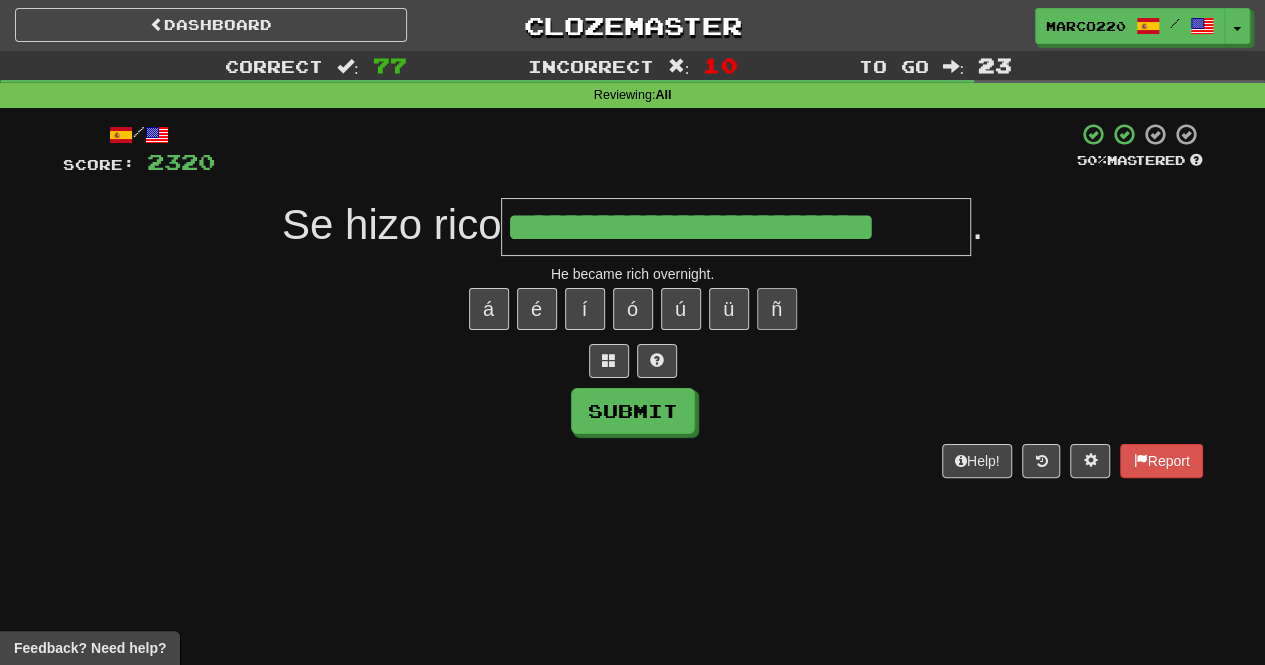 type on "**********" 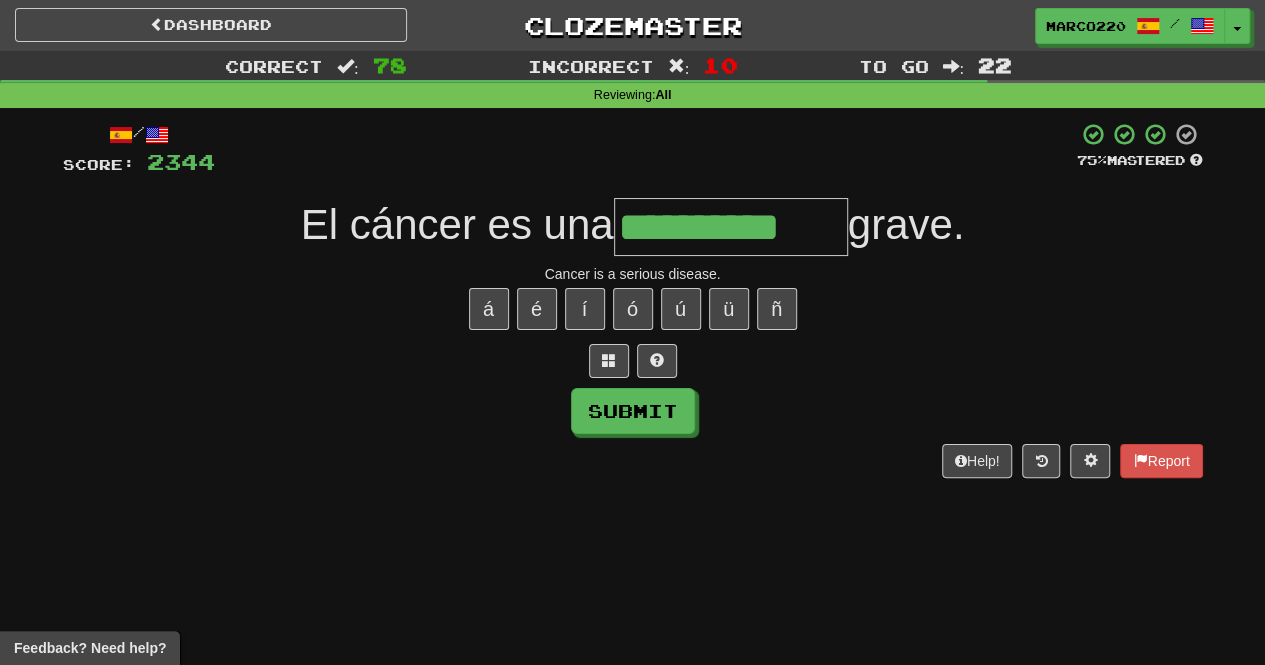type on "**********" 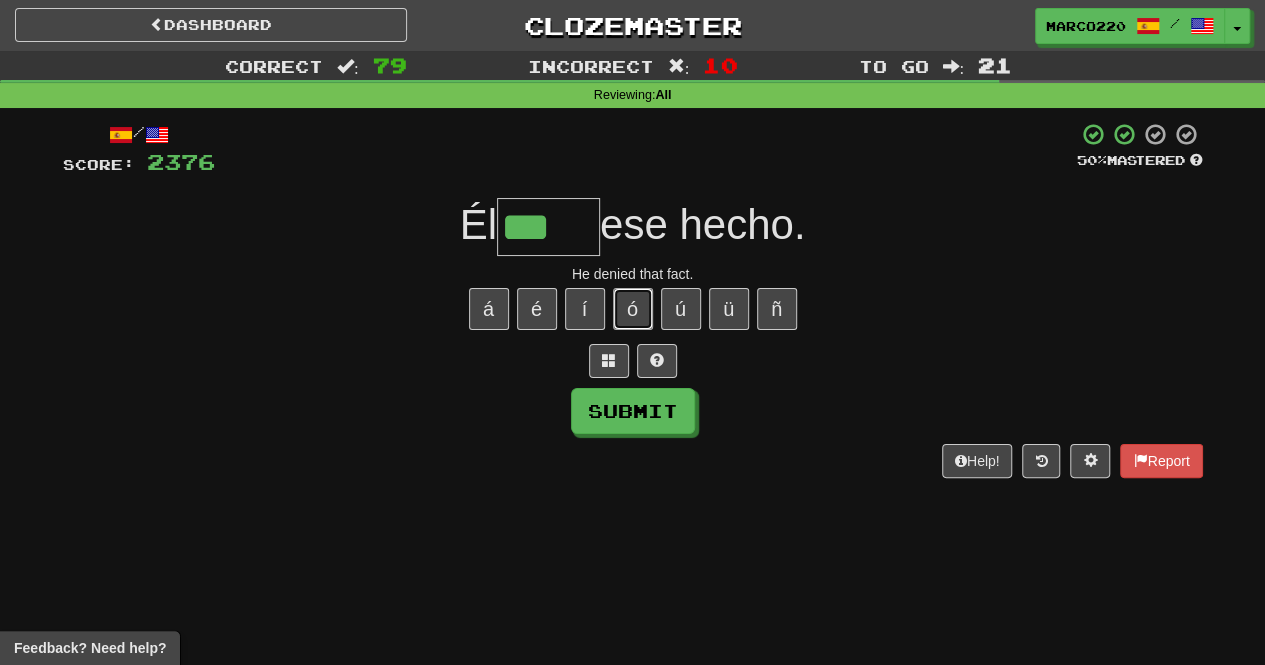 click on "ó" at bounding box center [633, 309] 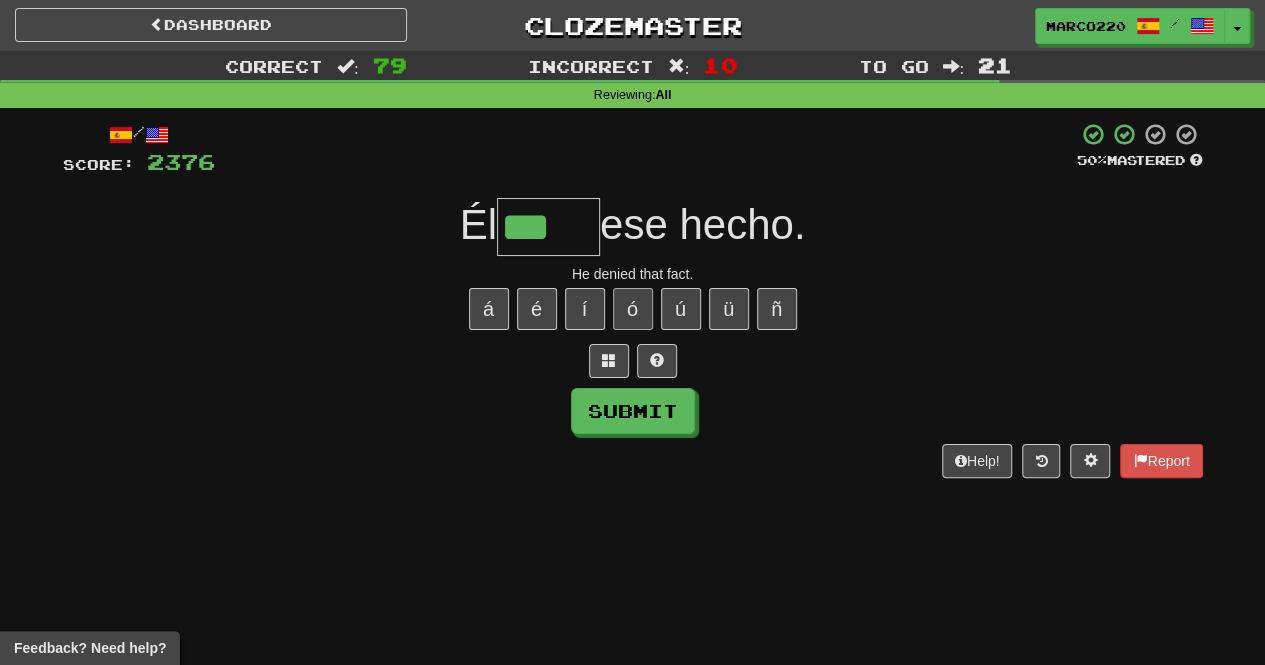 type on "****" 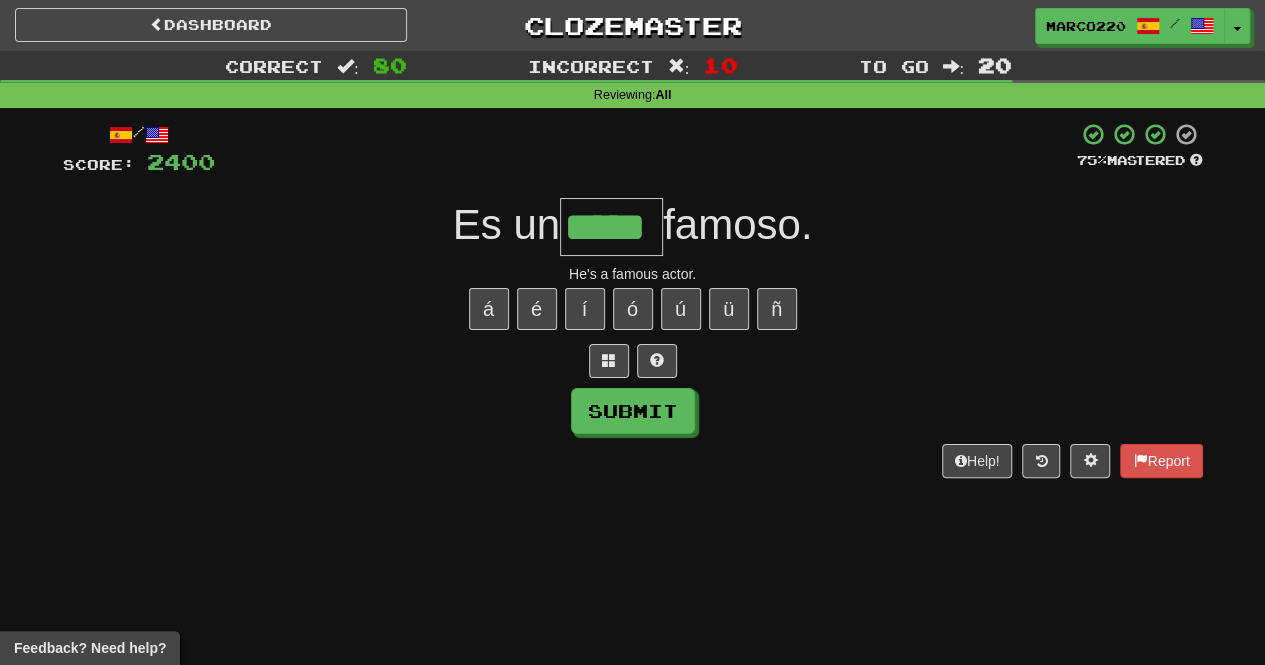 type on "*****" 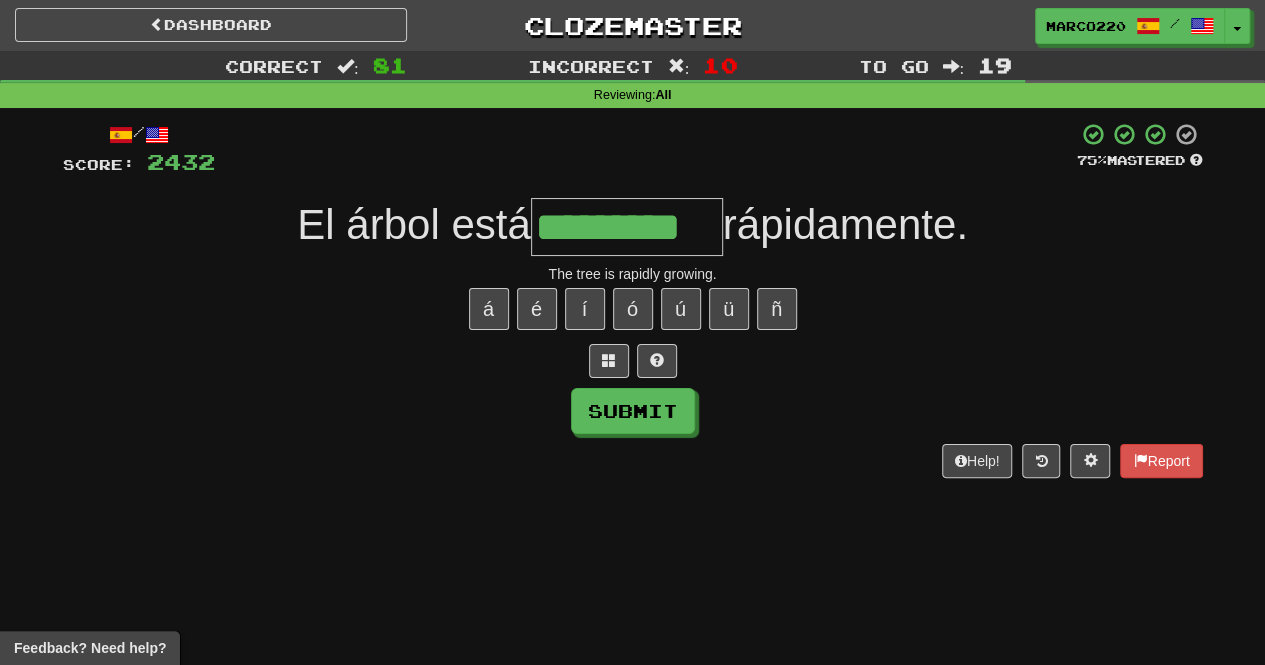 type on "*********" 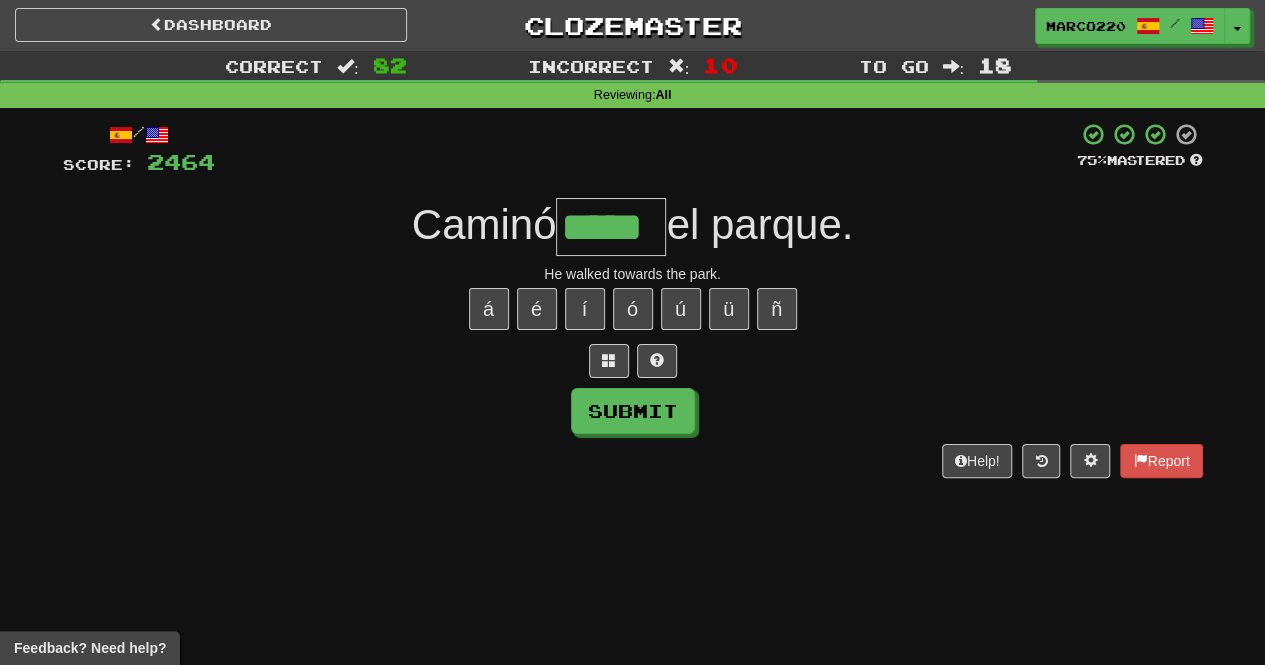 type on "*****" 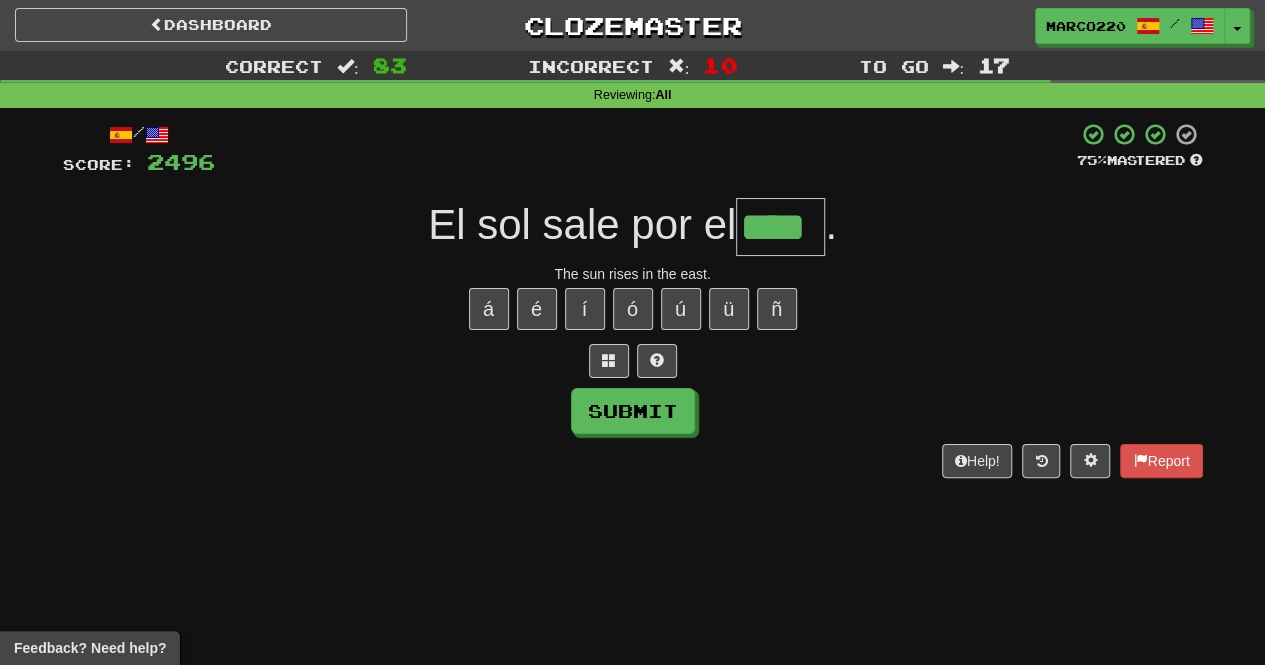 type on "****" 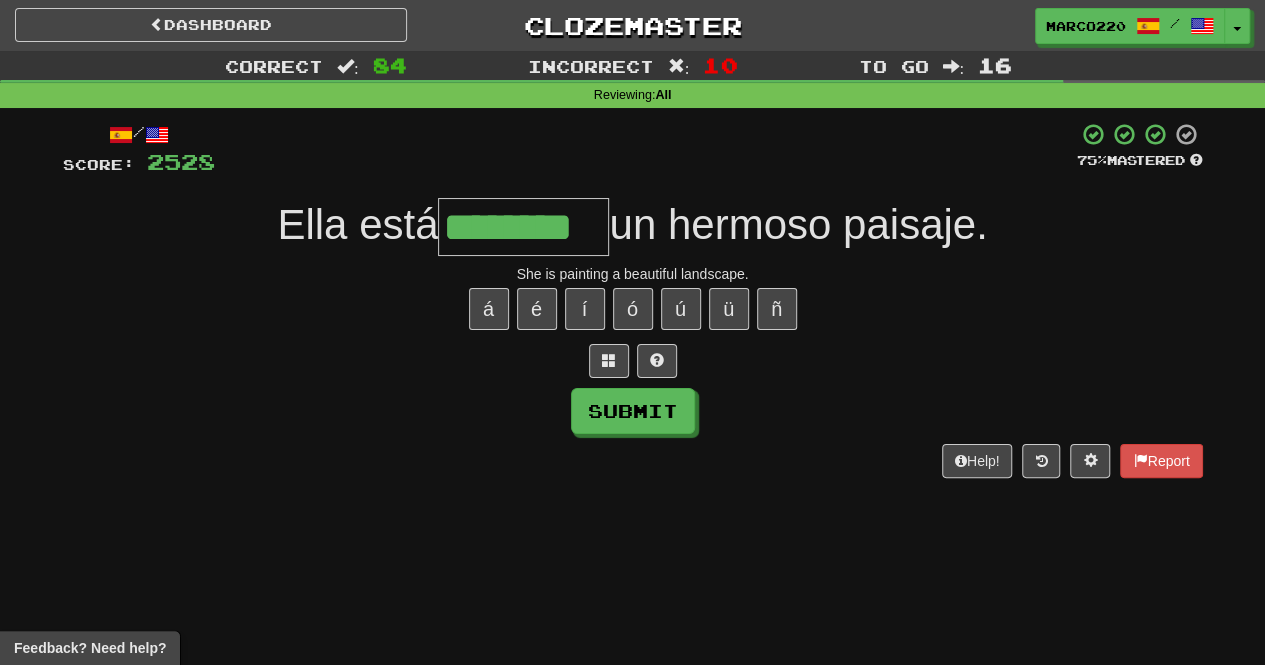 type on "********" 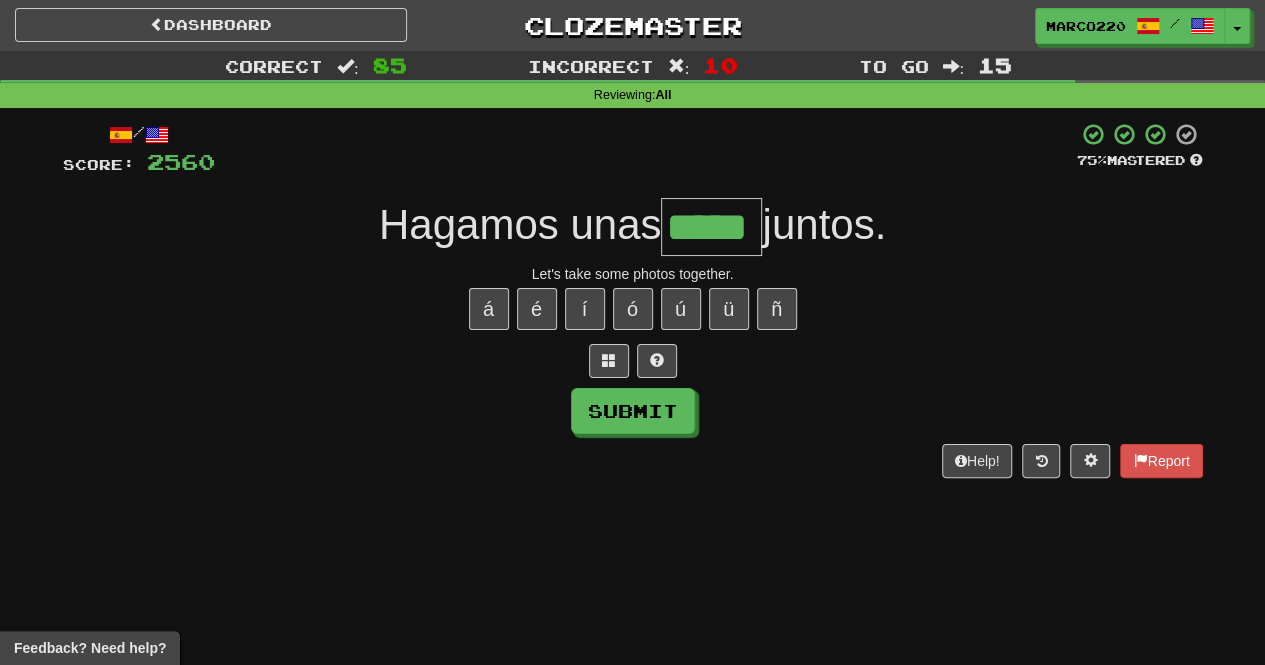 type on "*****" 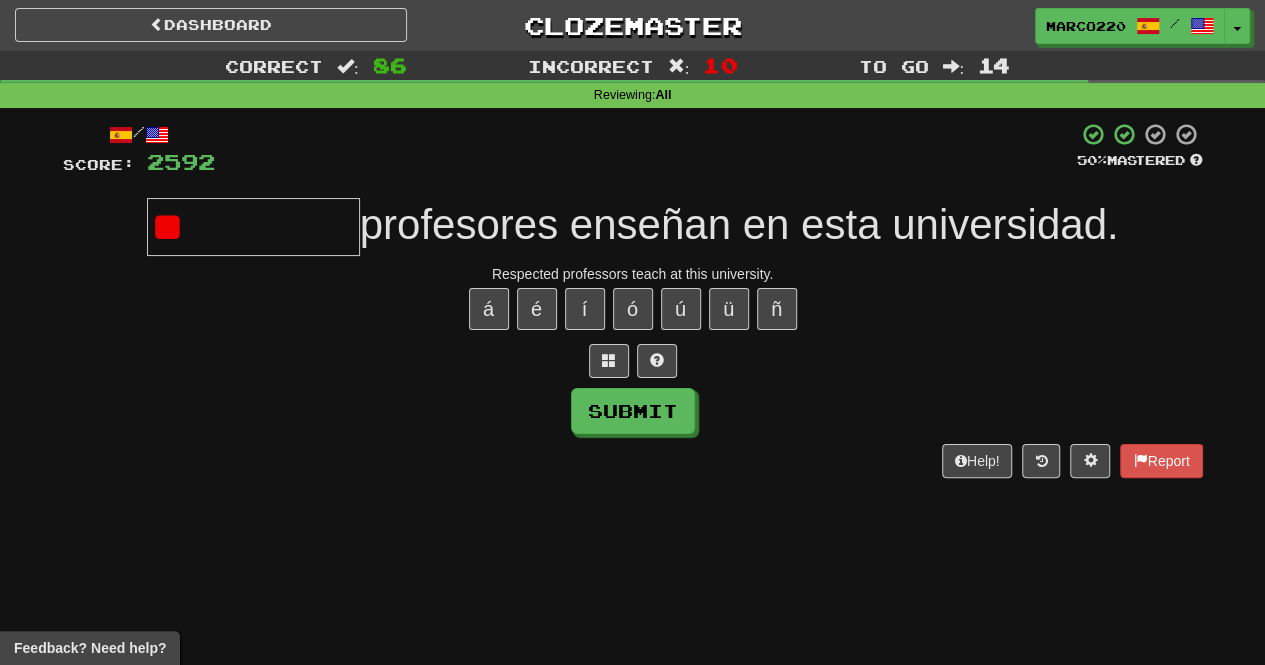 type on "*" 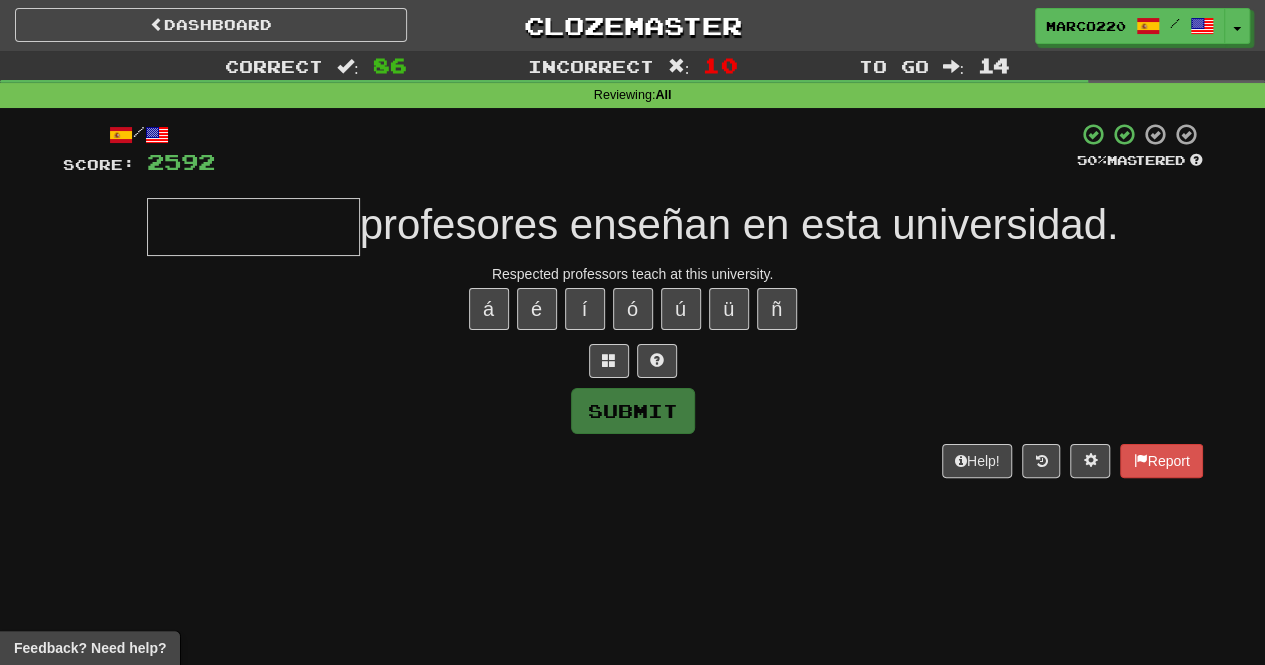 type on "*********" 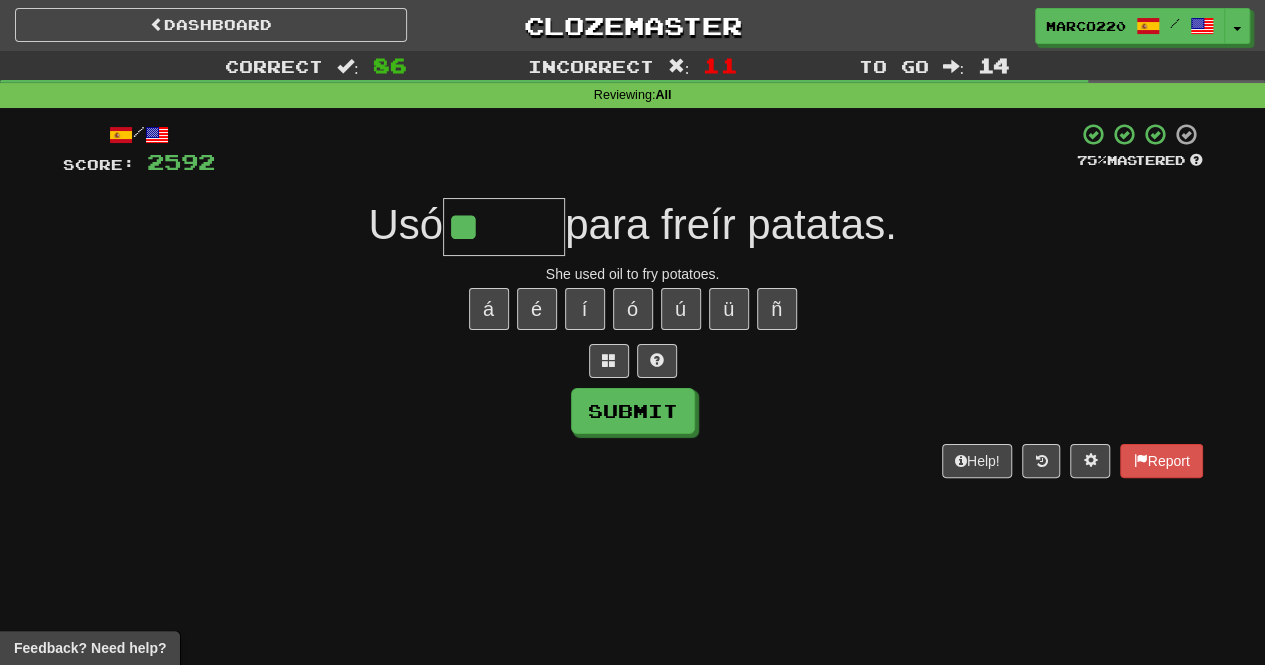 type on "*" 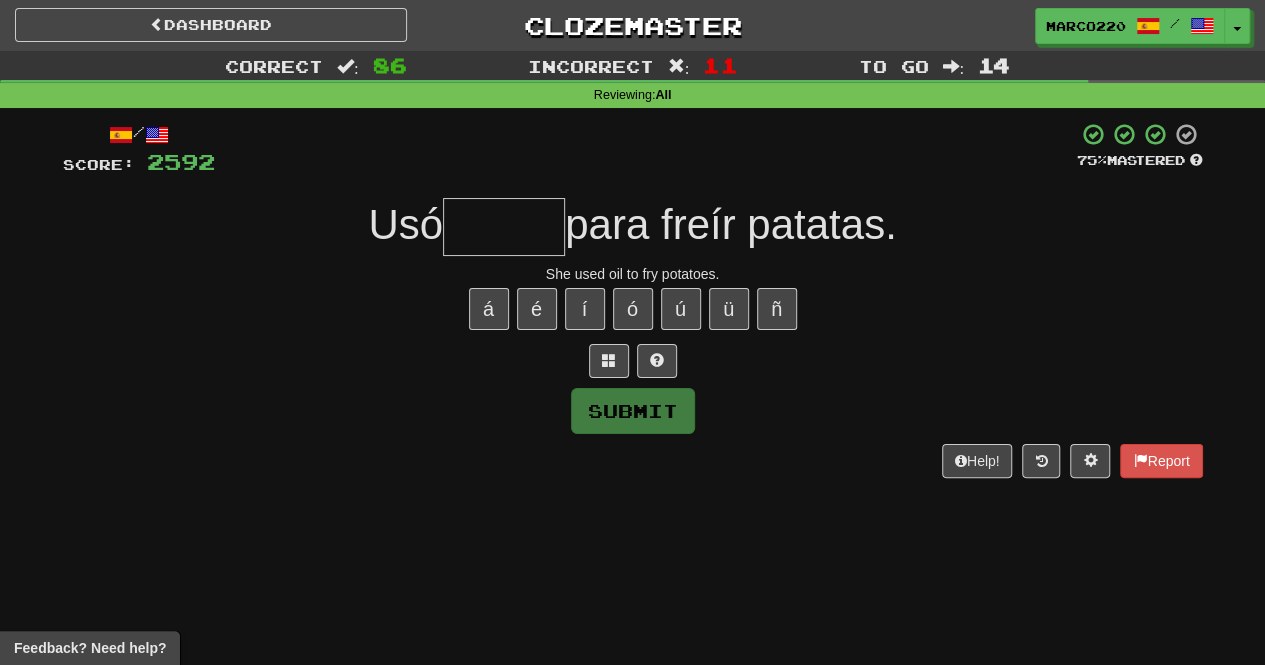 type on "******" 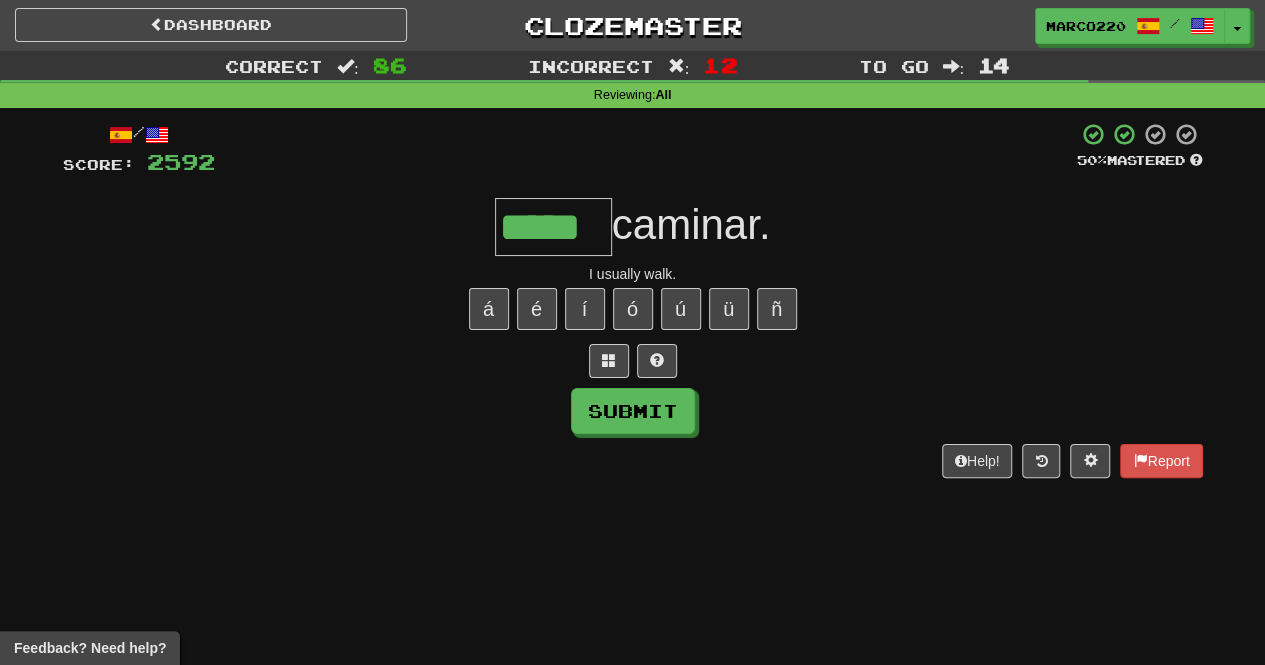 type on "*****" 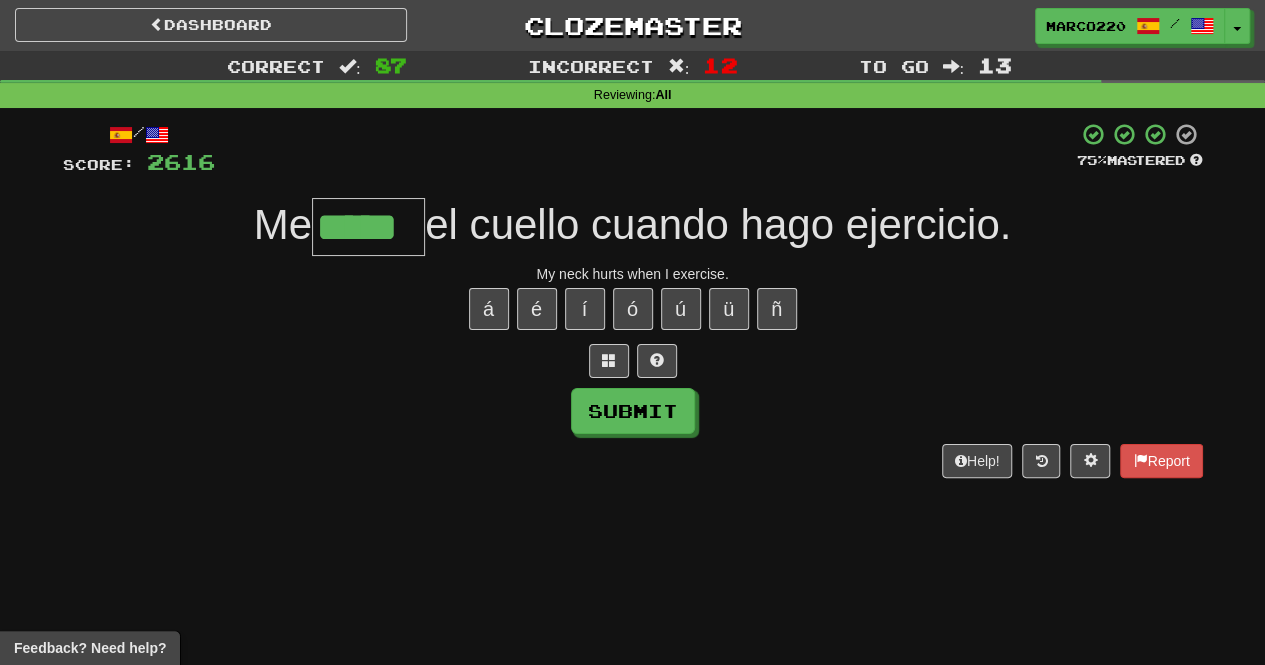 type on "*****" 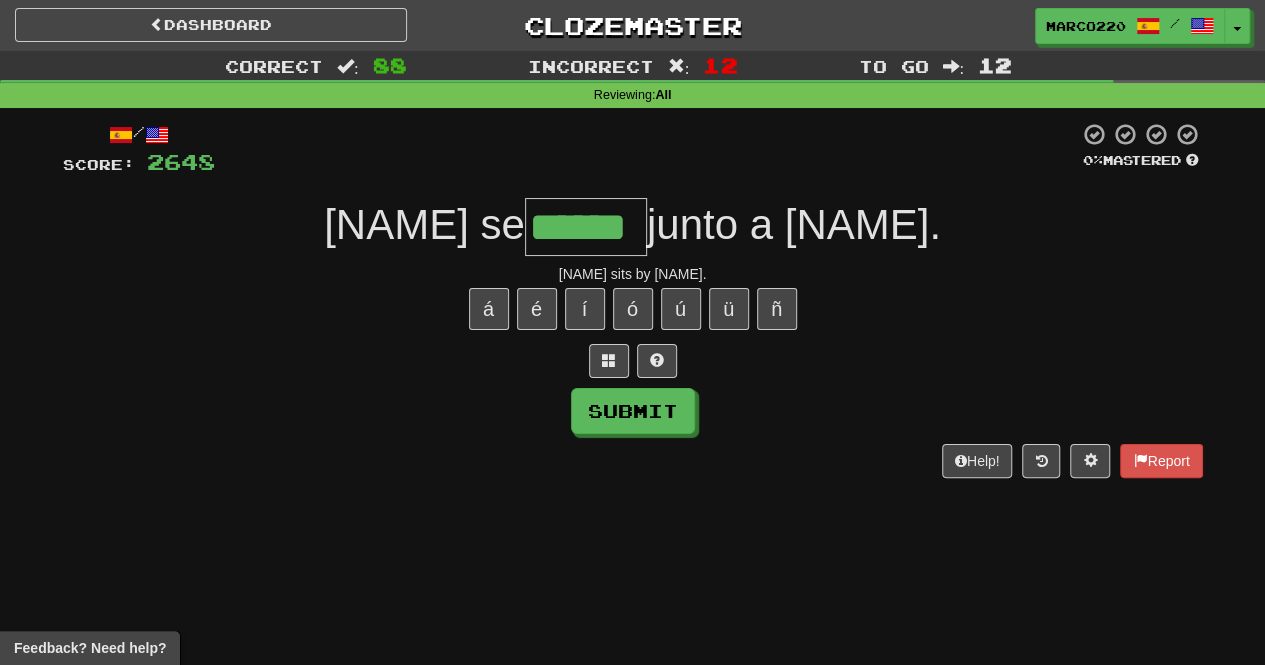 type on "******" 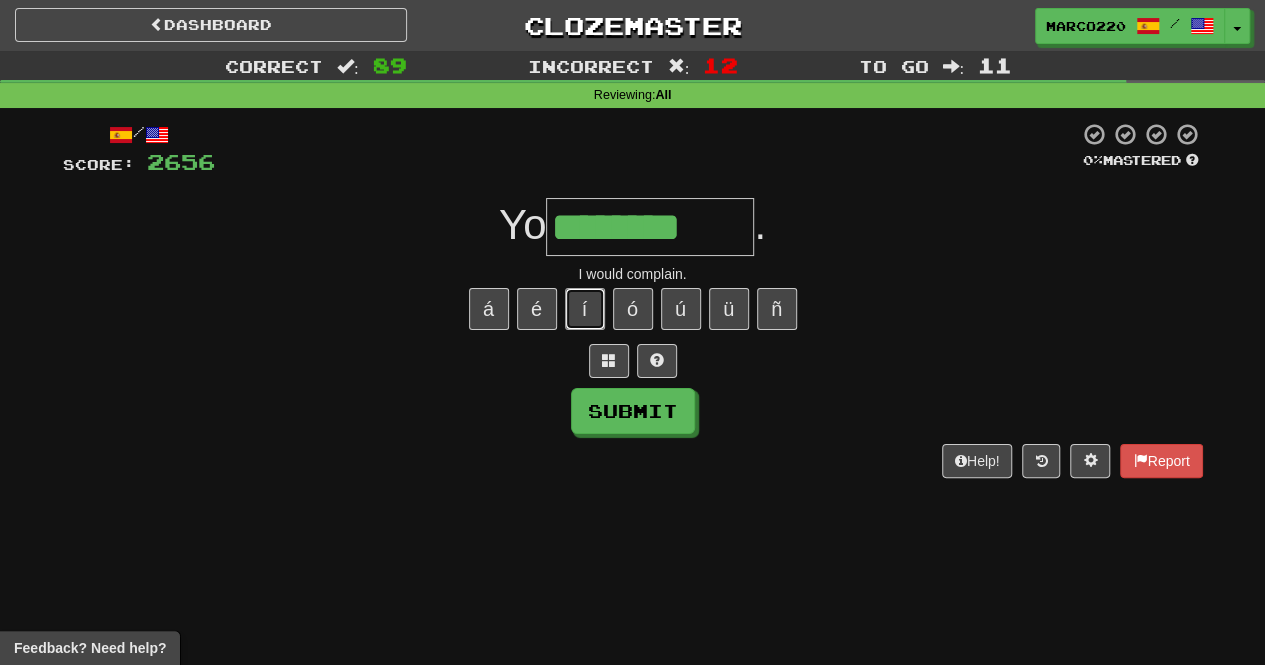 click on "í" at bounding box center [585, 309] 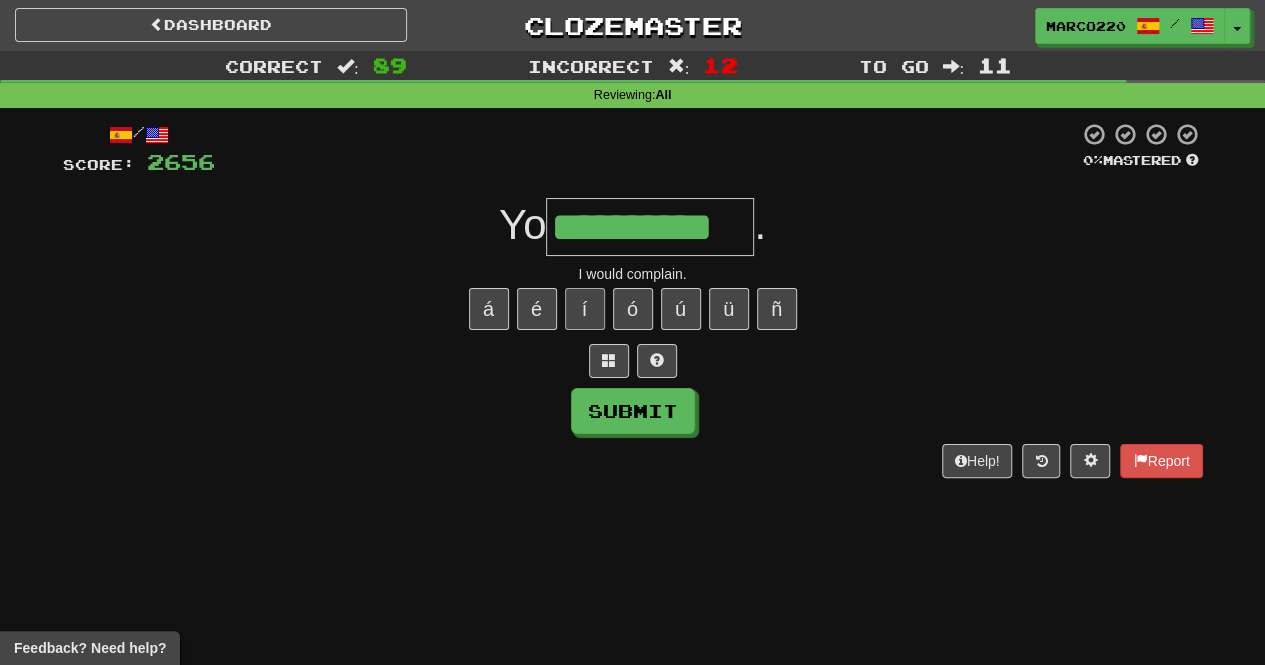 type on "**********" 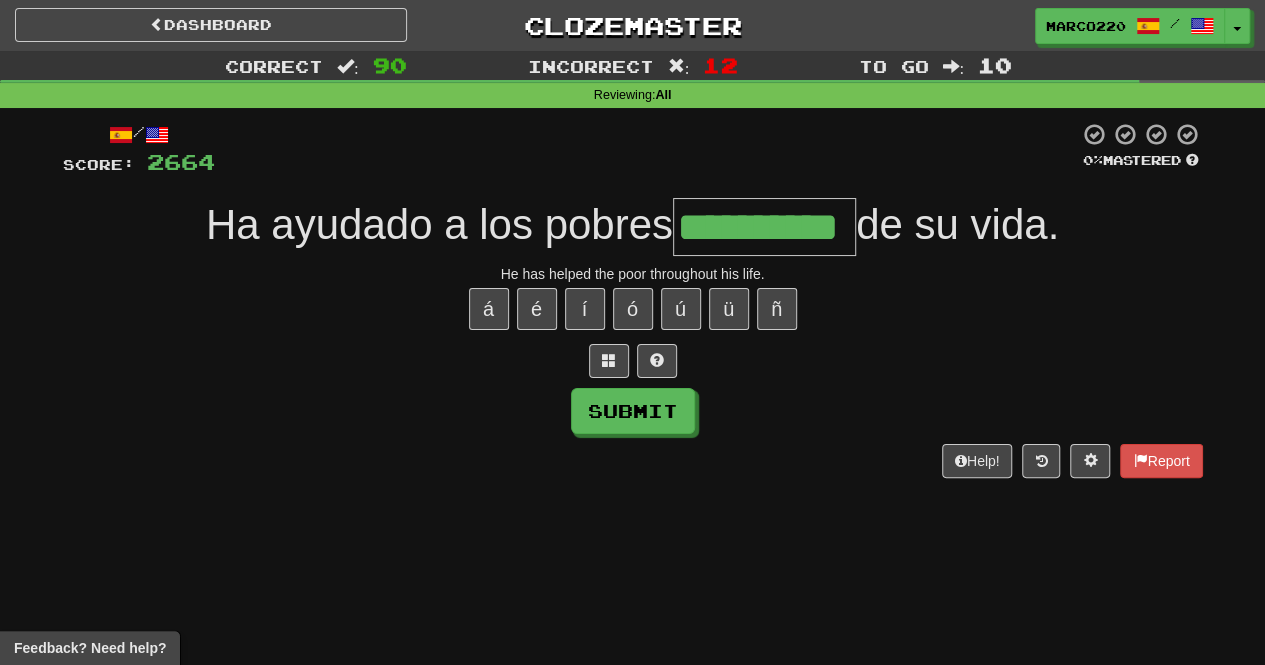 scroll, scrollTop: 0, scrollLeft: 0, axis: both 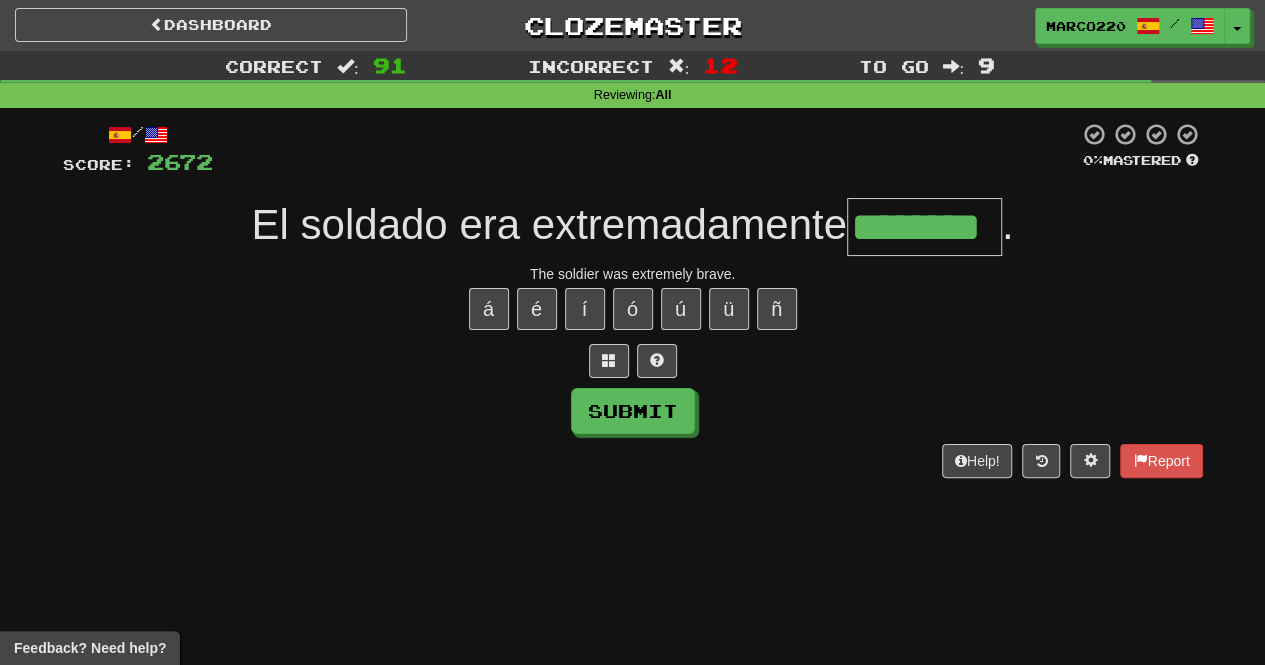 type on "********" 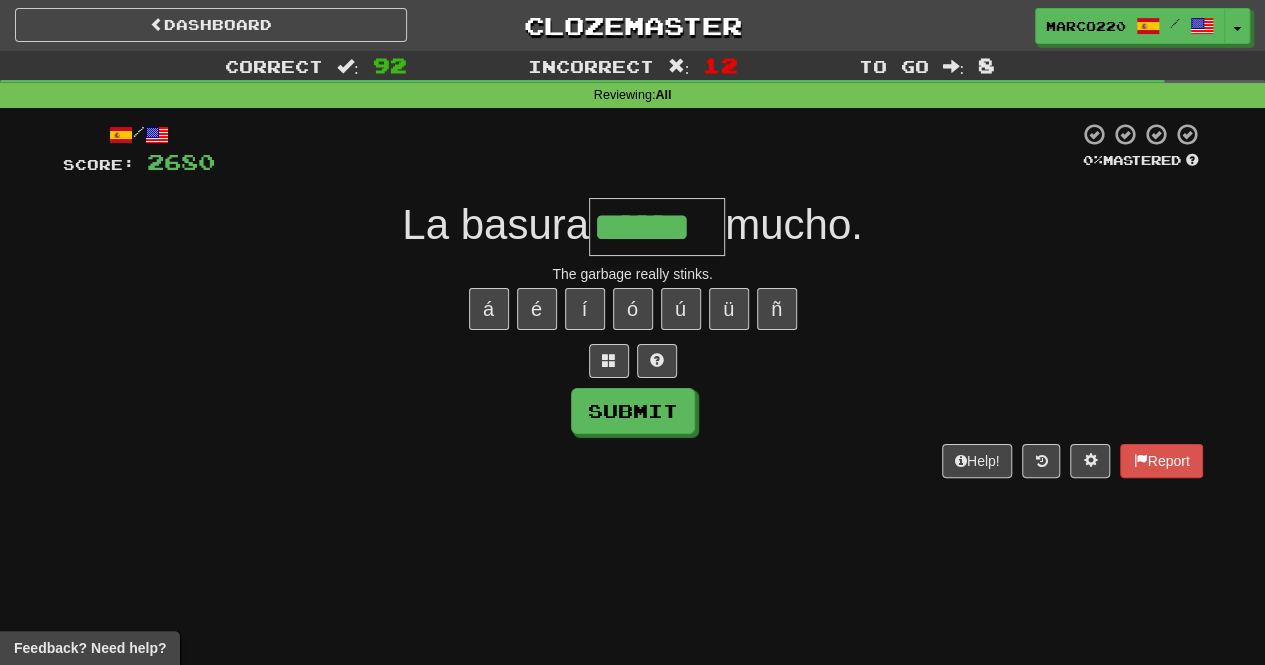 type on "******" 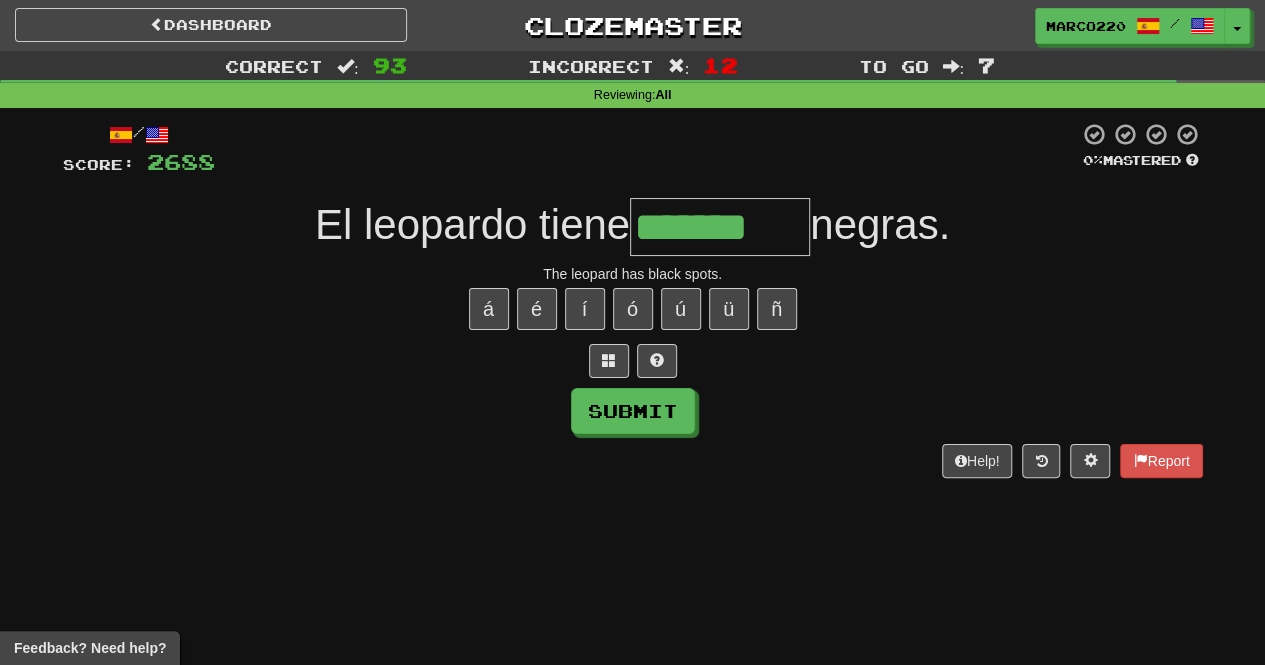 type on "*******" 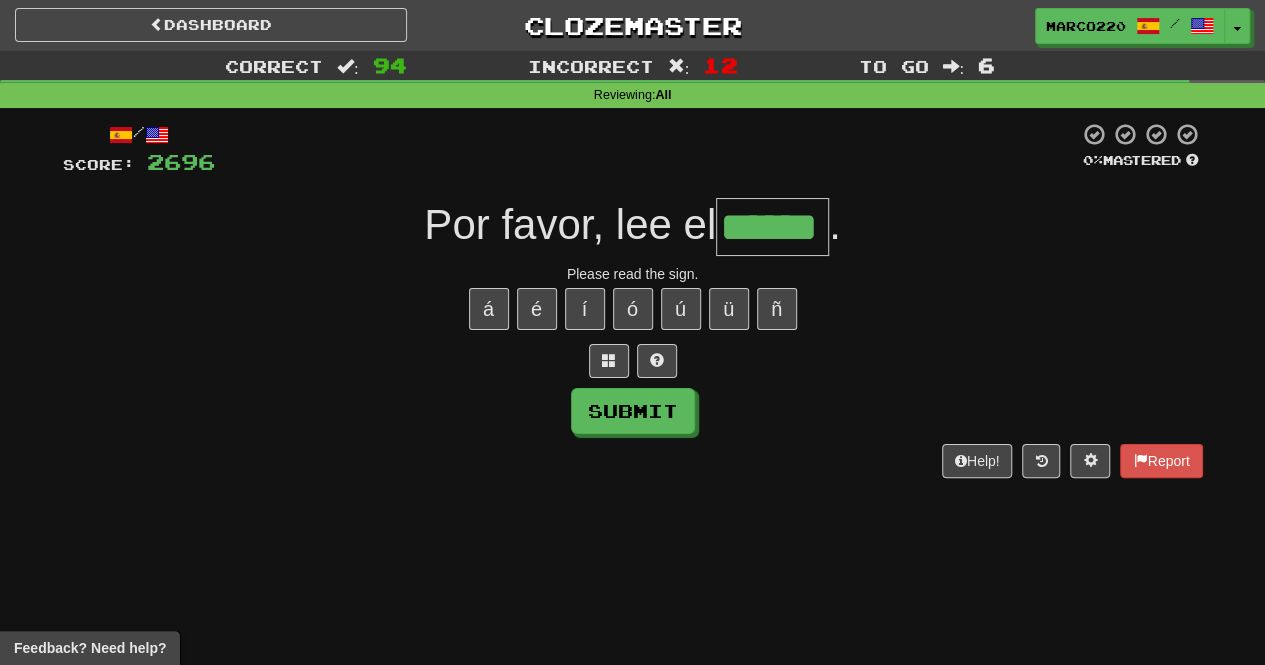 type on "******" 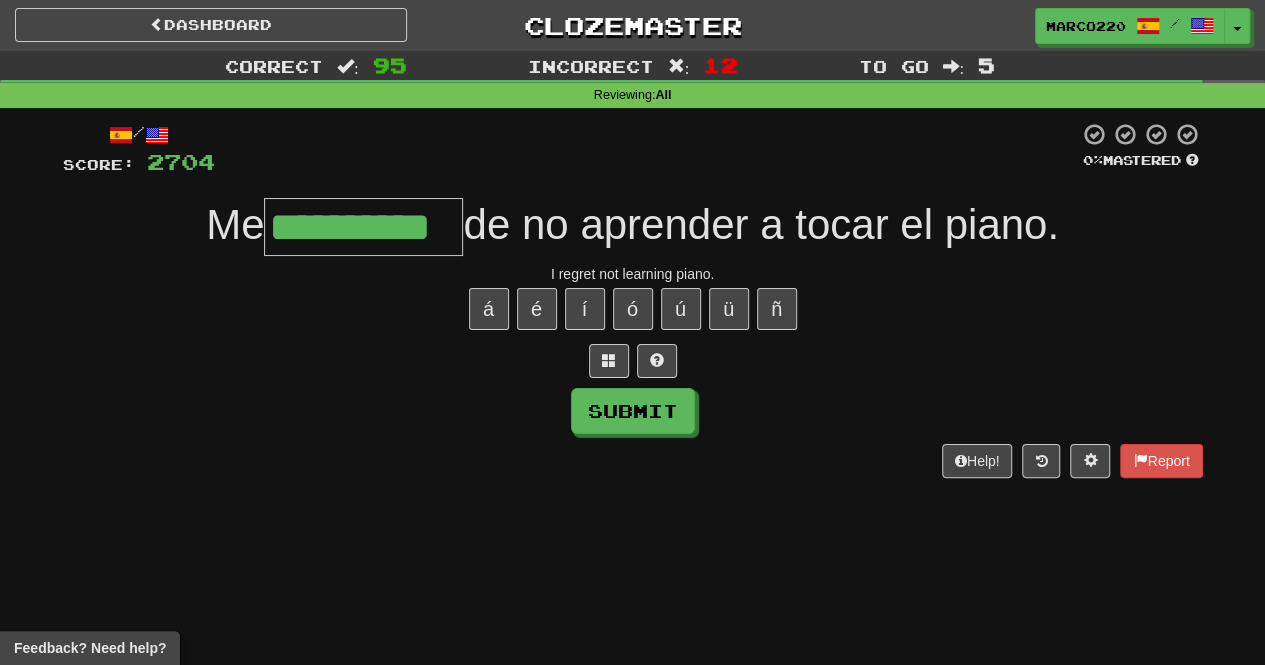 type on "**********" 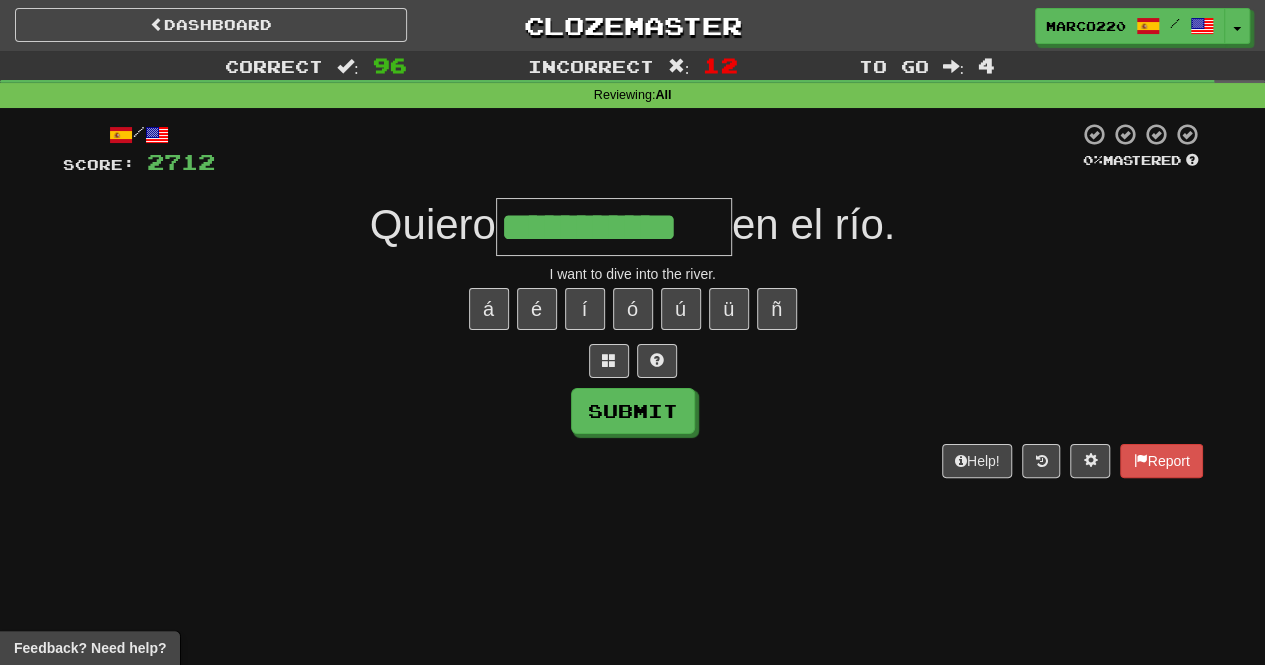 type on "**********" 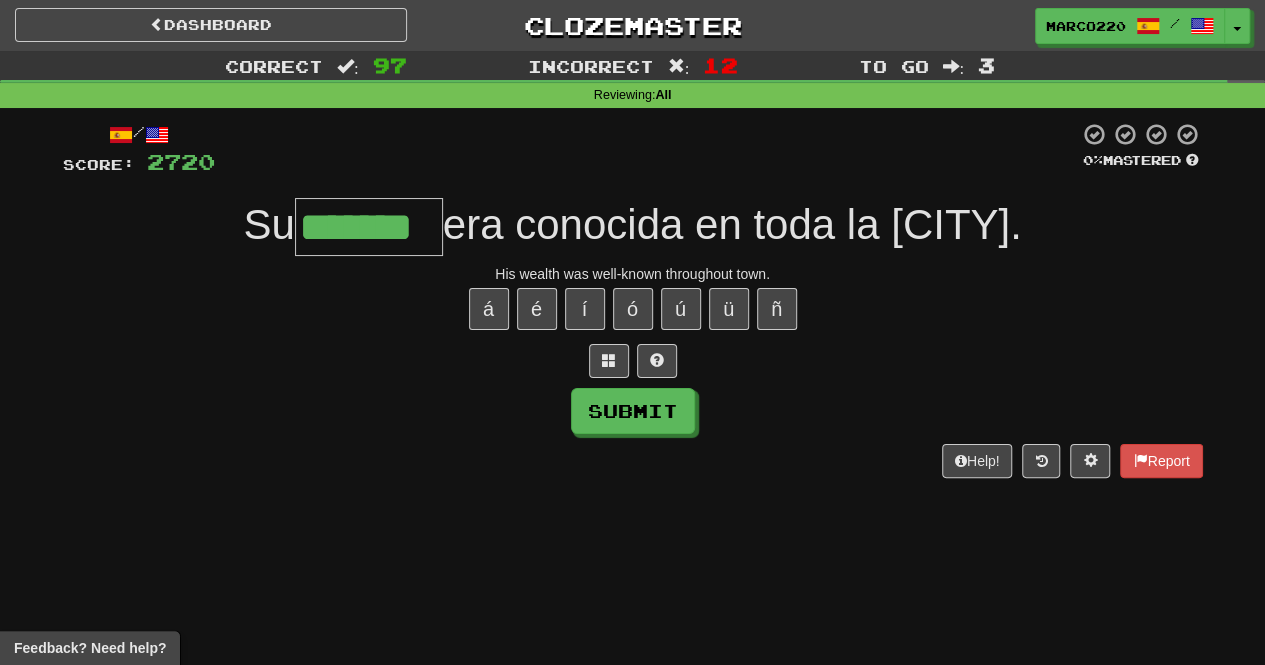type on "*******" 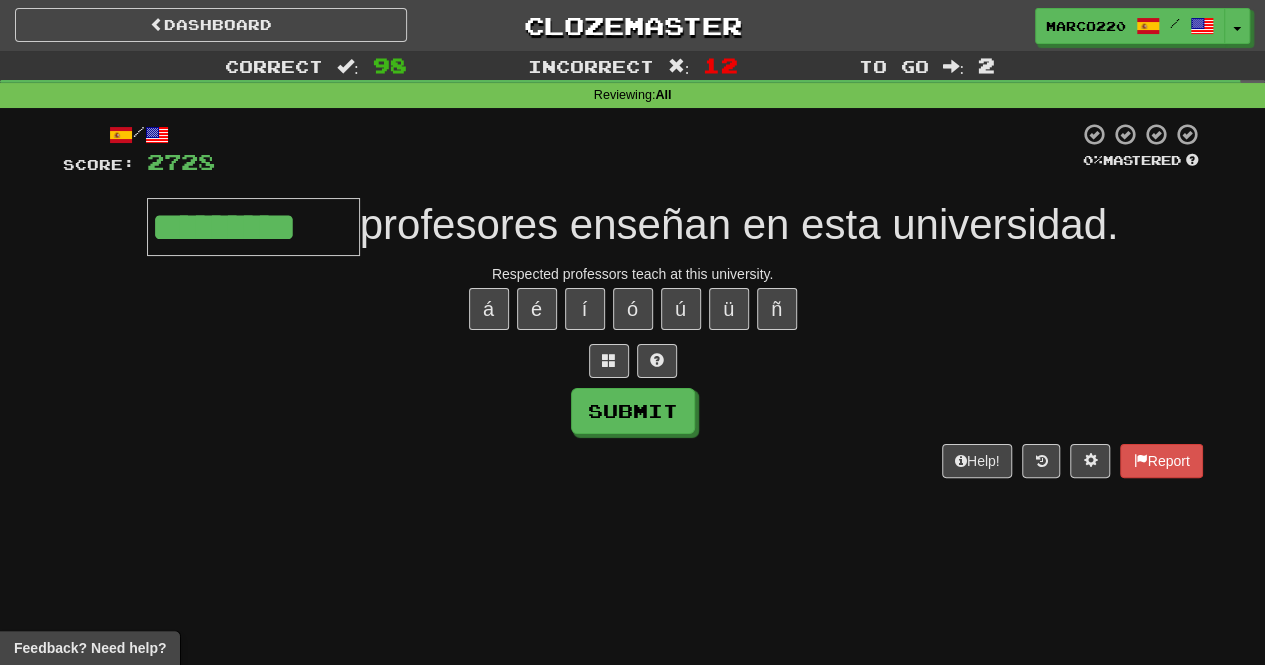 type on "*********" 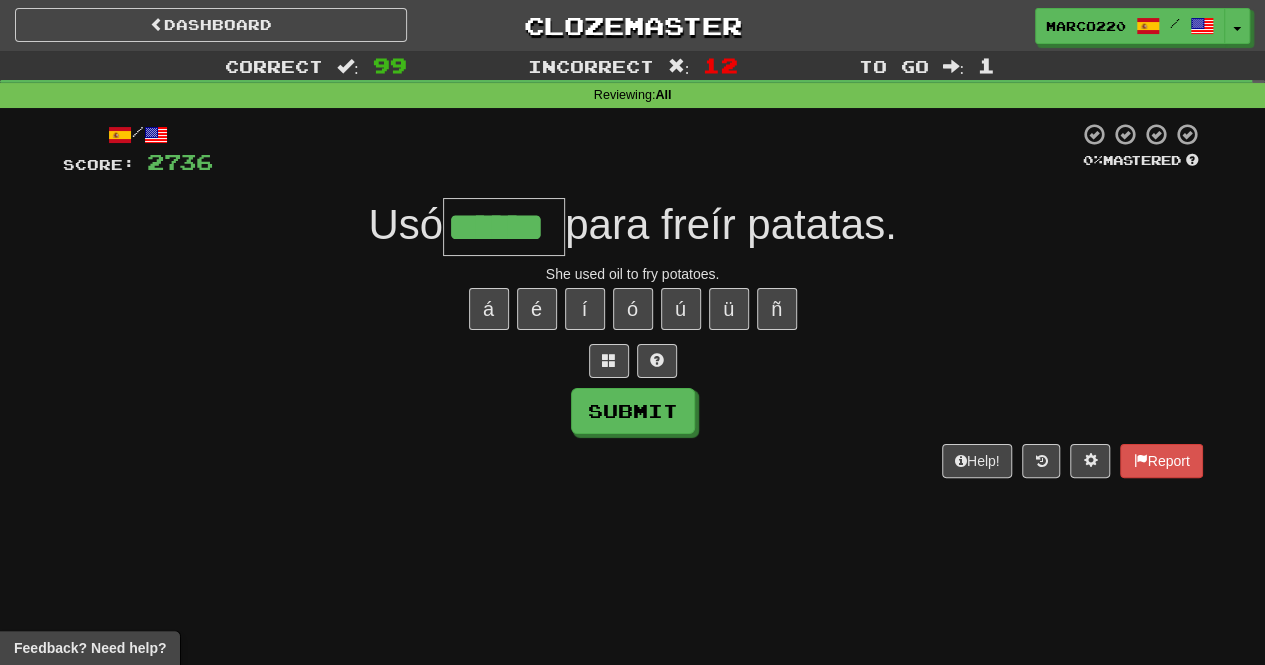 type on "******" 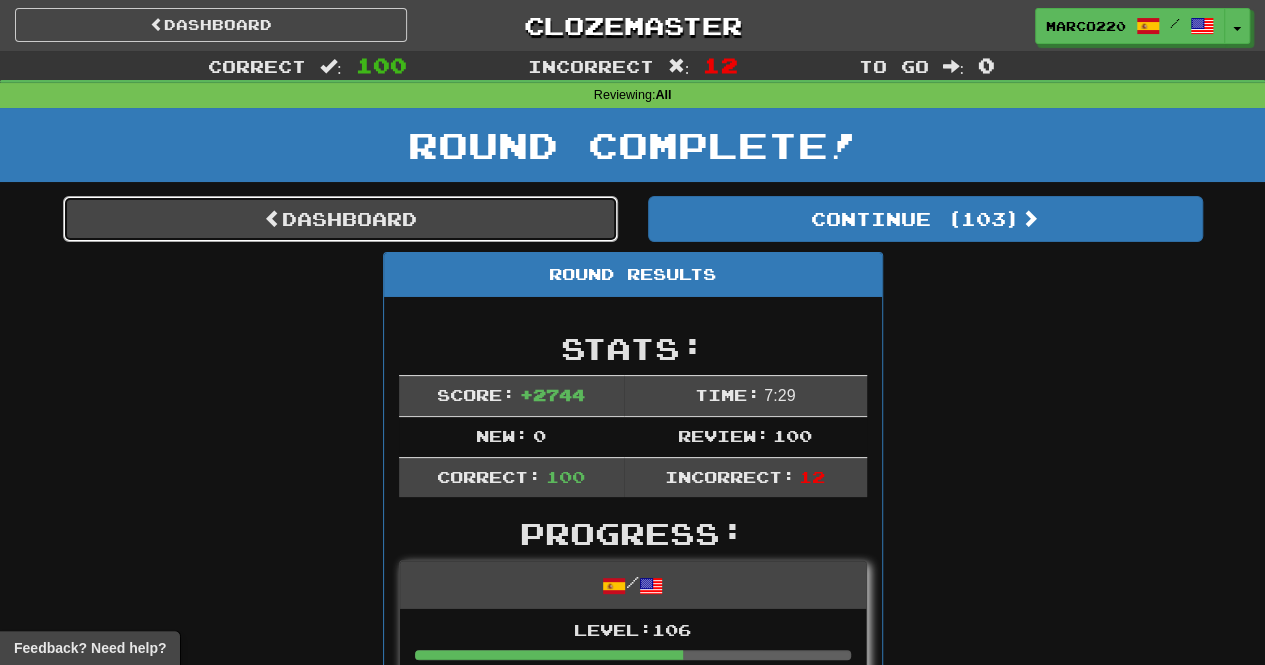 click on "Dashboard" at bounding box center (340, 219) 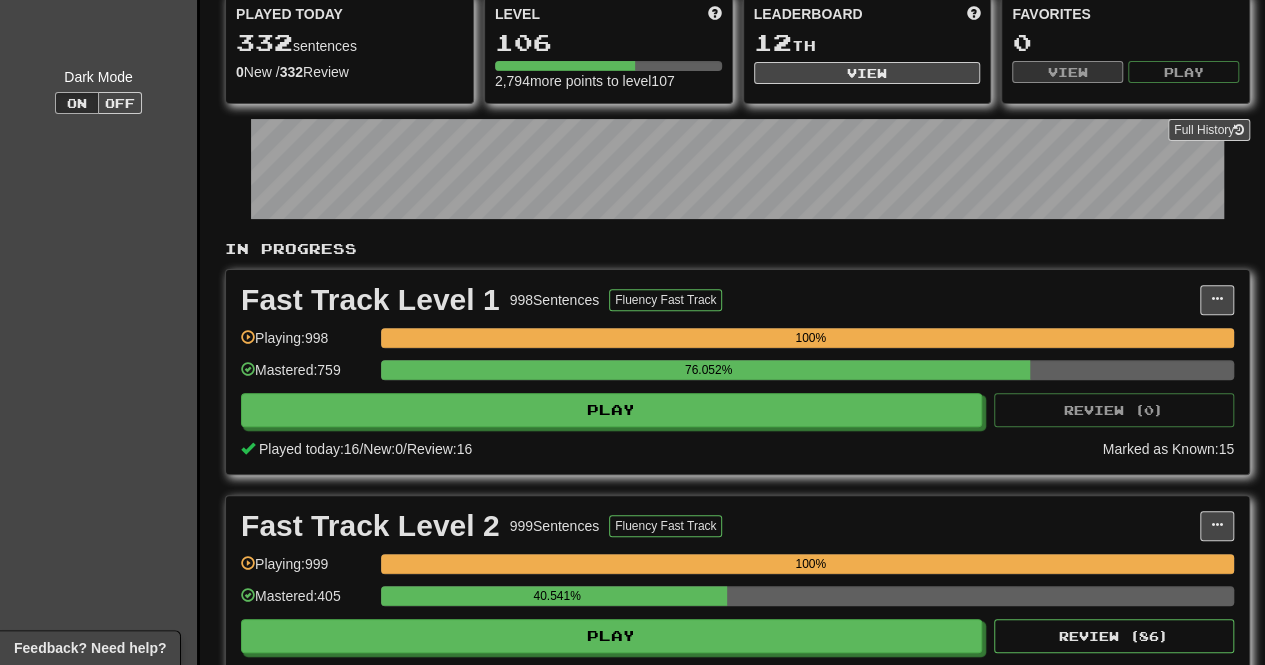 scroll, scrollTop: 0, scrollLeft: 0, axis: both 